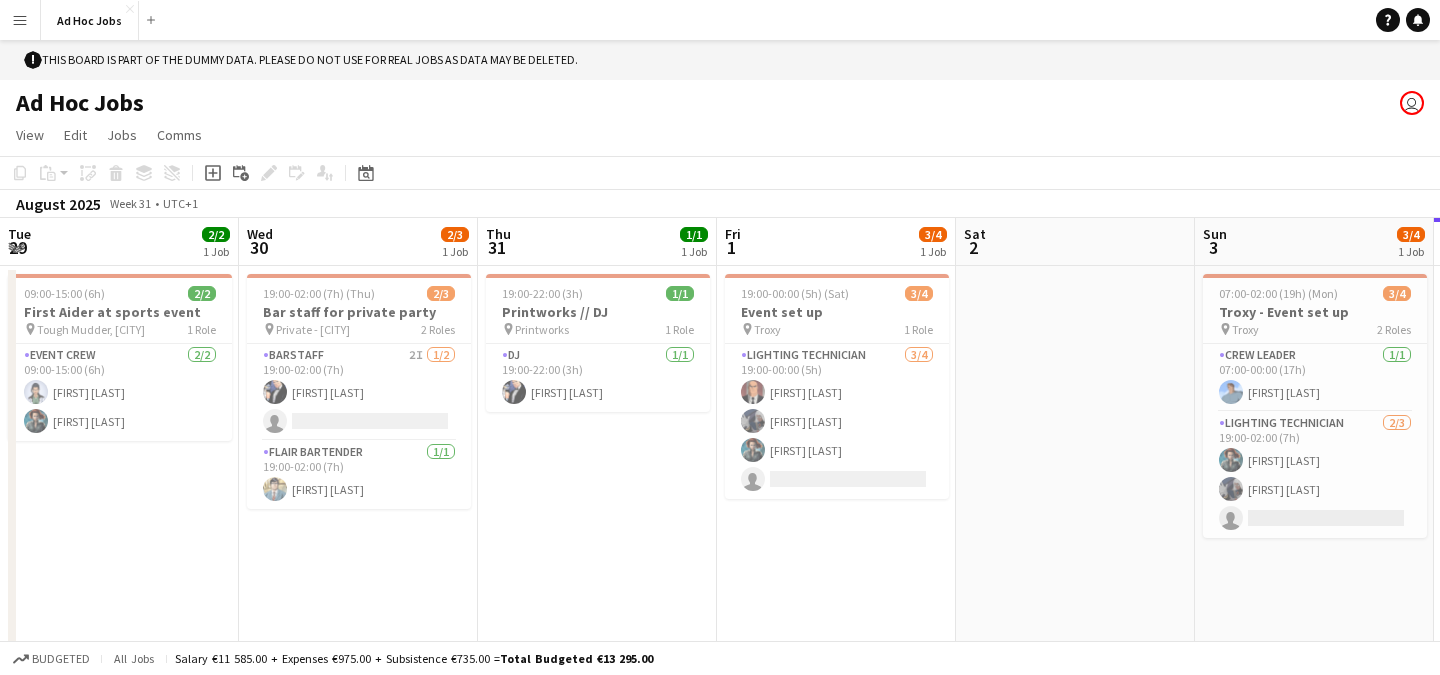 scroll, scrollTop: 0, scrollLeft: 0, axis: both 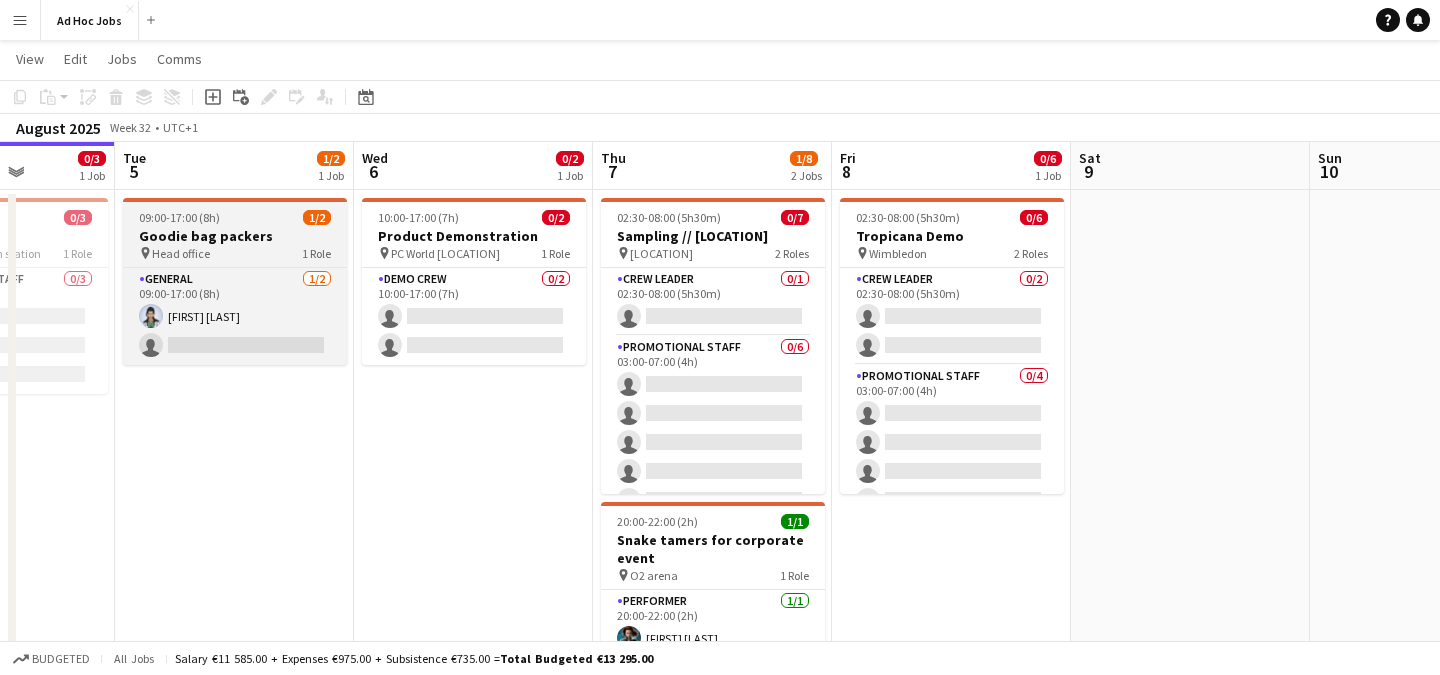click on "09:00-17:00 (8h)    1/2" at bounding box center (235, 217) 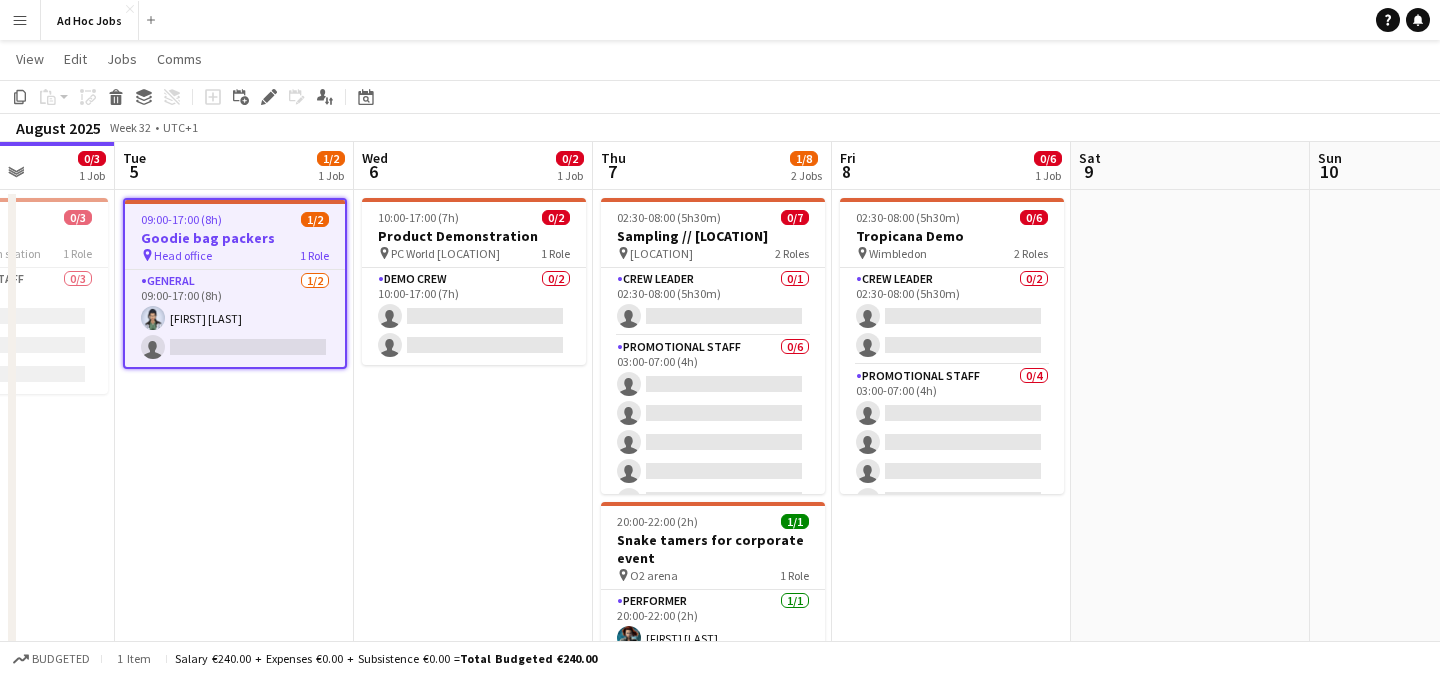 click on "09:00-17:00 (8h)    1/2" at bounding box center (235, 219) 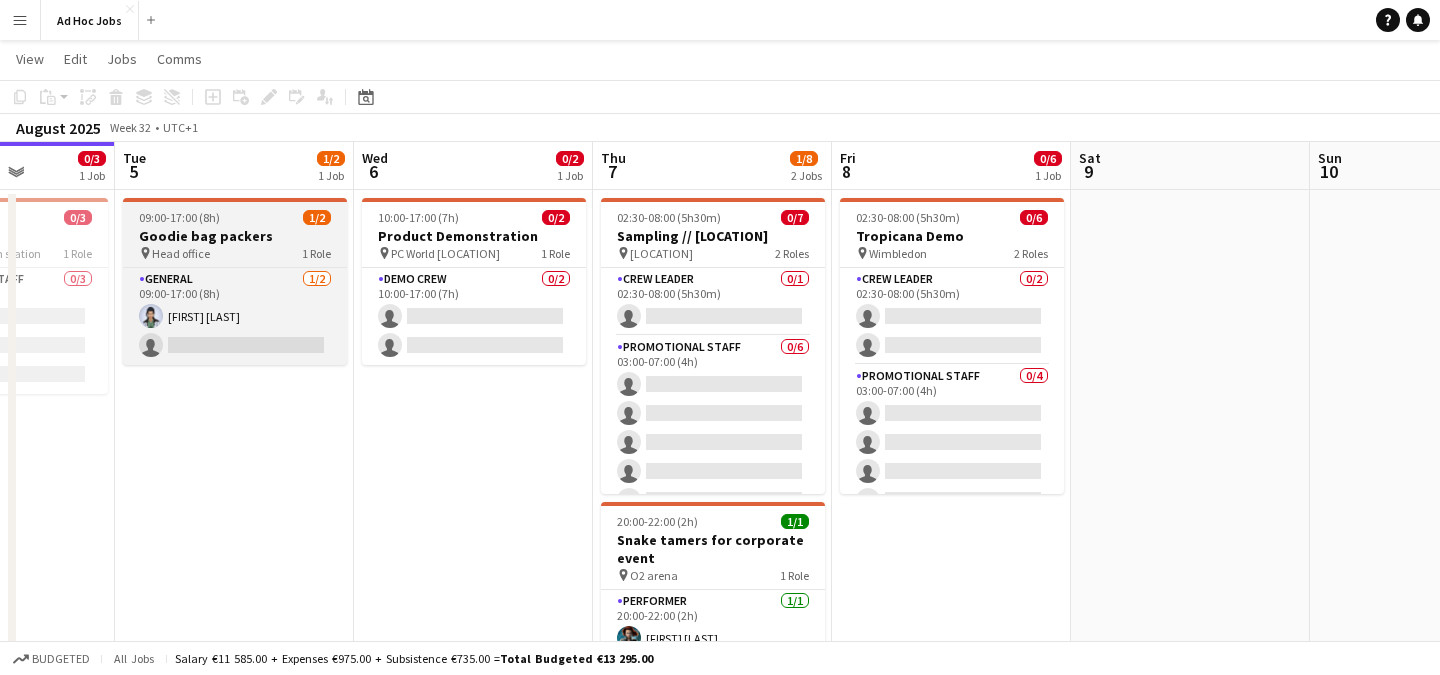 click on "09:00-17:00 (8h)    1/2" at bounding box center (235, 217) 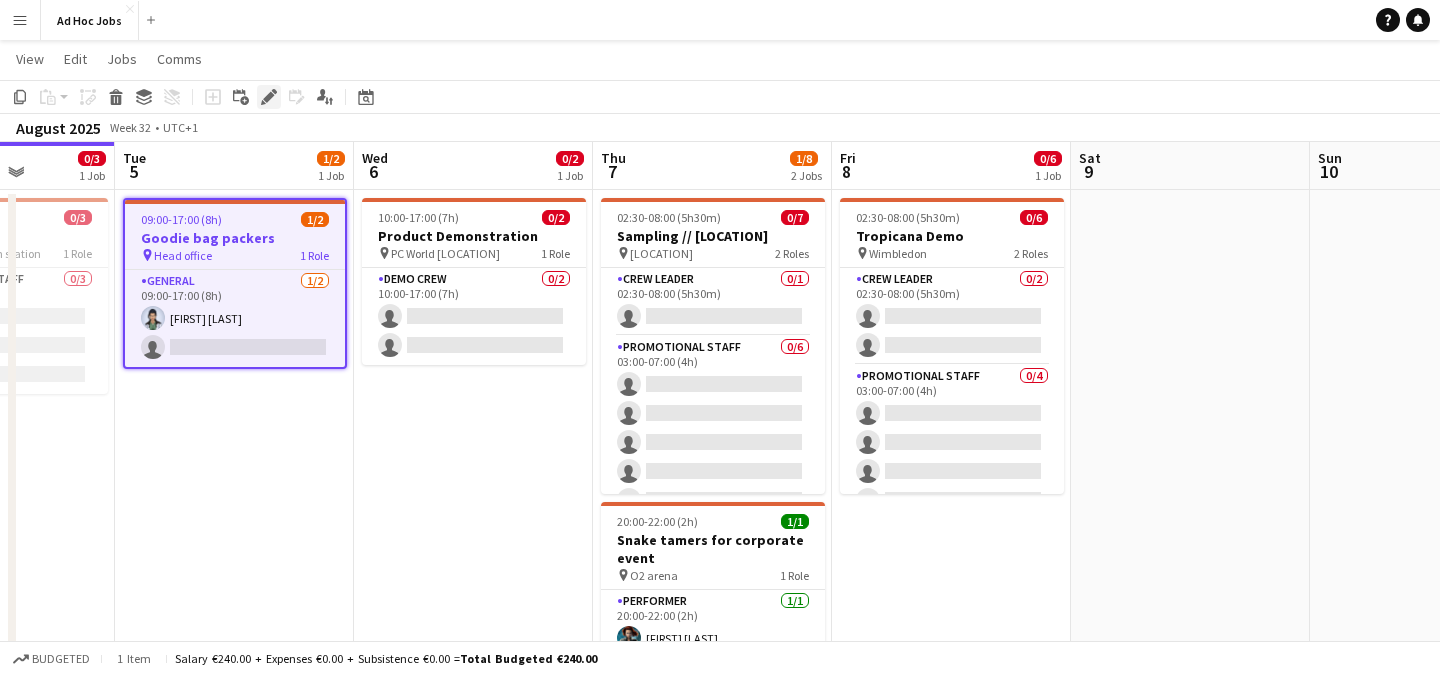 click on "Edit" at bounding box center (269, 97) 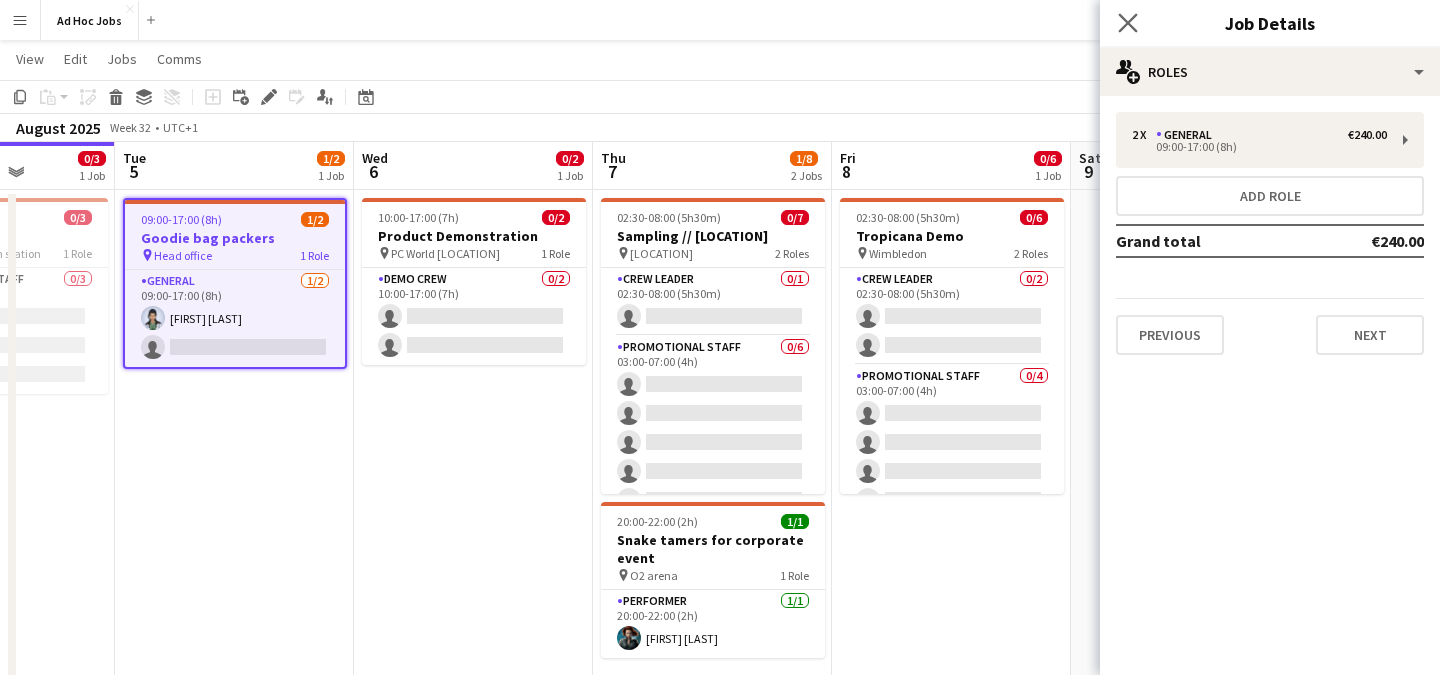 click on "Close pop-in" 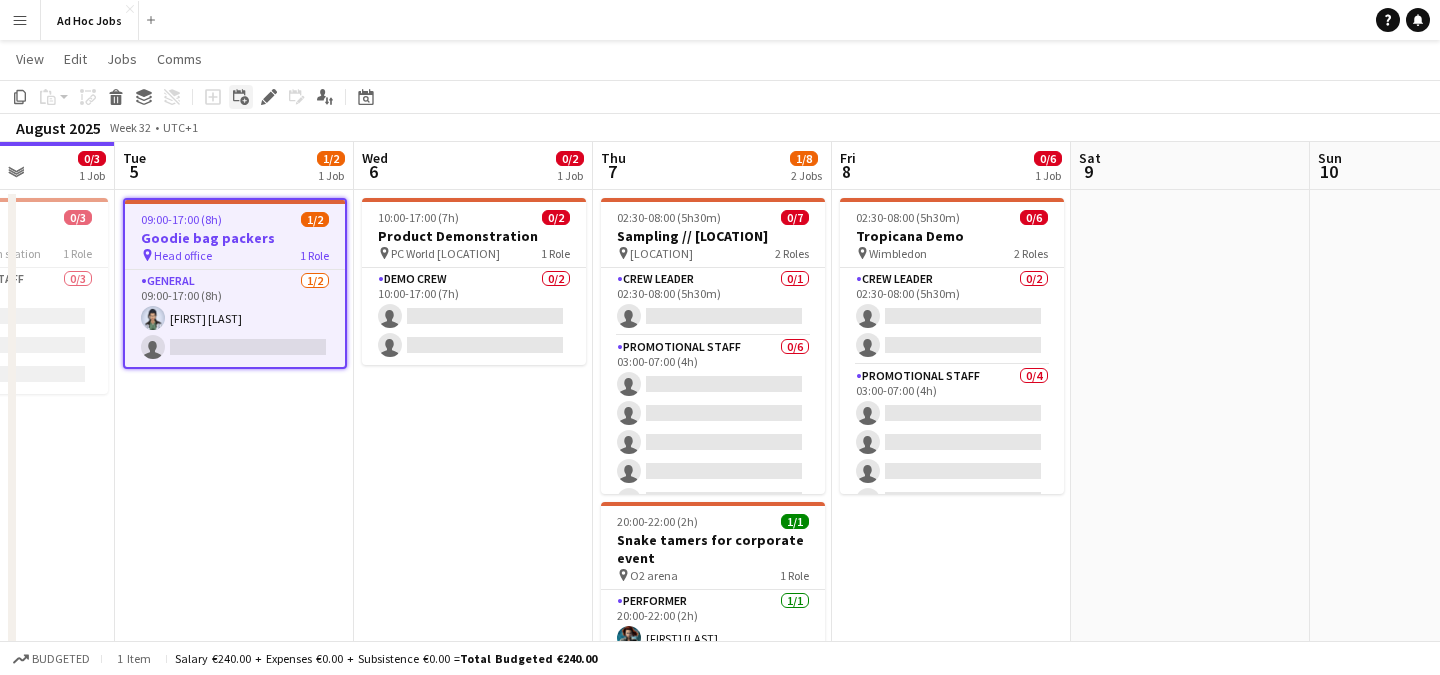 click 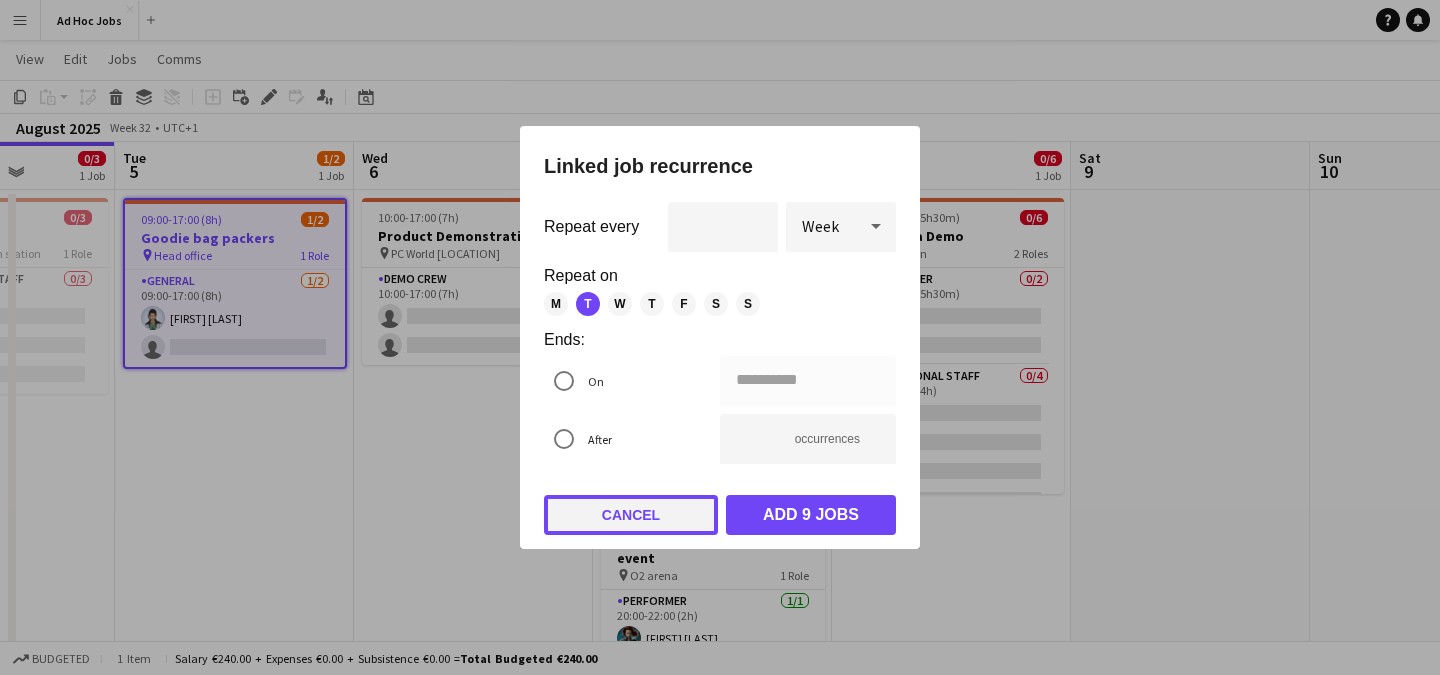 click on "Cancel" 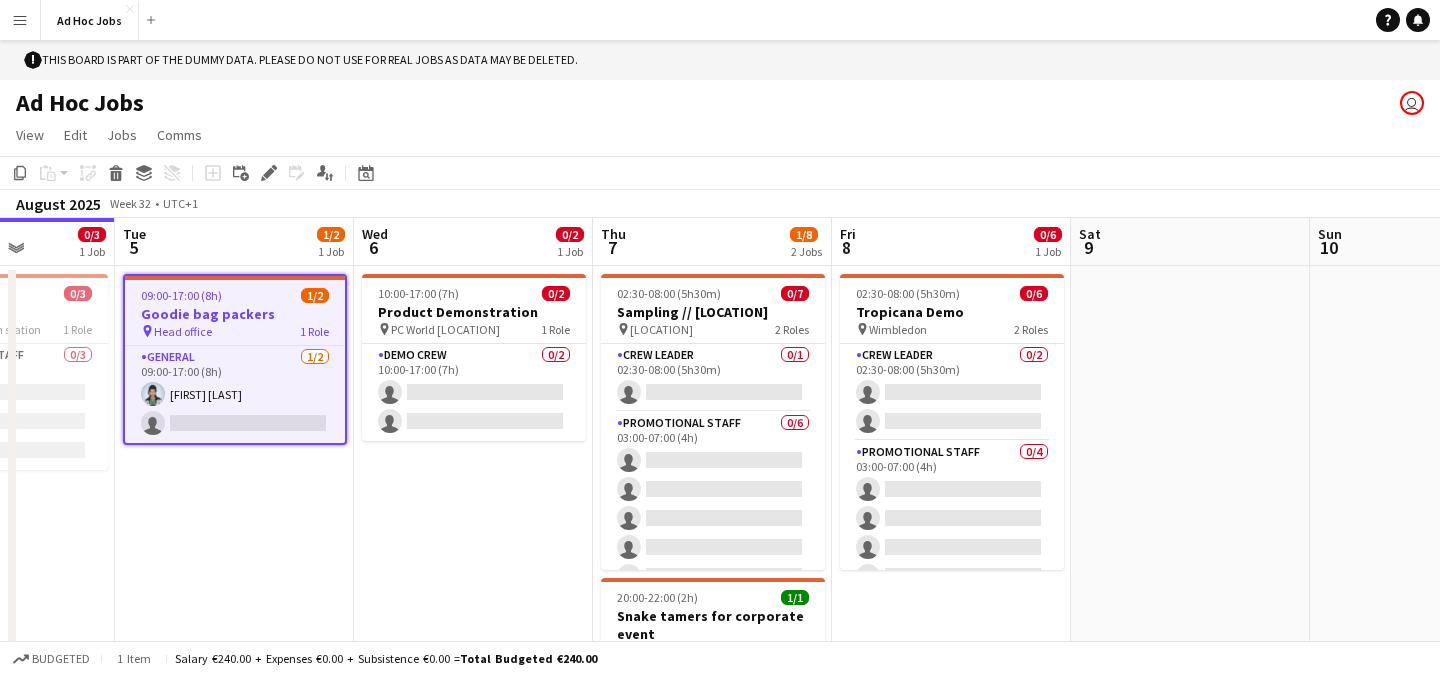 scroll, scrollTop: 76, scrollLeft: 0, axis: vertical 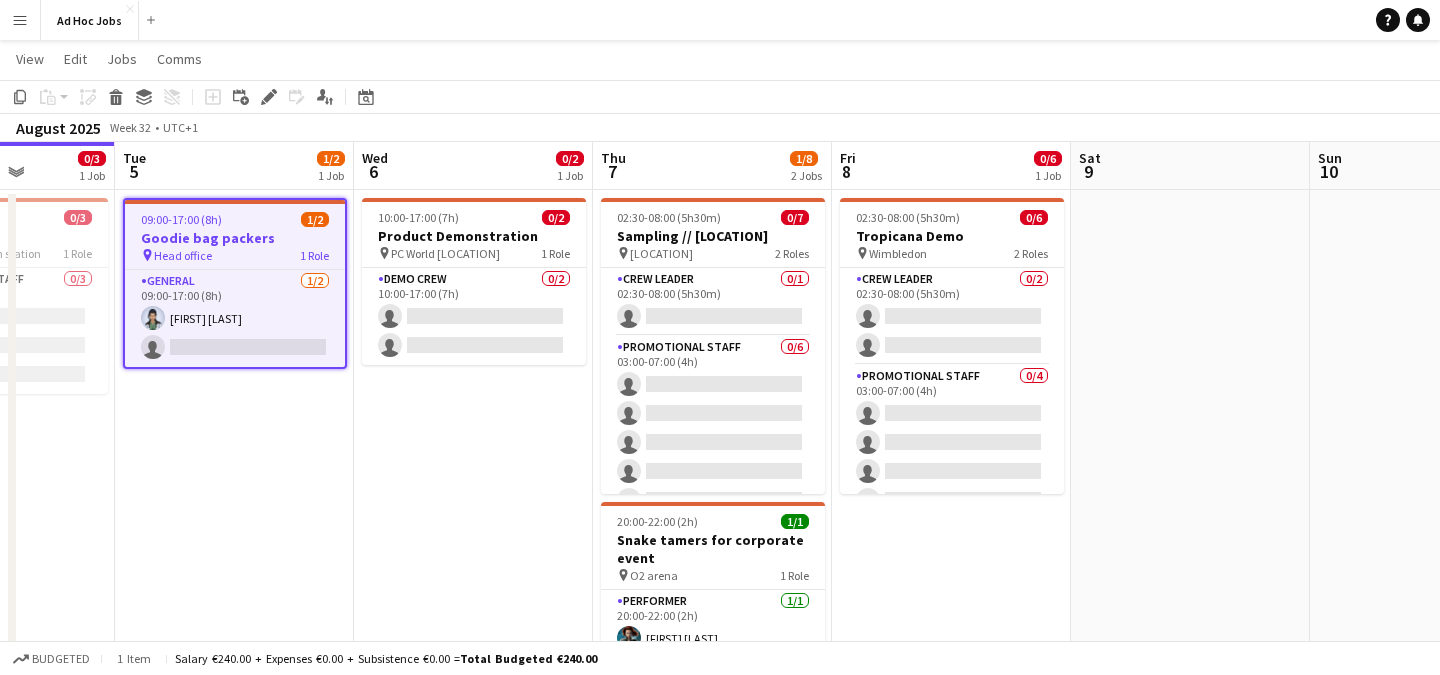 click on "Menu" at bounding box center (20, 20) 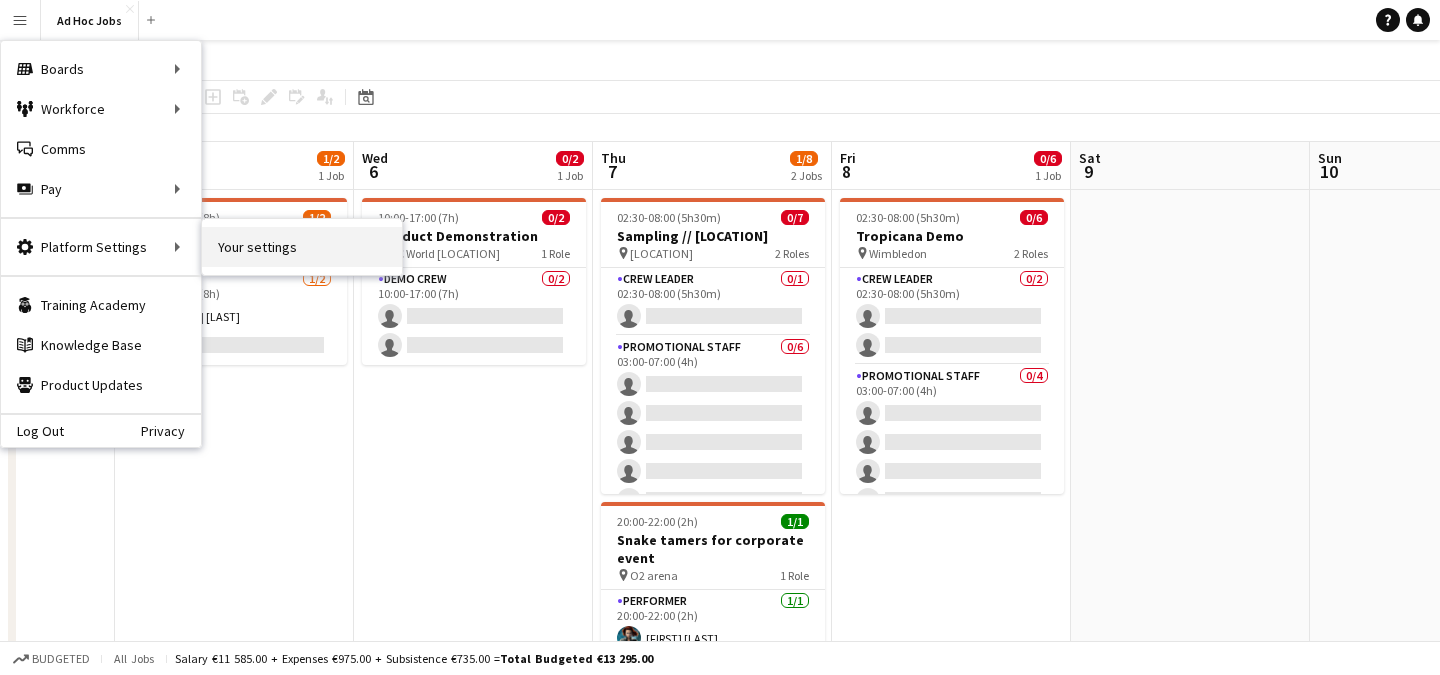 click on "Your settings" at bounding box center (302, 247) 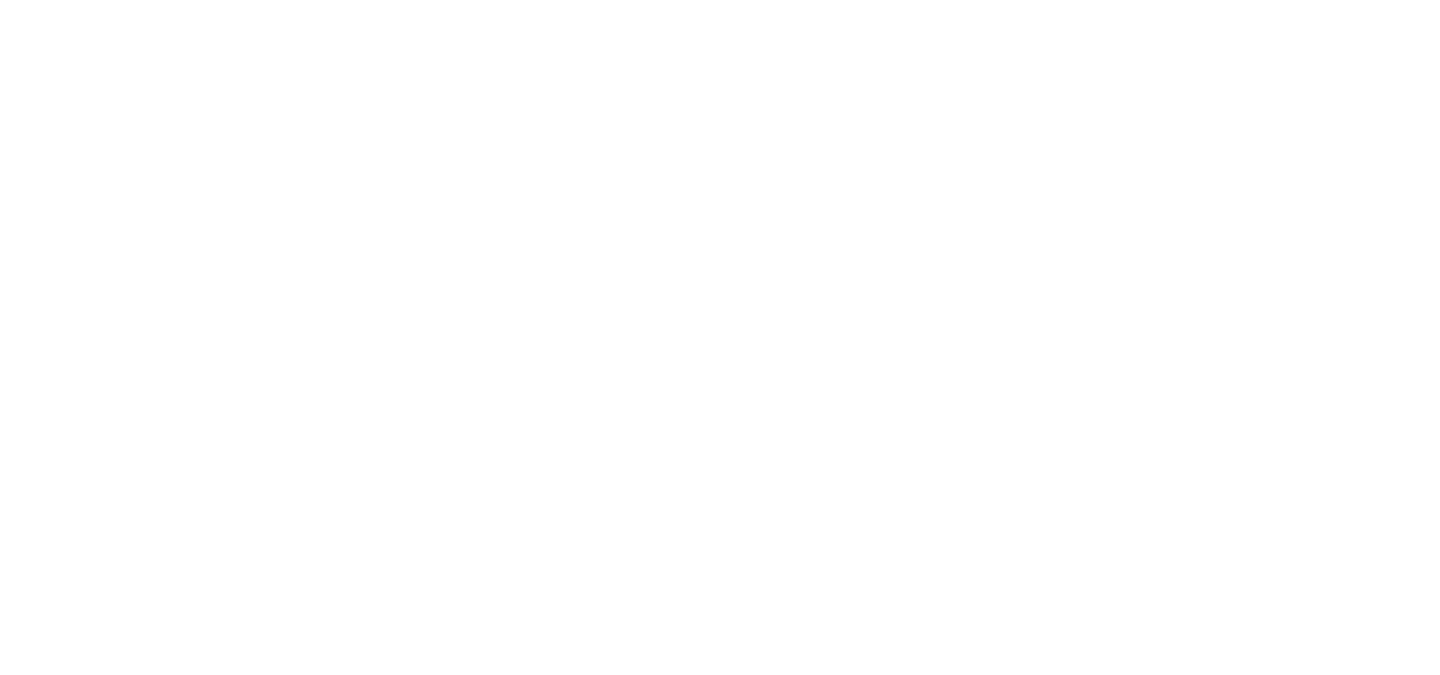 scroll, scrollTop: 0, scrollLeft: 0, axis: both 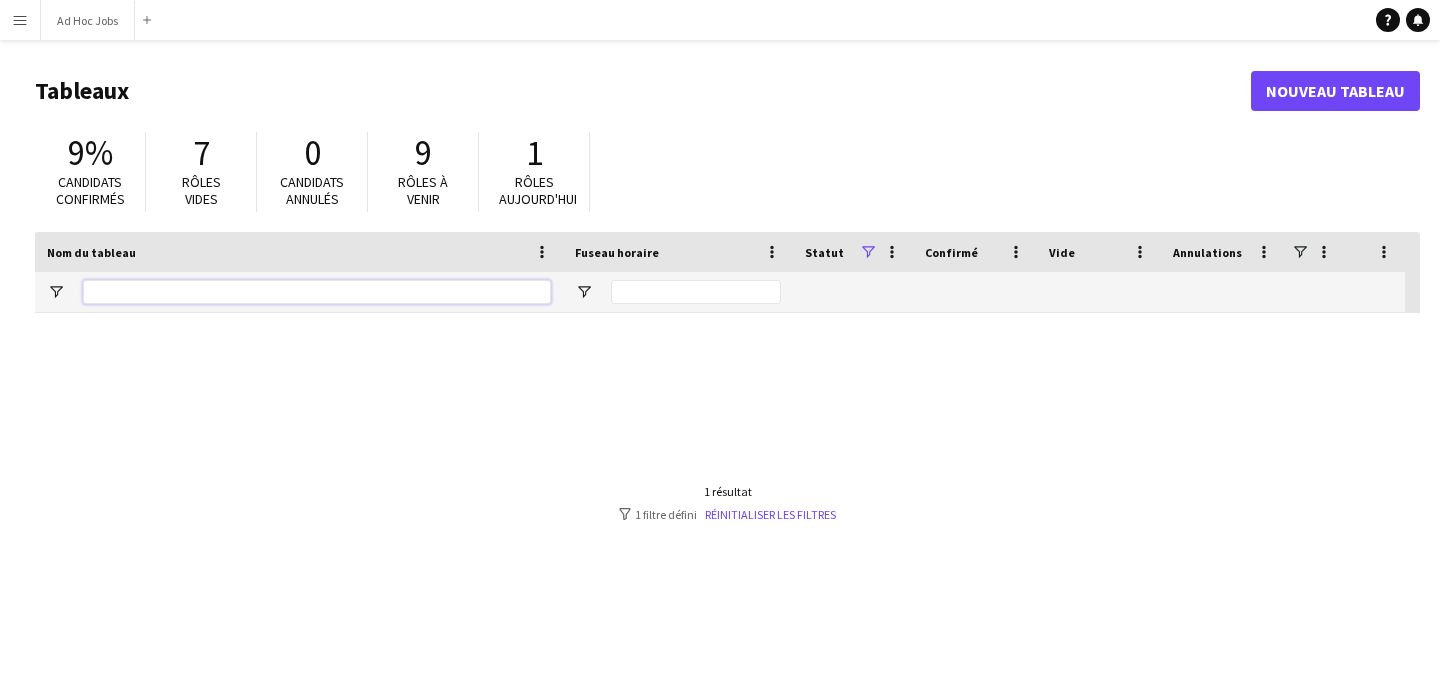click at bounding box center (317, 292) 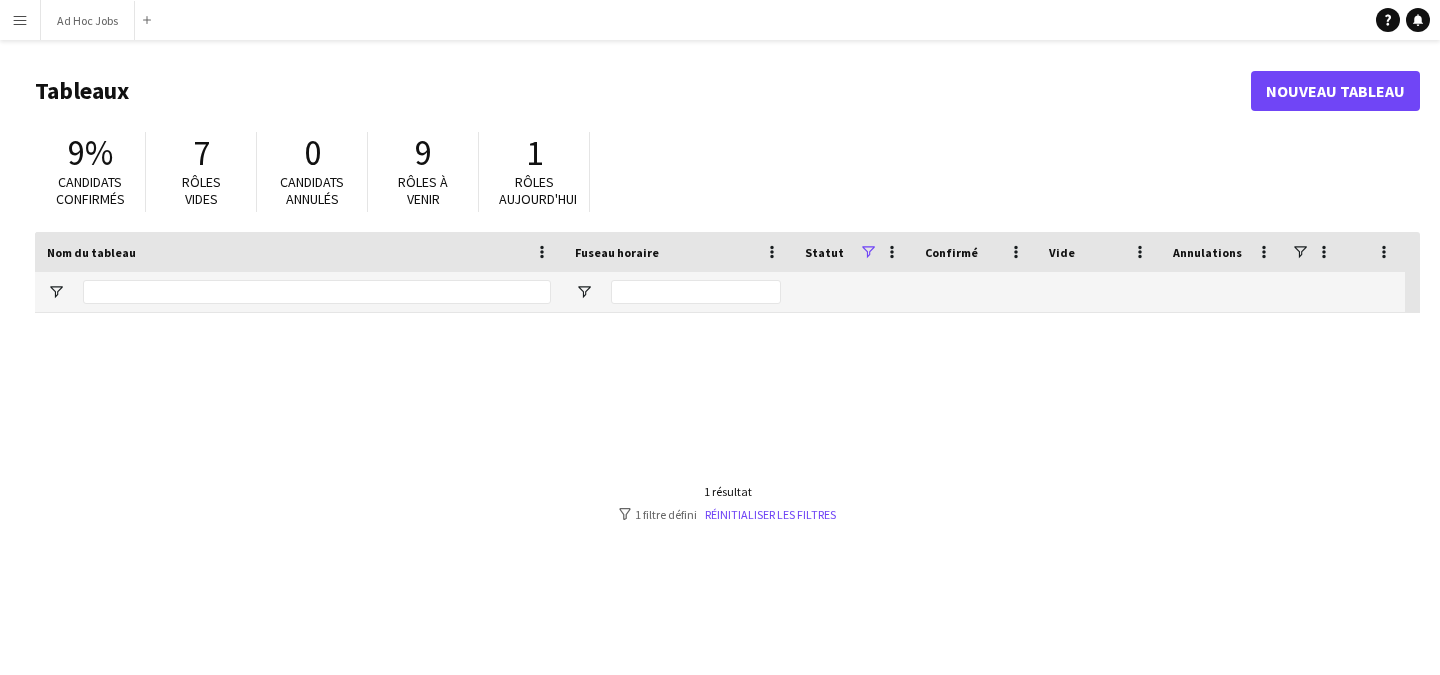 click on "Nom du tableau" 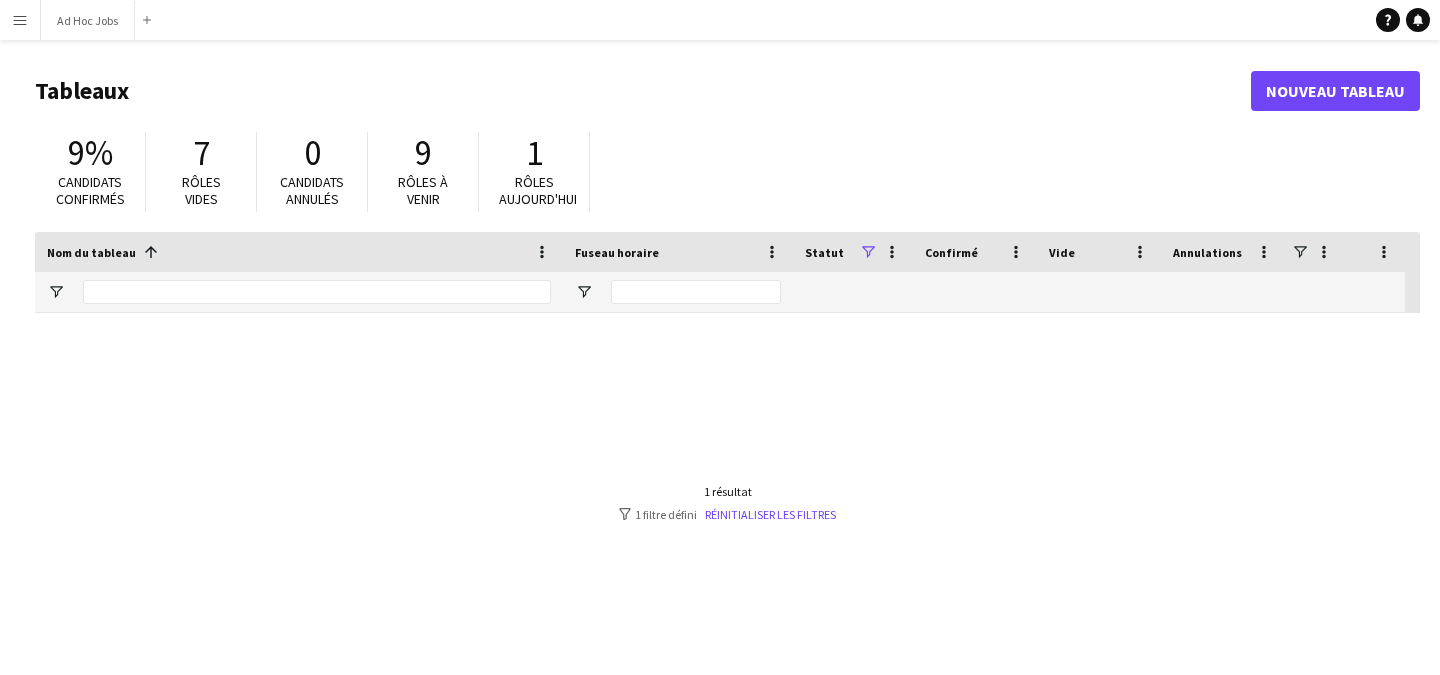 click on "Menu" at bounding box center (20, 20) 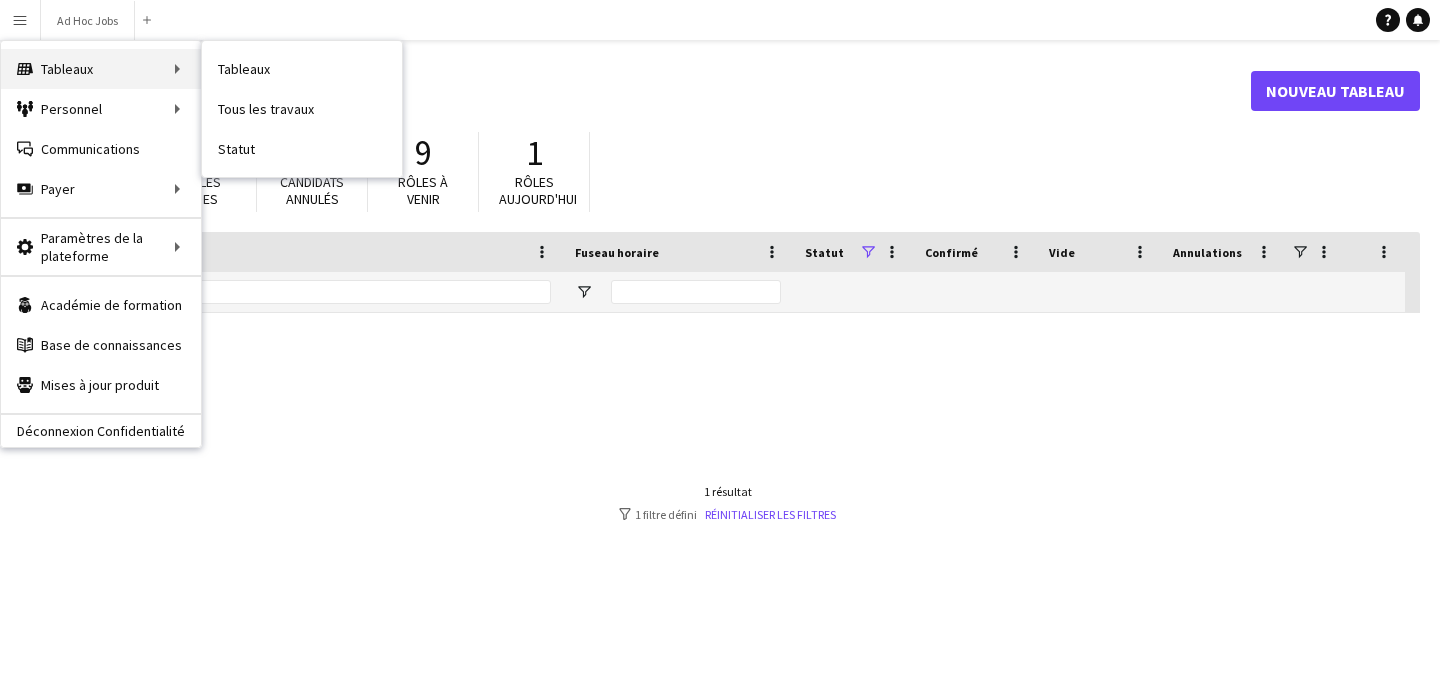 click on "Tableaux
Tableaux" at bounding box center [101, 69] 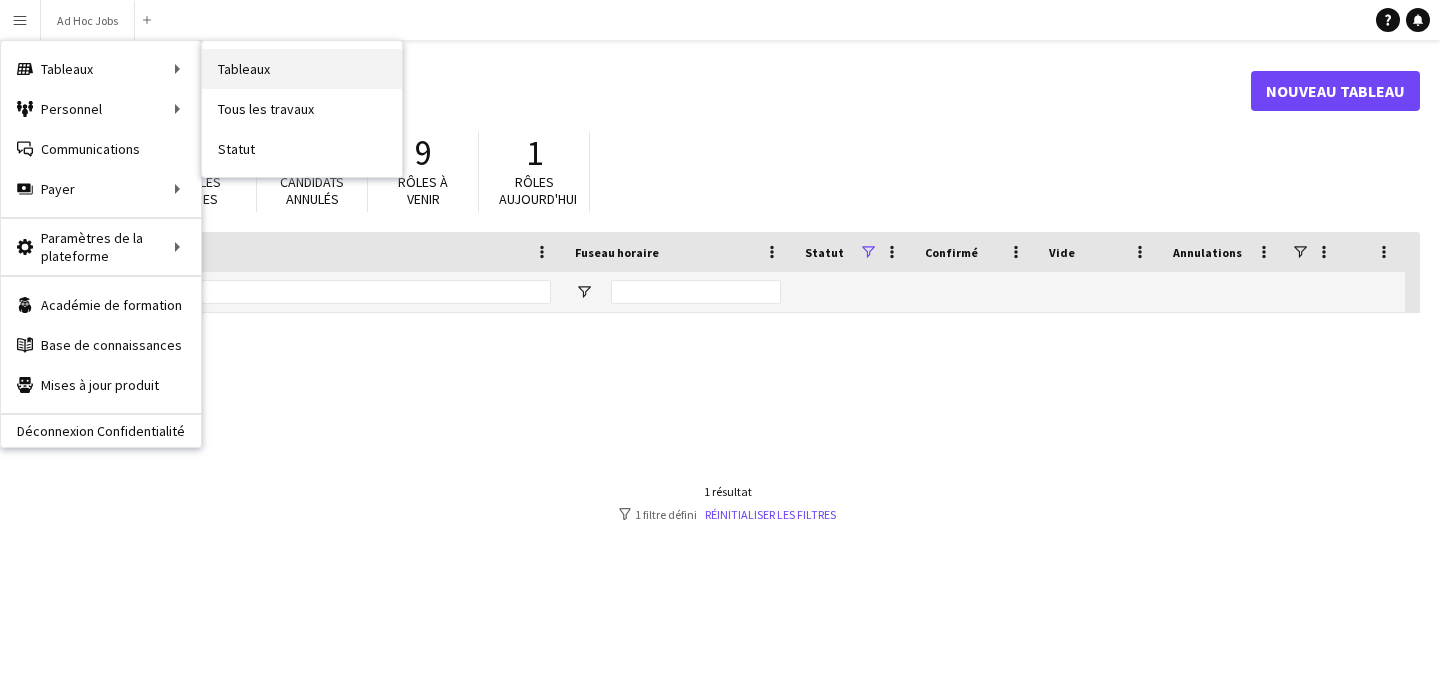 click on "Tableaux" at bounding box center (302, 69) 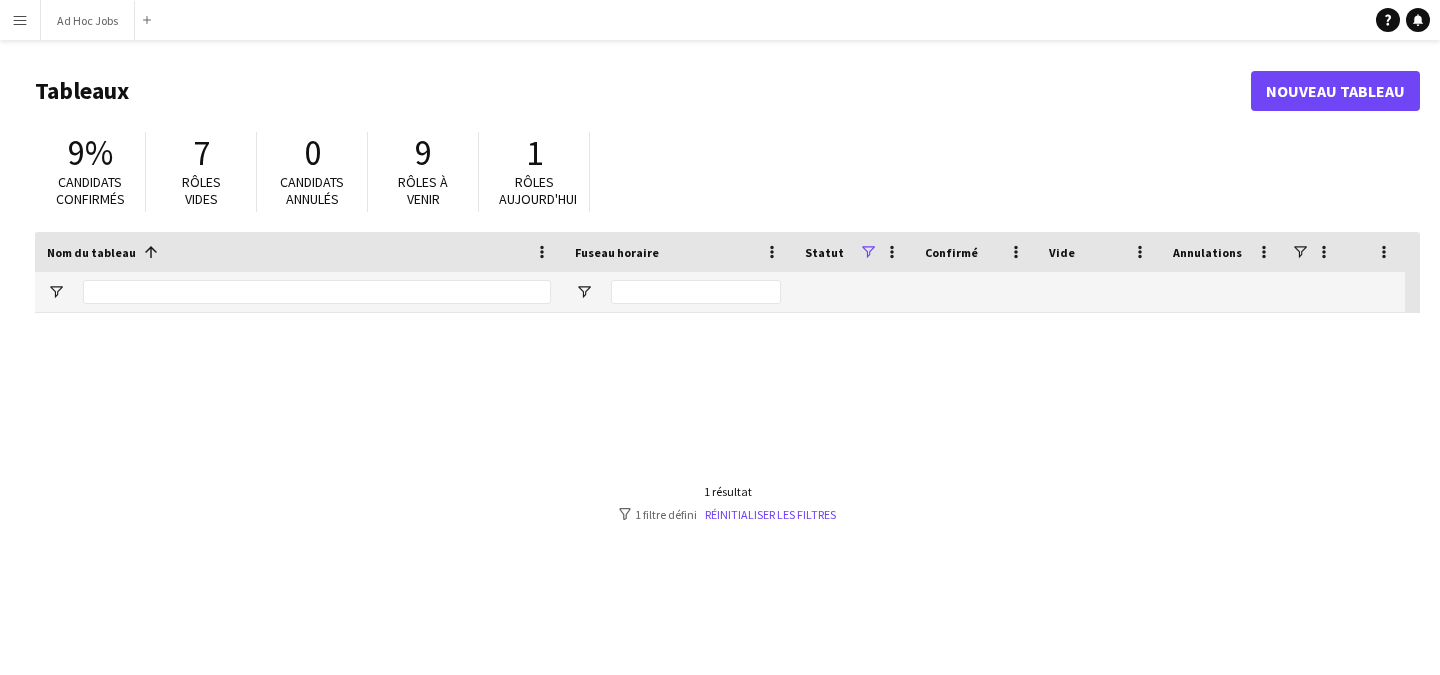 click on "Menu" at bounding box center [20, 20] 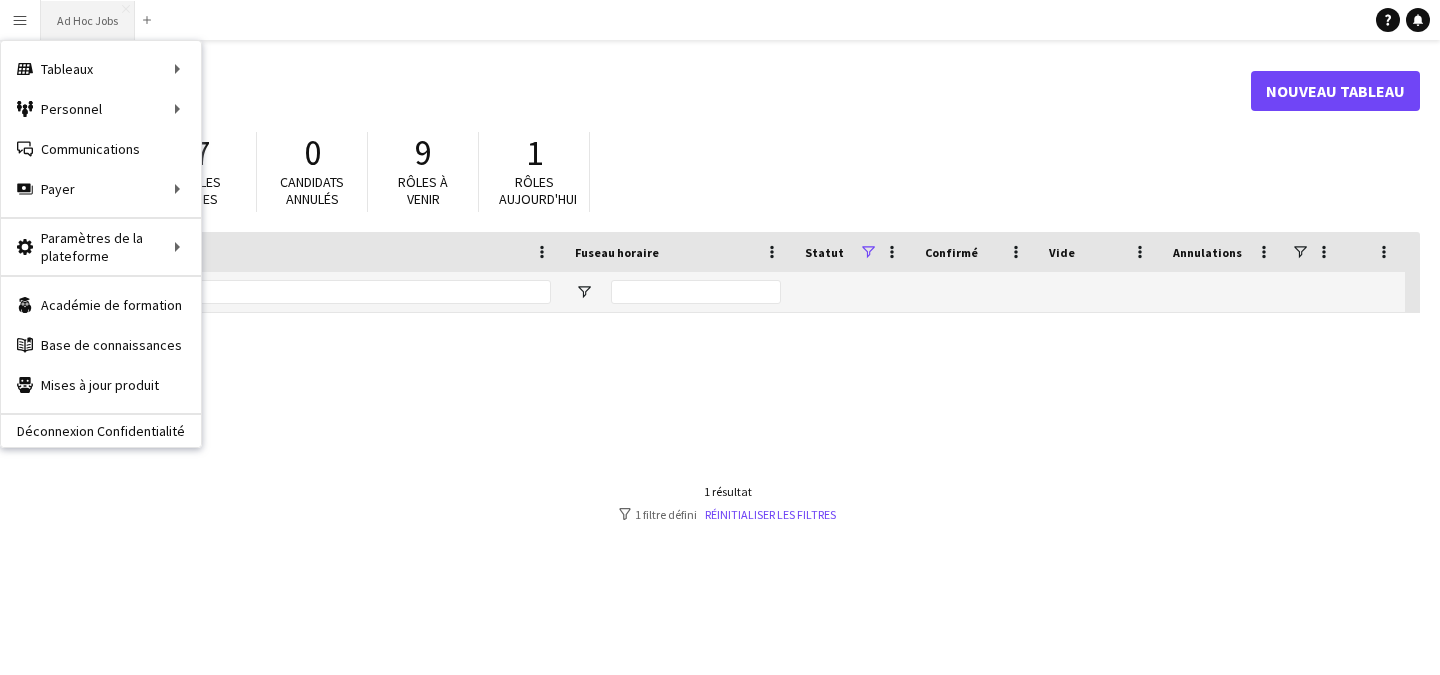 click on "Ad Hoc Jobs
Fermer" at bounding box center [88, 20] 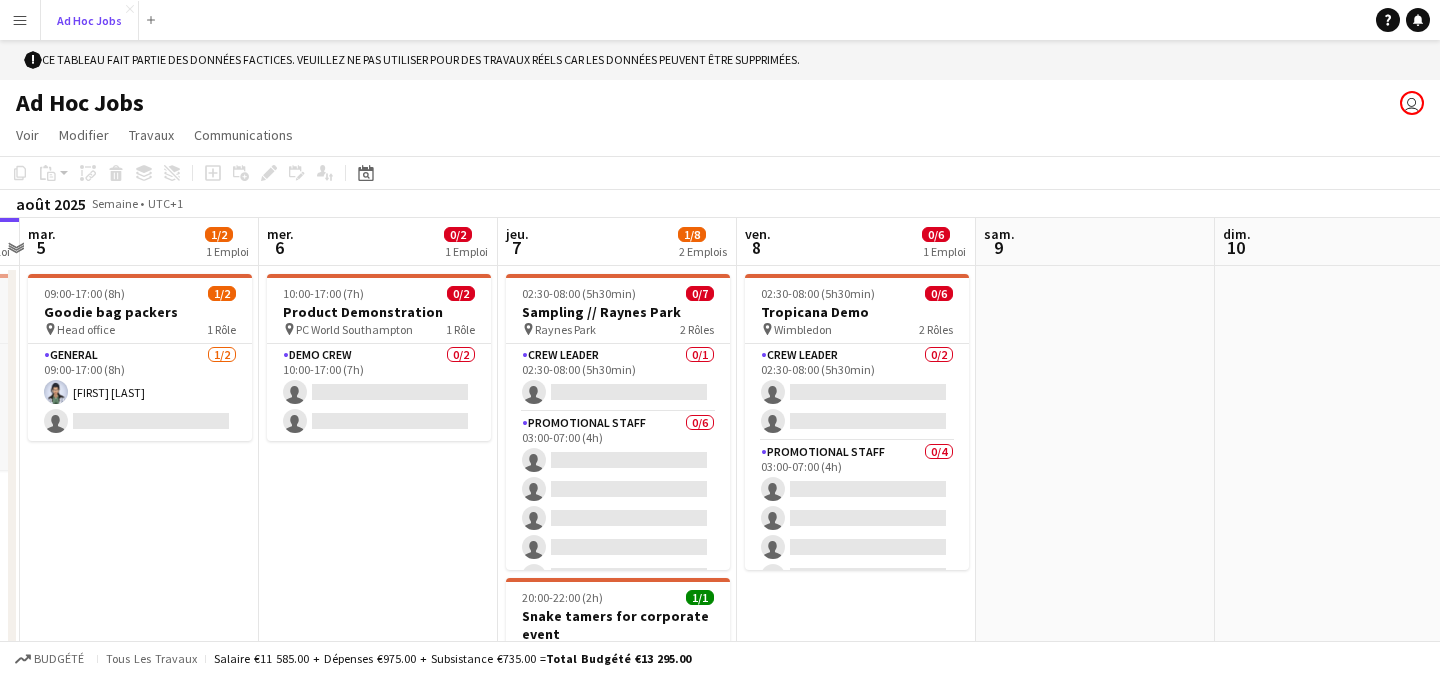 scroll, scrollTop: 0, scrollLeft: 945, axis: horizontal 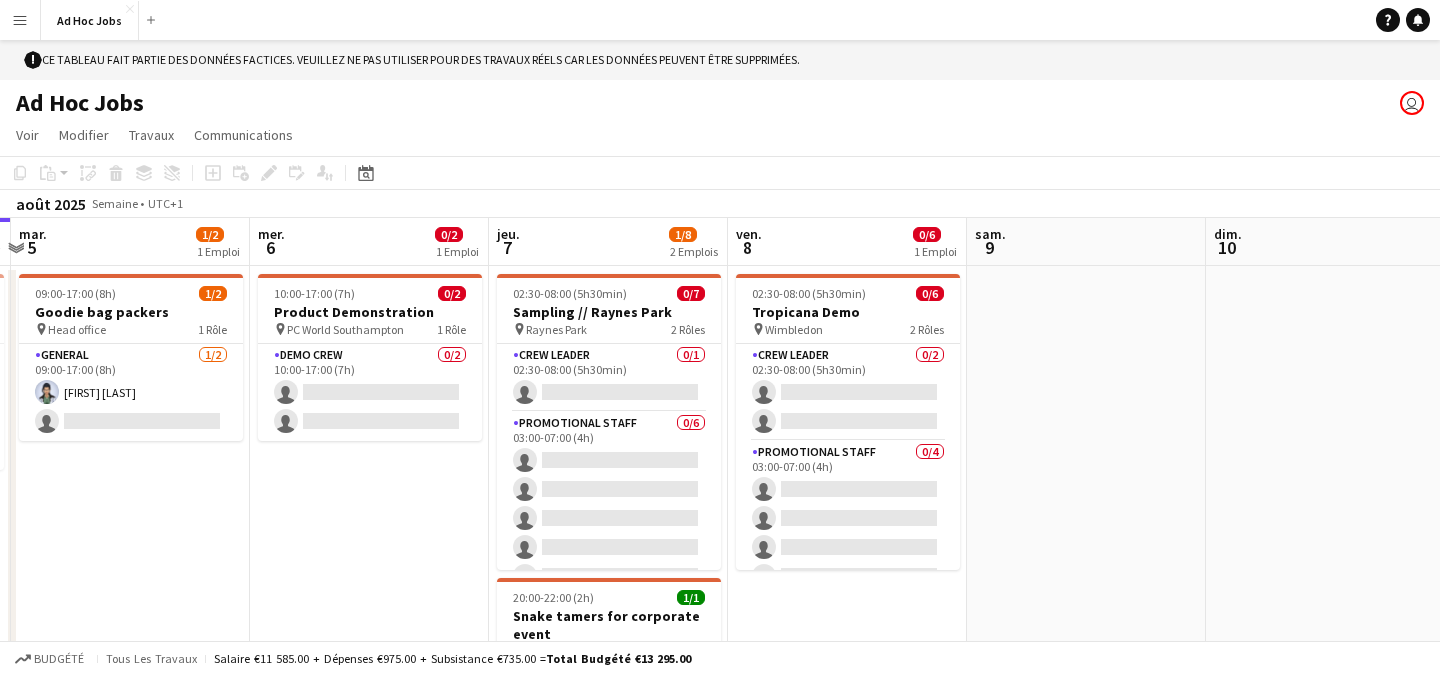 click on "août 2025   Semaine 32
•   UTC+1" 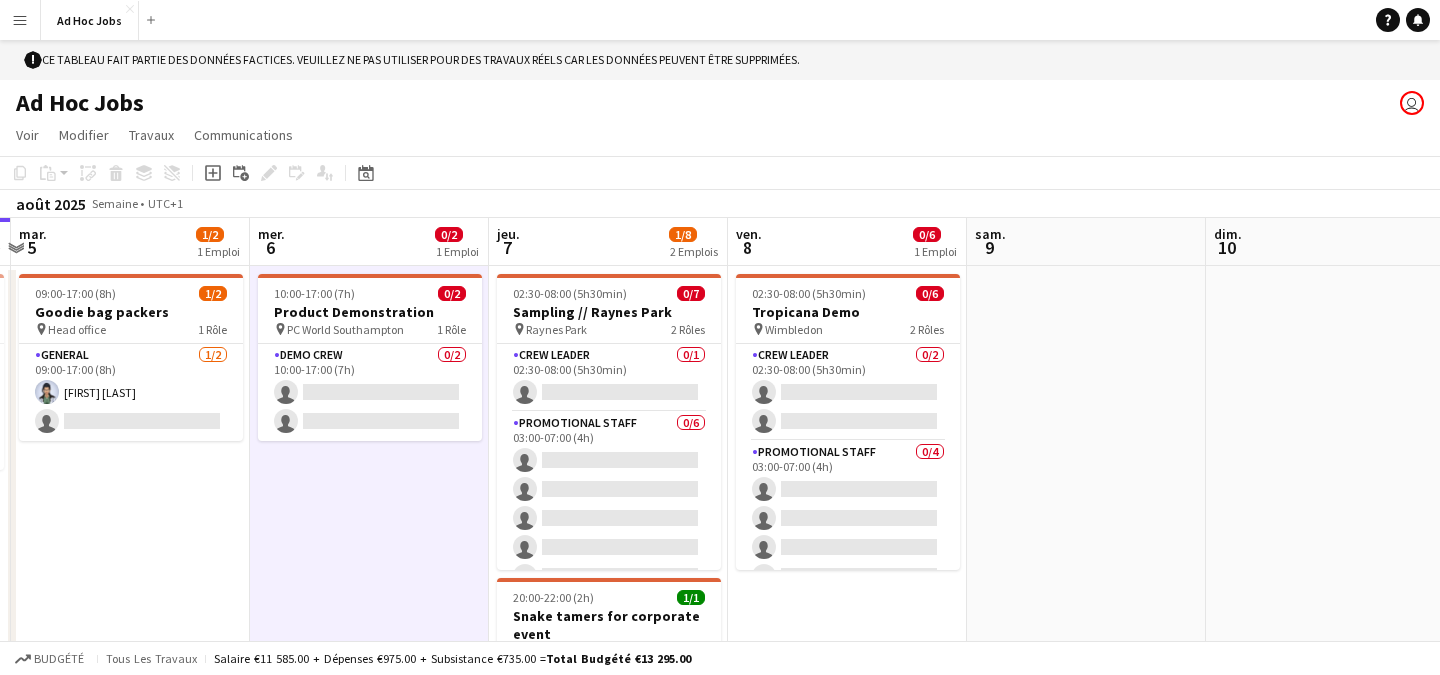 click on "09:00-17:00 (8h)    1/2   Goodie bag packers
pin
Head office   1 Rôle   General   1/2   09:00-17:00 (8h)
Diana Prince
single-neutral-actions" at bounding box center (130, 521) 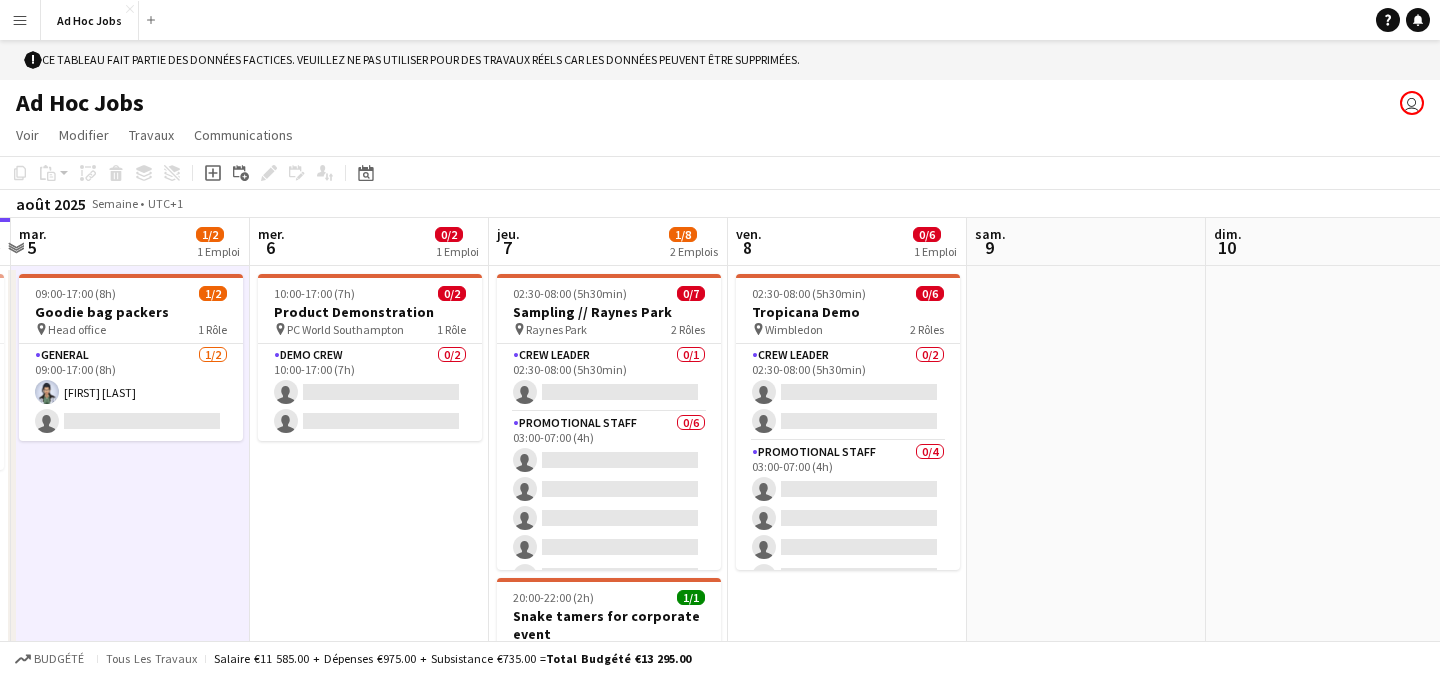 click on "10:00-17:00 (7h)    0/2   Product Demonstration
pin
PC World Southampton   1 Rôle   Demo crew   0/2   10:00-17:00 (7h)
single-neutral-actions
single-neutral-actions" at bounding box center [369, 521] 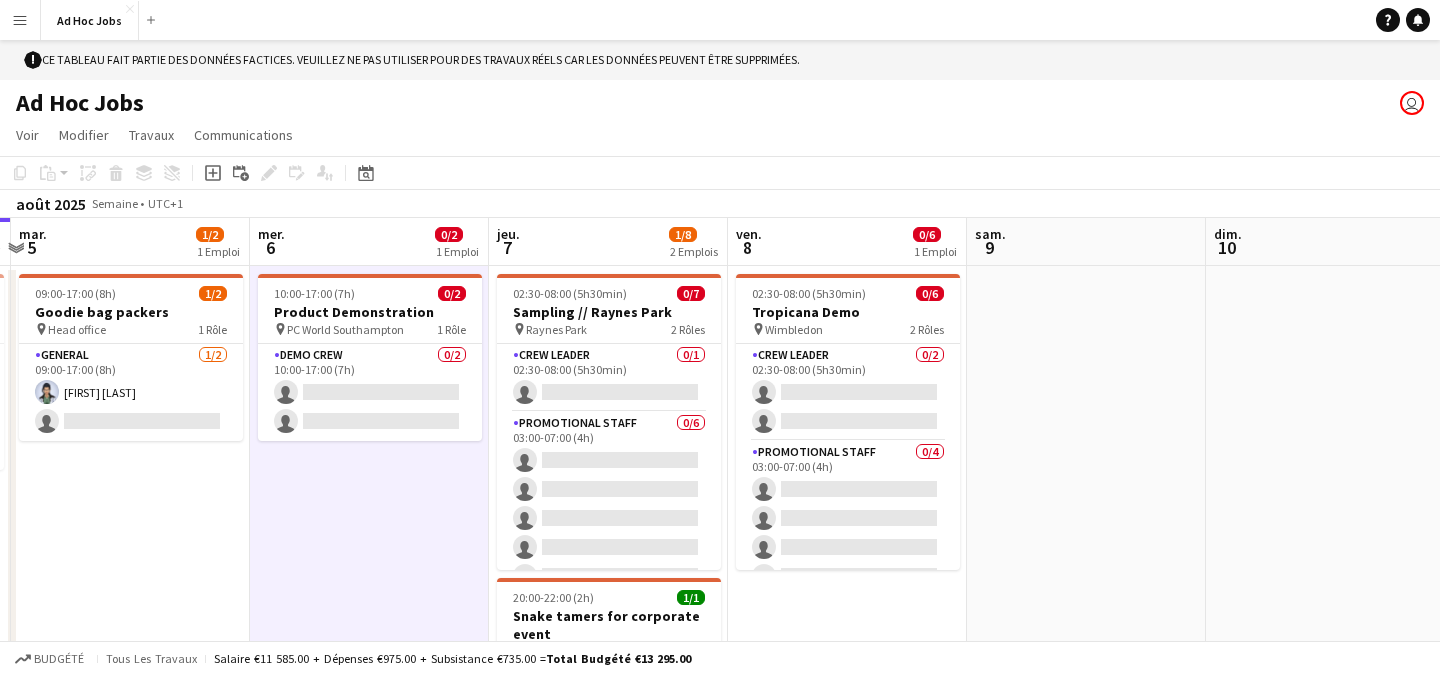 click at bounding box center [1086, 521] 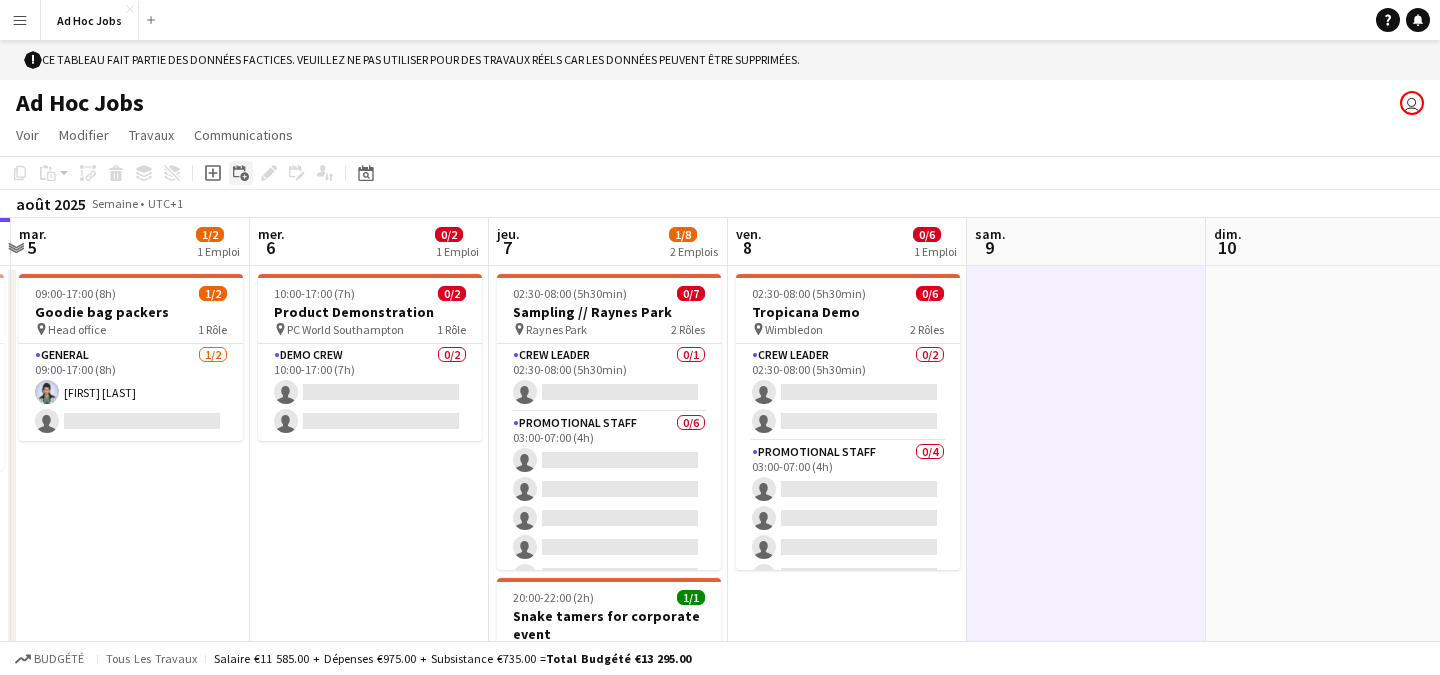 click on "Ajouter un Travail Lié" 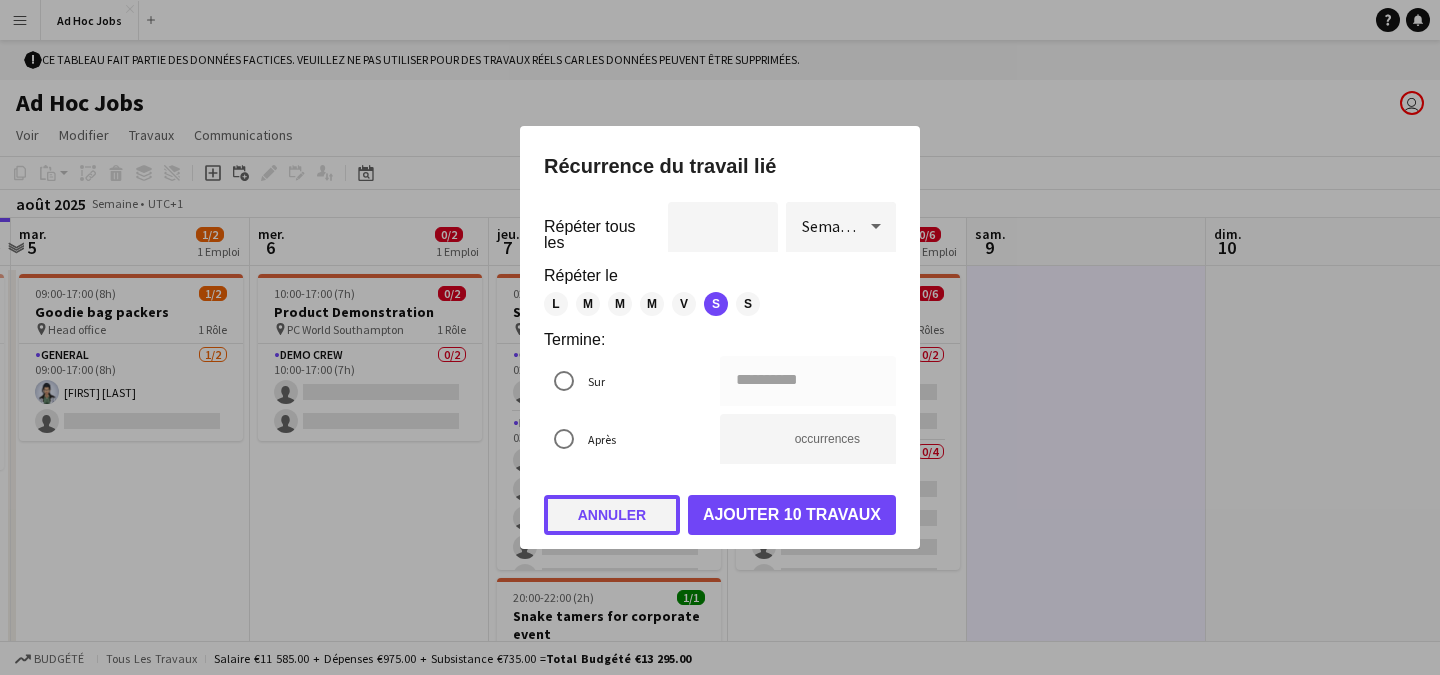 click on "Annuler" 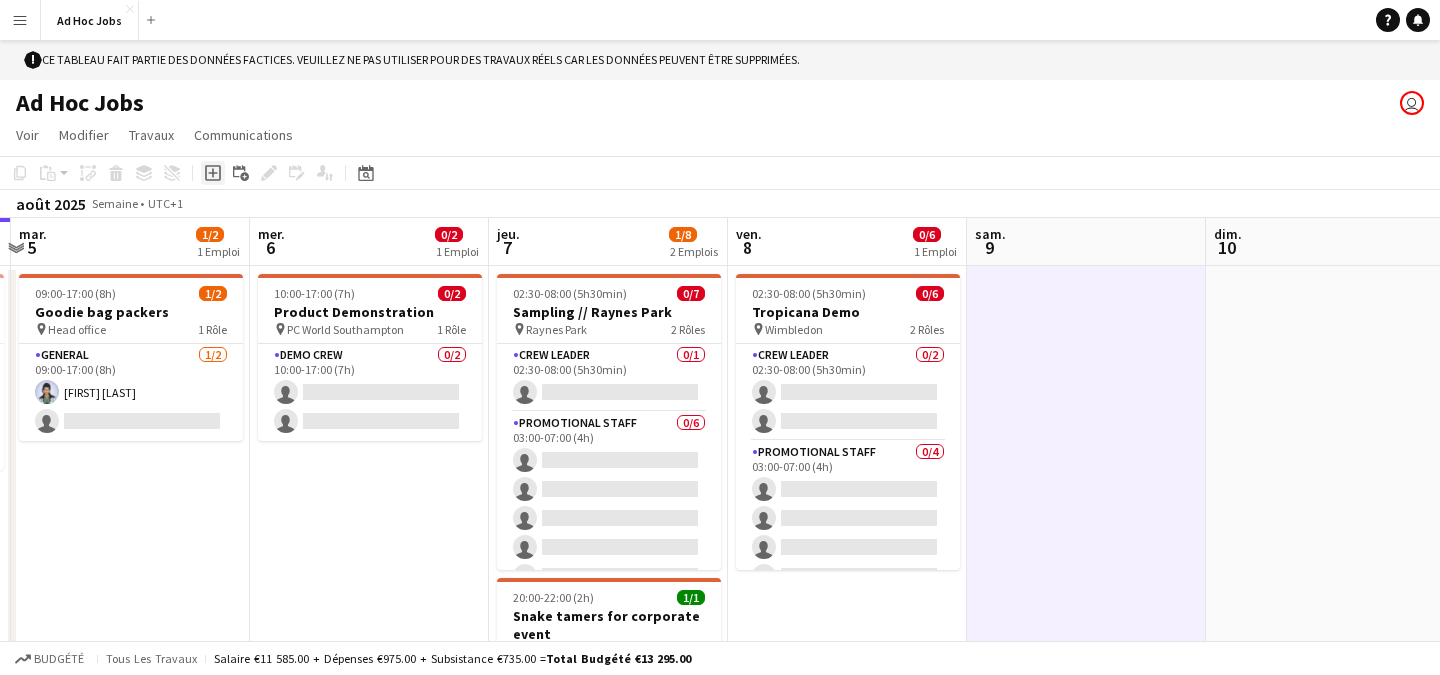 click on "Ajouter un travail" 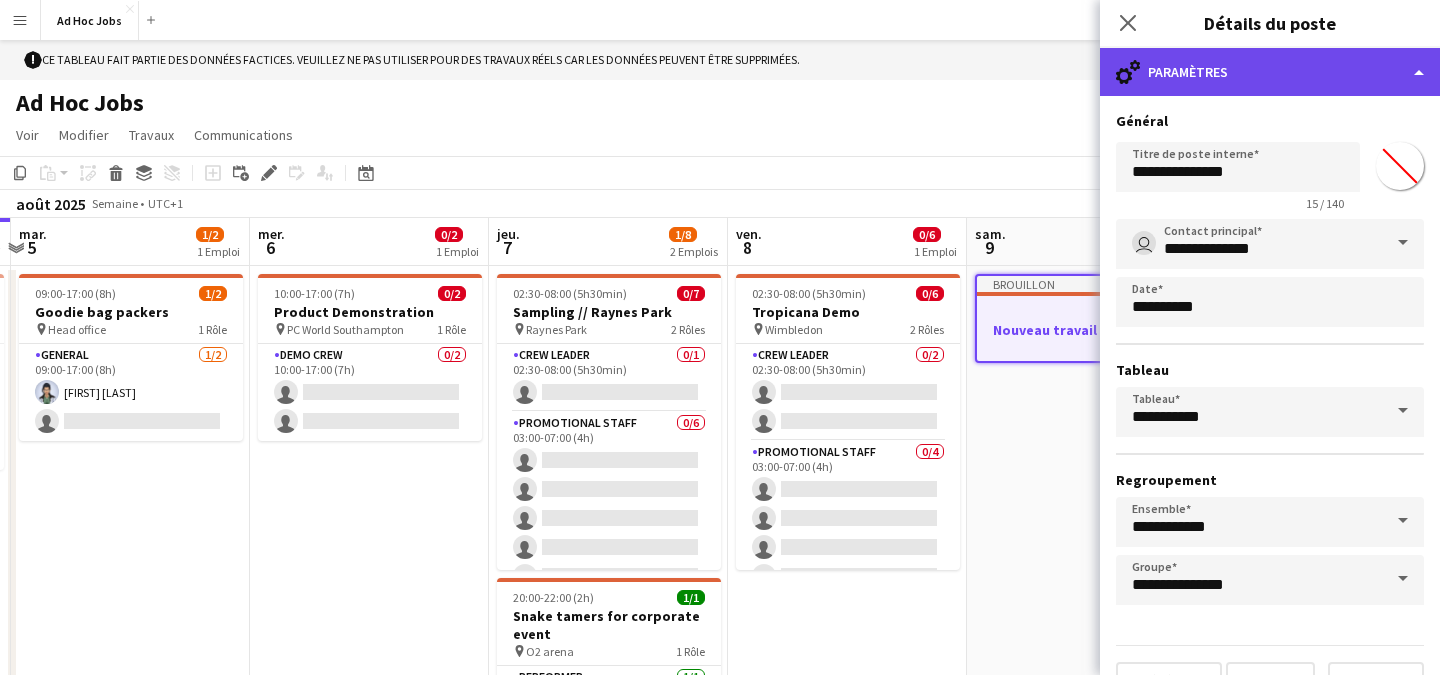 click on "cog-double-3
Paramètres" 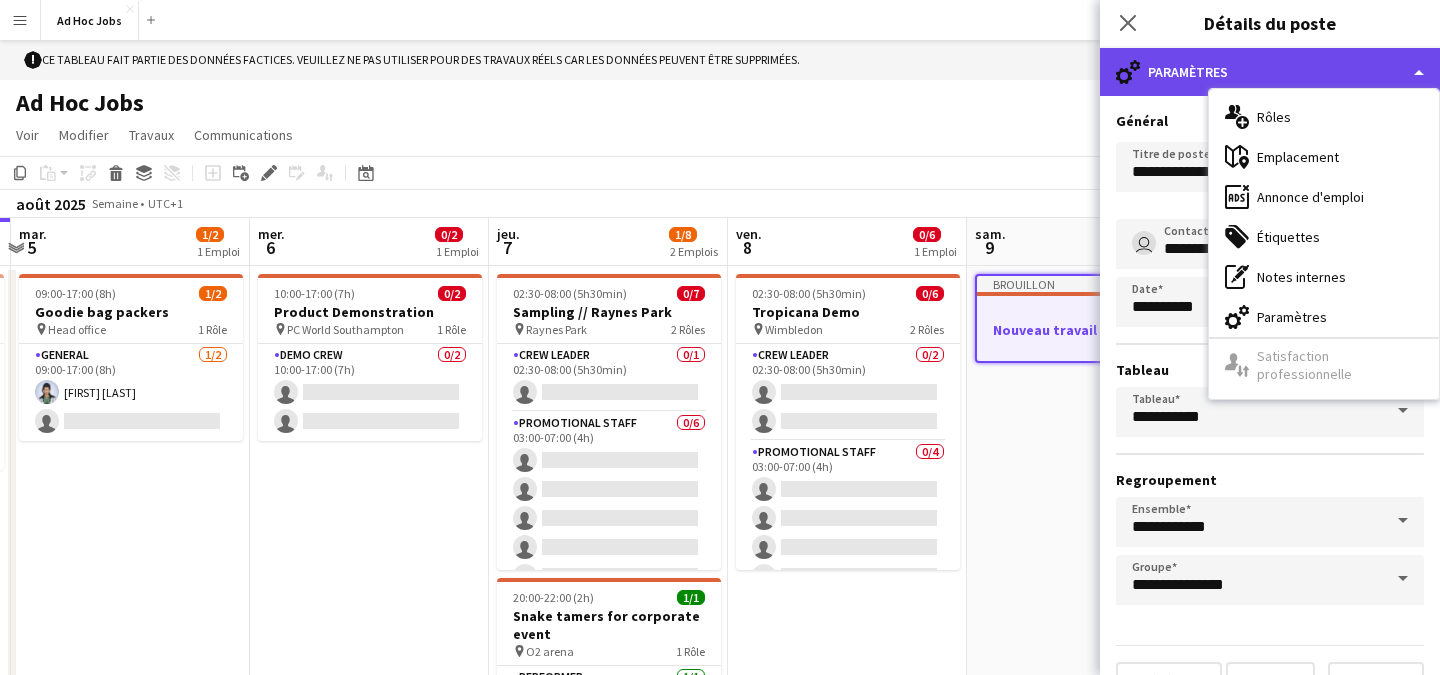 click on "cog-double-3
Paramètres" 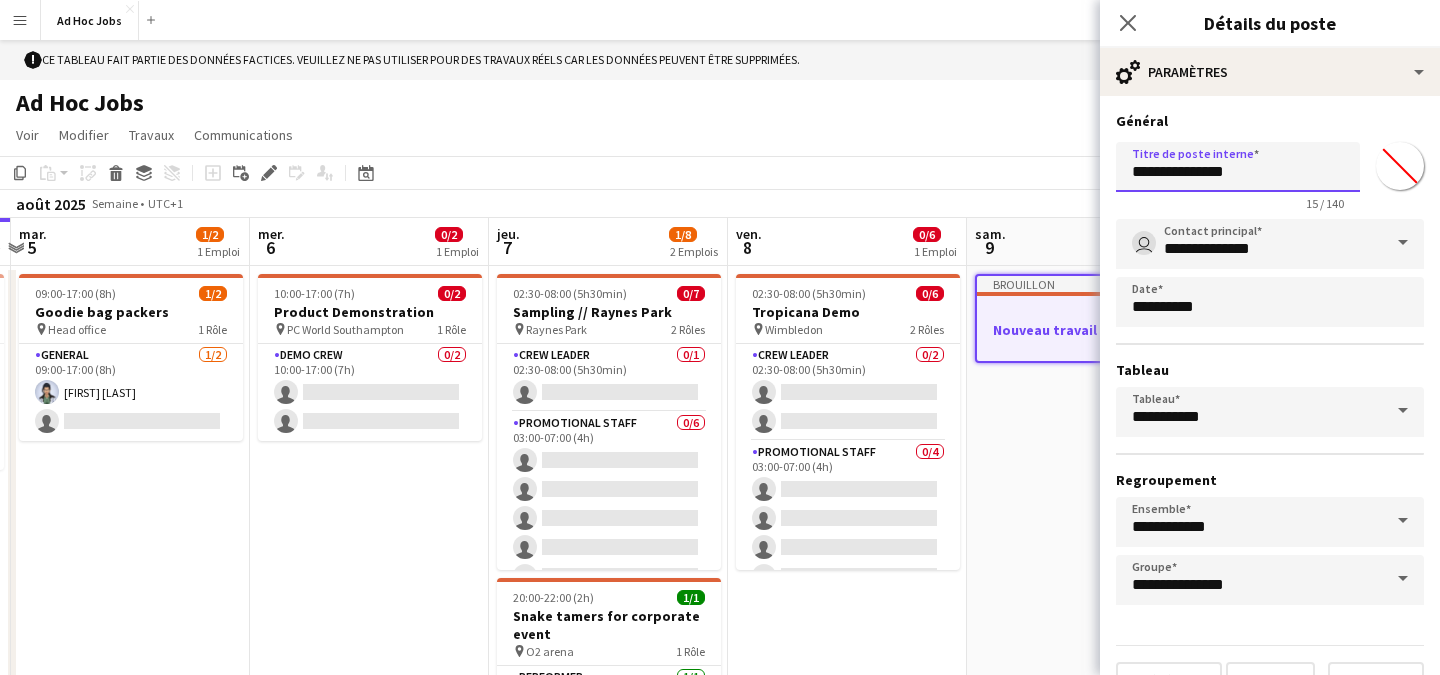 click on "**********" at bounding box center [1238, 167] 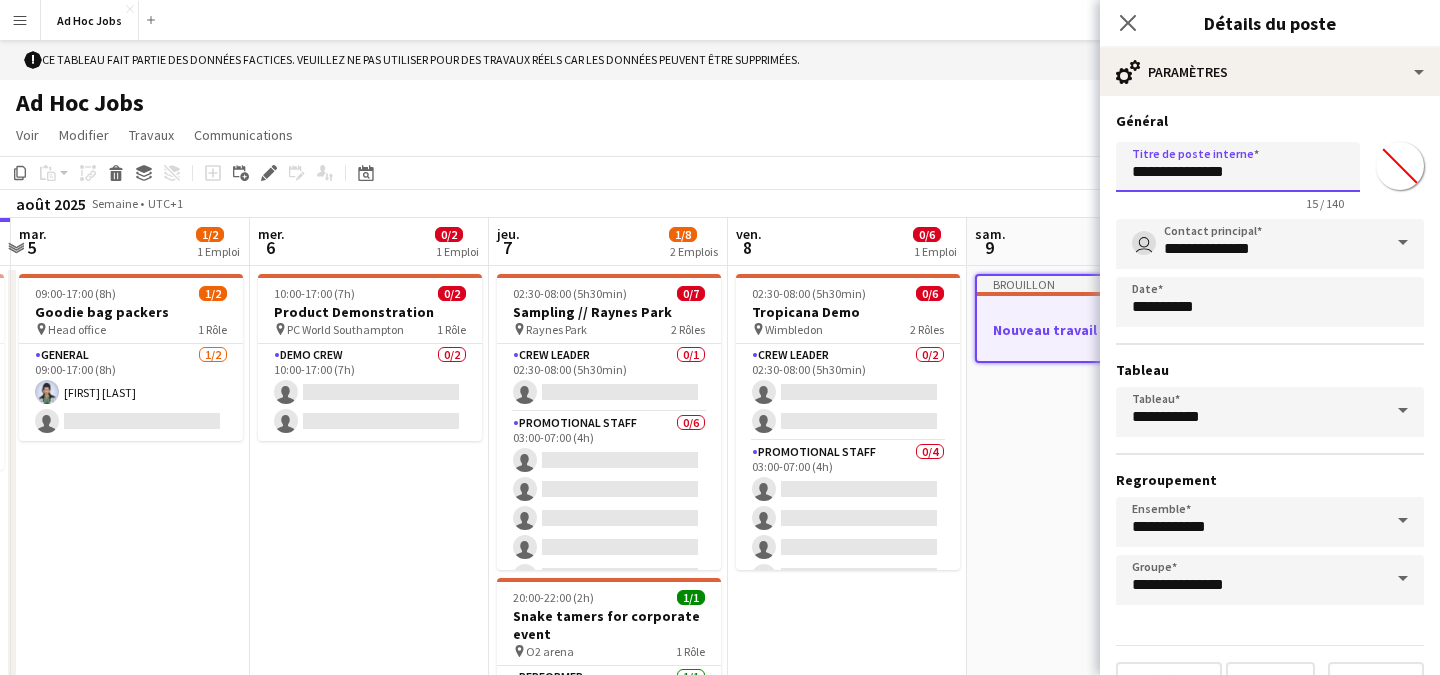 click on "**********" at bounding box center (1238, 167) 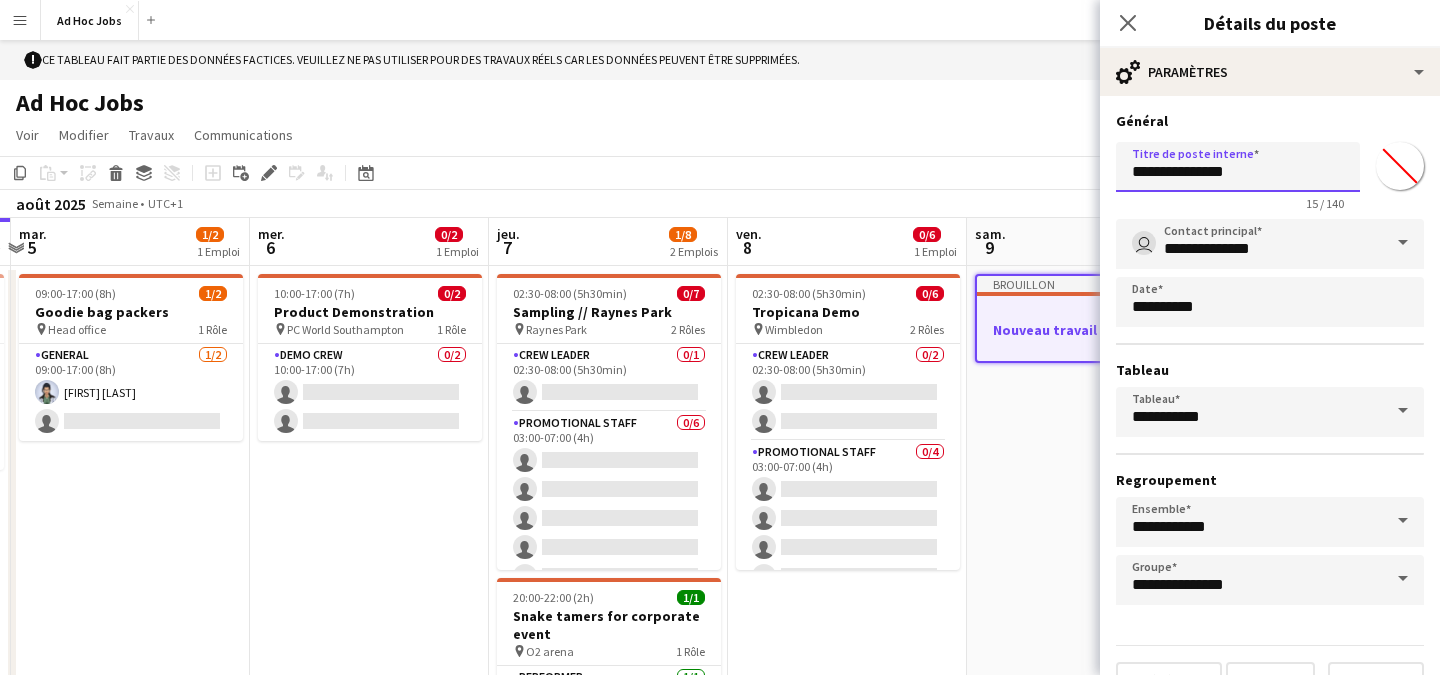 click on "**********" at bounding box center (1238, 167) 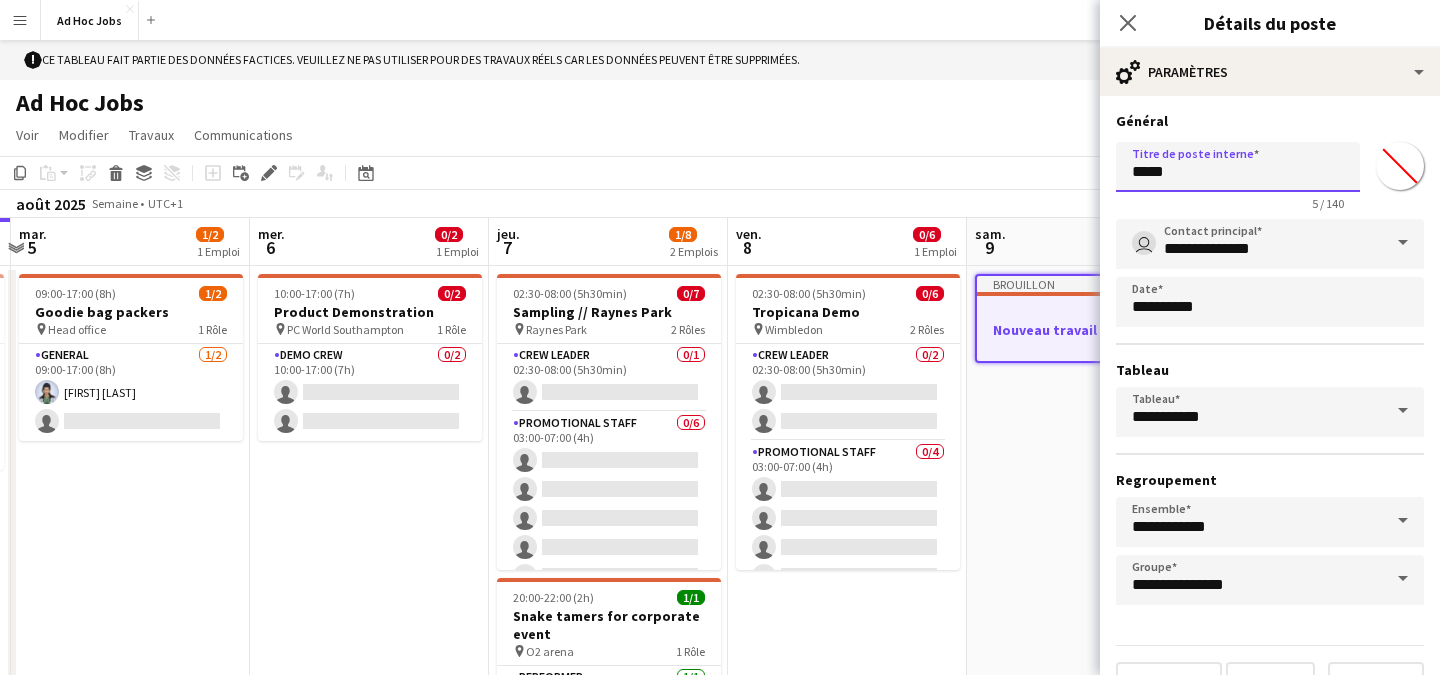 type on "*****" 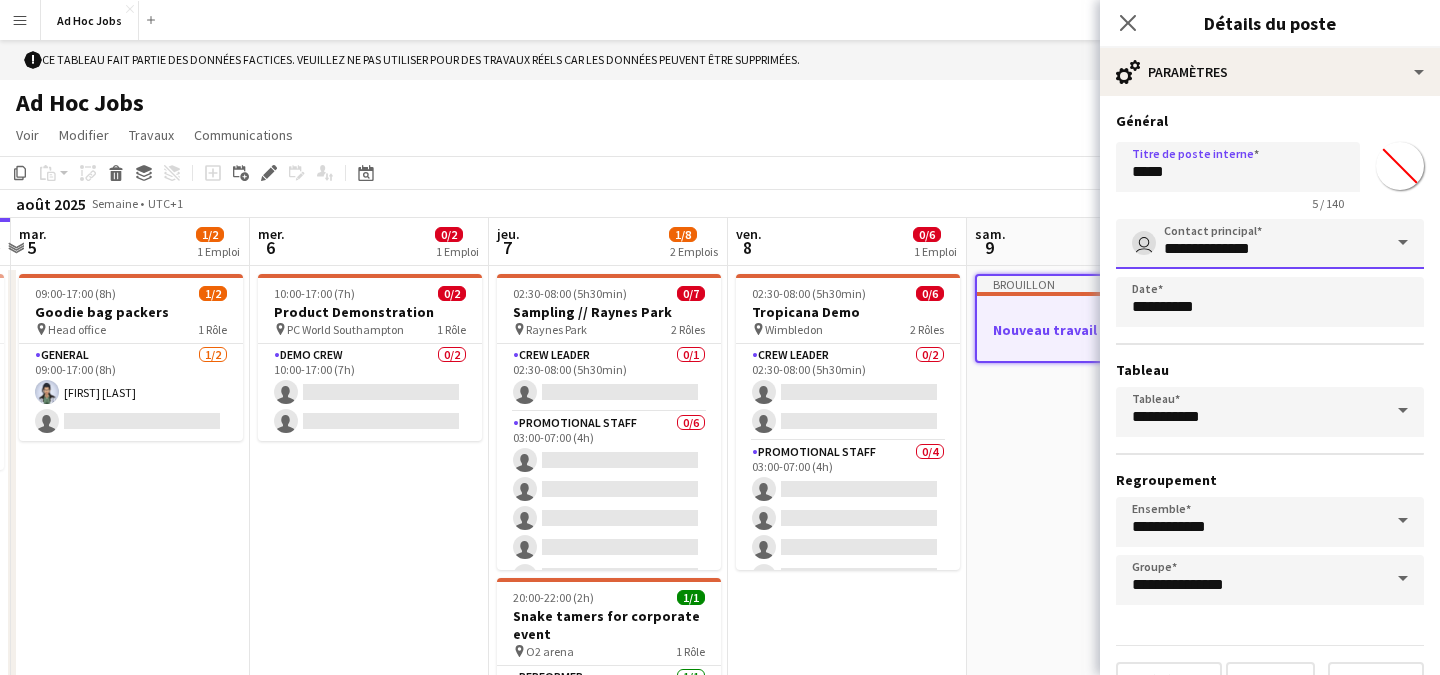 click on "**********" at bounding box center (1270, 244) 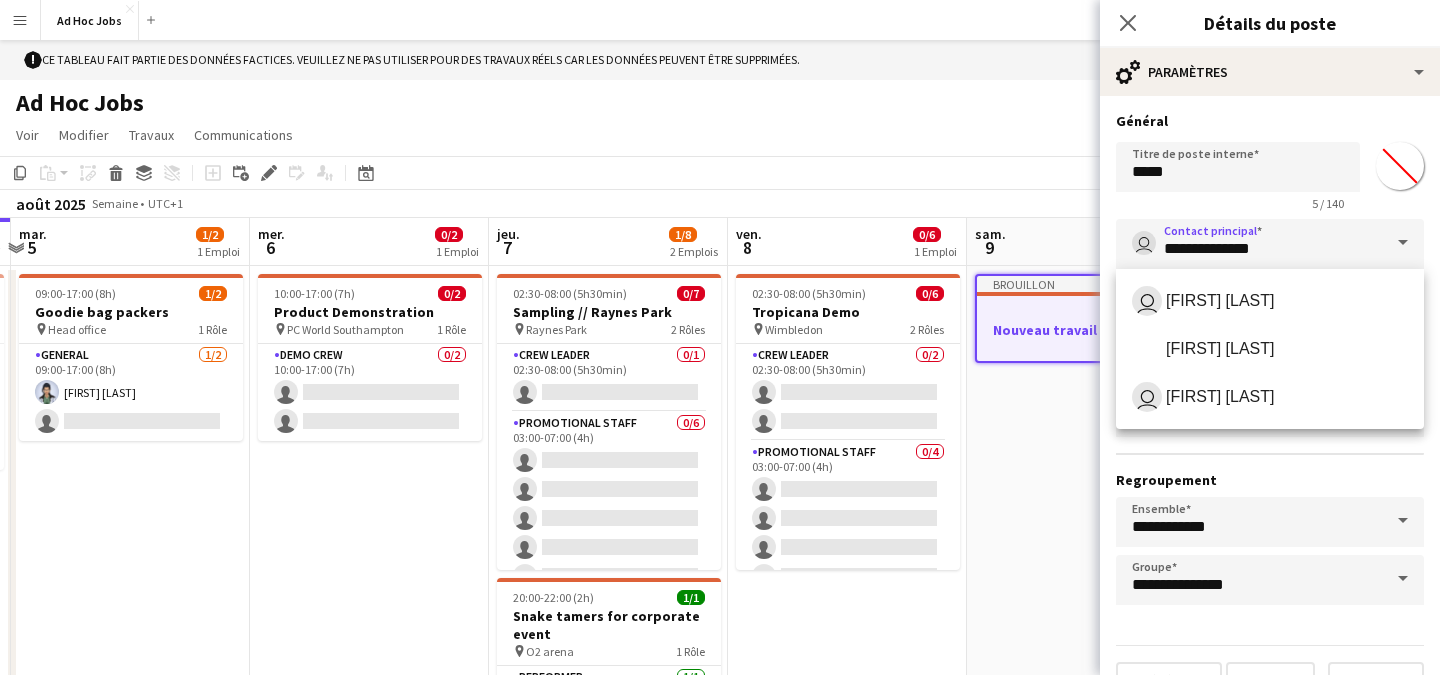 click at bounding box center (1403, 243) 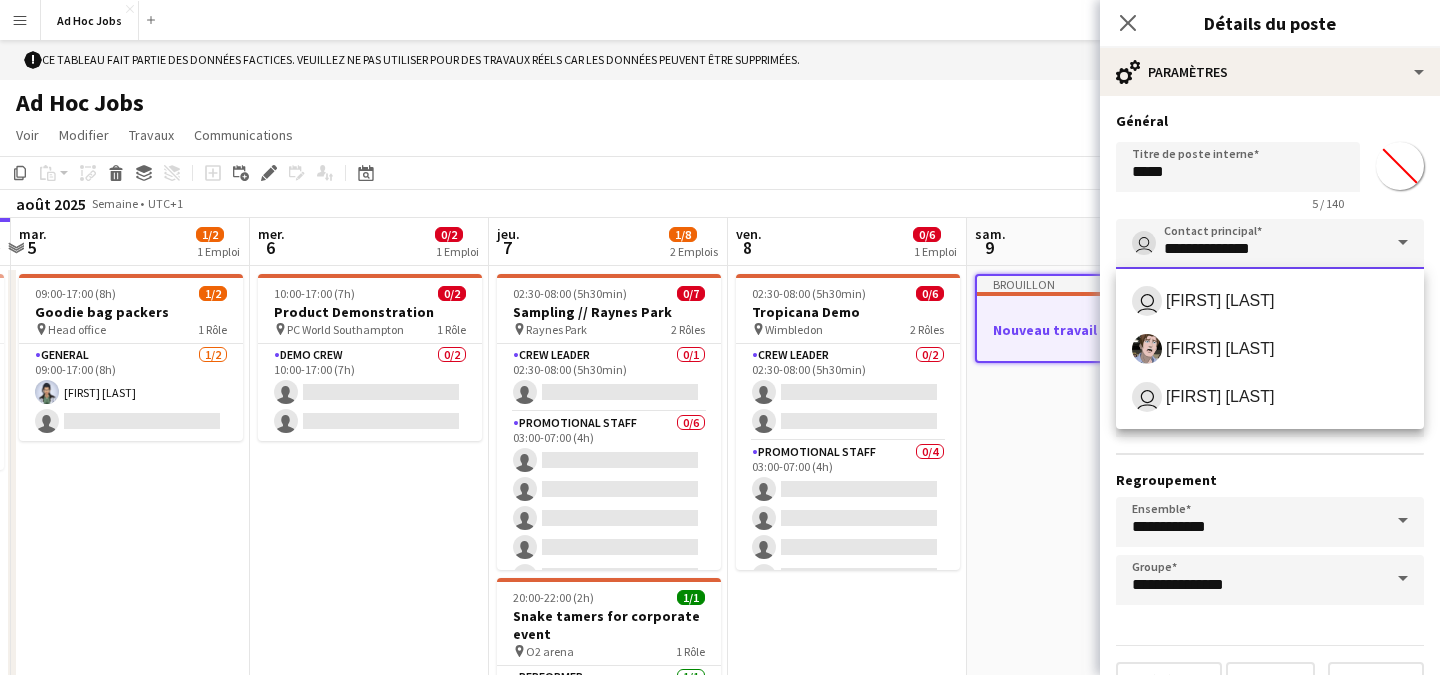 click on "**********" at bounding box center [1270, 244] 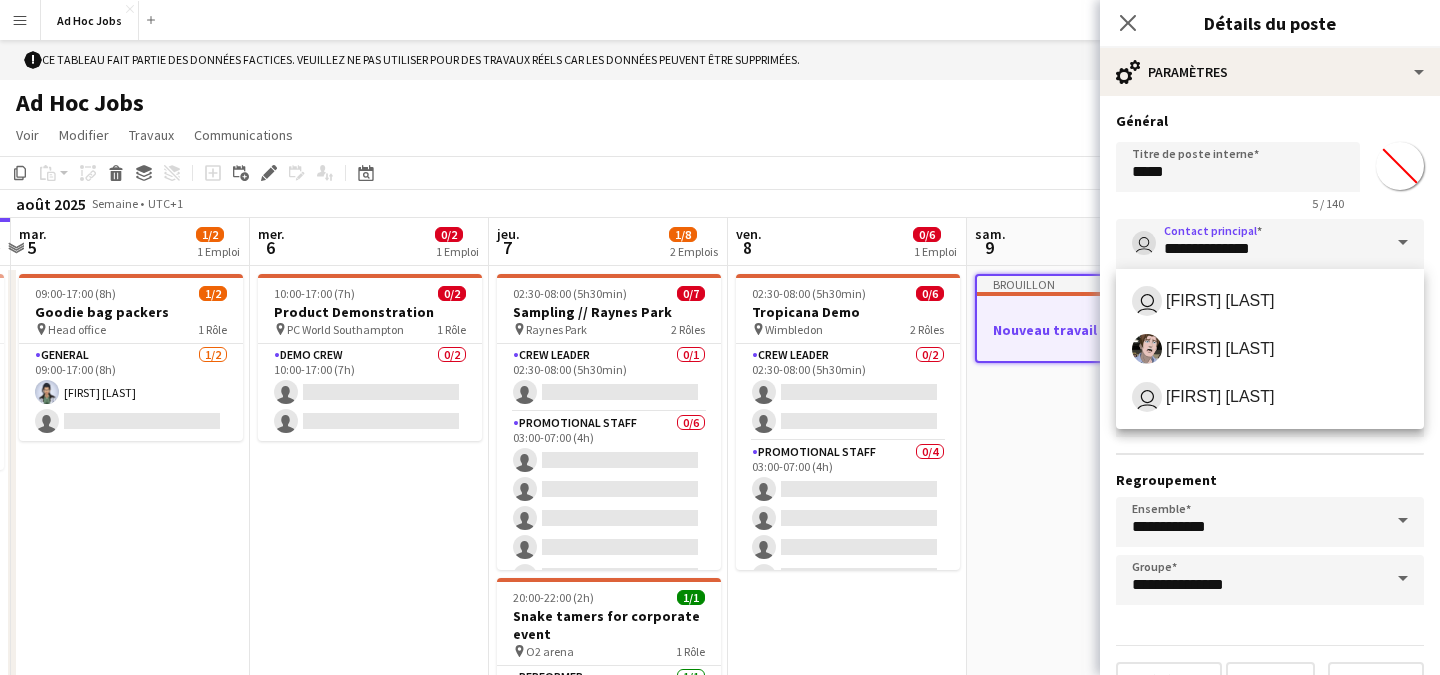 click on "Titre de poste interne  *****  5 / 140  *******" at bounding box center (1270, 172) 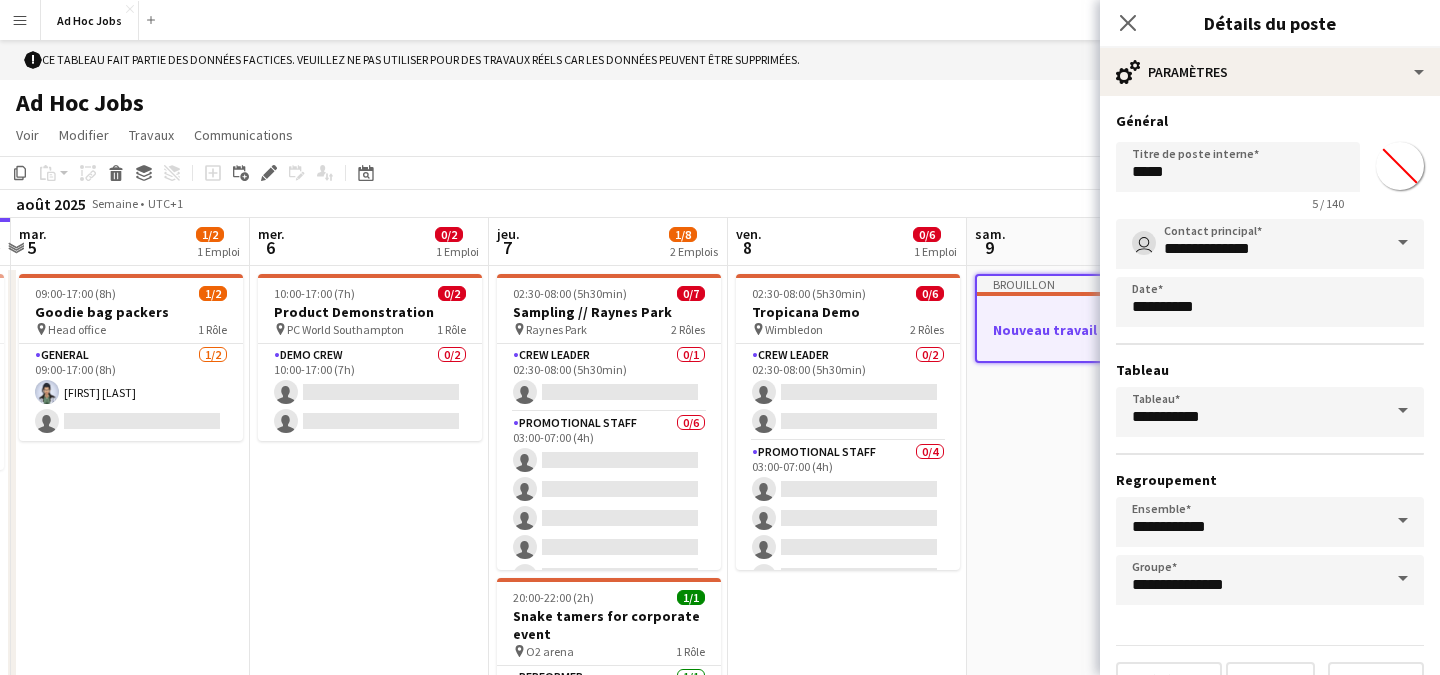 scroll, scrollTop: 13, scrollLeft: 0, axis: vertical 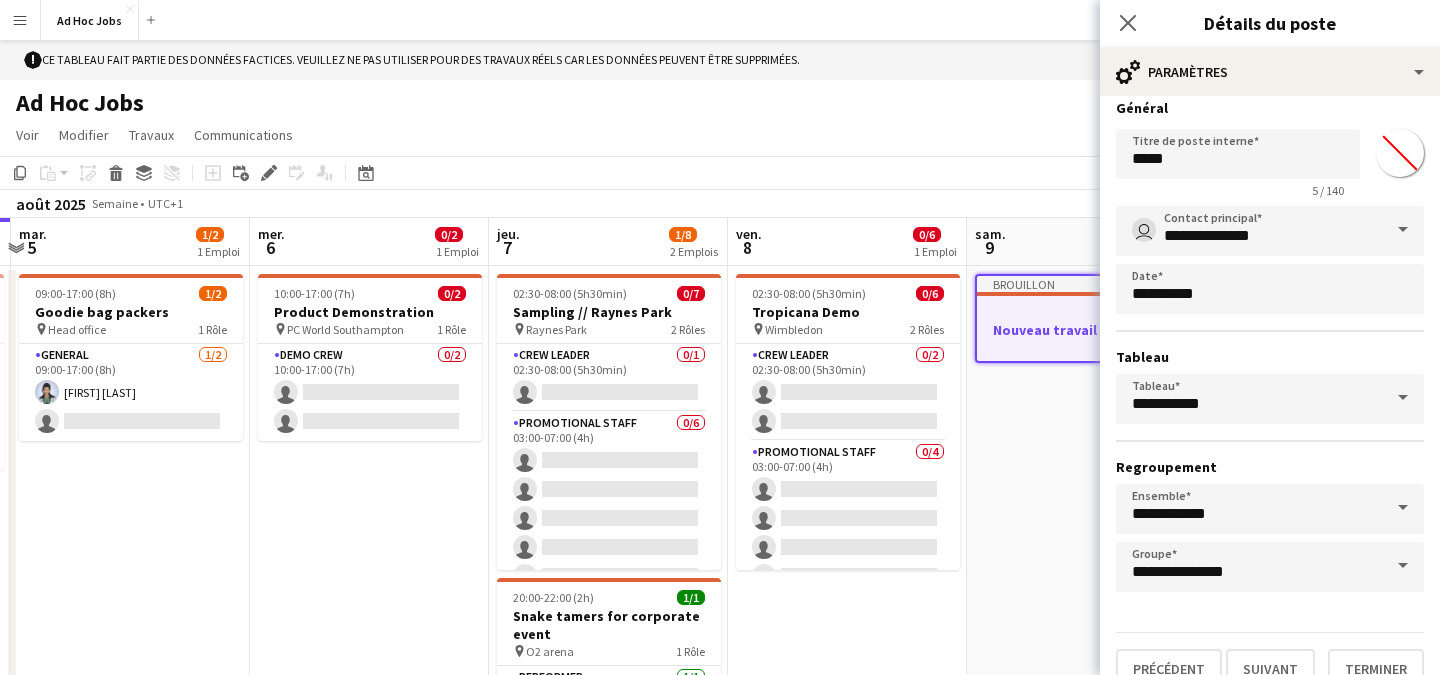 click at bounding box center (1403, 230) 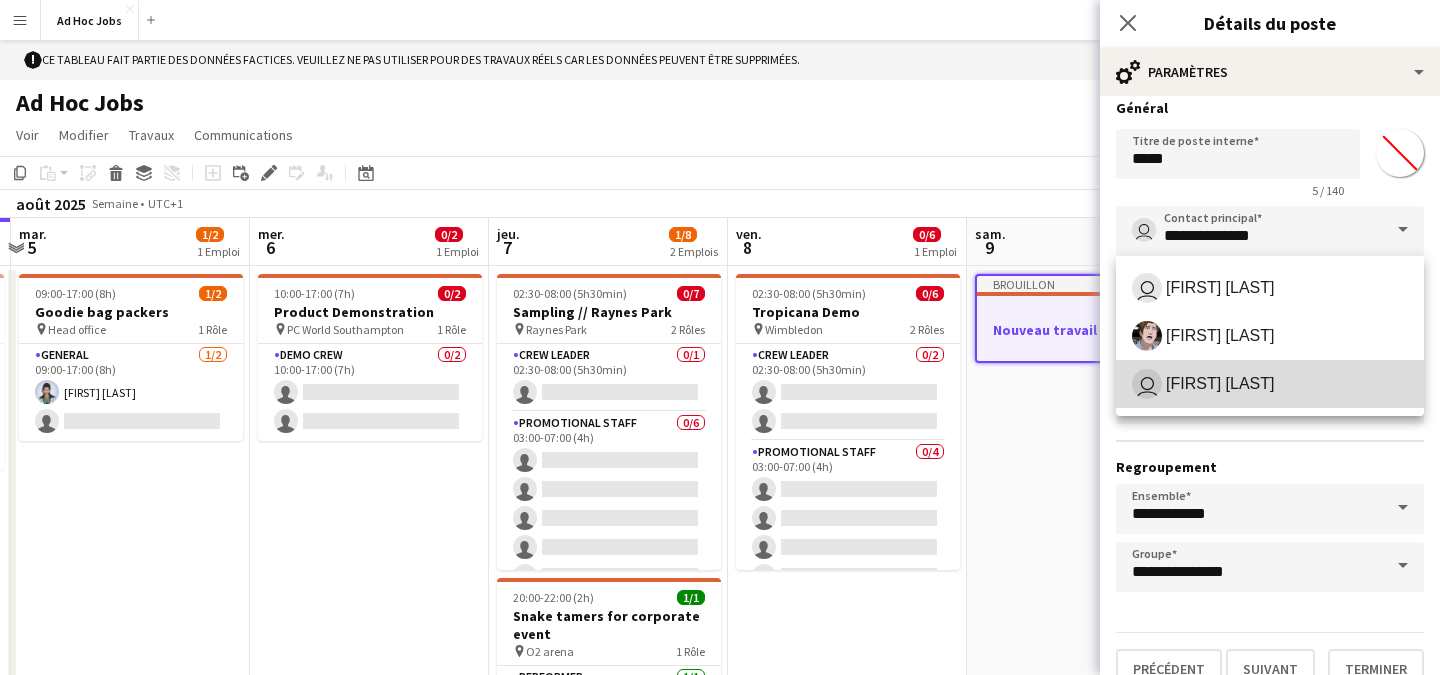 click on "user
Pierre Chavée" at bounding box center (1270, 384) 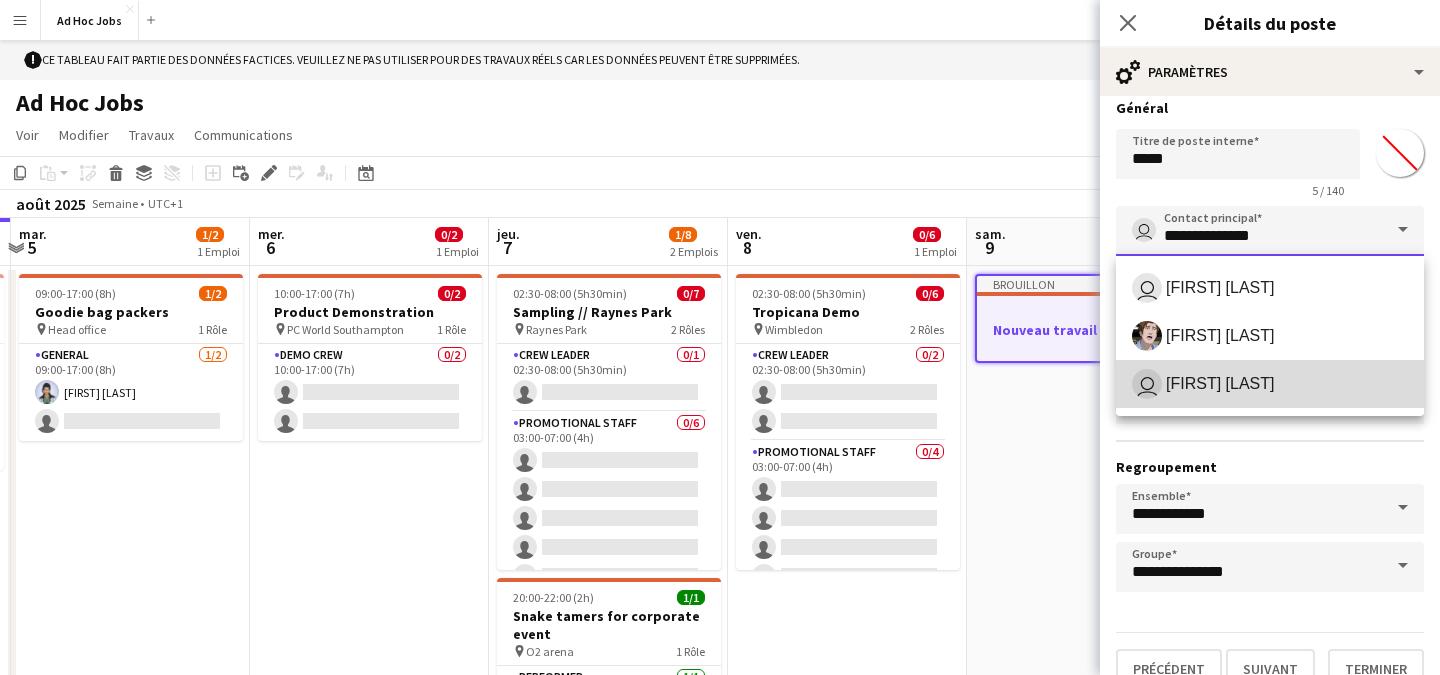type on "**********" 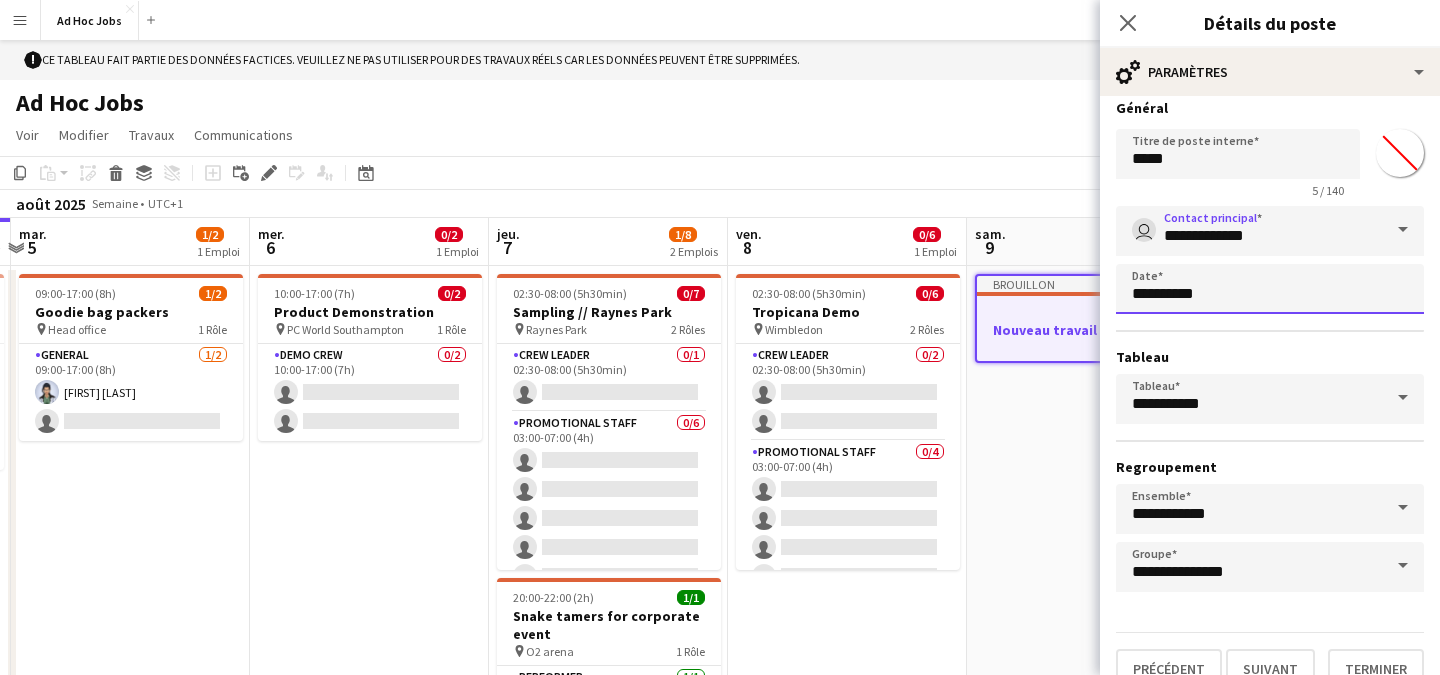 click on "Menu
Tableaux
Tableaux   Tableaux   Tous les travaux   Statut
Personnel
Personnel   Mon Effectif   Recruter
Communications
Communications
Payer
Payer   Approbations
Paramètres de la plateforme
Paramètres de la plateforme   Vos paramètres
Académie de formation
Académie de formation
Base de connaissances
Base de connaissances
Mises à jour produit
Mises à jour produit   Déconnexion   Confidentialité   Ad Hoc Jobs
Fermer
Ajouter
Aide
Notifications
!  Ad Hoc Jobs
user
Voir  Vue mensuelle Copier" at bounding box center (720, 405) 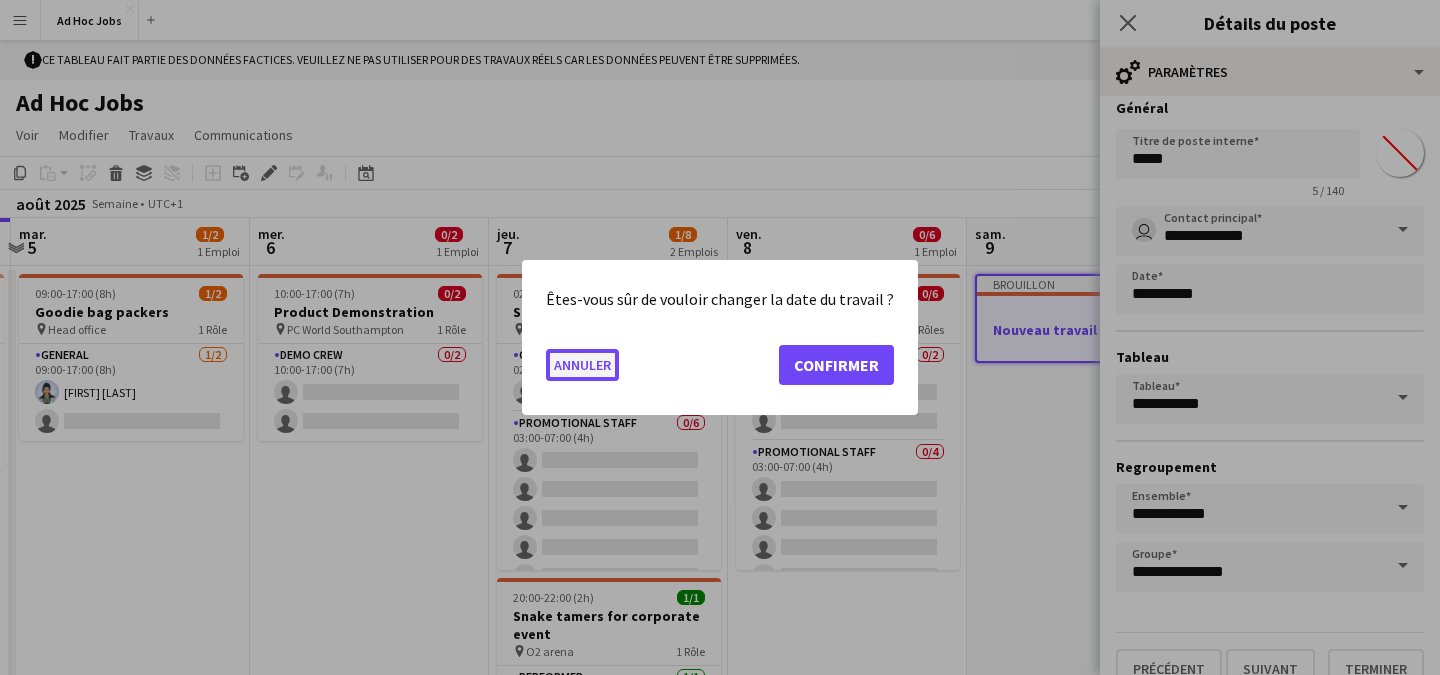 click on "Annuler" 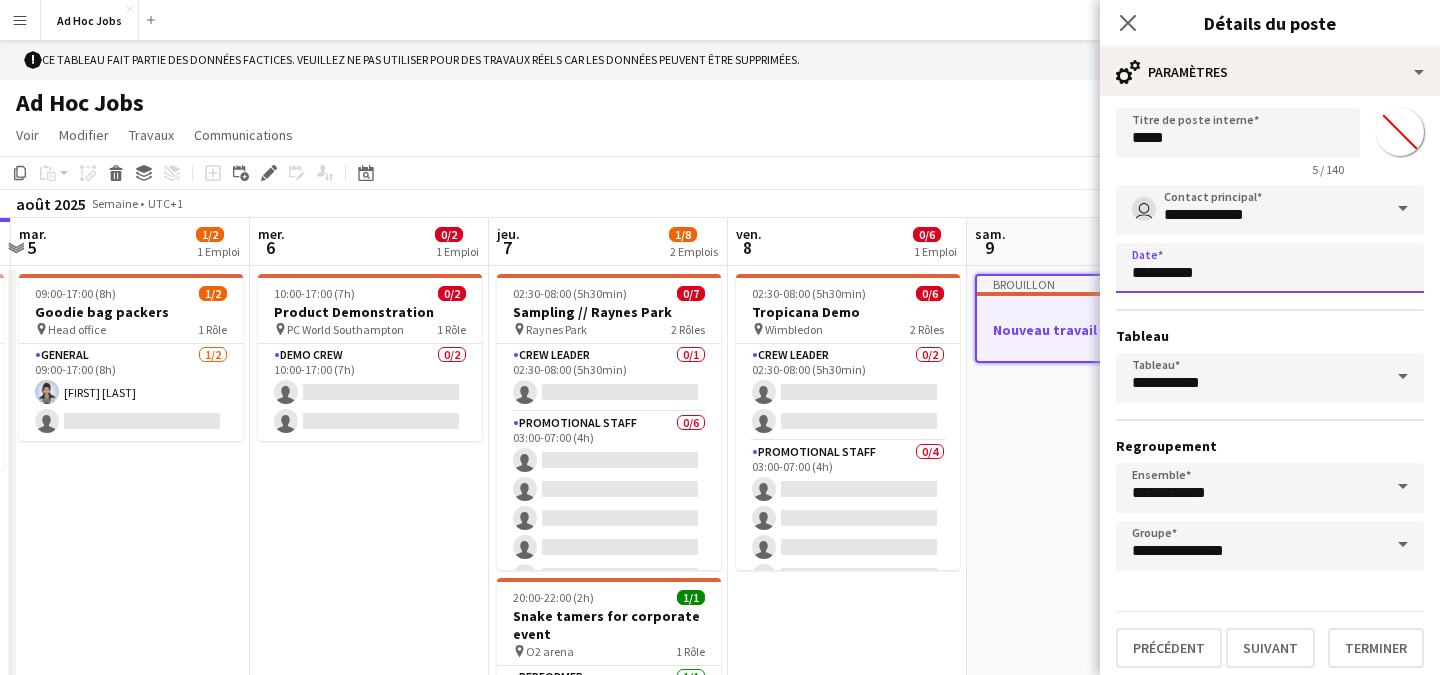 scroll, scrollTop: 43, scrollLeft: 0, axis: vertical 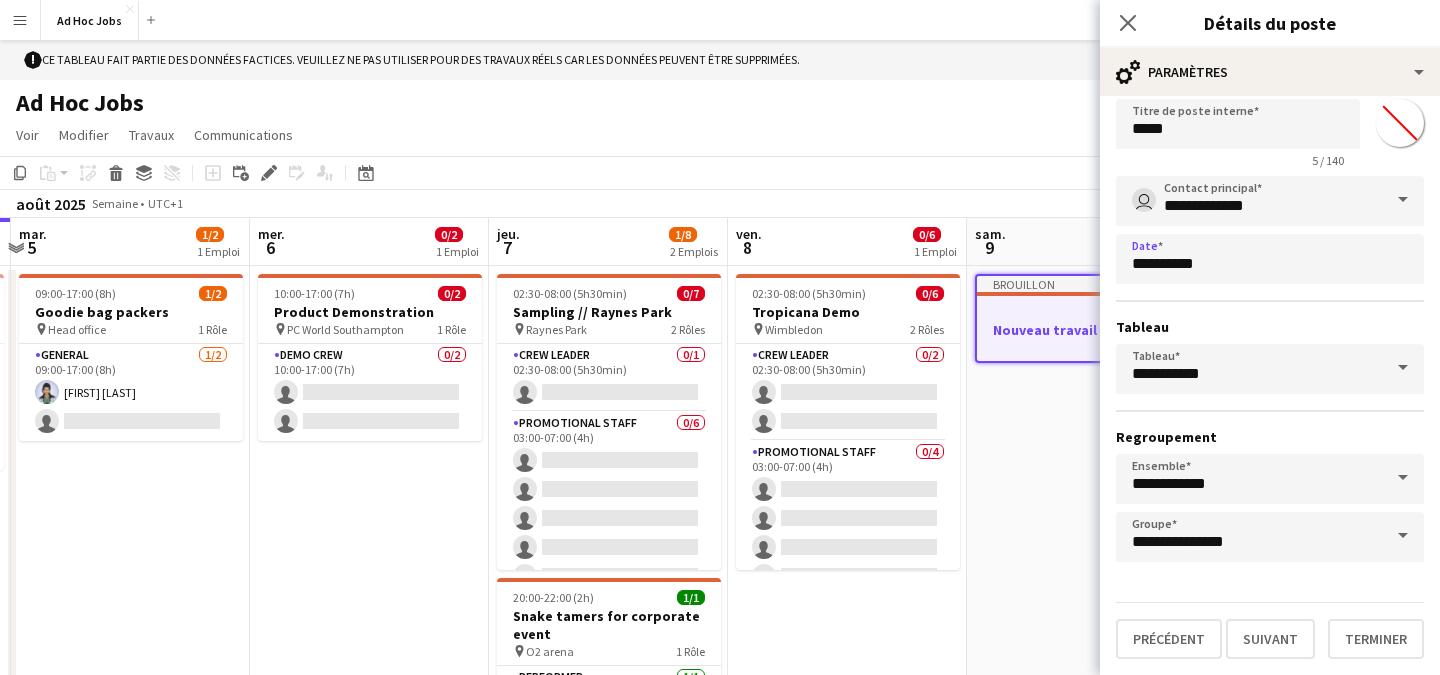 click at bounding box center (1403, 478) 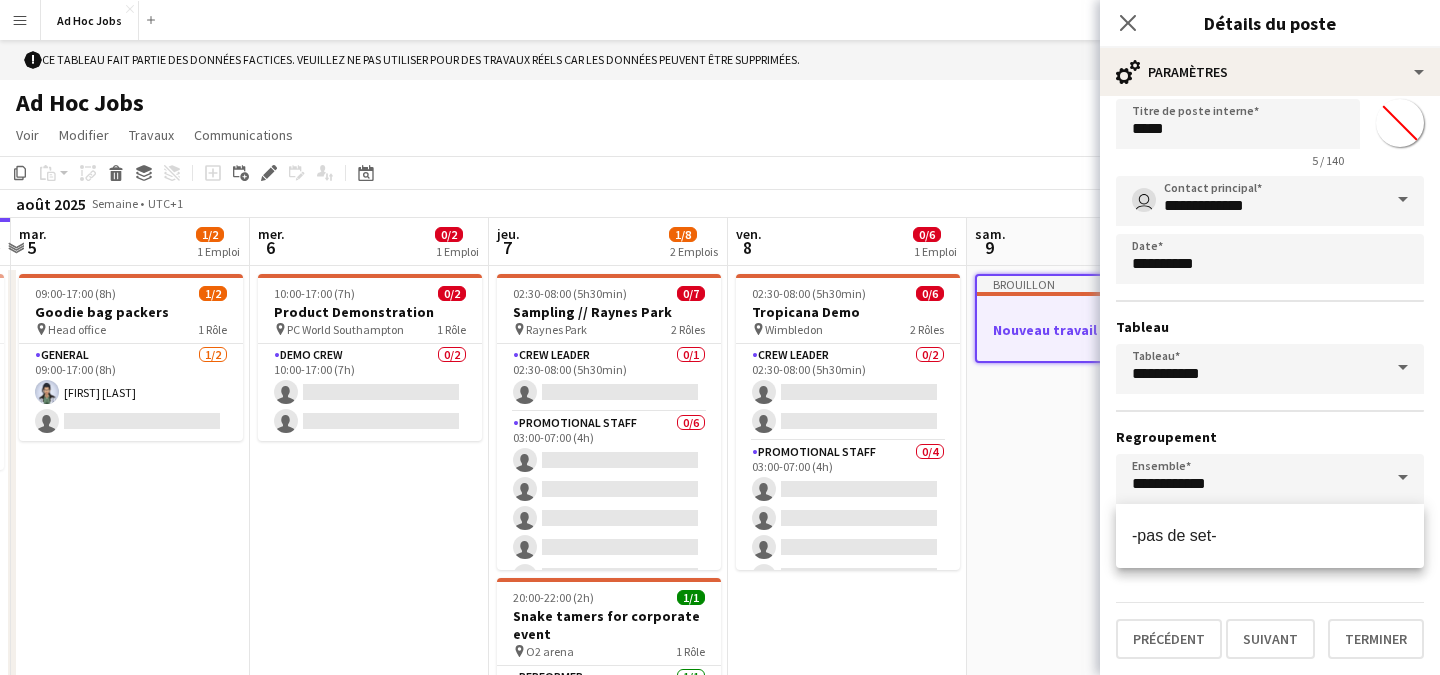 click on "**********" at bounding box center (1270, 369) 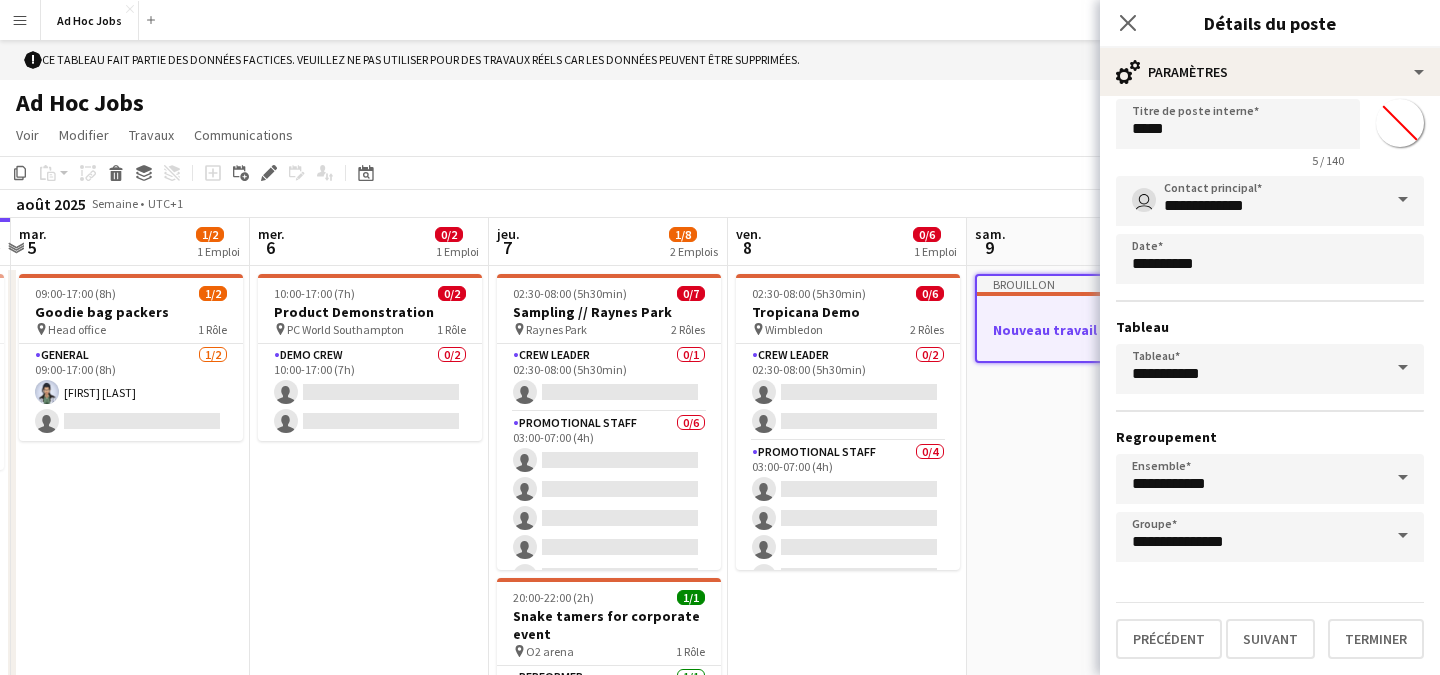 scroll, scrollTop: 0, scrollLeft: 0, axis: both 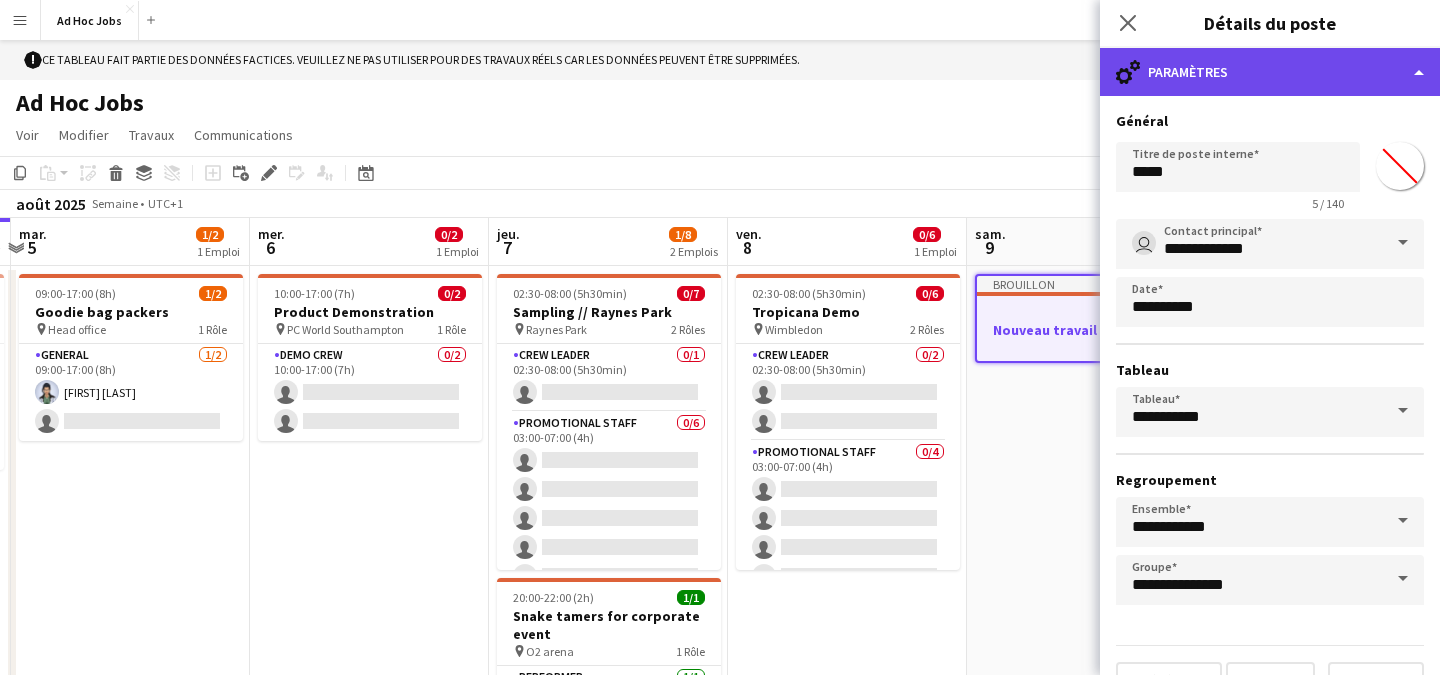click on "cog-double-3
Paramètres" 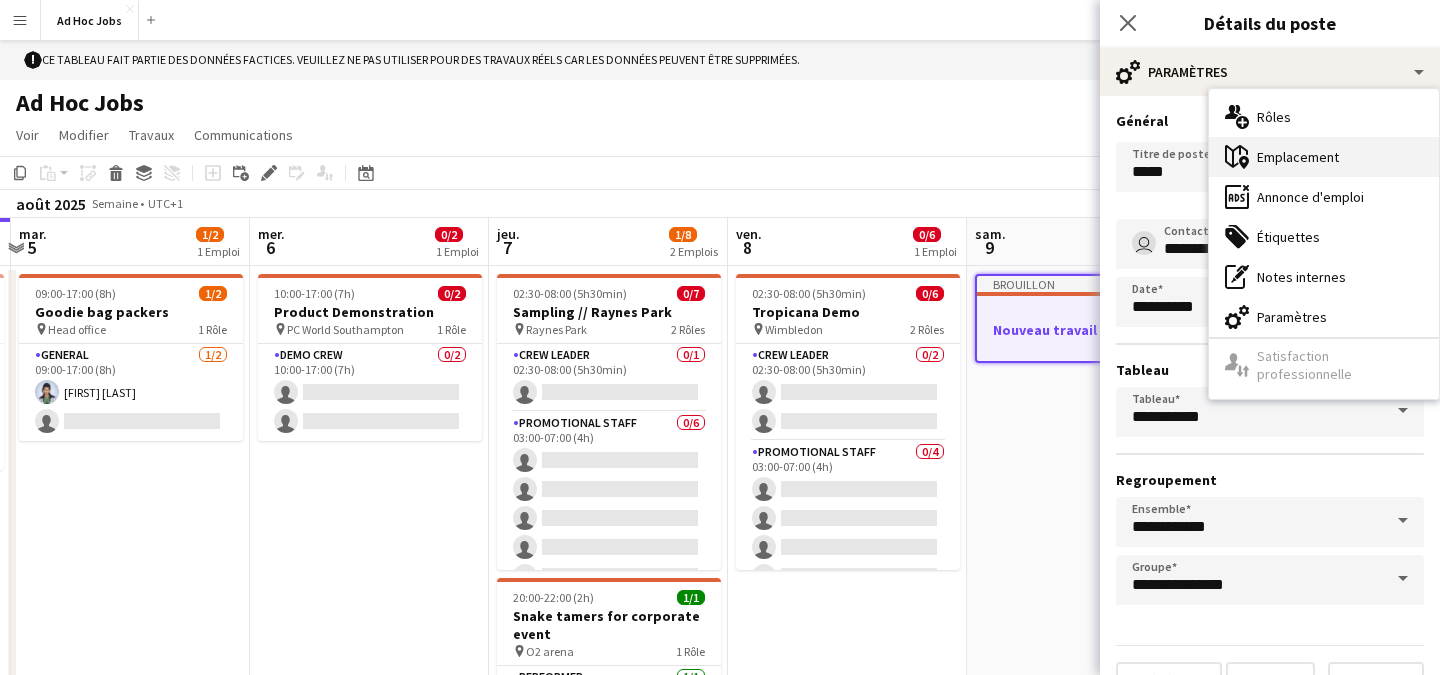 click on "maps-pin-1
Emplacement" at bounding box center (1324, 157) 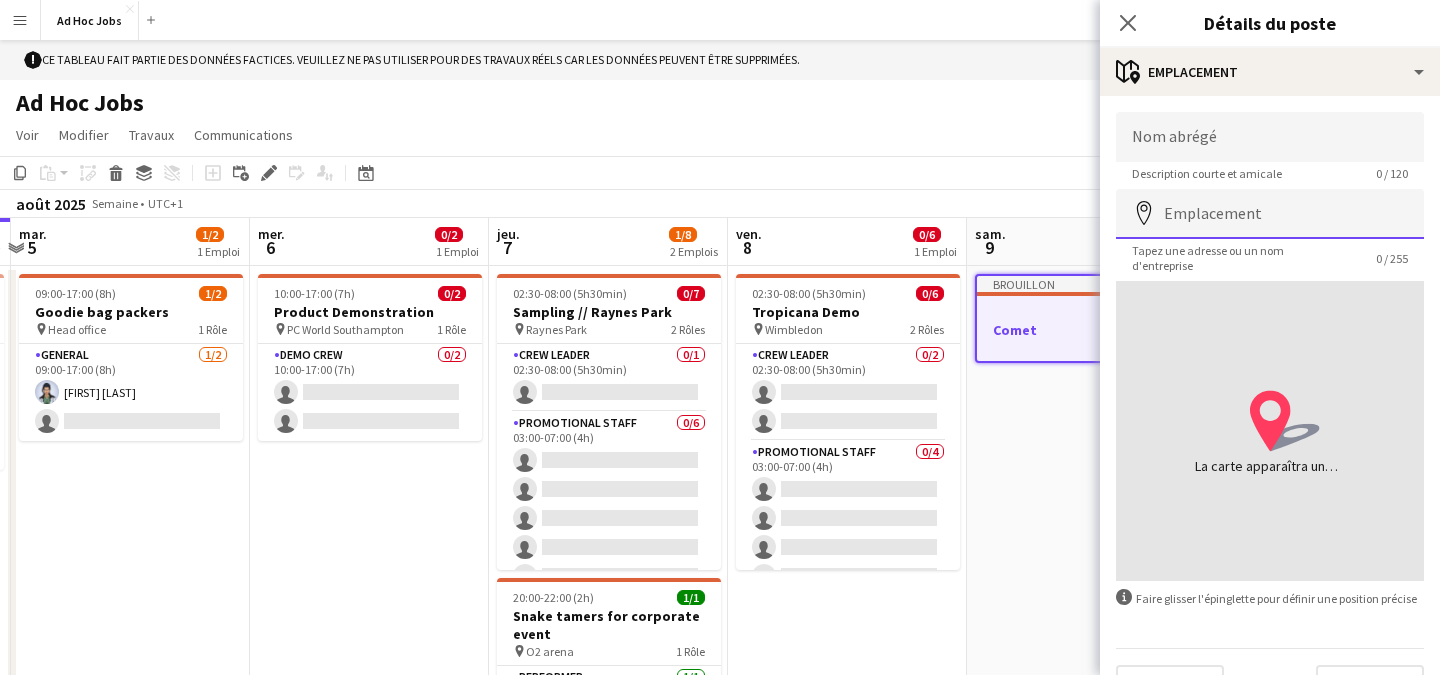 click on "Emplacement" at bounding box center (1270, 214) 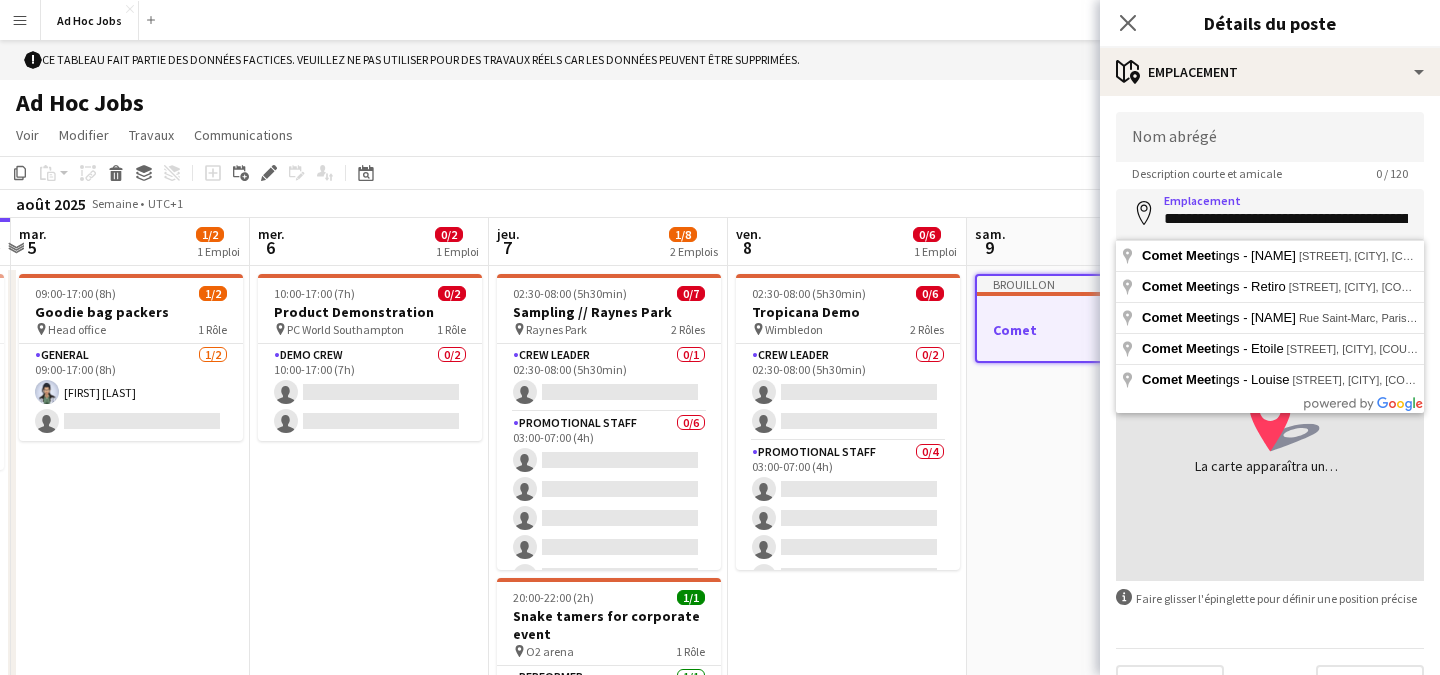 type on "**********" 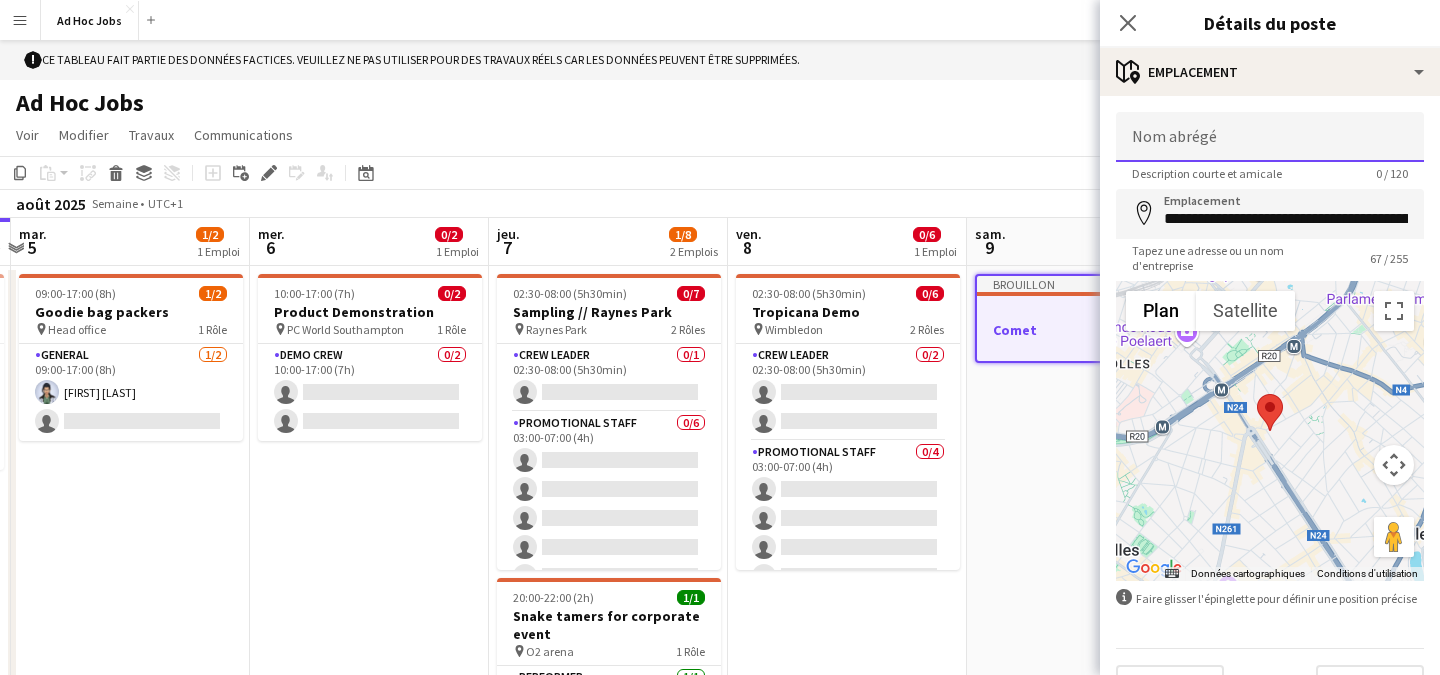 click on "Nom abrégé" at bounding box center [1270, 137] 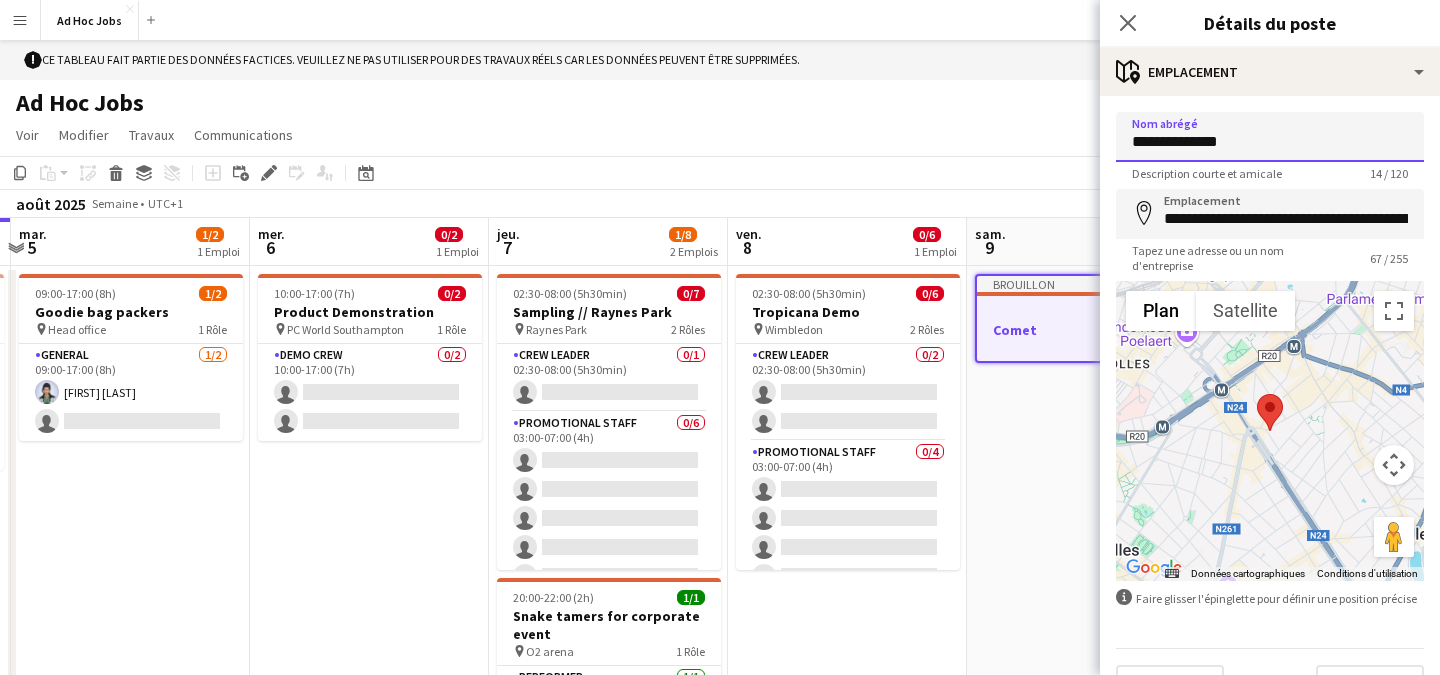 scroll, scrollTop: 46, scrollLeft: 0, axis: vertical 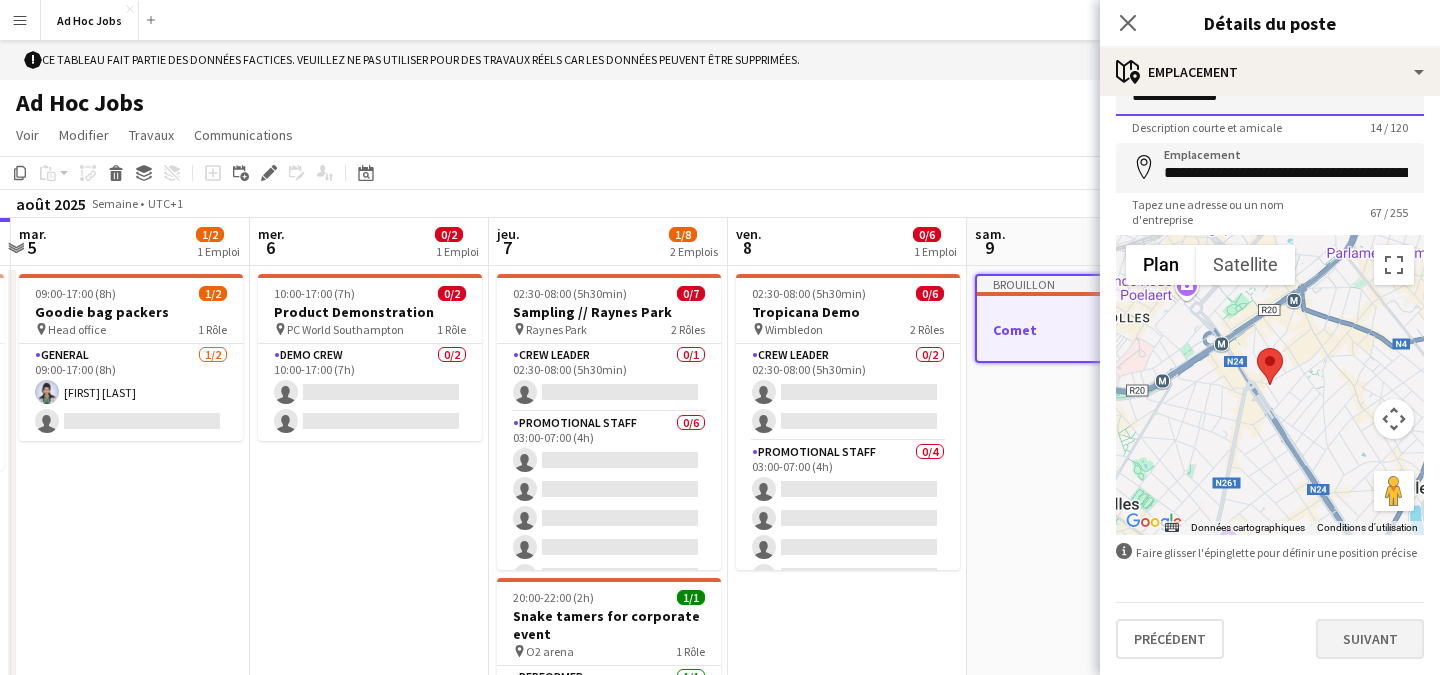 type on "**********" 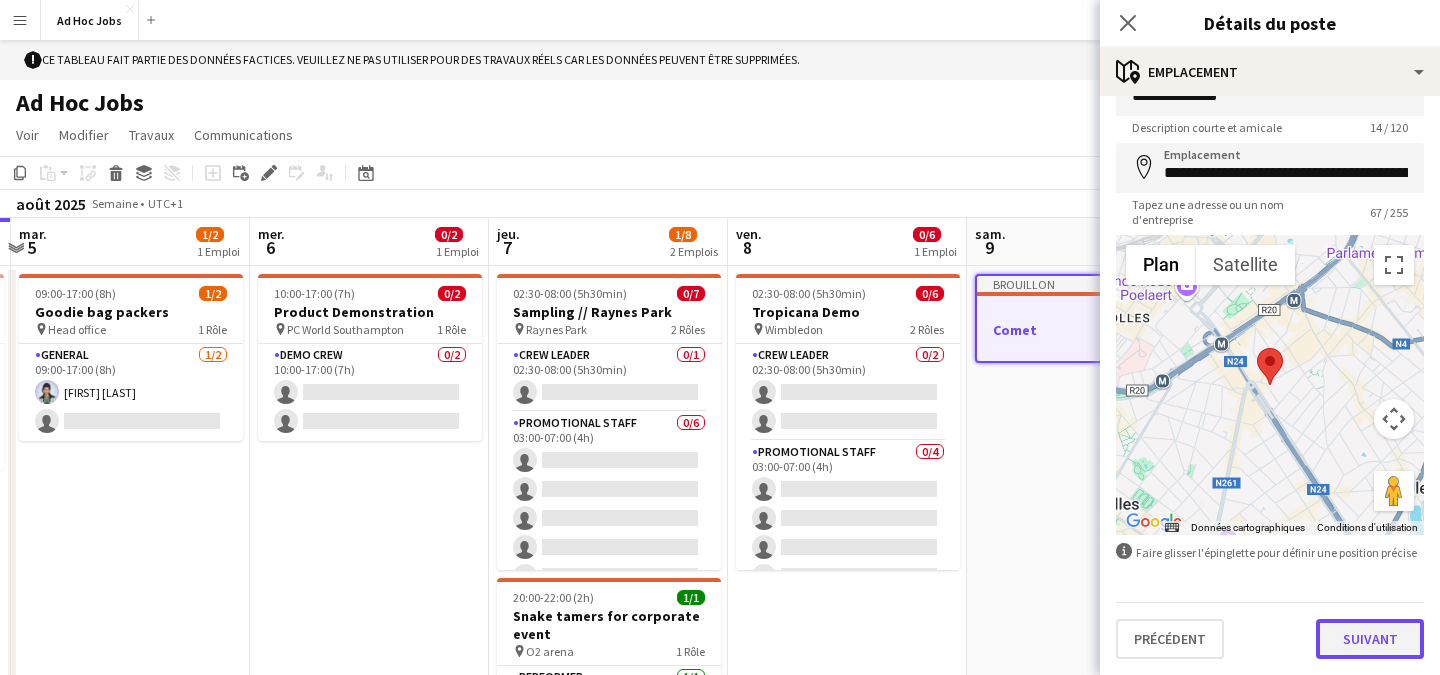 click on "Suivant" at bounding box center (1370, 639) 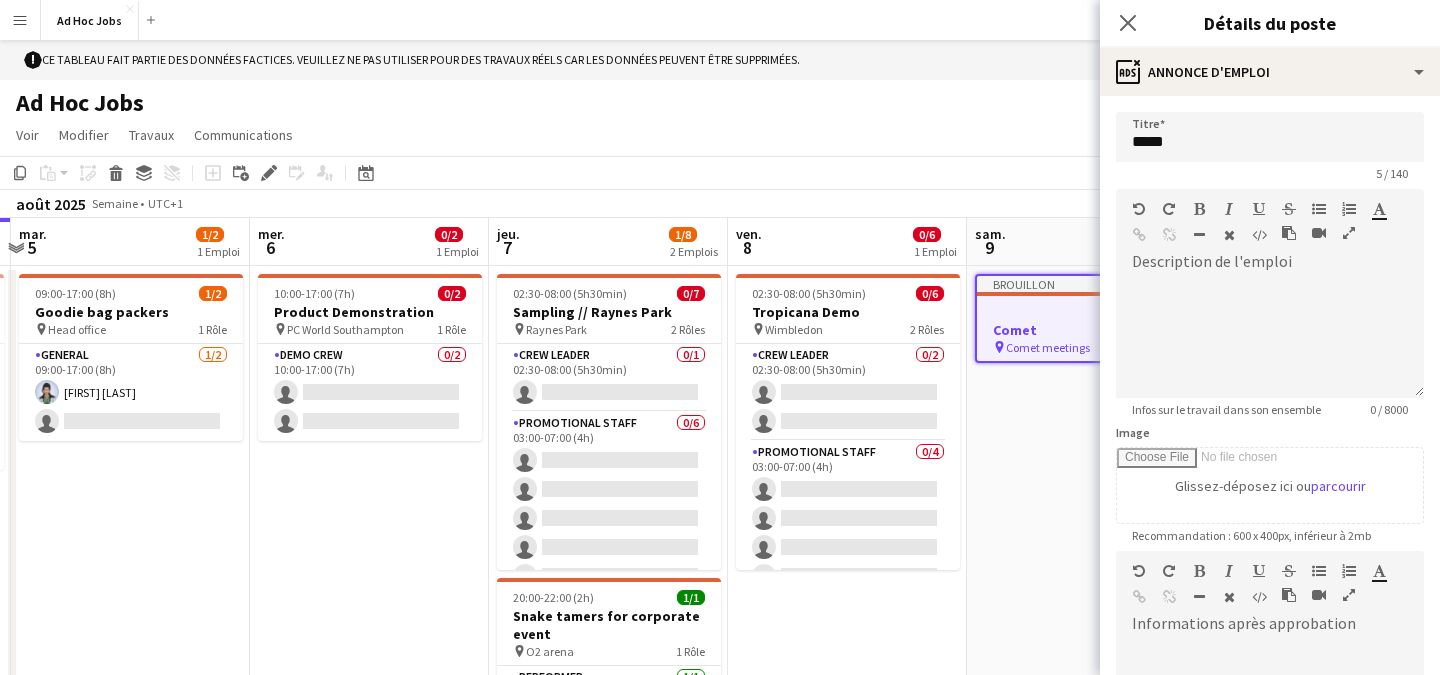 scroll, scrollTop: 0, scrollLeft: 0, axis: both 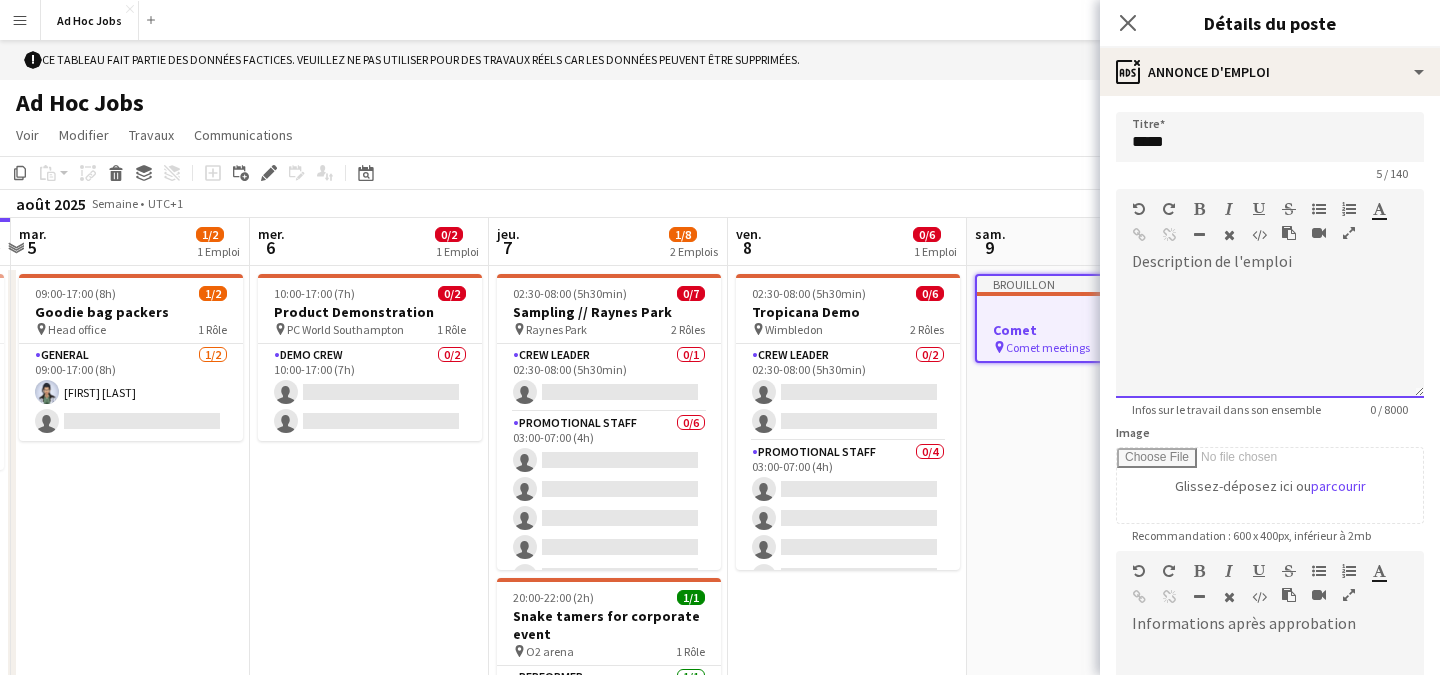 click at bounding box center (1270, 338) 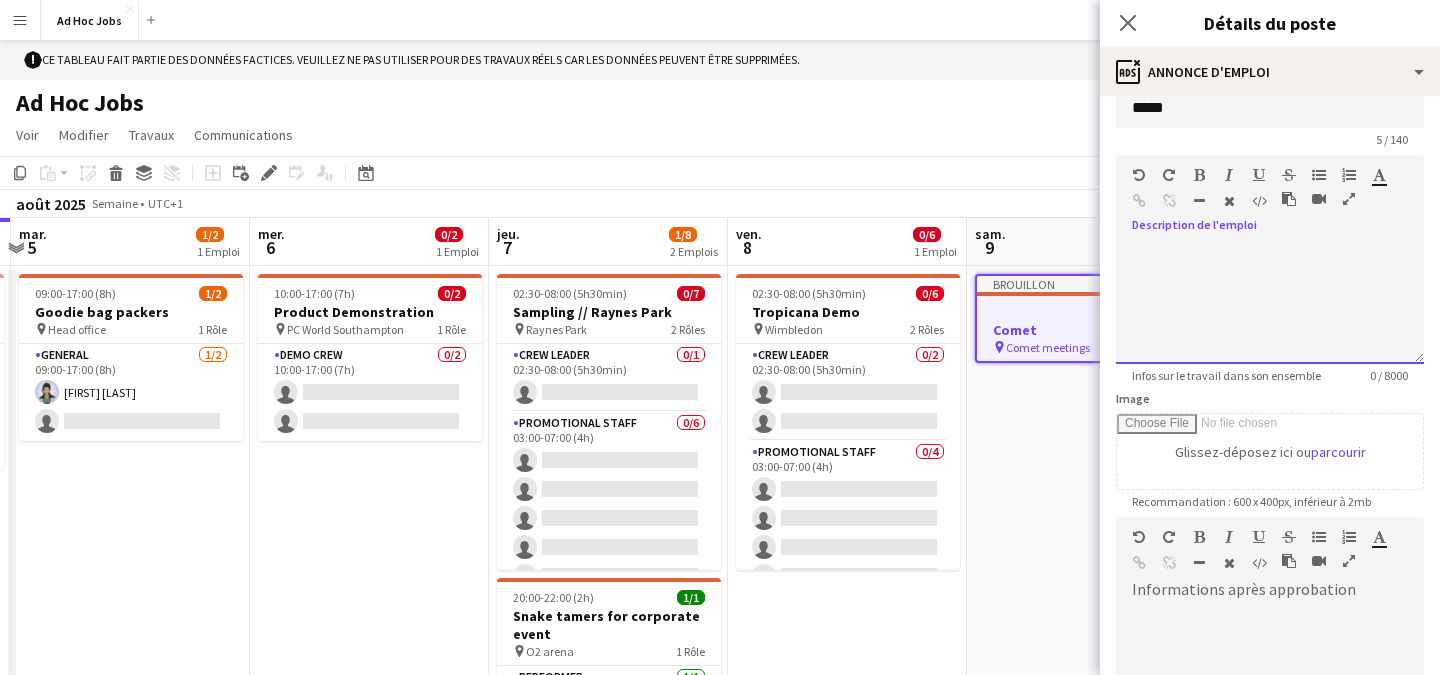 scroll, scrollTop: 0, scrollLeft: 0, axis: both 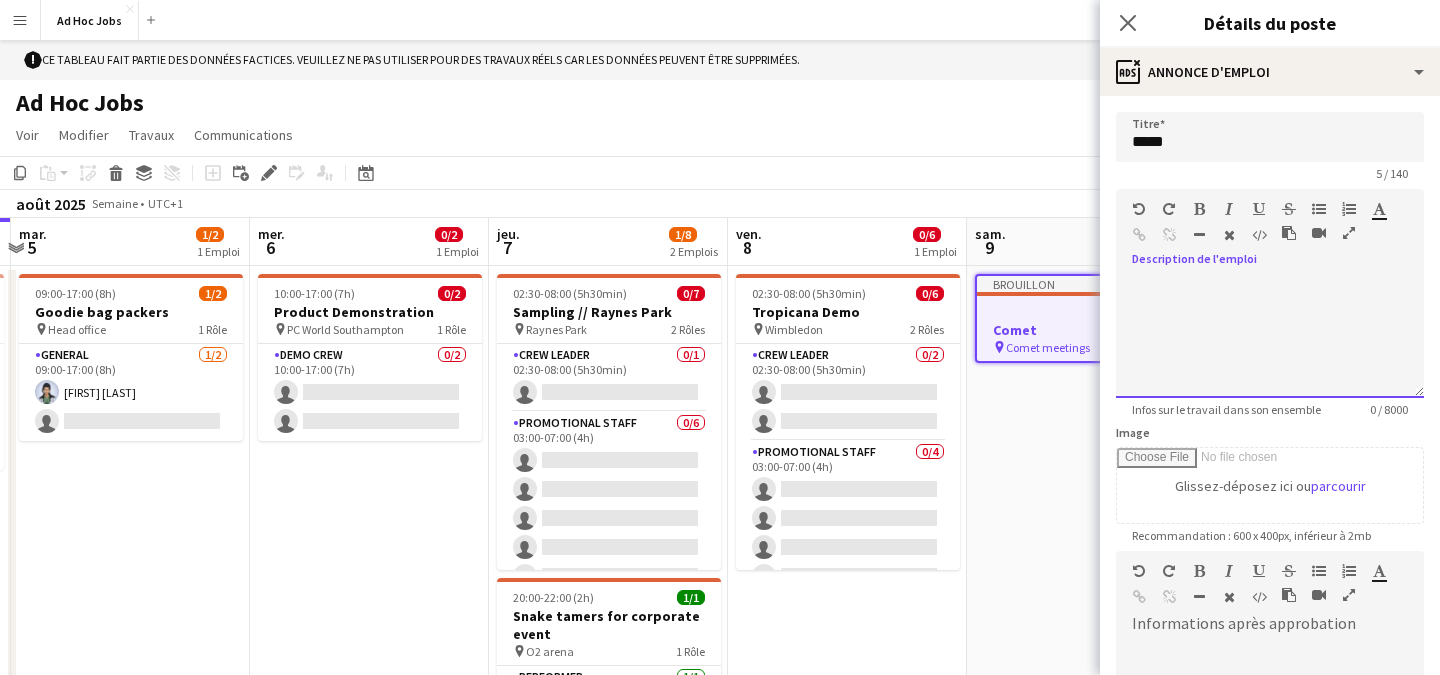 click at bounding box center [1270, 338] 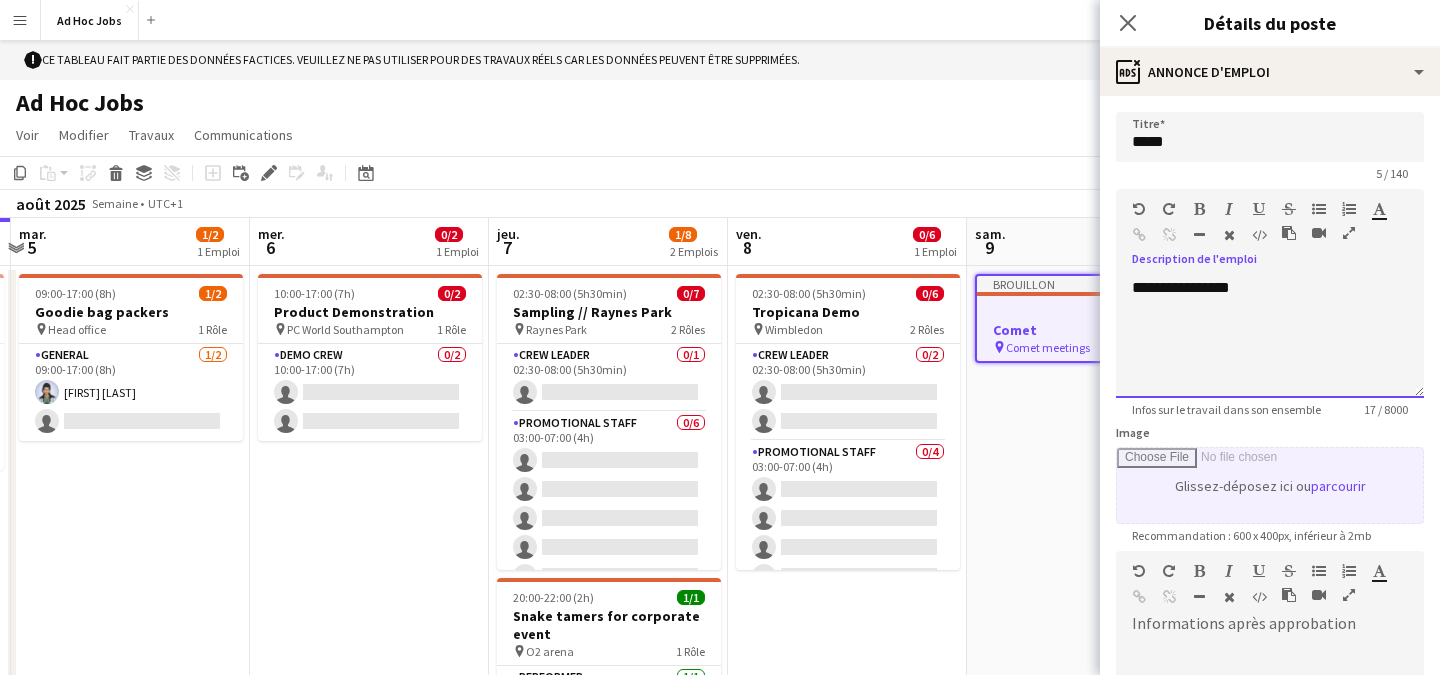 scroll, scrollTop: 291, scrollLeft: 0, axis: vertical 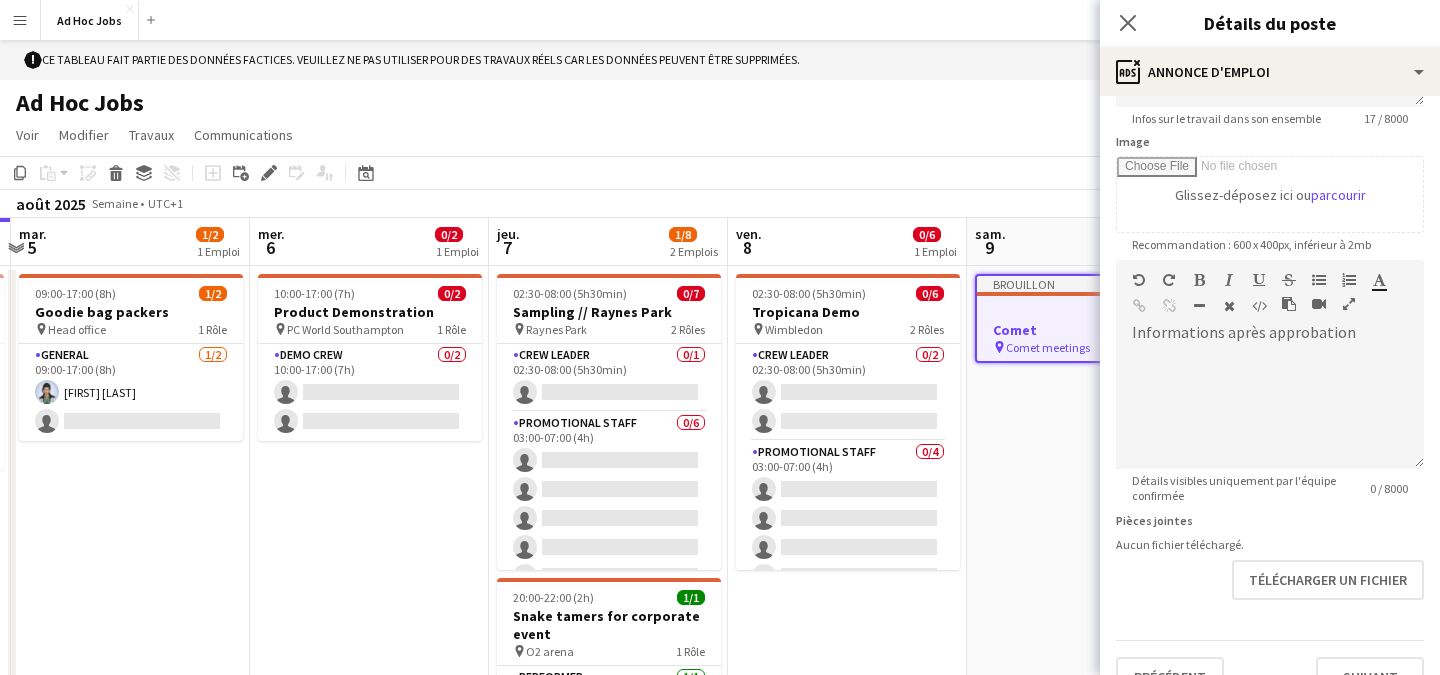 click on "Détails visibles uniquement par l'équipe confirmée" at bounding box center [1235, 488] 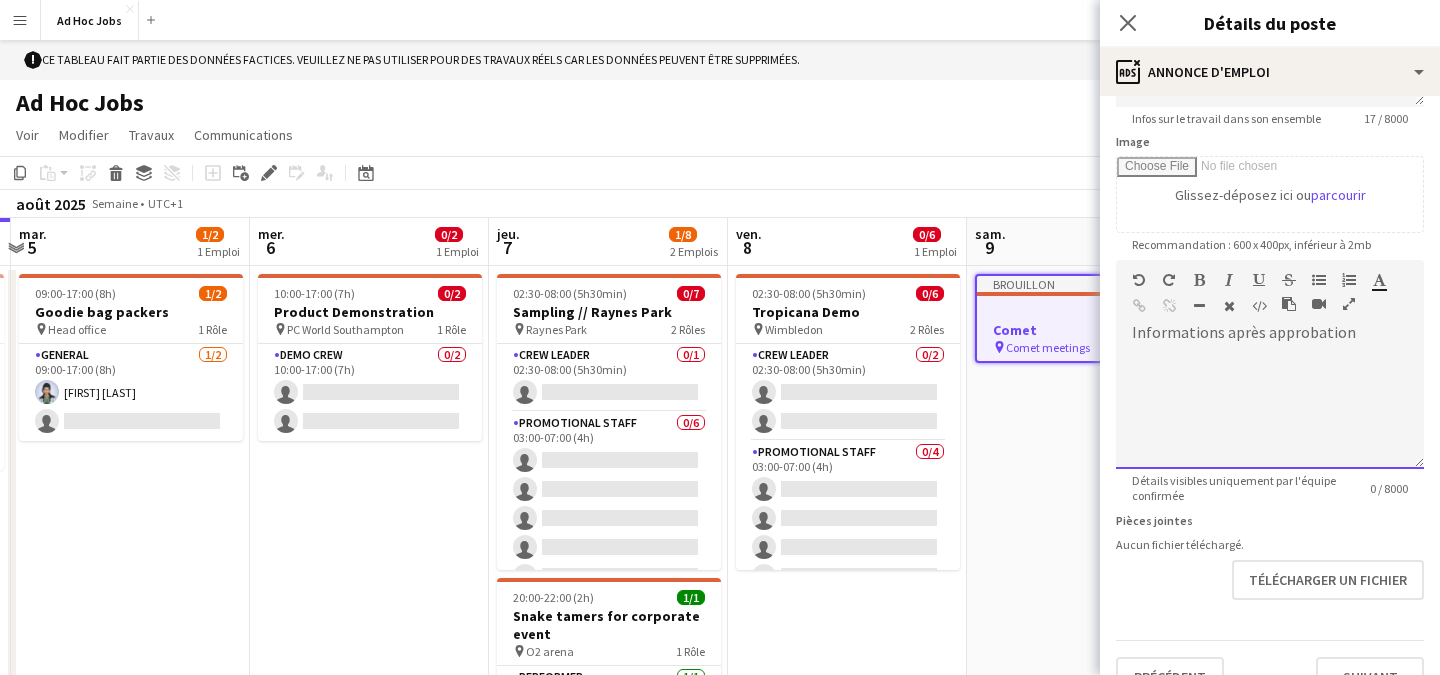 click at bounding box center [1270, 409] 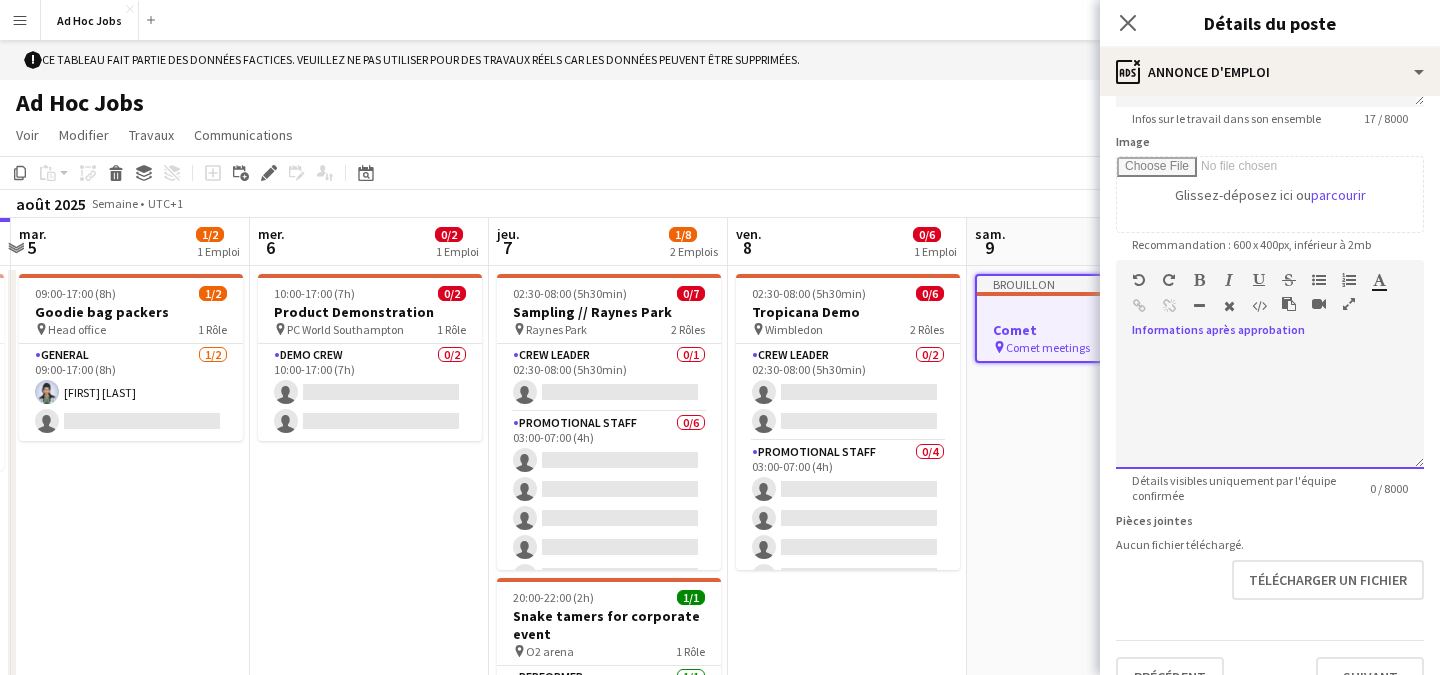 type 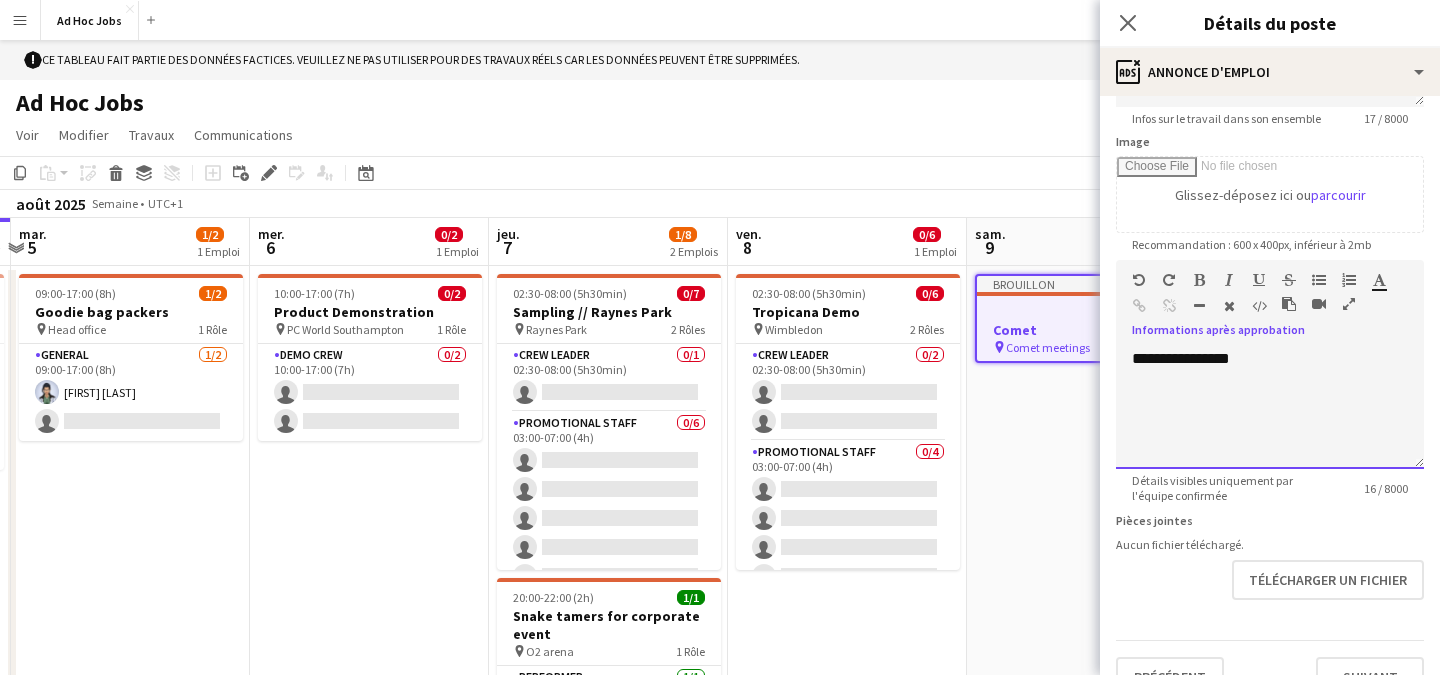 scroll, scrollTop: 328, scrollLeft: 0, axis: vertical 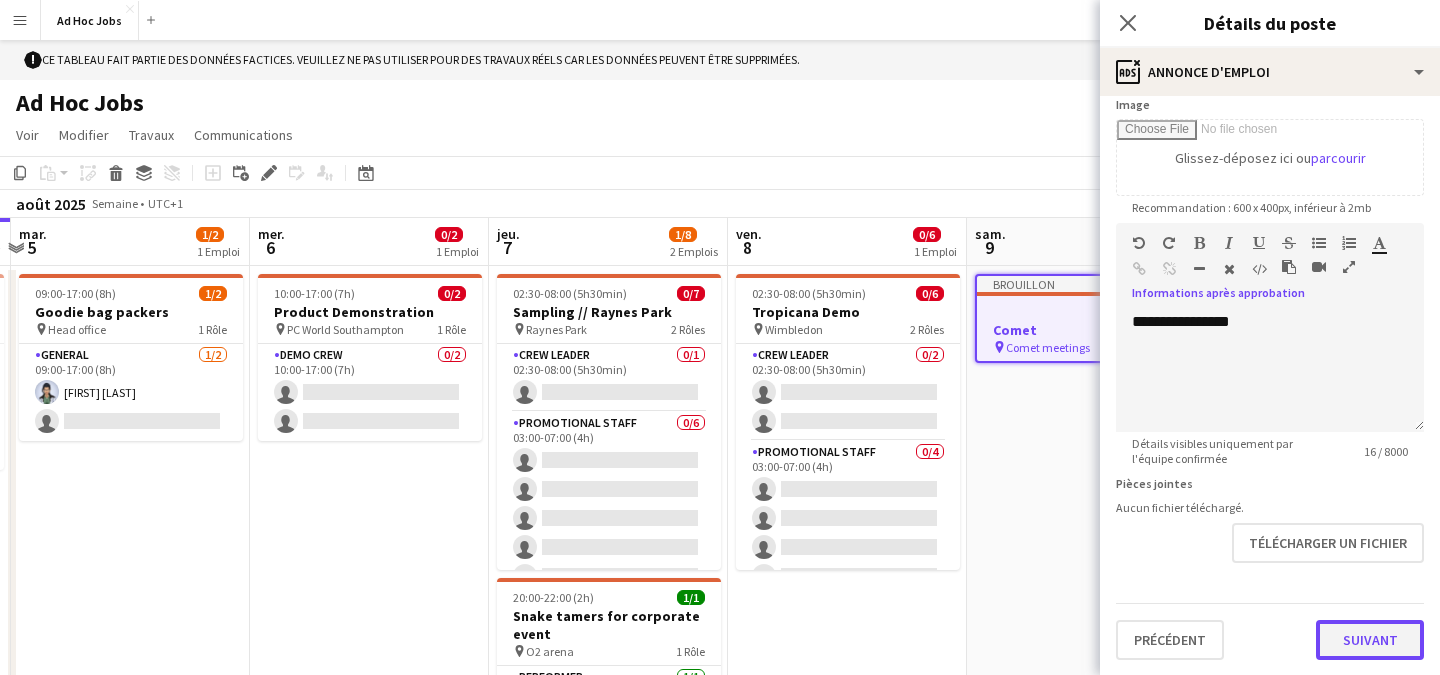 click on "Suivant" at bounding box center [1370, 640] 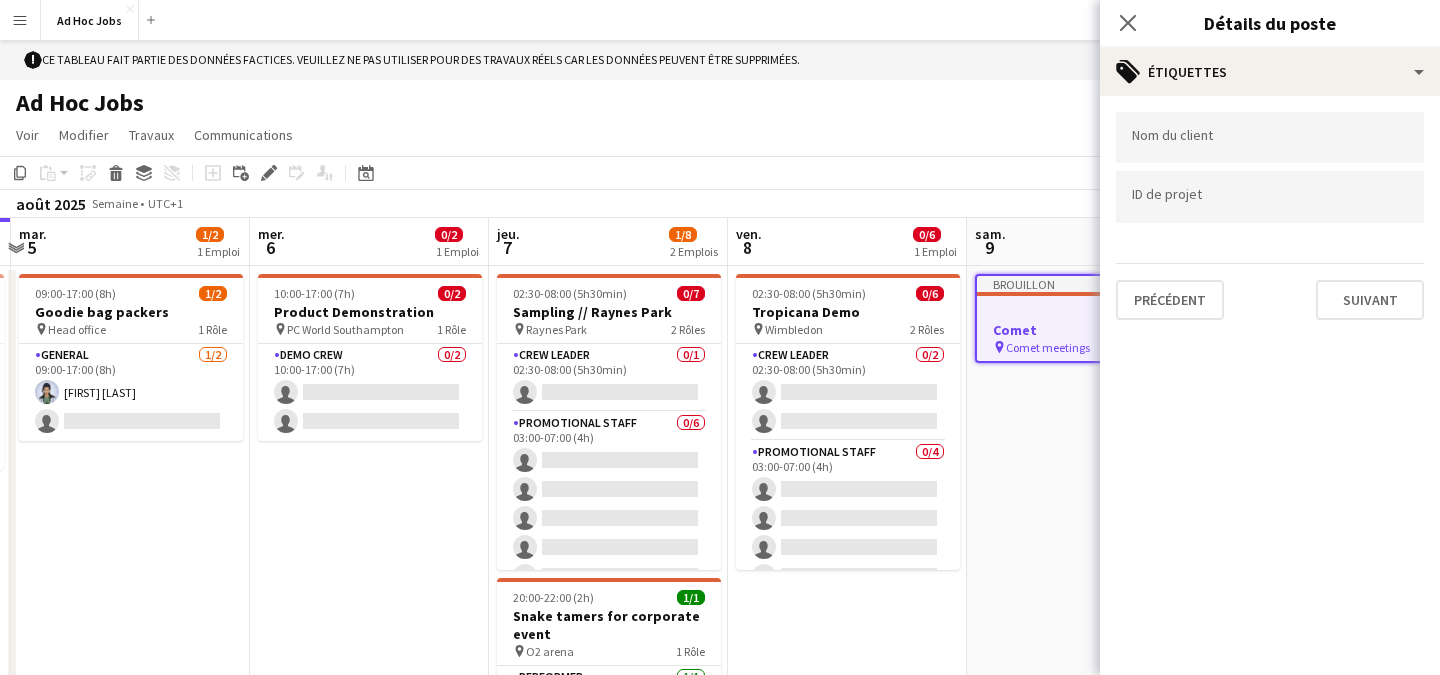 scroll, scrollTop: 0, scrollLeft: 0, axis: both 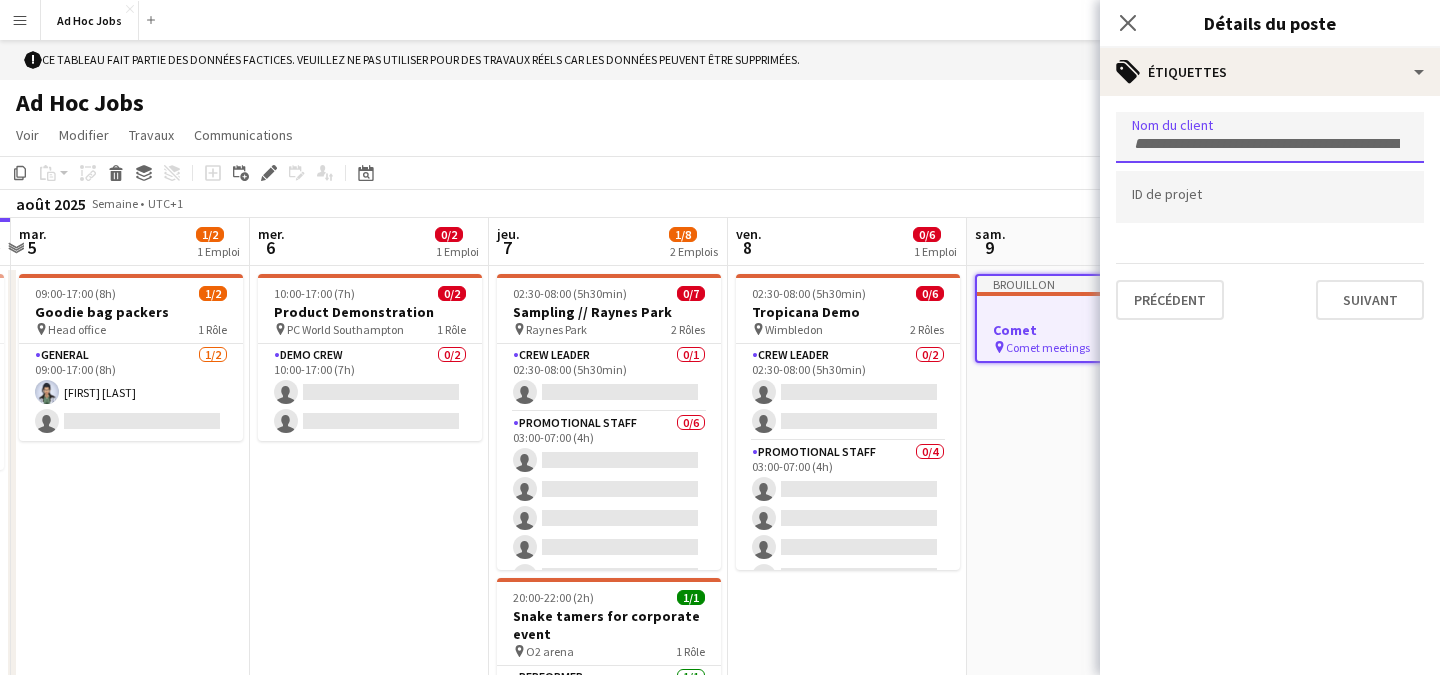 click at bounding box center (1270, 144) 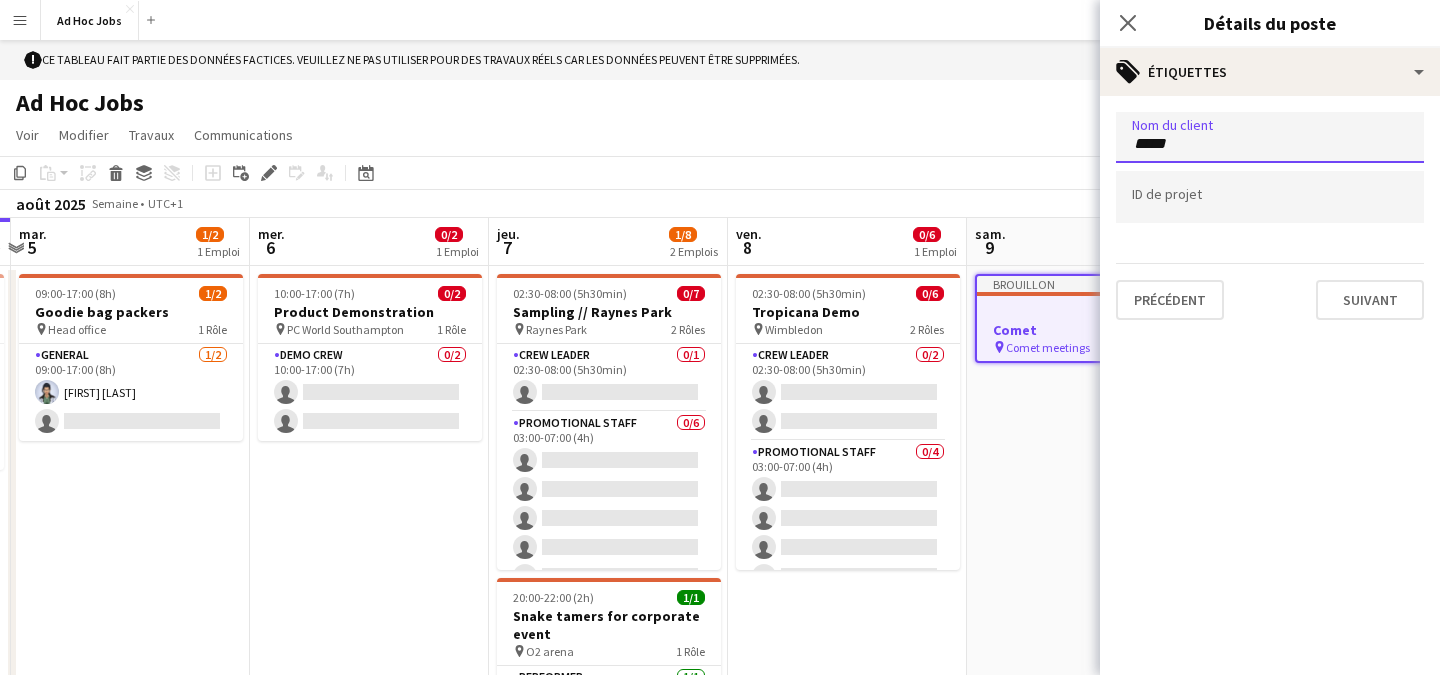 type on "*****" 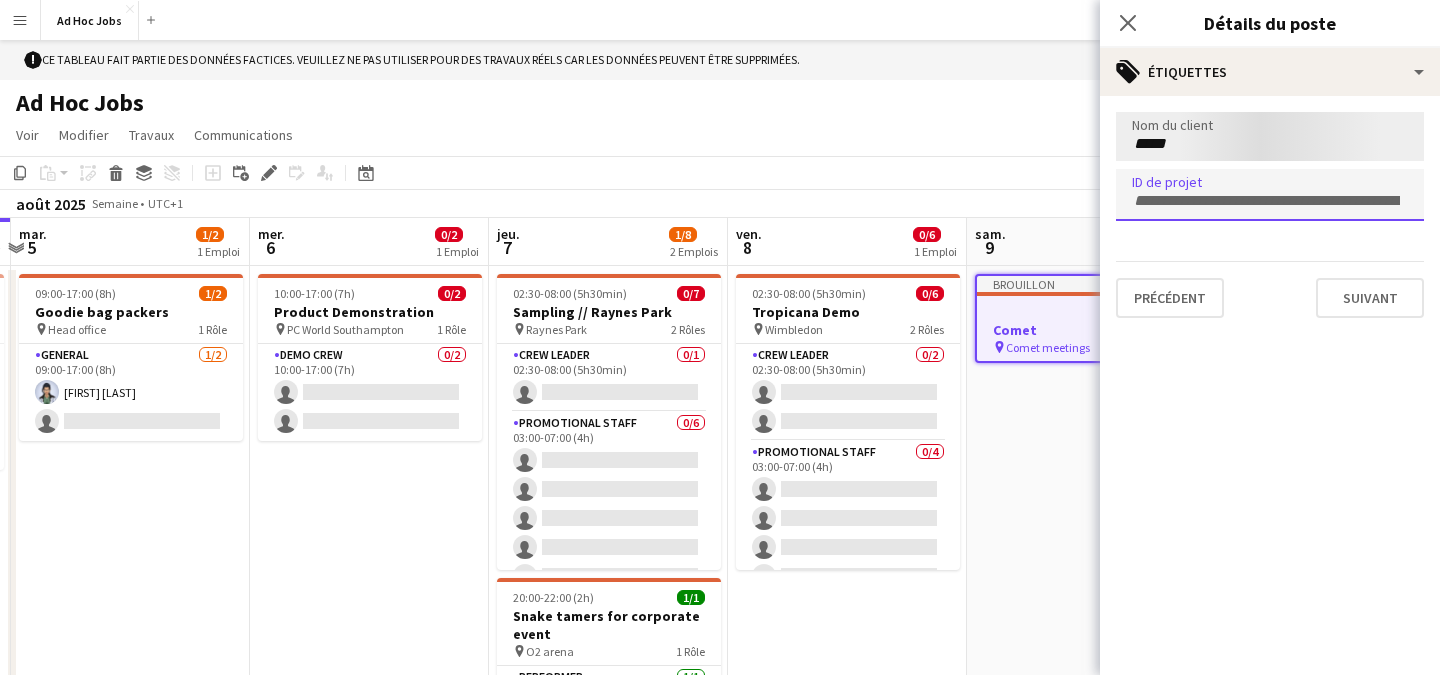click at bounding box center [1270, 194] 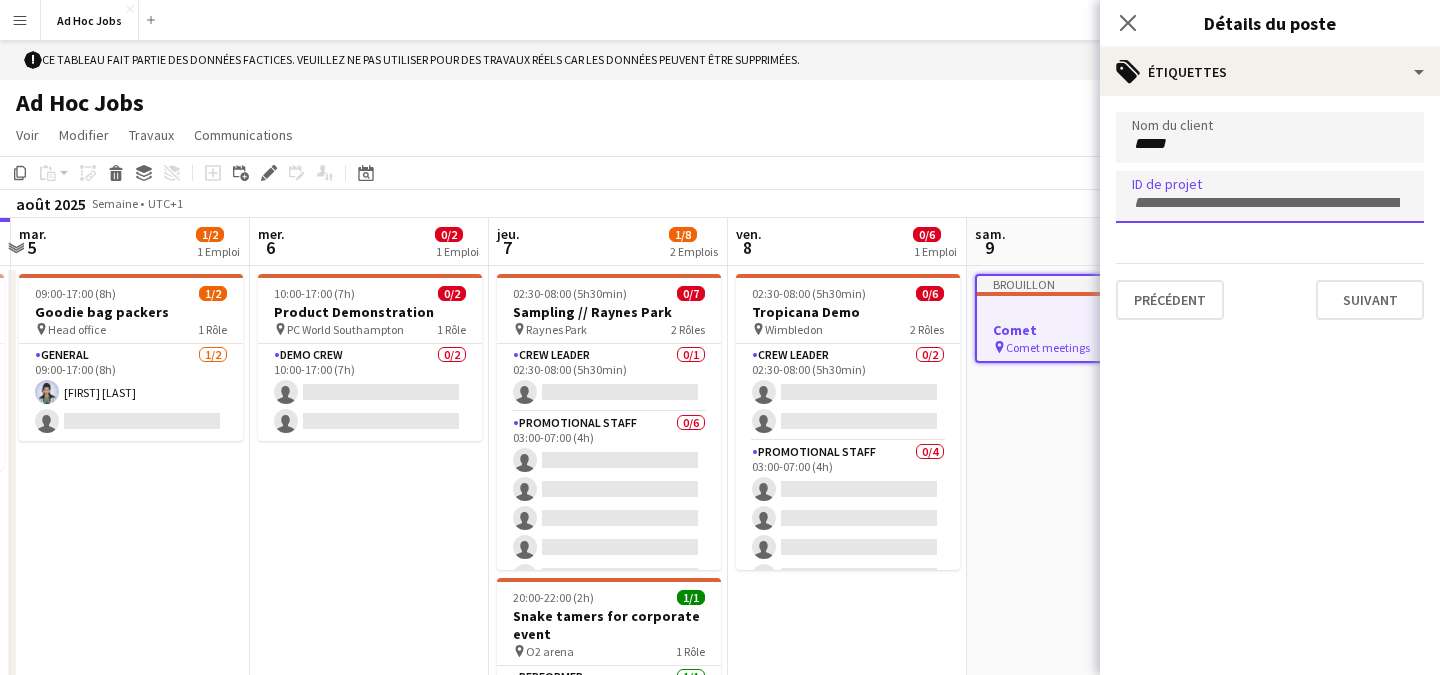 click at bounding box center (1270, 203) 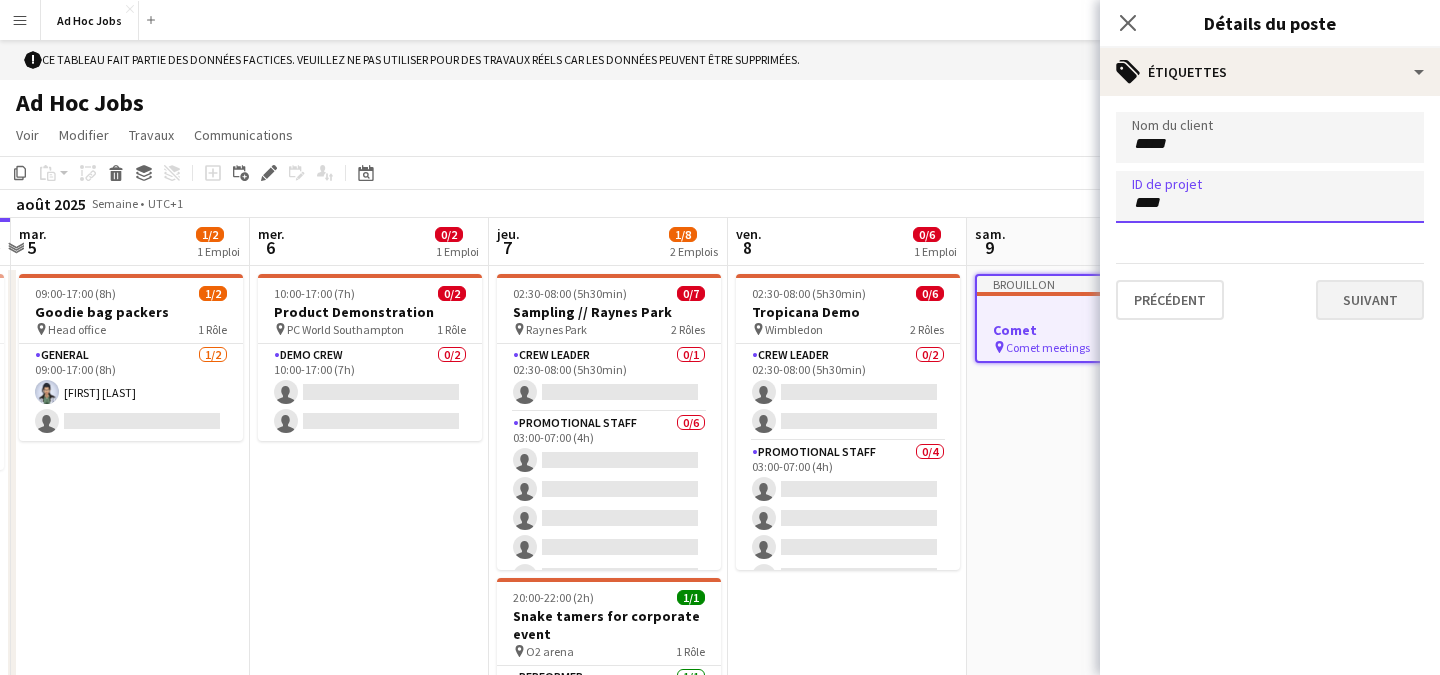 type on "****" 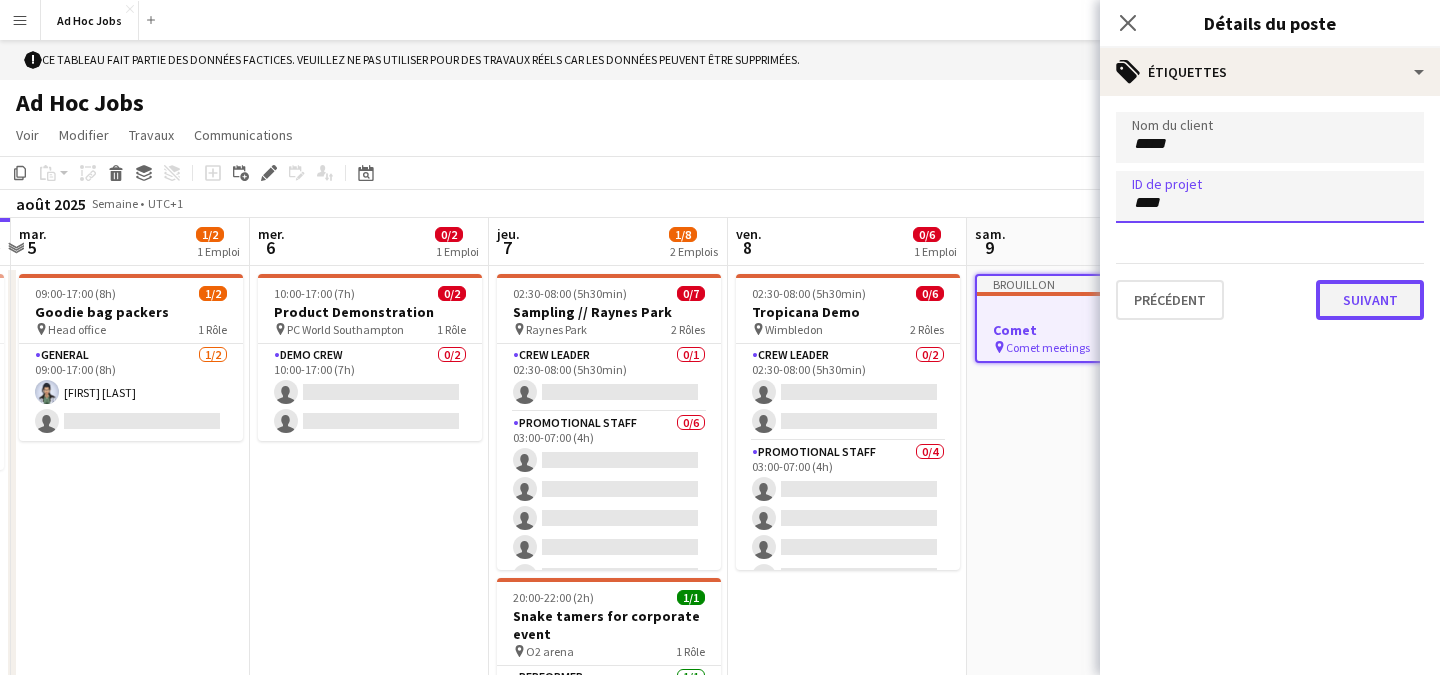 click on "Suivant" at bounding box center [1370, 300] 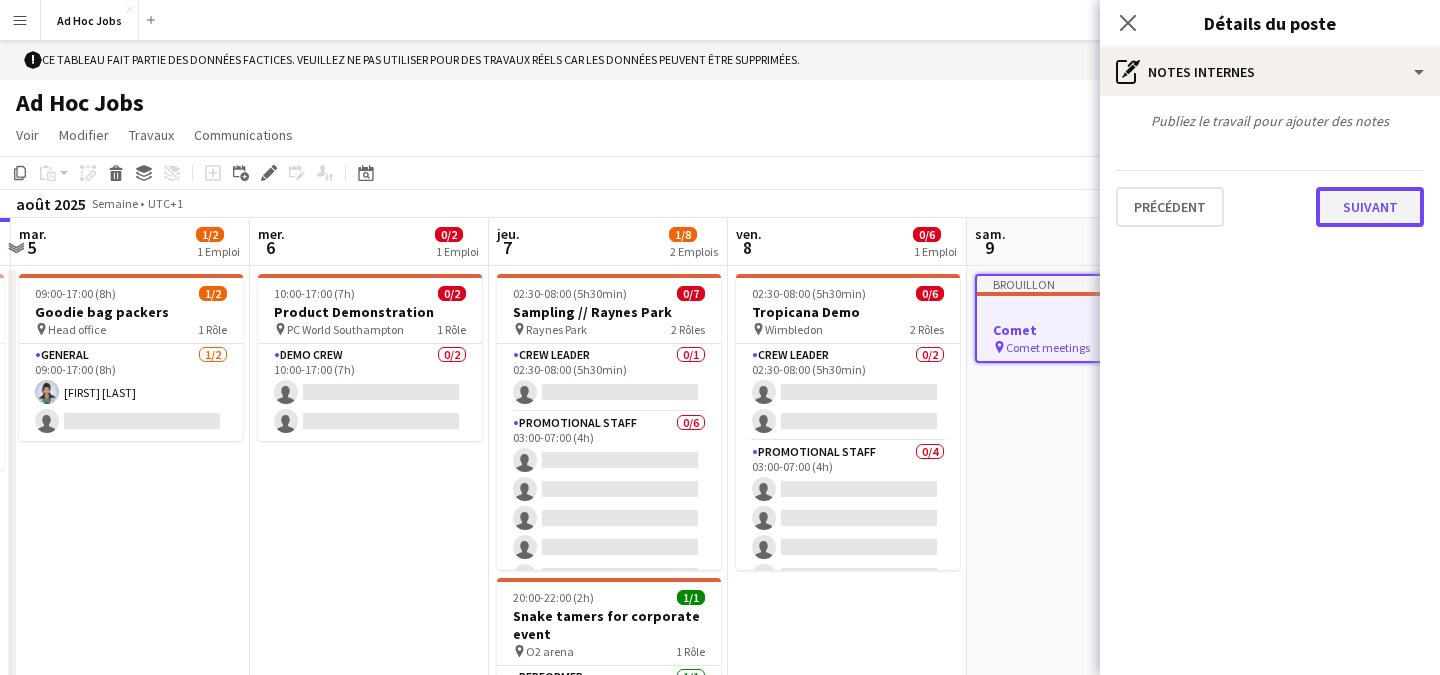 click on "Suivant" at bounding box center (1370, 207) 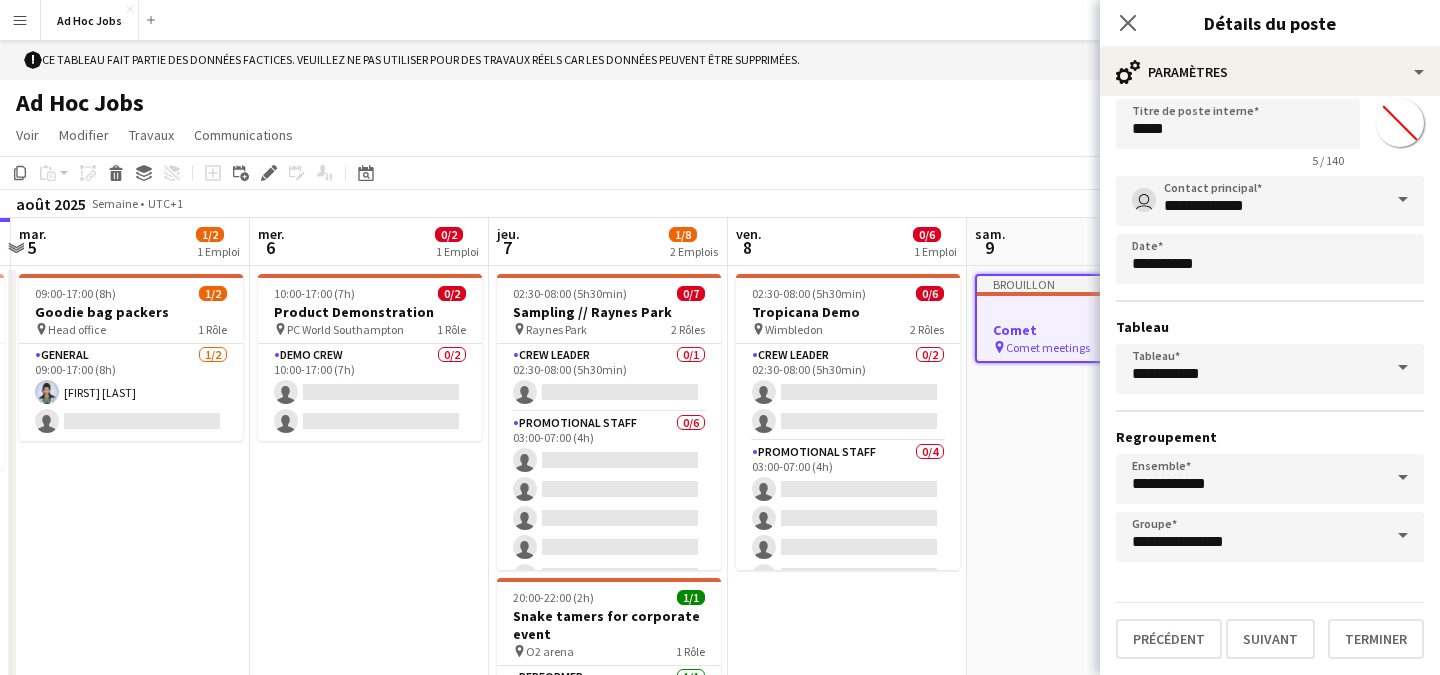 scroll, scrollTop: 0, scrollLeft: 0, axis: both 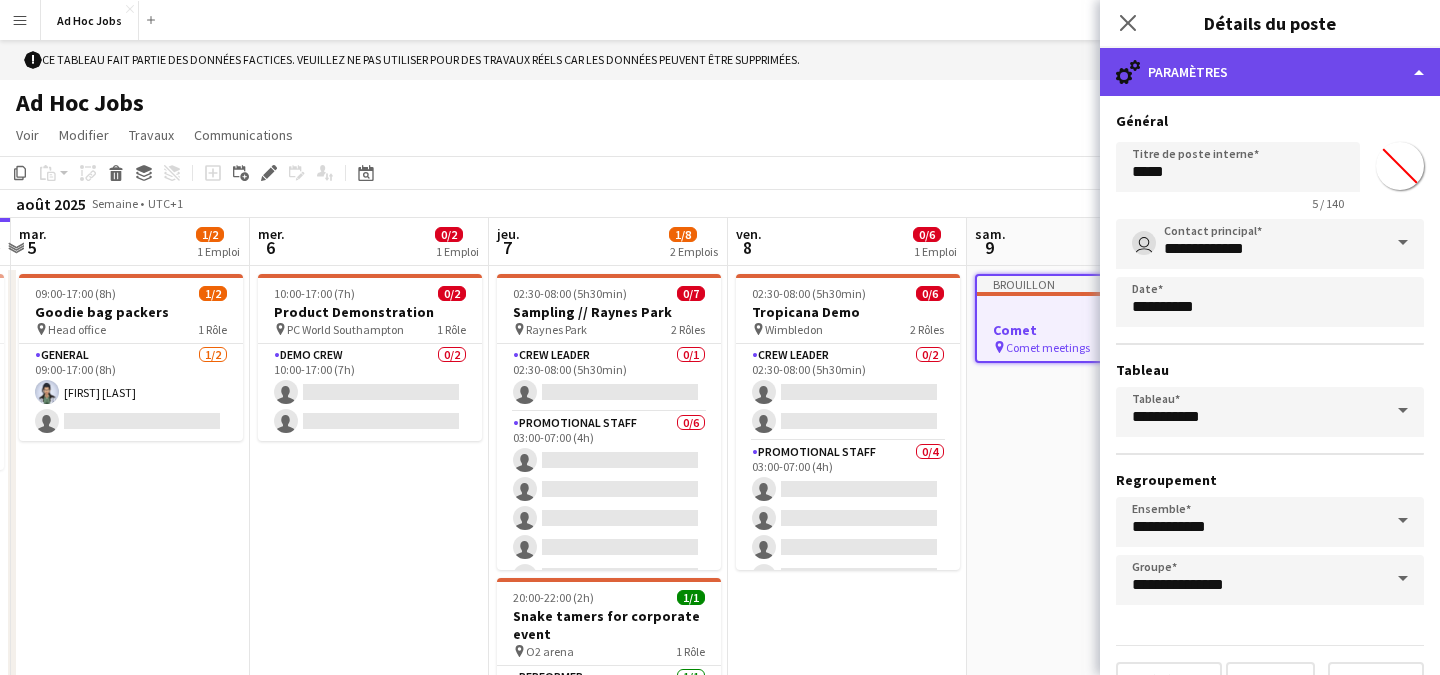 click on "cog-double-3
Paramètres" 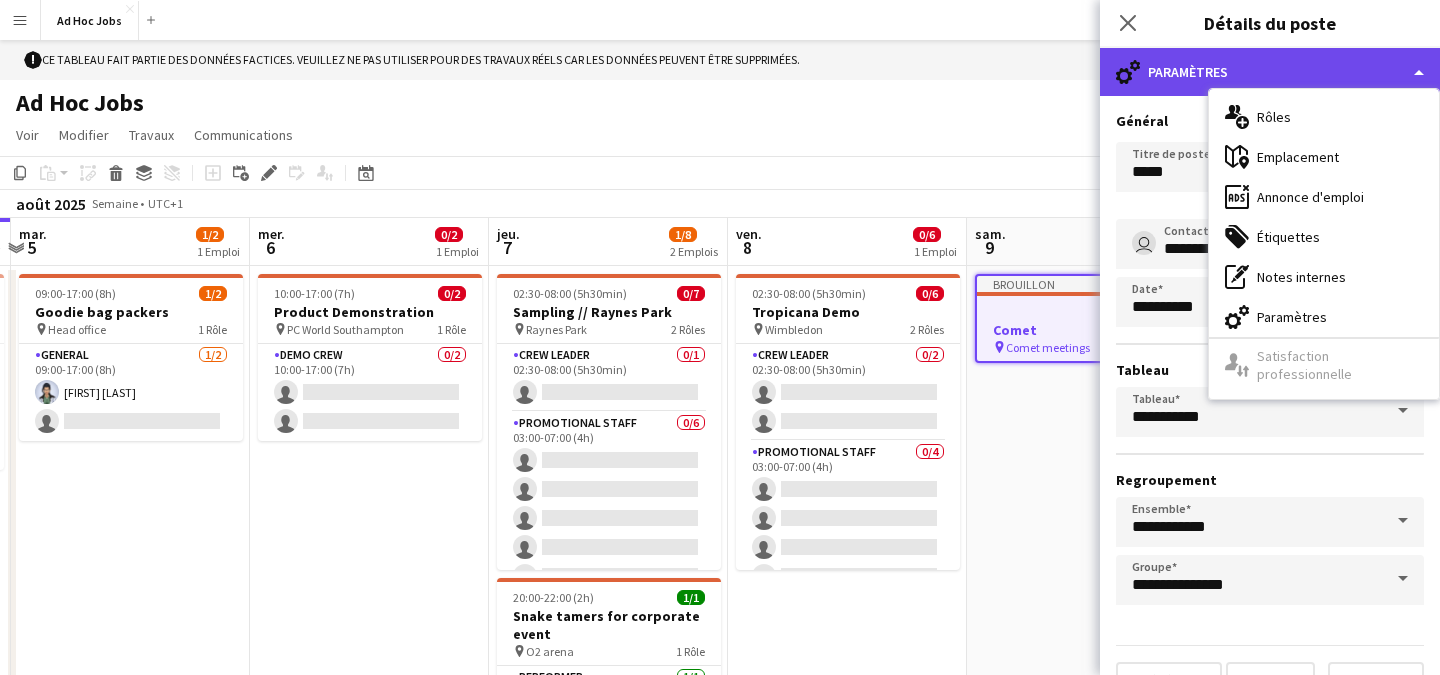 click on "cog-double-3
Paramètres" 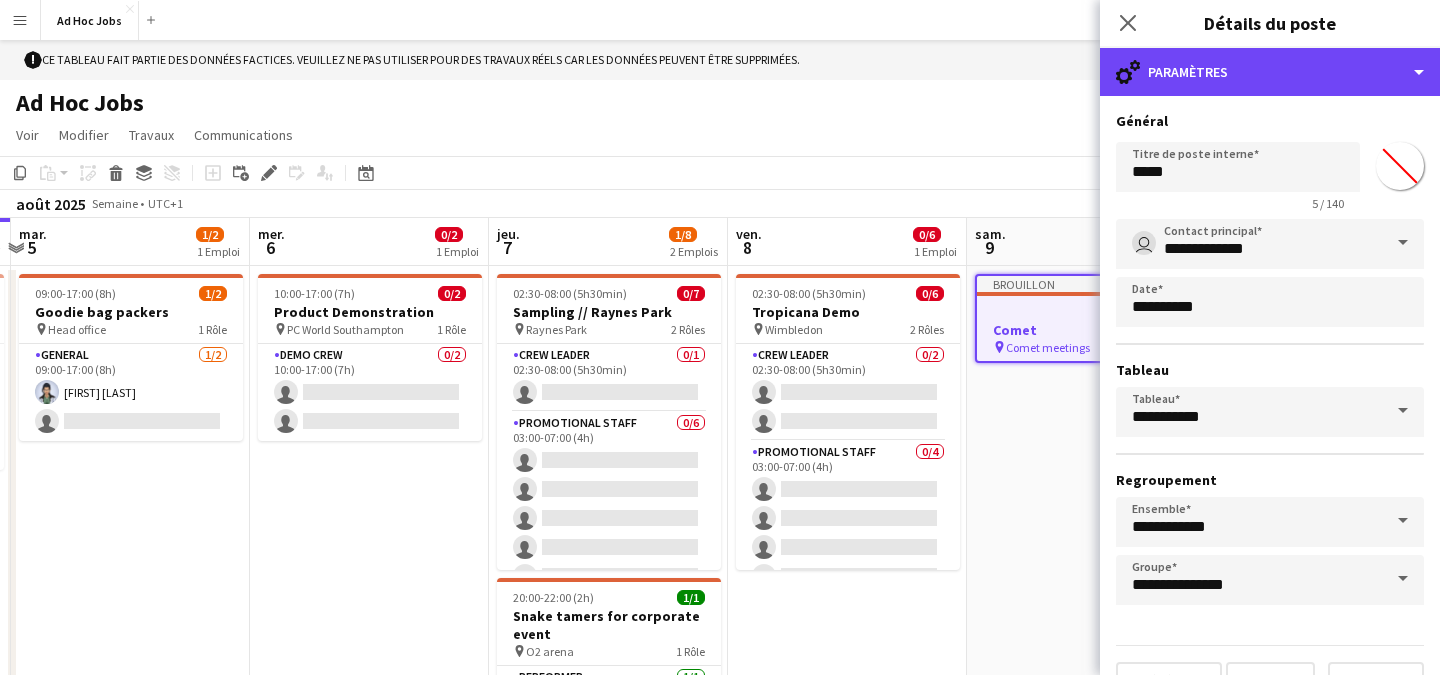 scroll, scrollTop: 43, scrollLeft: 0, axis: vertical 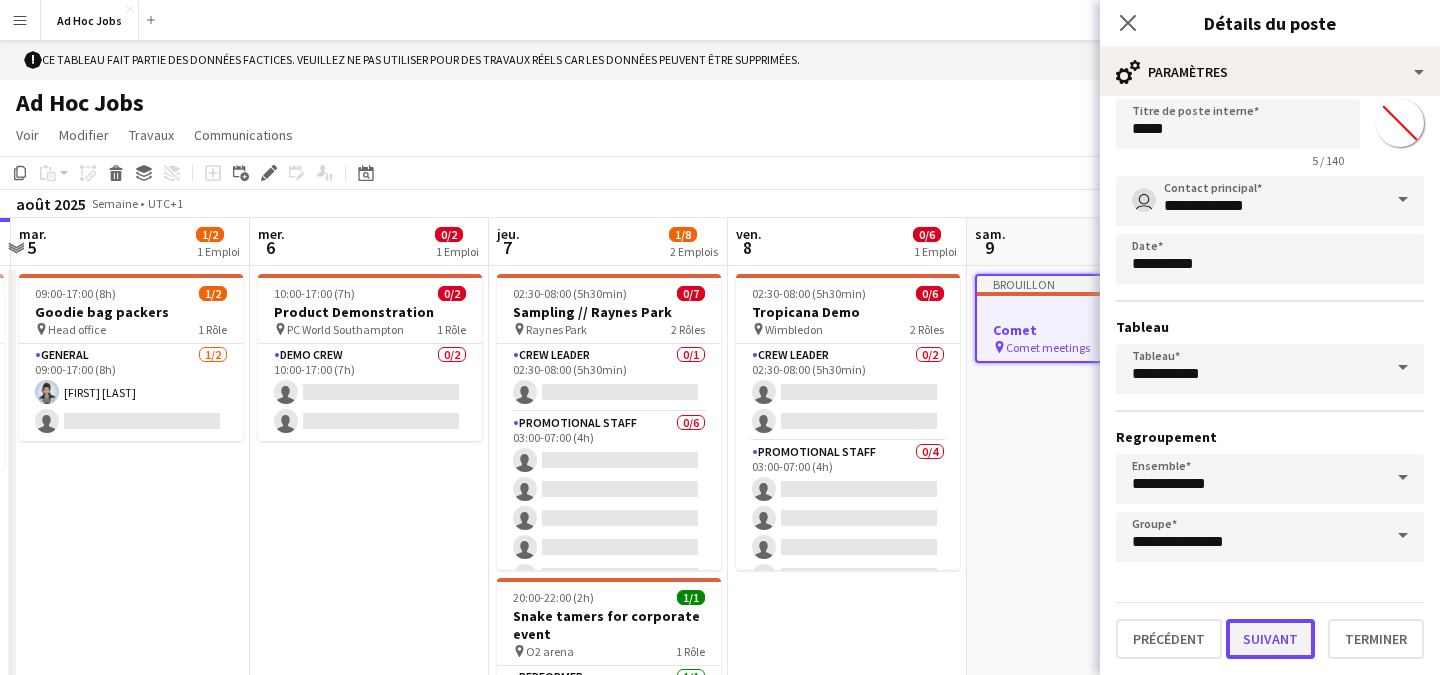 click on "Suivant" at bounding box center [1270, 639] 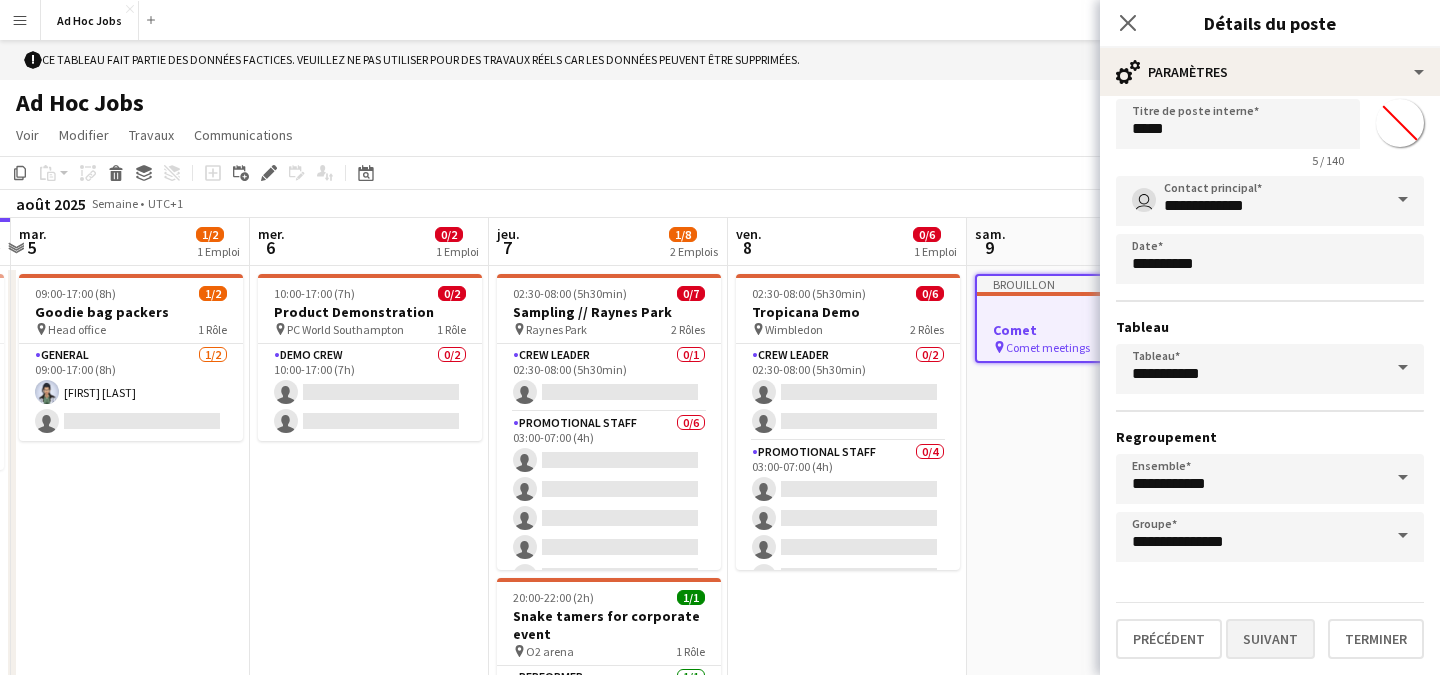 scroll, scrollTop: 0, scrollLeft: 0, axis: both 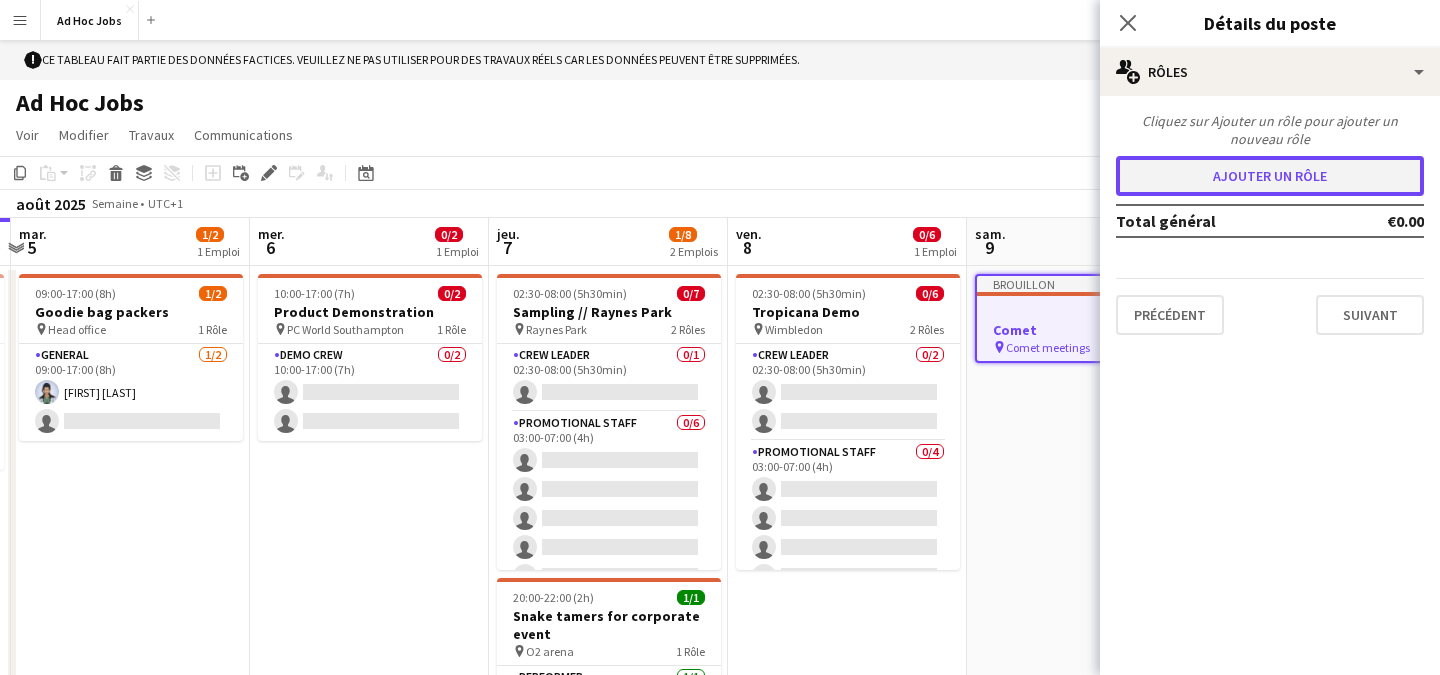 click on "Ajouter un rôle" at bounding box center (1270, 176) 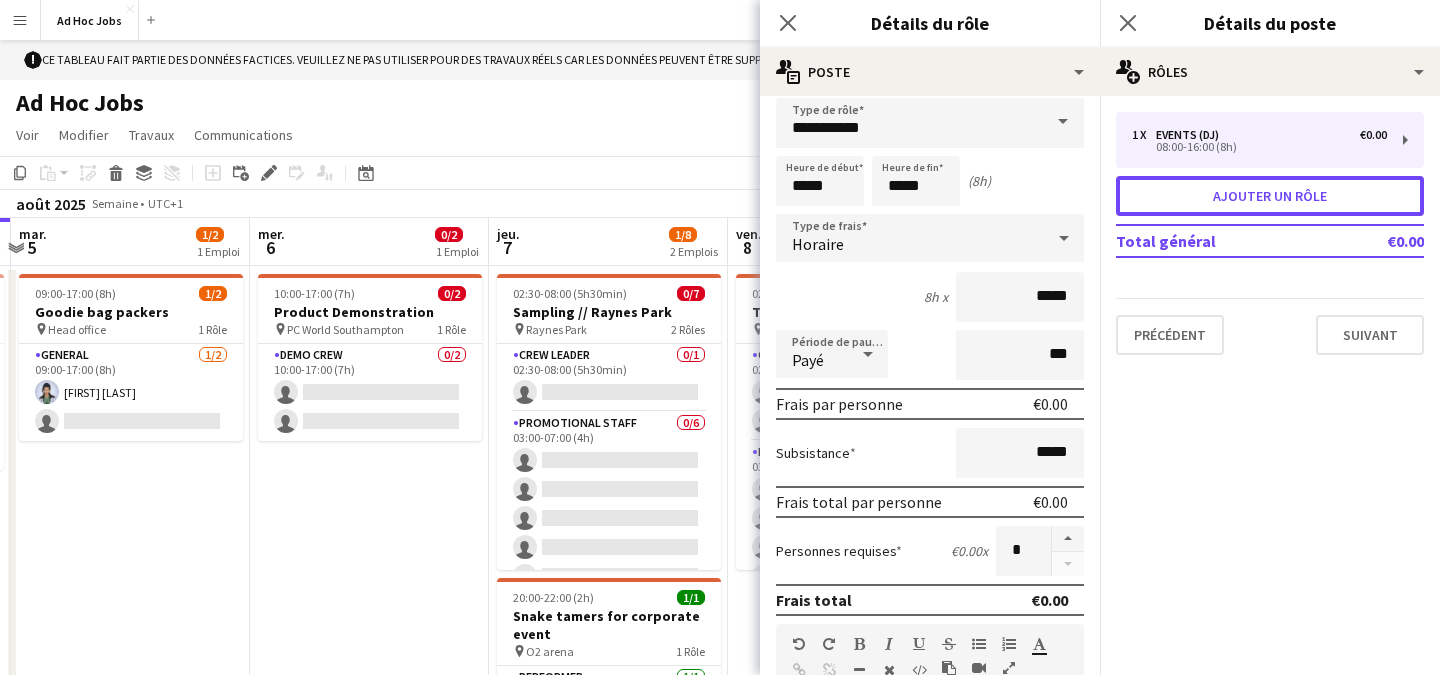 scroll, scrollTop: 0, scrollLeft: 0, axis: both 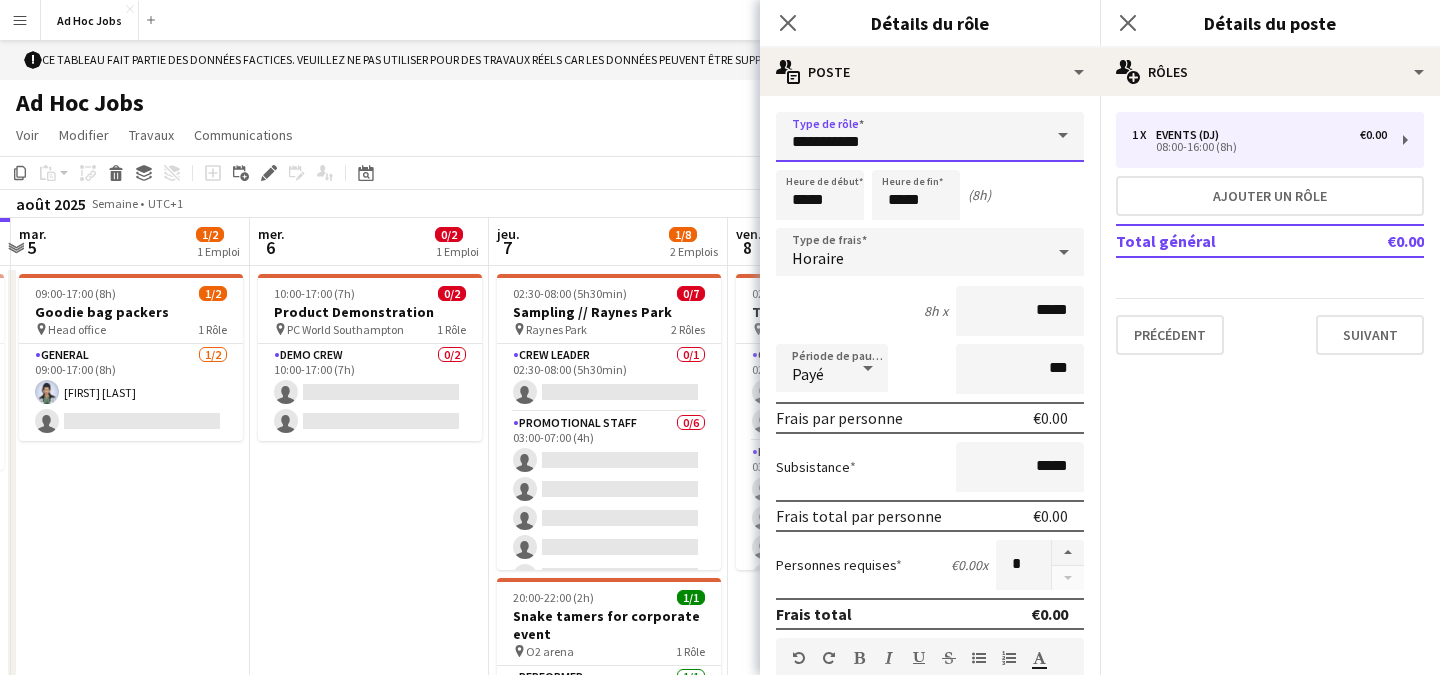 click on "**********" at bounding box center [930, 137] 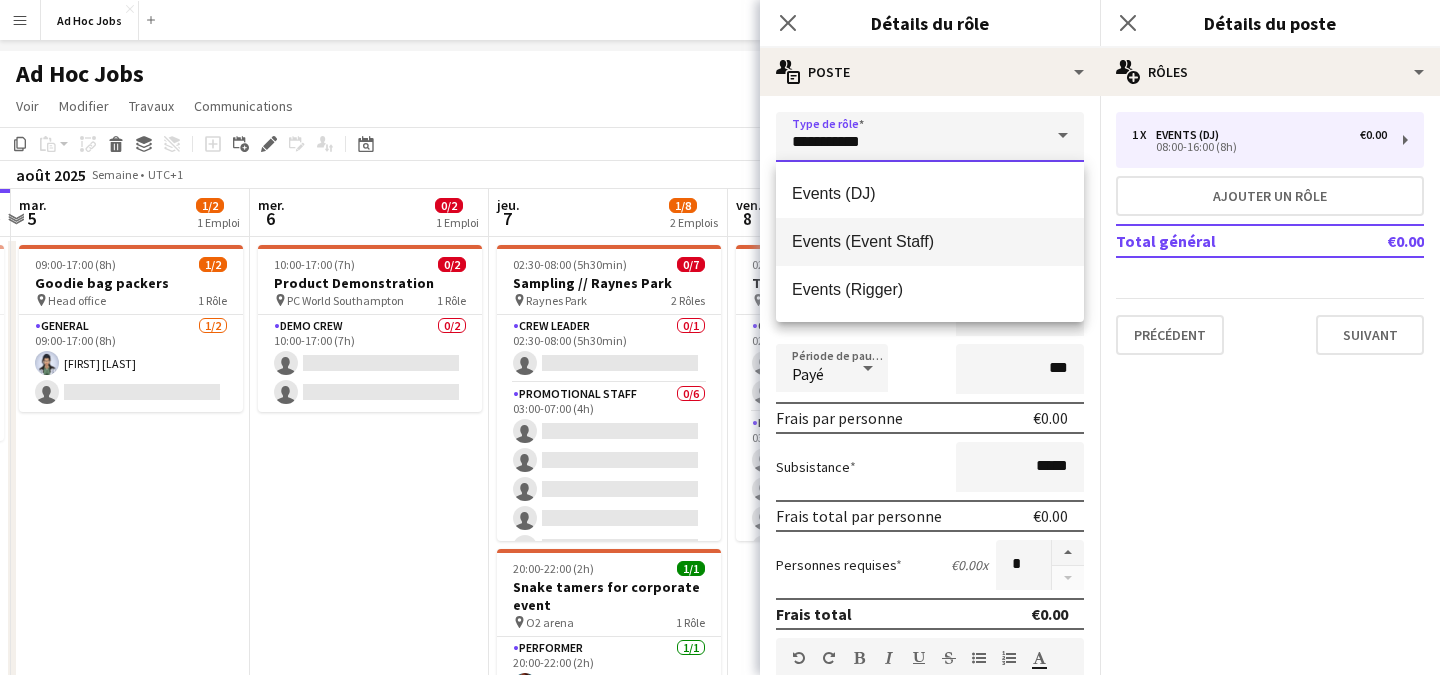 scroll, scrollTop: 44, scrollLeft: 0, axis: vertical 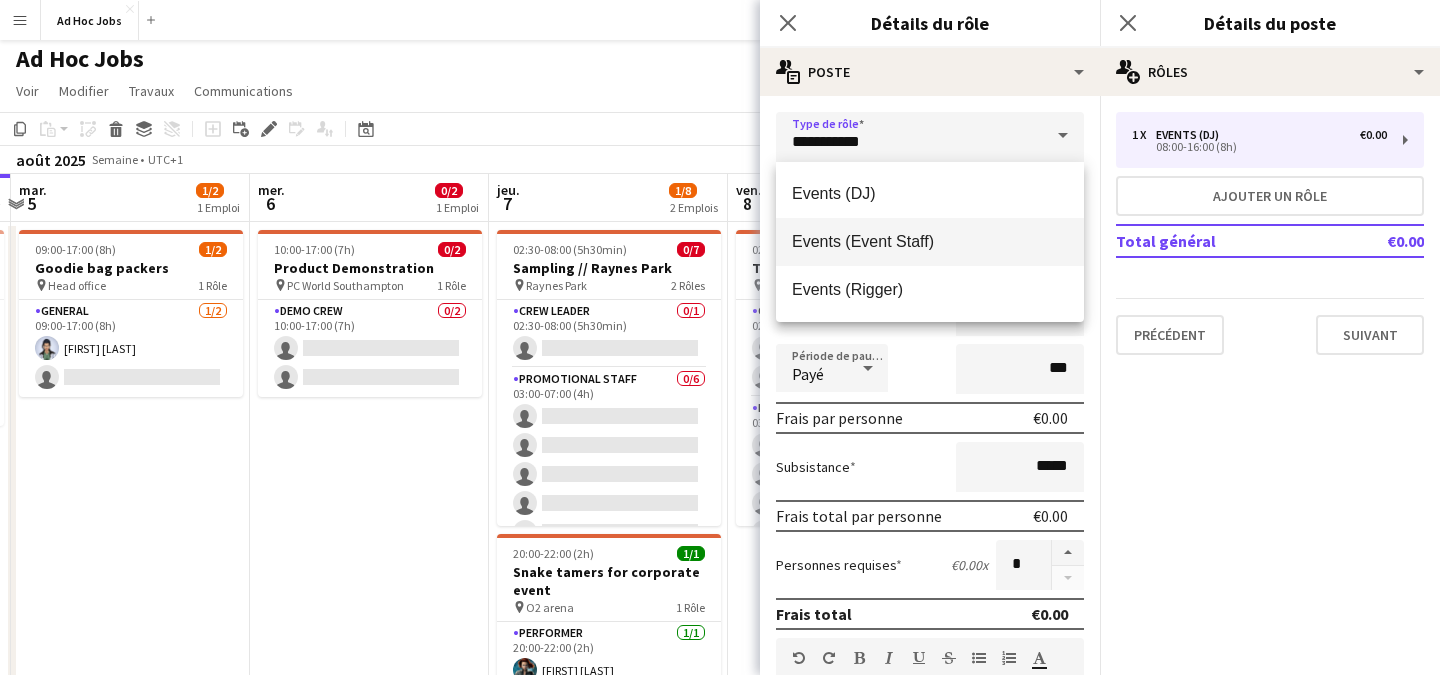 click on "Events (Event Staff)" at bounding box center (930, 241) 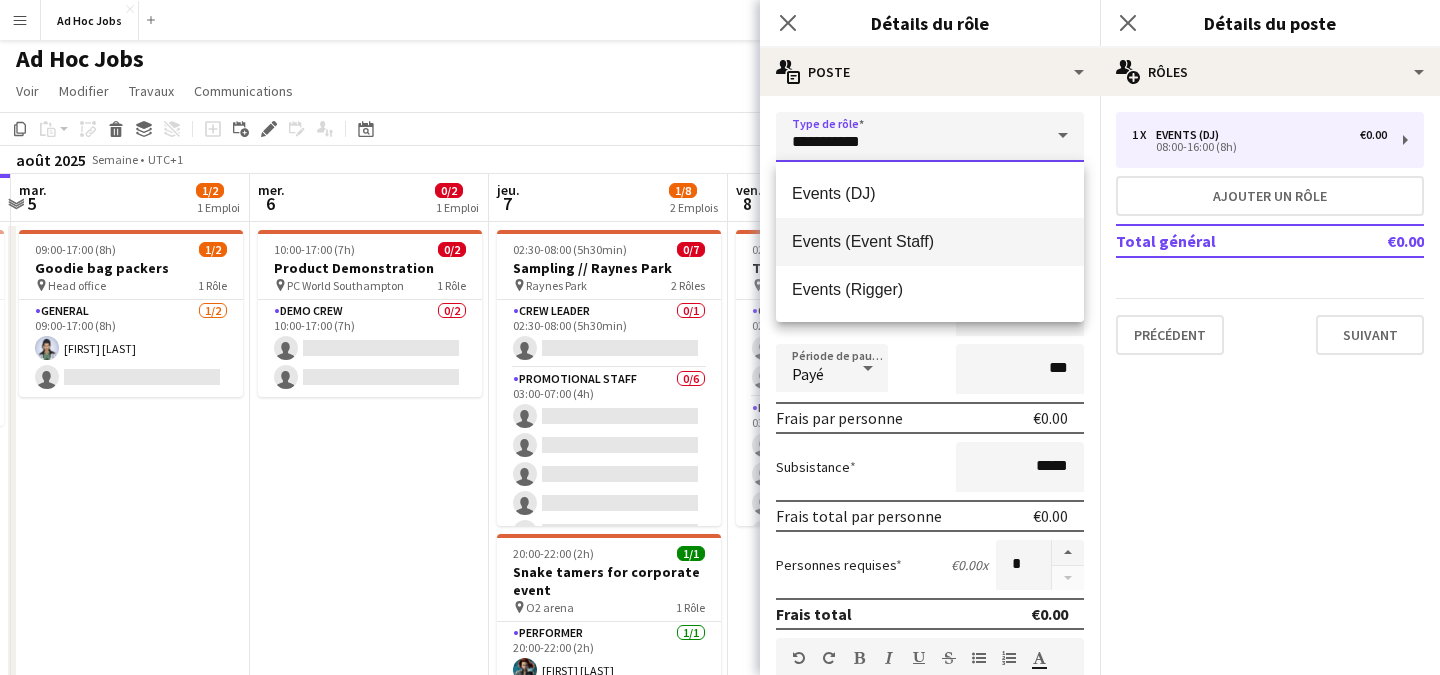 type on "**********" 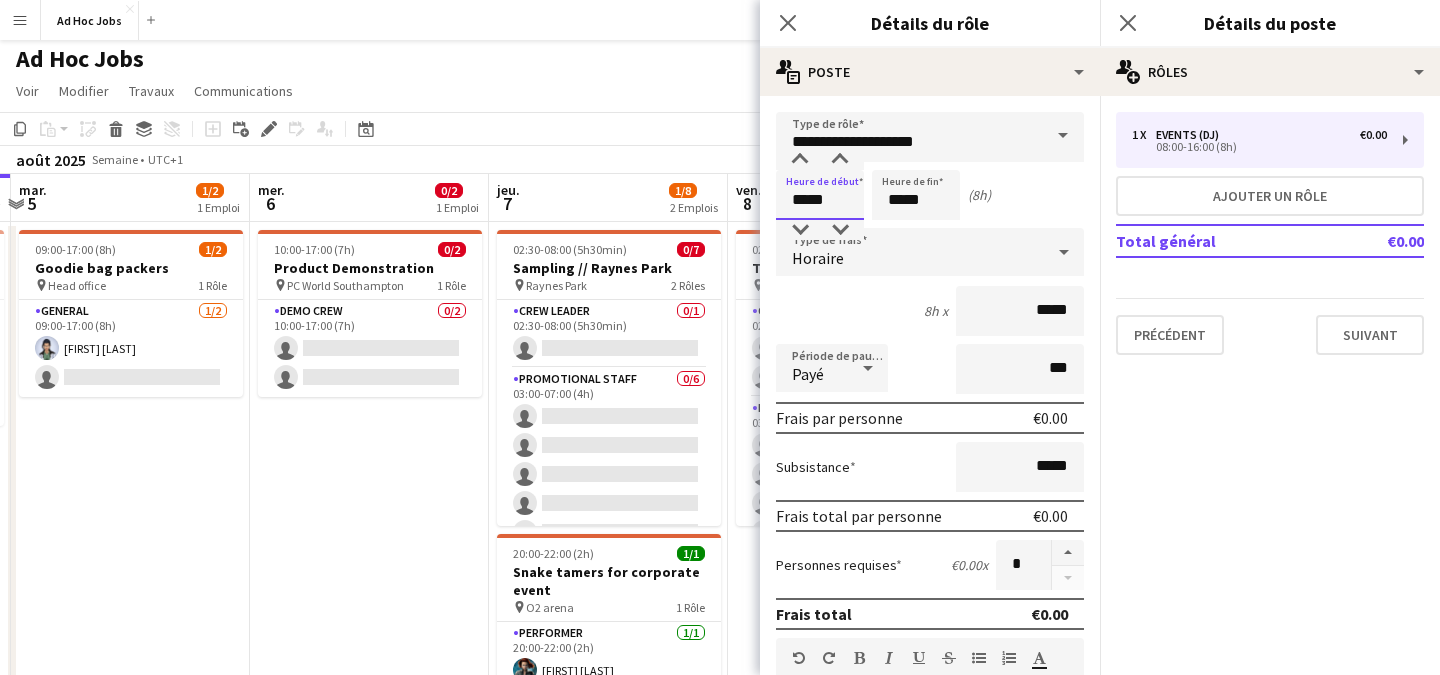 click on "*****" at bounding box center [820, 195] 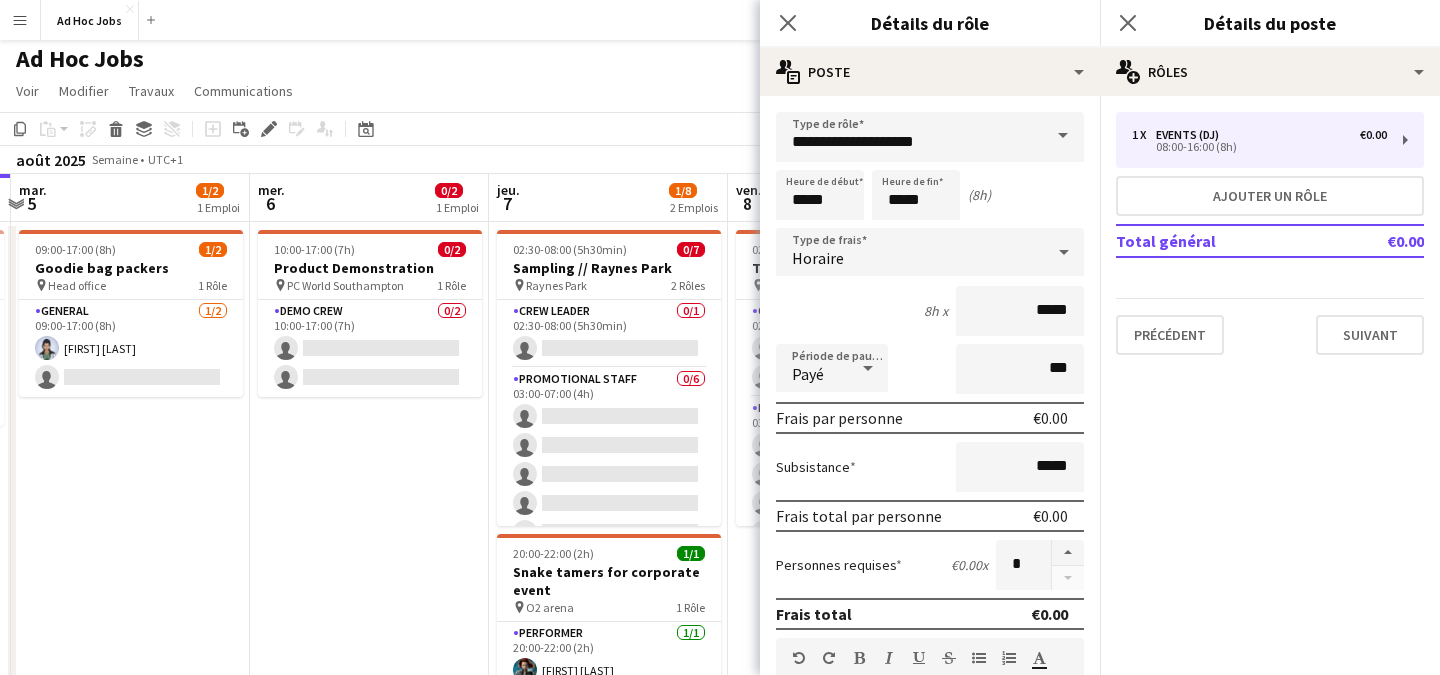 click on "**********" at bounding box center (930, 658) 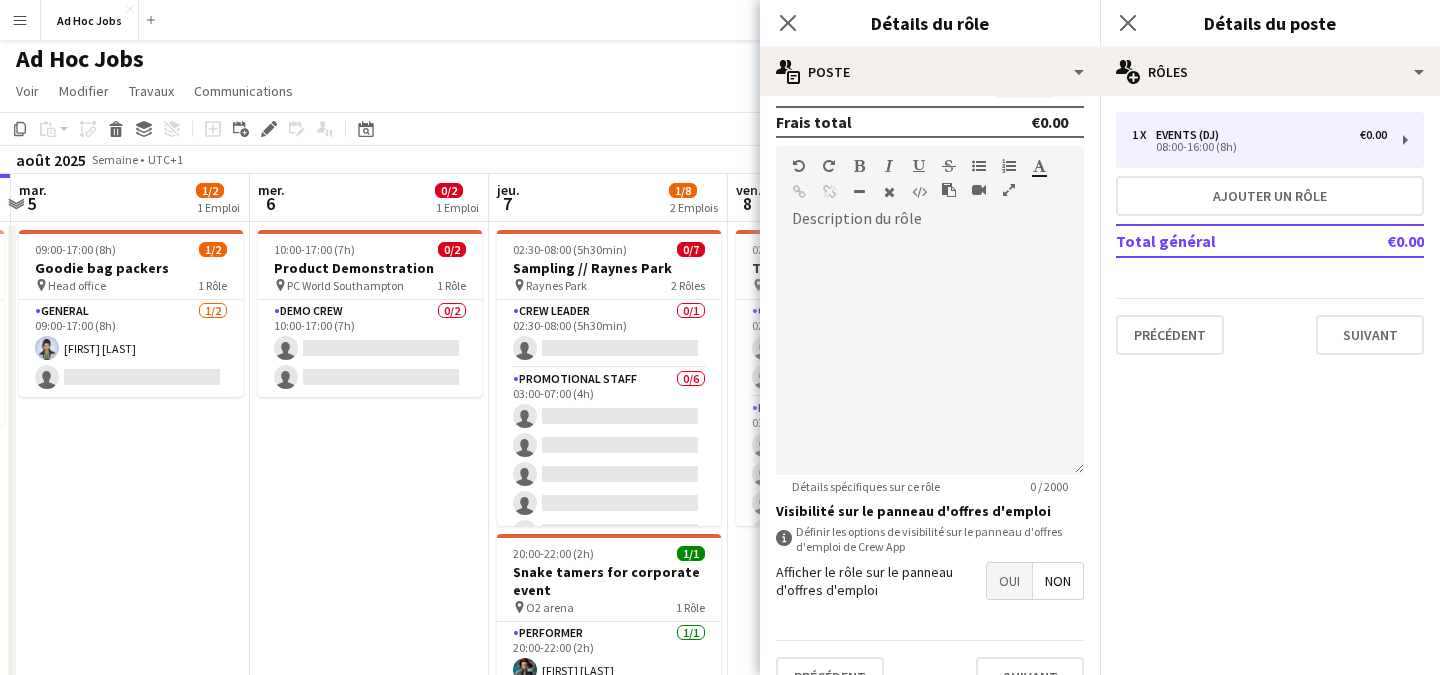 scroll, scrollTop: 529, scrollLeft: 0, axis: vertical 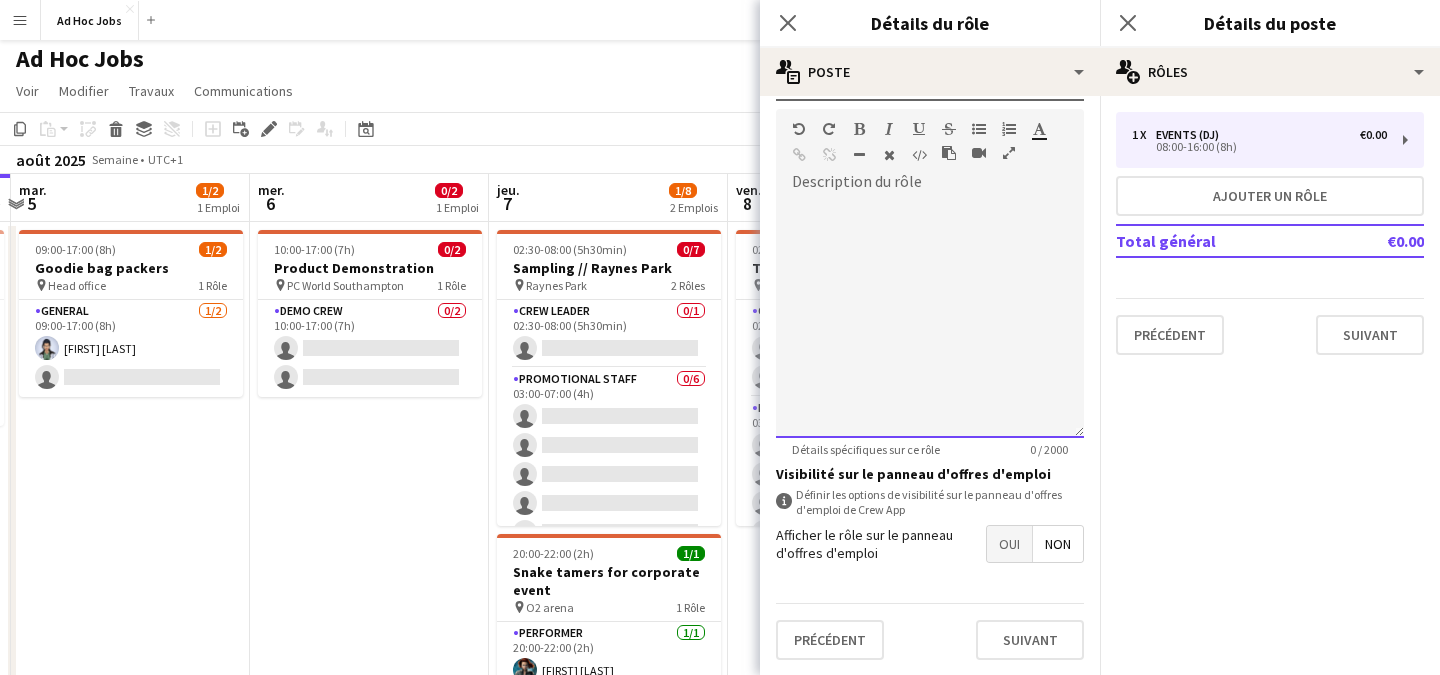 click at bounding box center [930, 318] 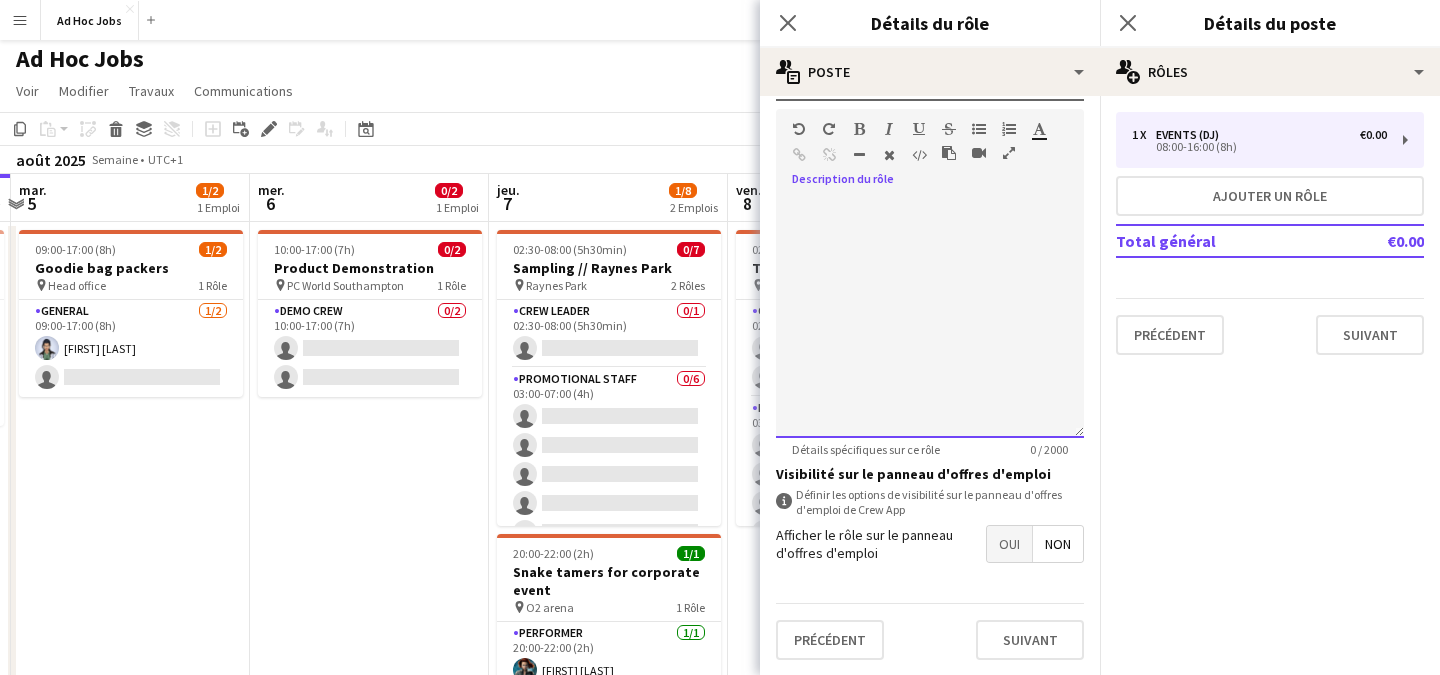 type 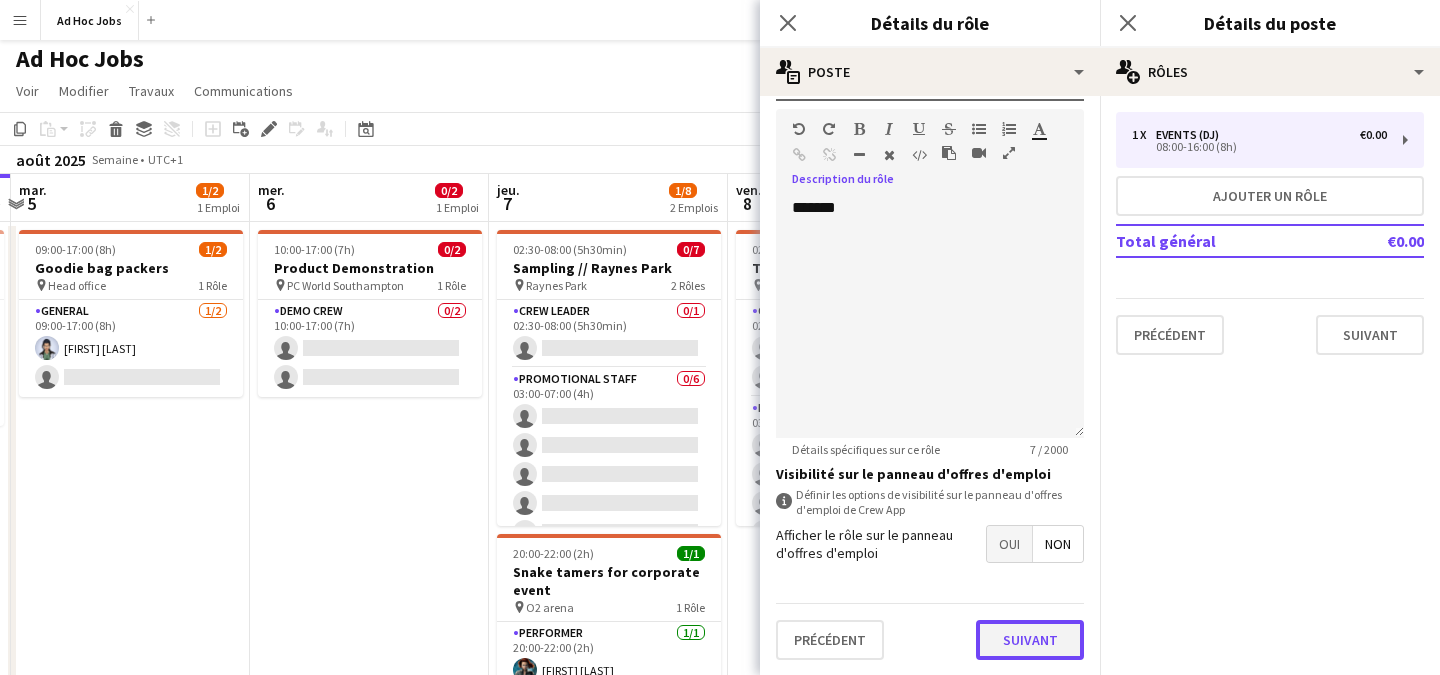 click on "Suivant" at bounding box center (1030, 640) 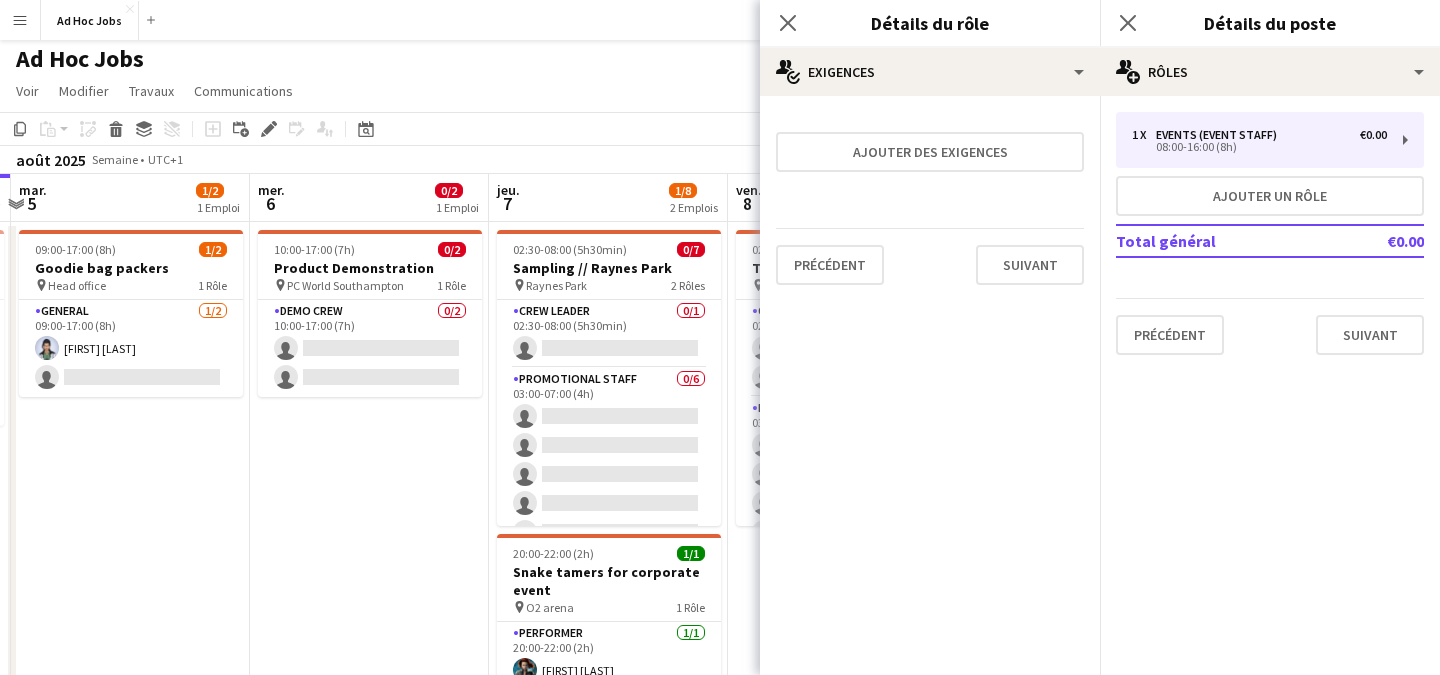 scroll, scrollTop: 0, scrollLeft: 0, axis: both 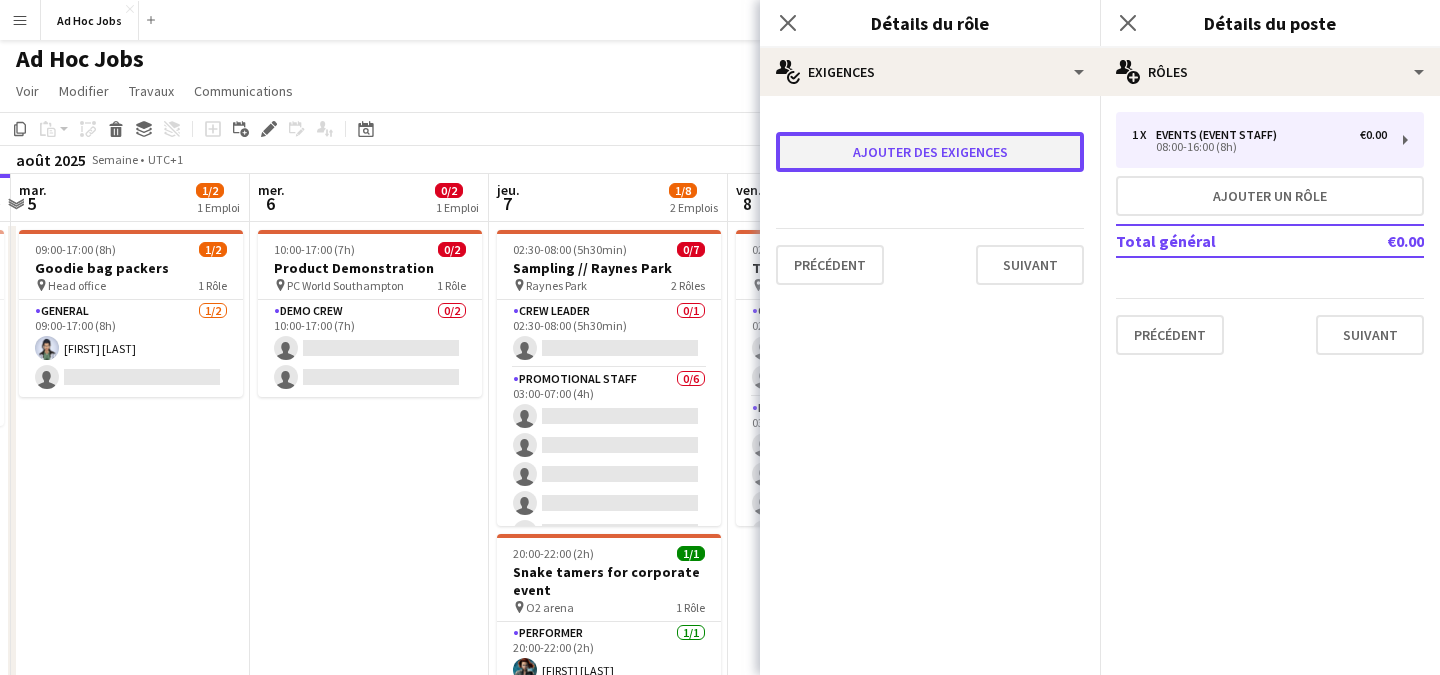 click on "Ajouter des exigences" at bounding box center (930, 152) 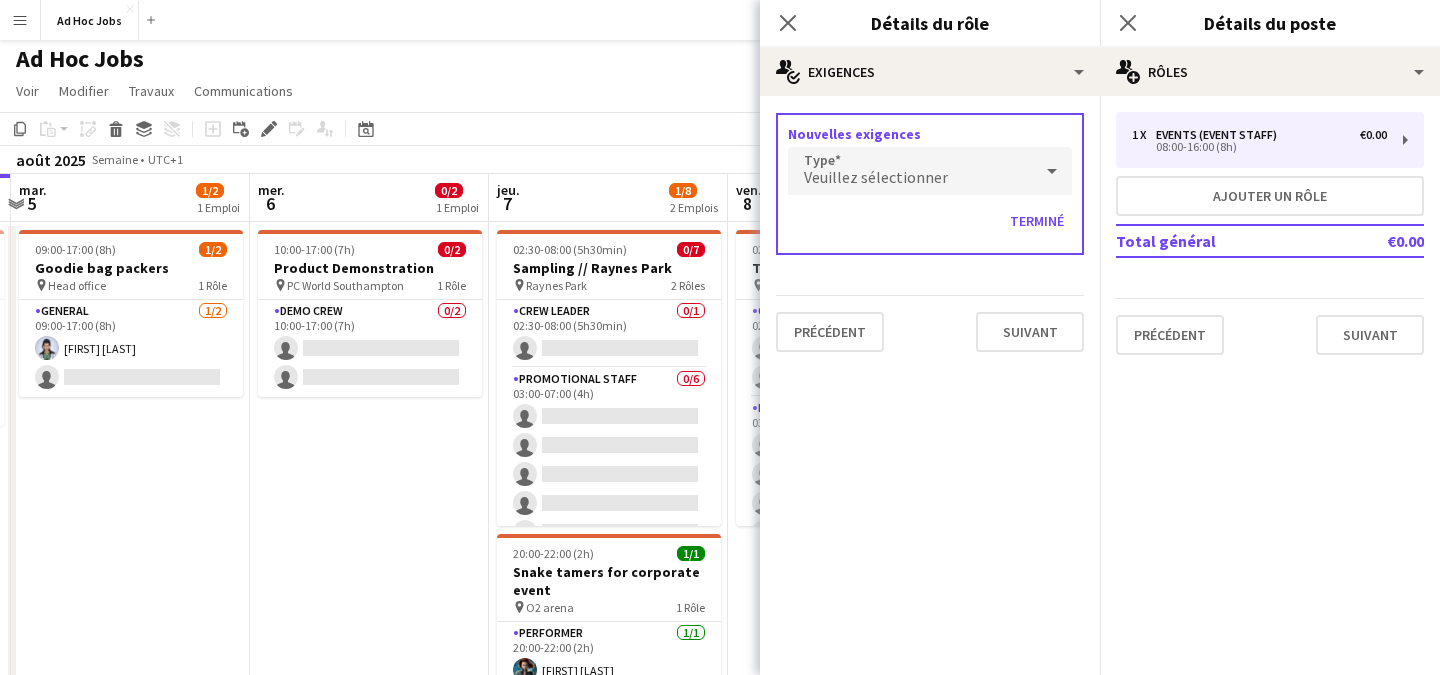 click on "Veuillez sélectionner" at bounding box center (876, 177) 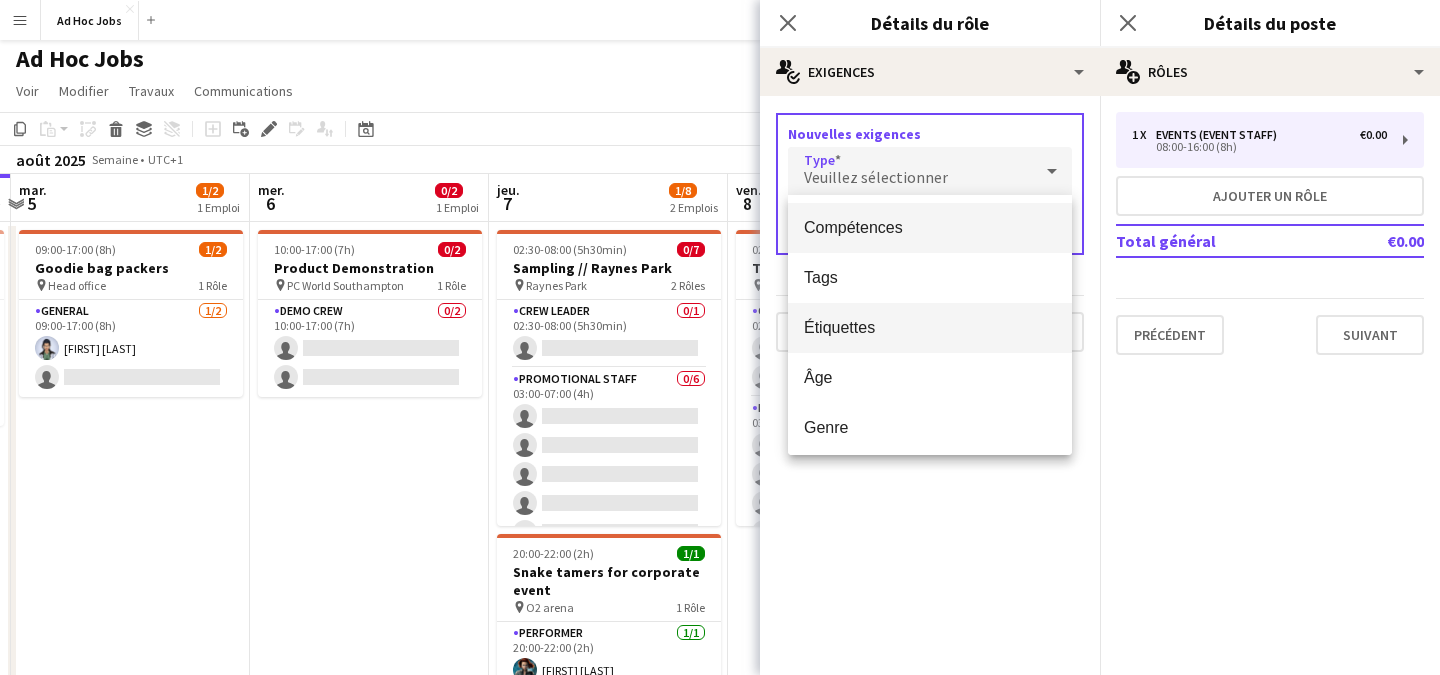 scroll, scrollTop: 6, scrollLeft: 0, axis: vertical 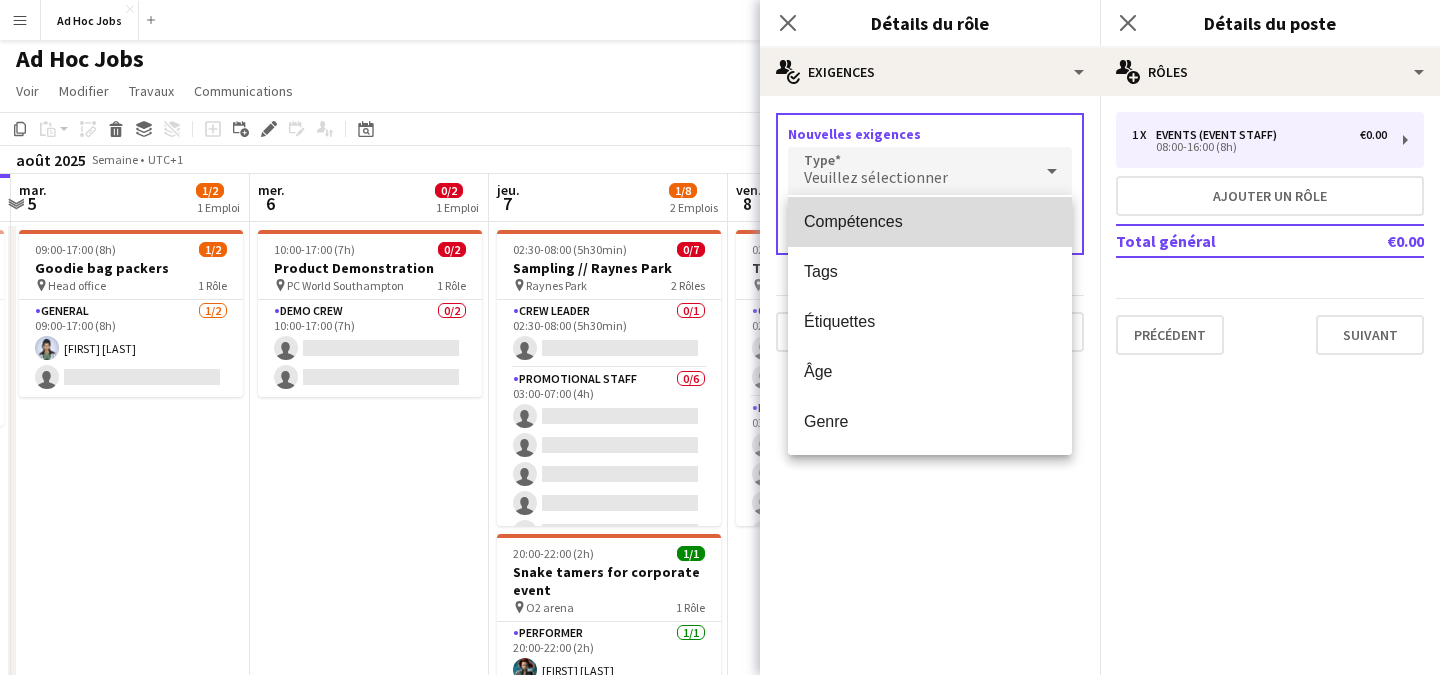 click on "Compétences" at bounding box center (930, 221) 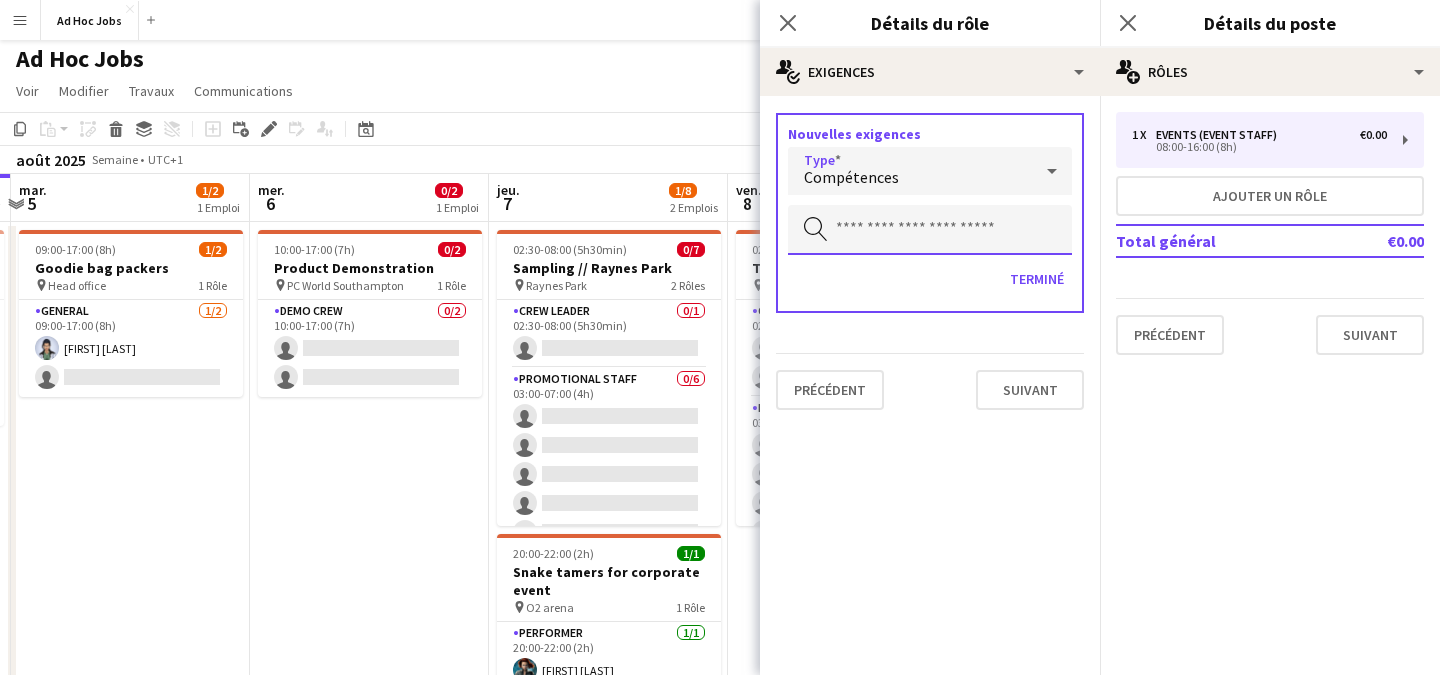 click at bounding box center [930, 230] 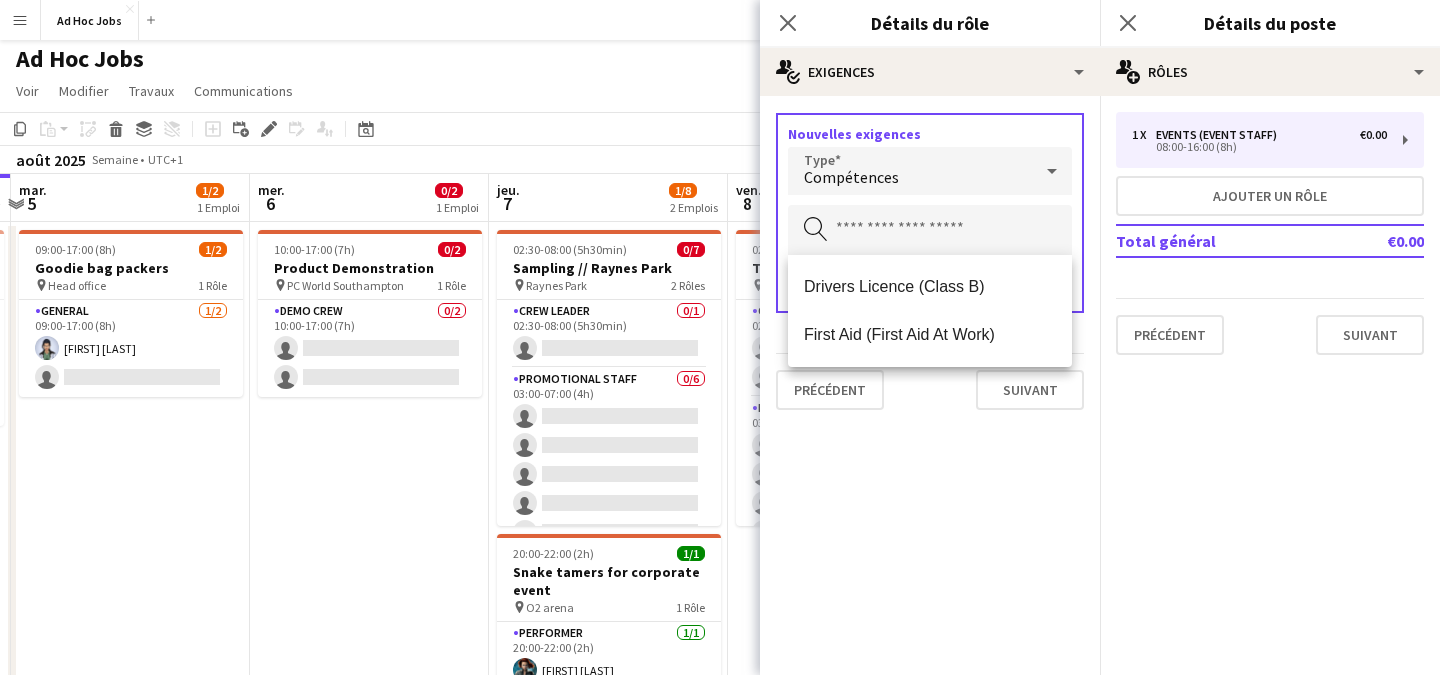 click on "Compétences" at bounding box center (910, 171) 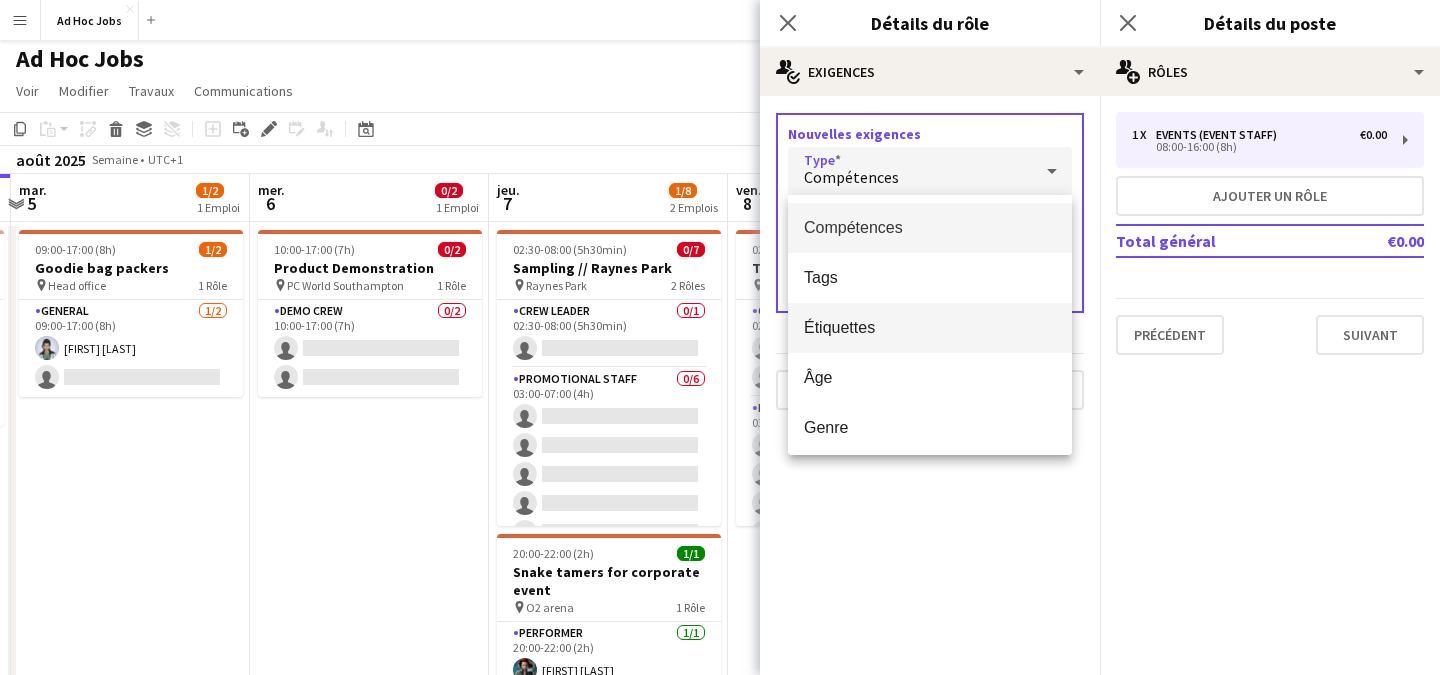 scroll, scrollTop: 6, scrollLeft: 0, axis: vertical 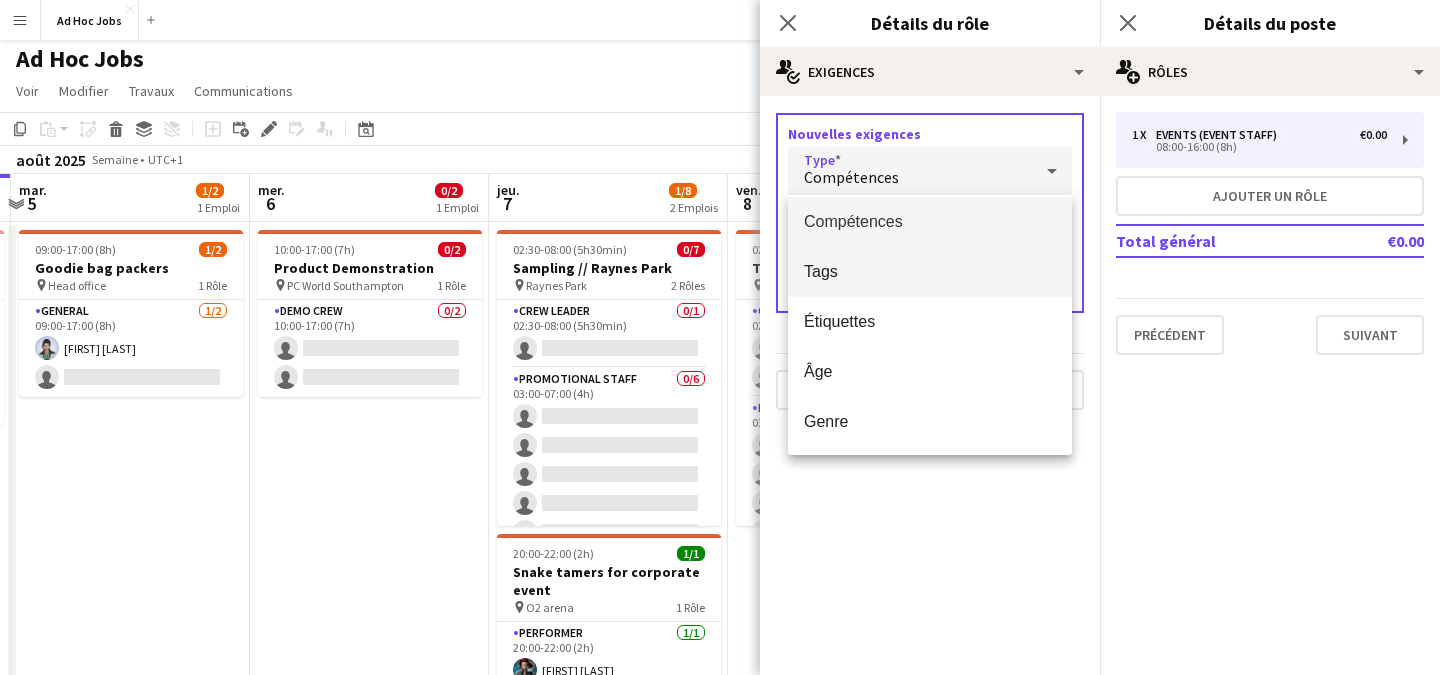click on "Tags" at bounding box center [930, 271] 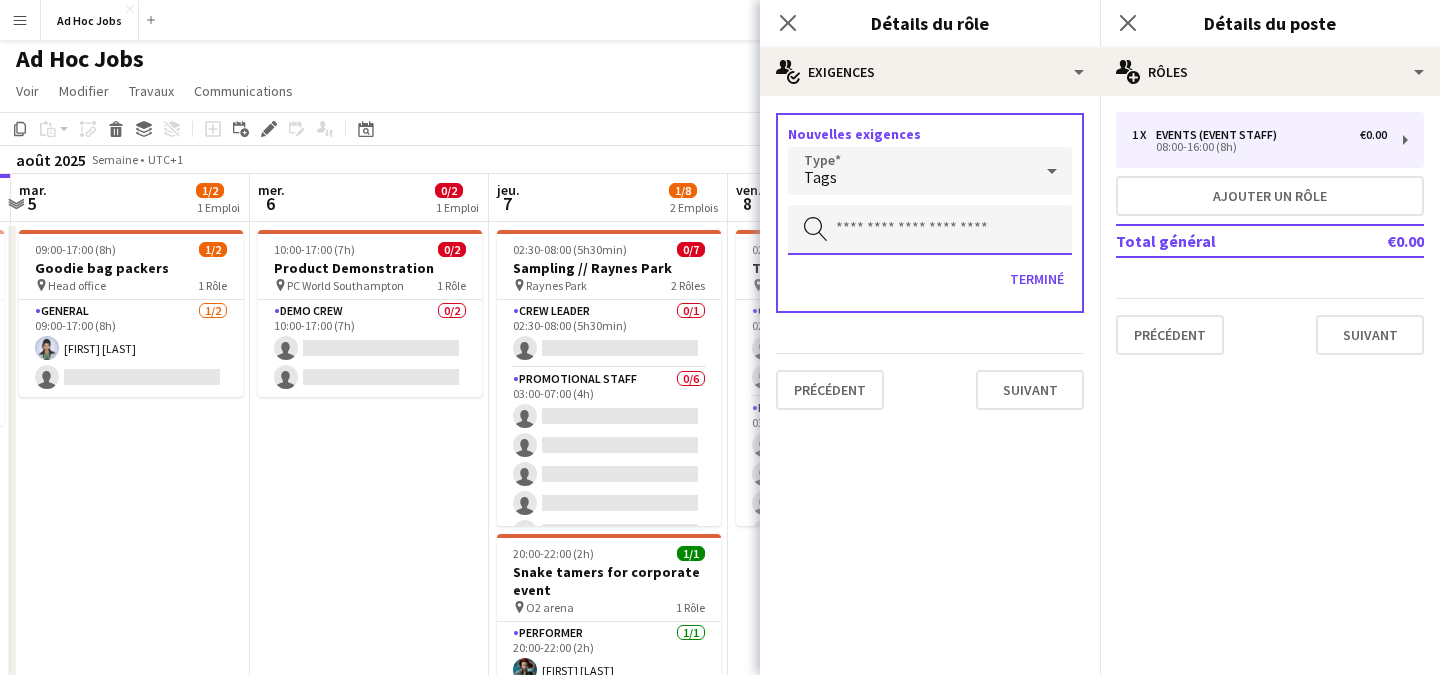 click at bounding box center [930, 230] 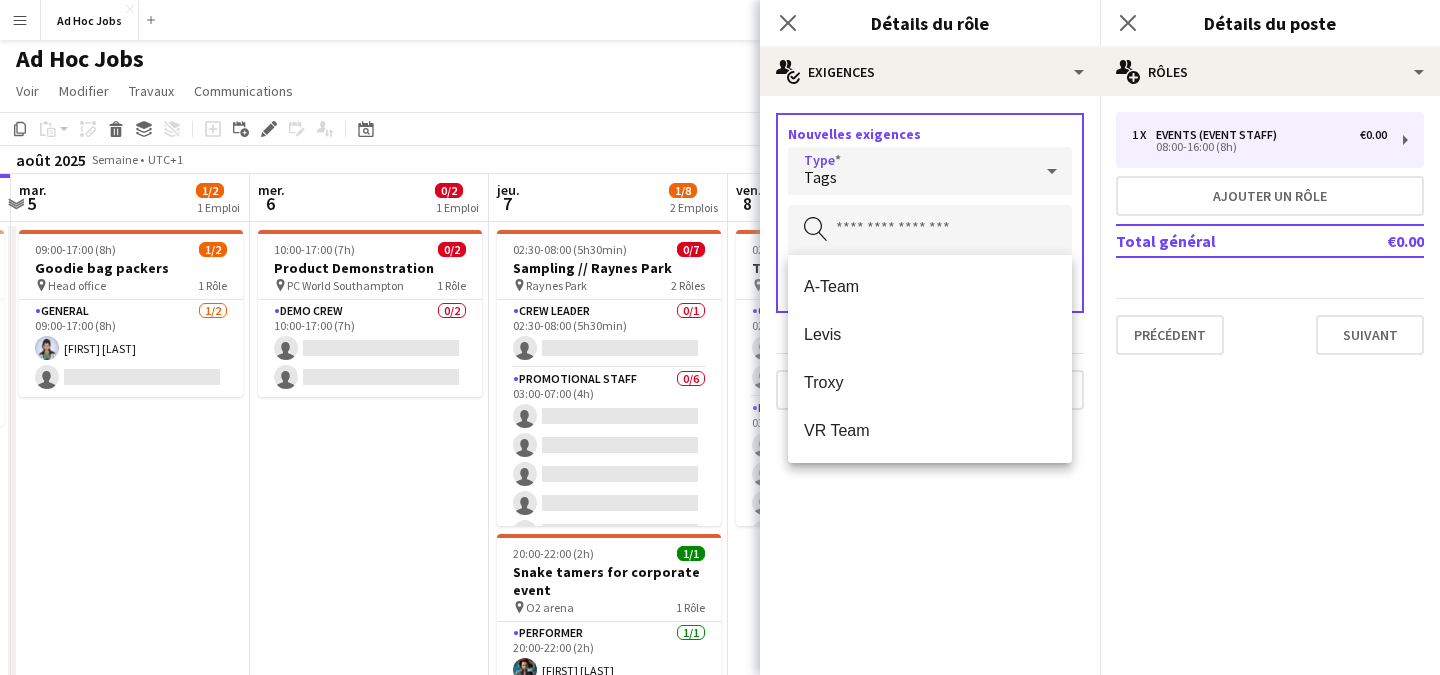 click on "Tags" at bounding box center [910, 171] 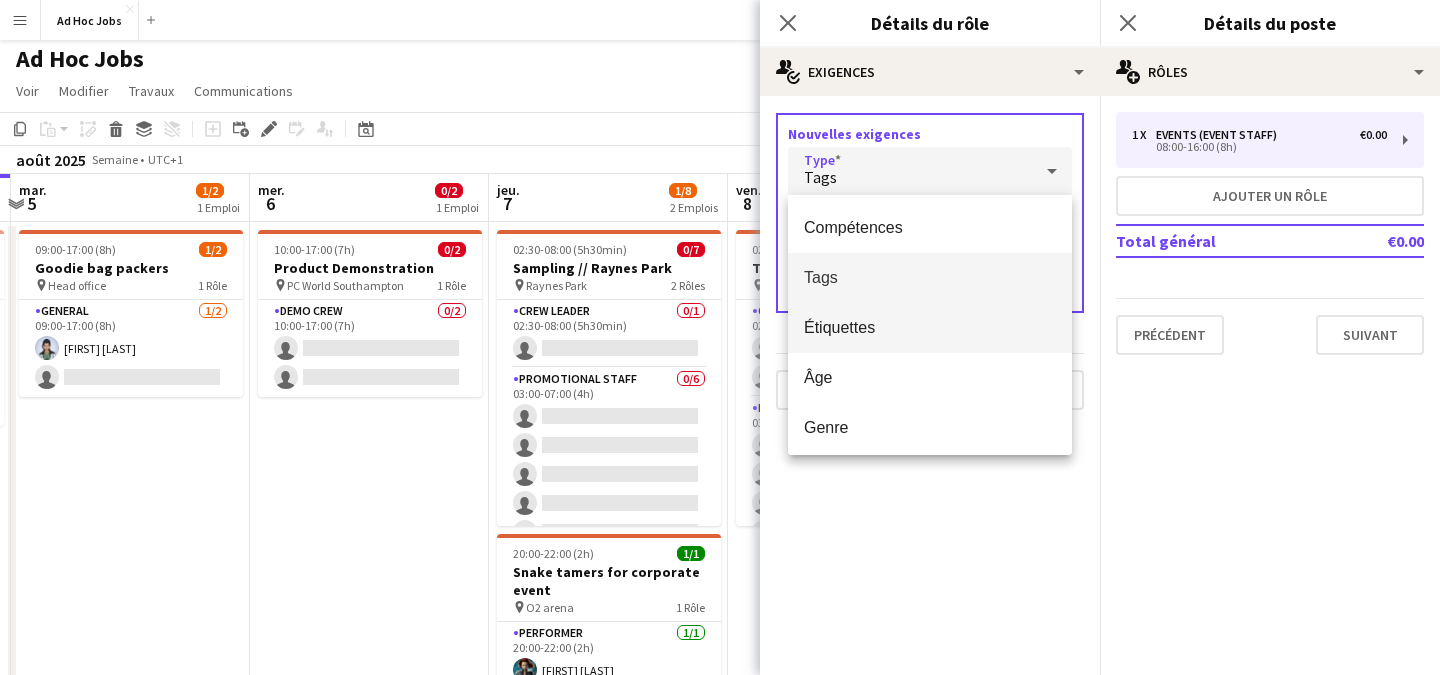 click on "Étiquettes" at bounding box center (930, 328) 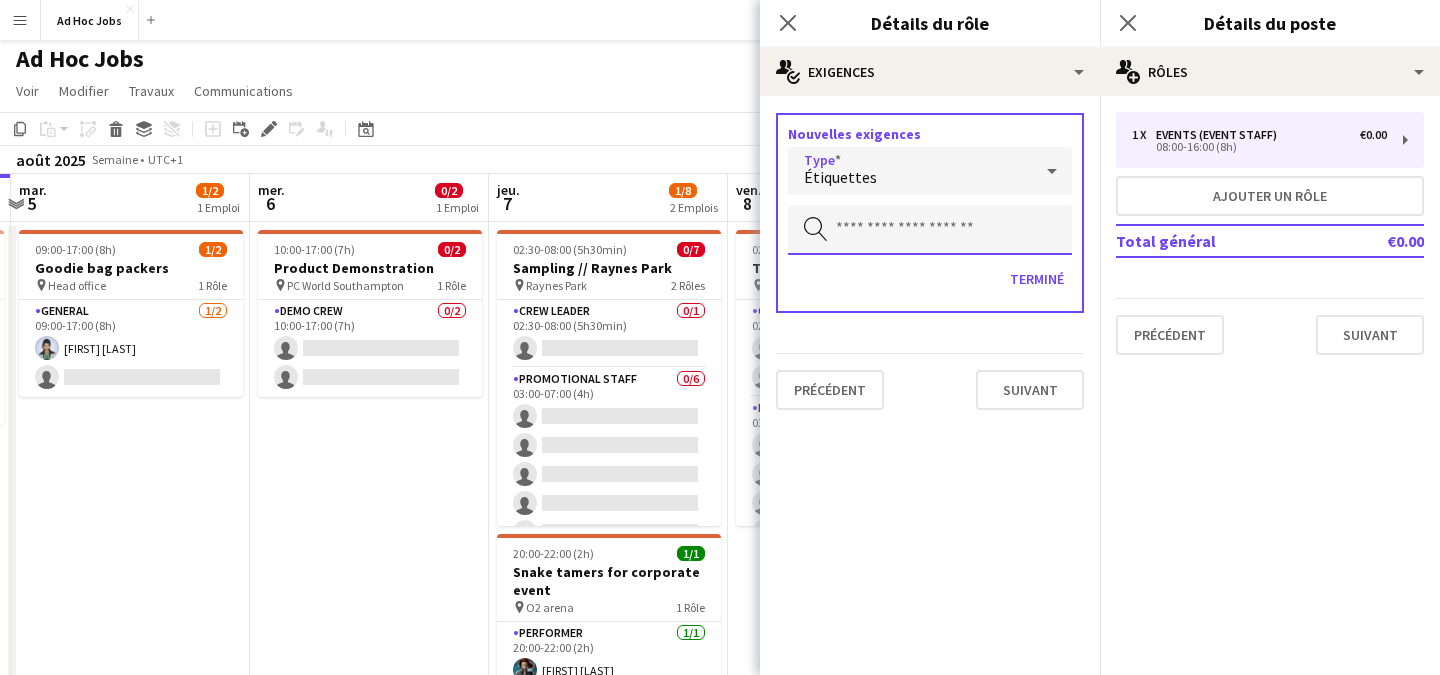 click at bounding box center [930, 230] 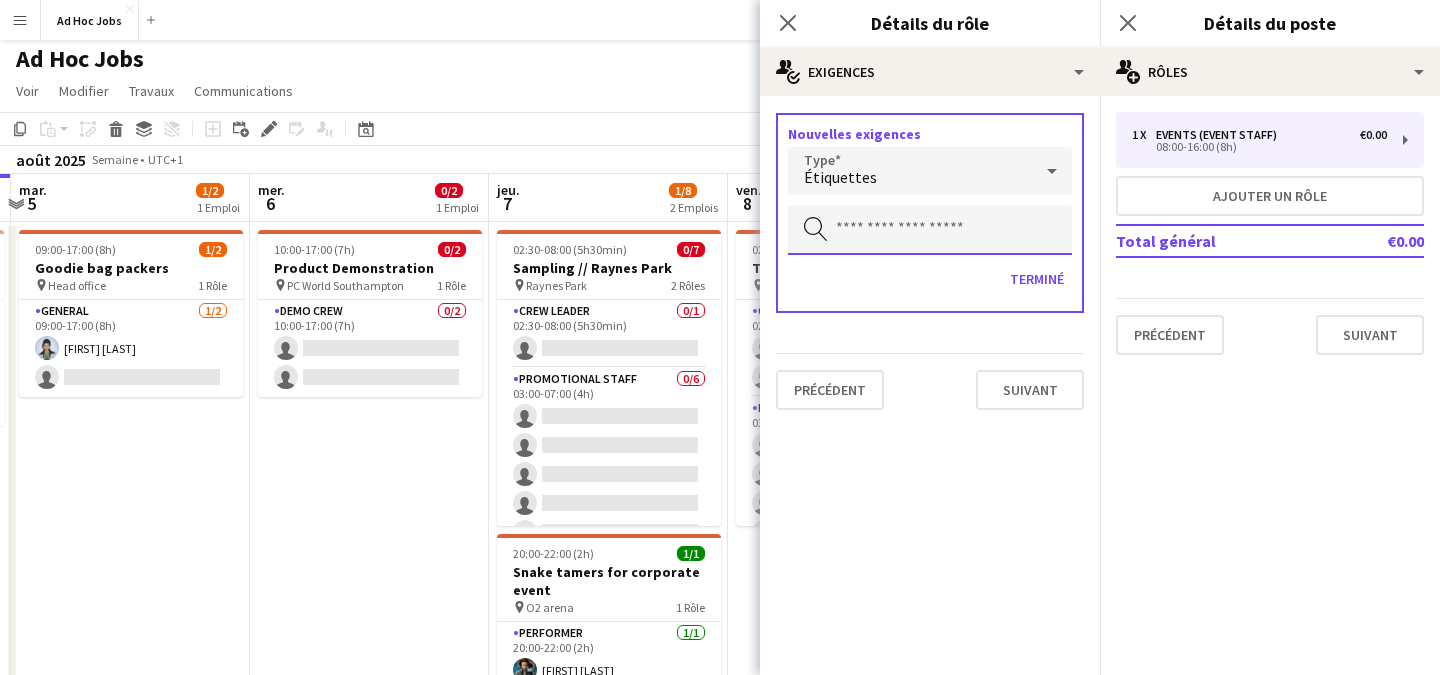 click at bounding box center (930, 230) 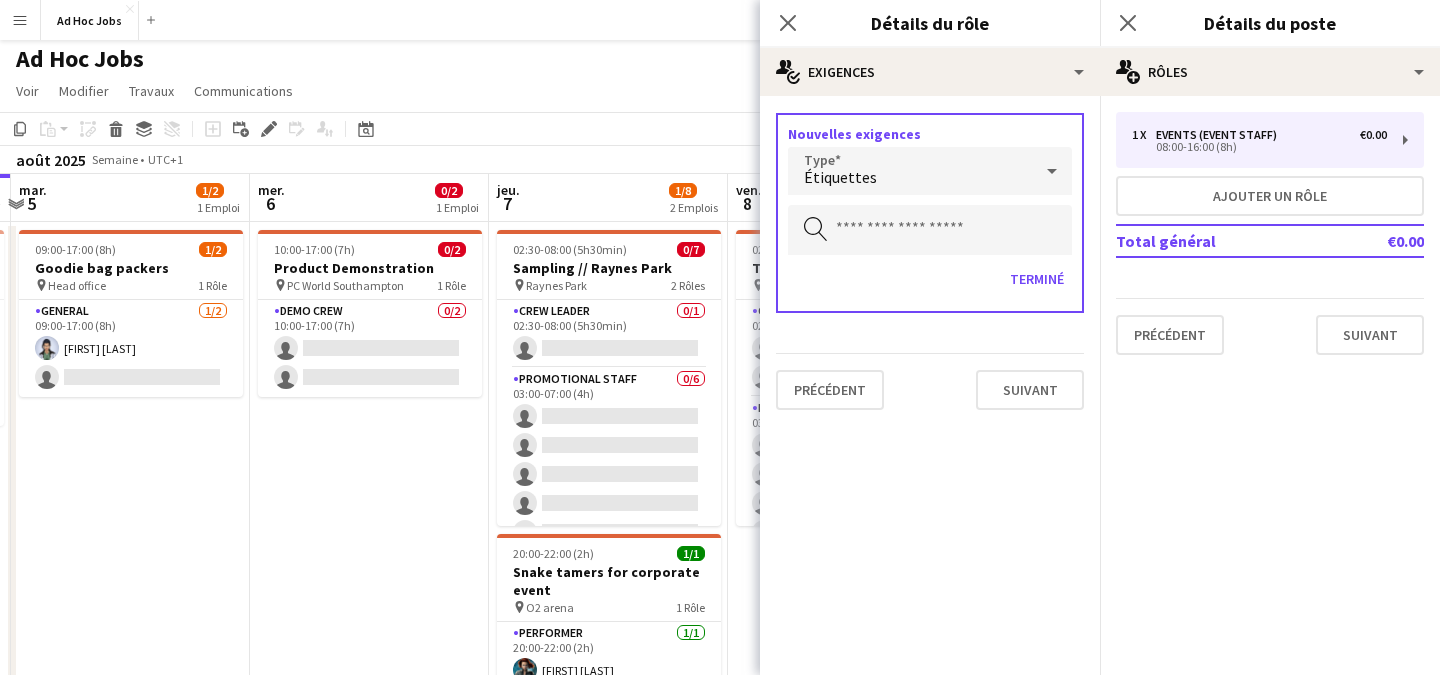 click on "Étiquettes" at bounding box center [910, 171] 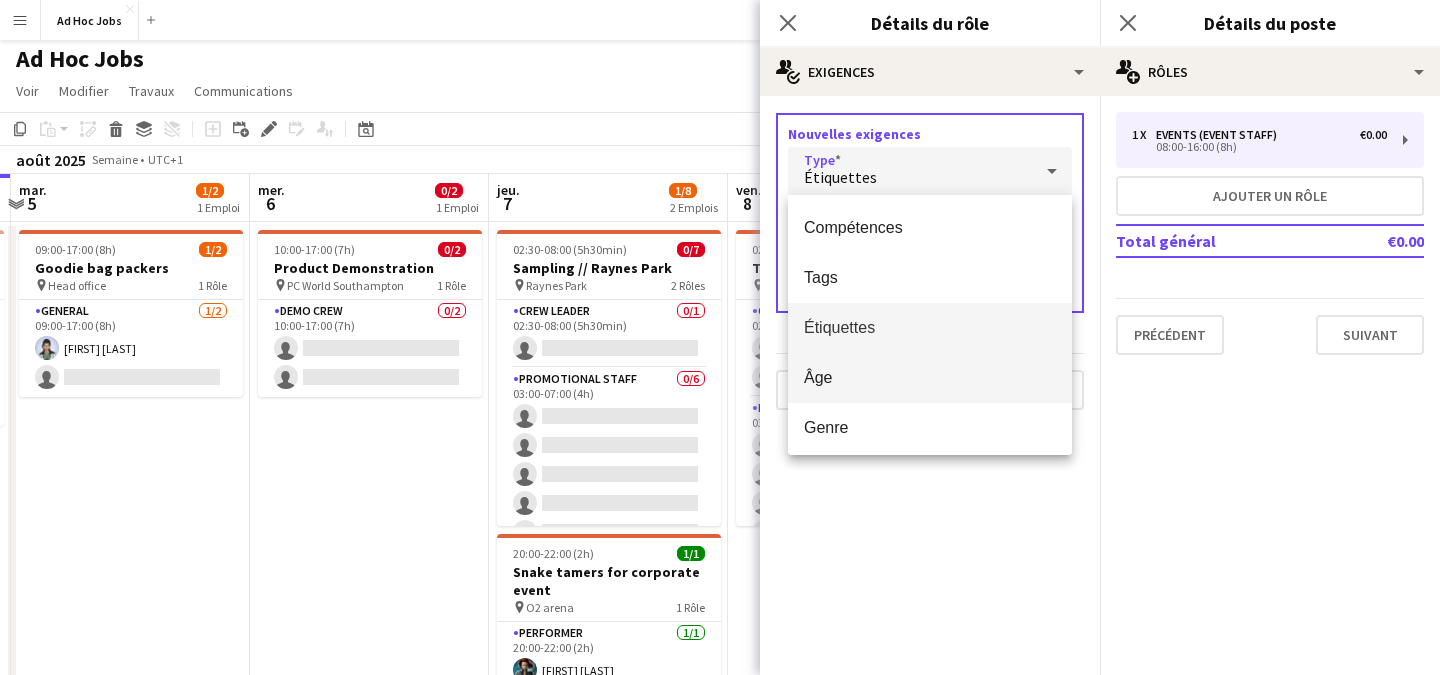 click on "Âge" at bounding box center (930, 377) 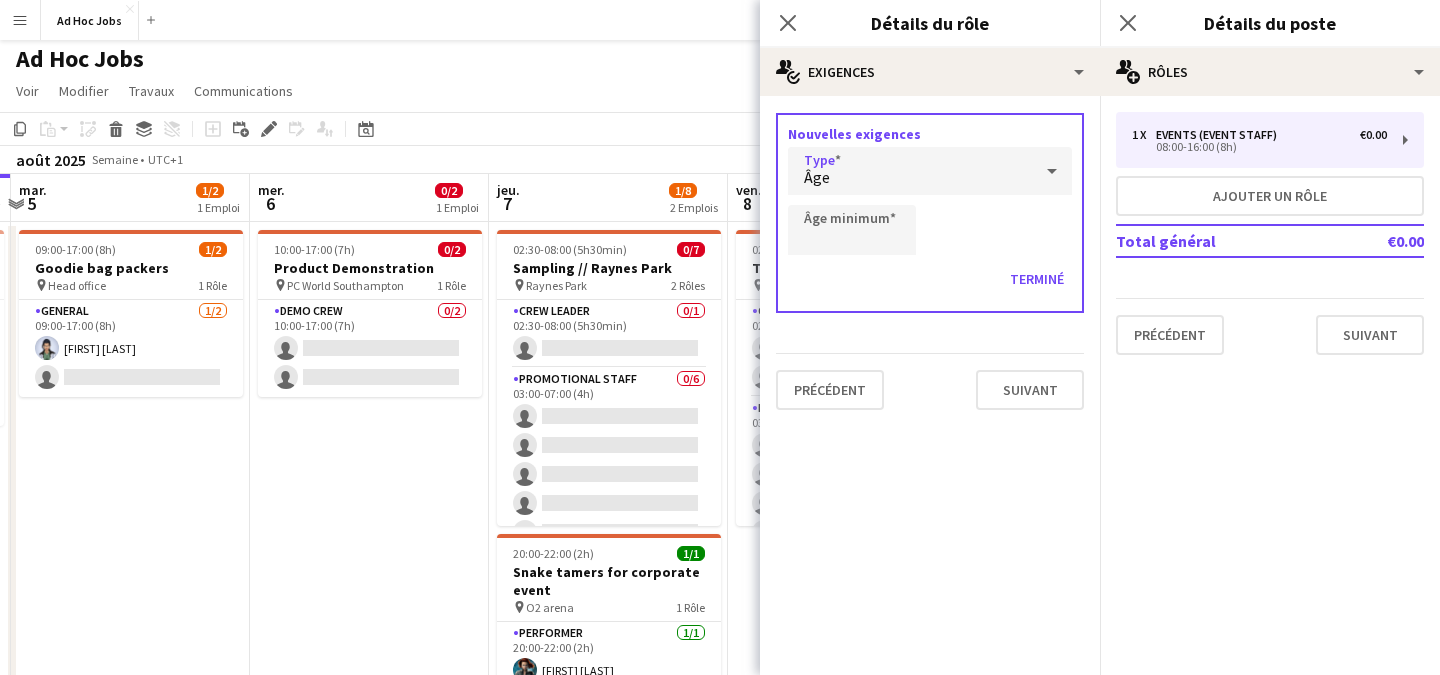 click on "Âge" at bounding box center [910, 171] 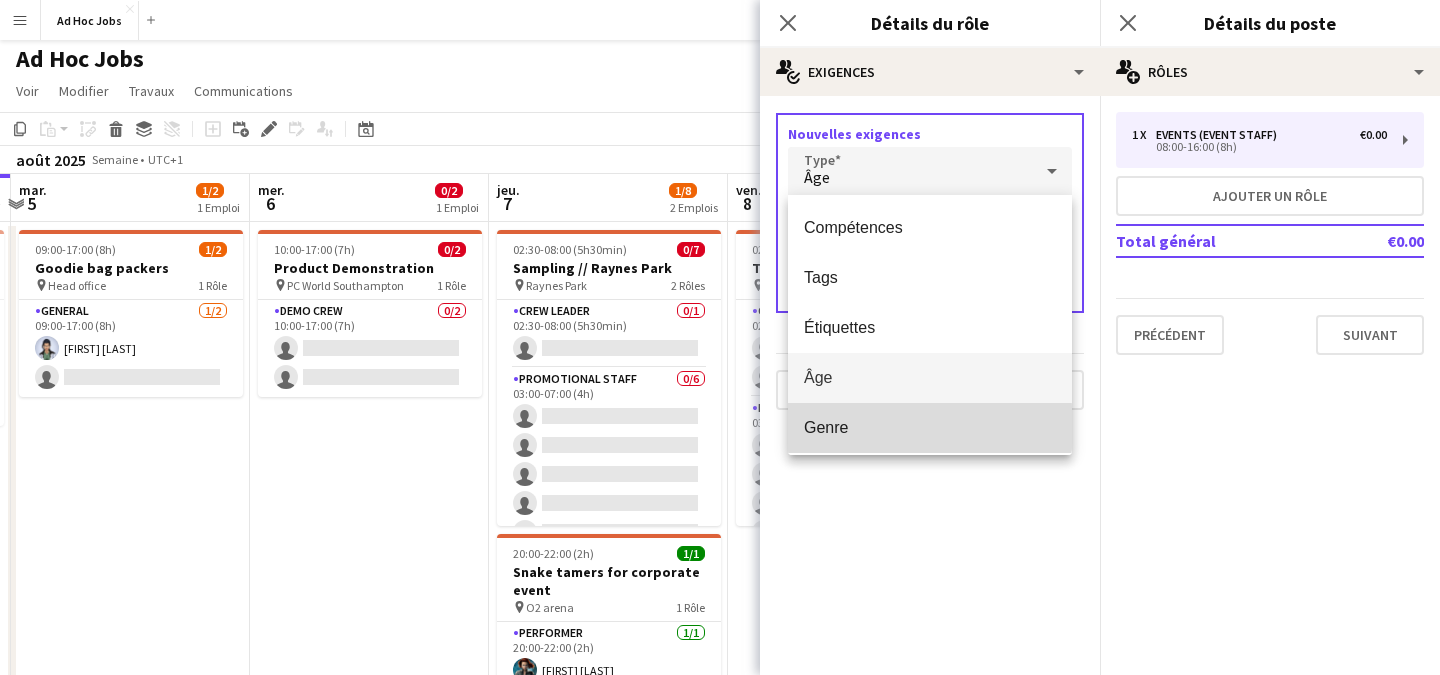 click on "Genre" at bounding box center (930, 427) 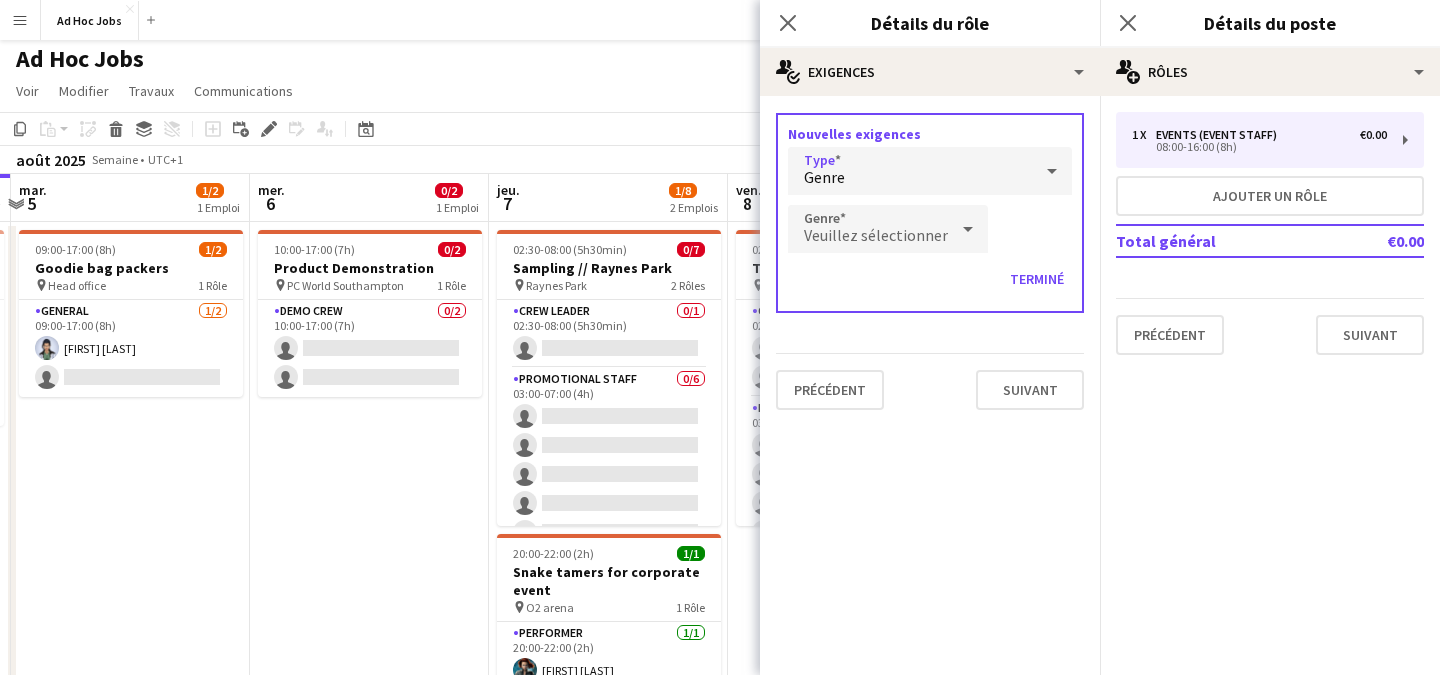 click on "Genre" at bounding box center (910, 171) 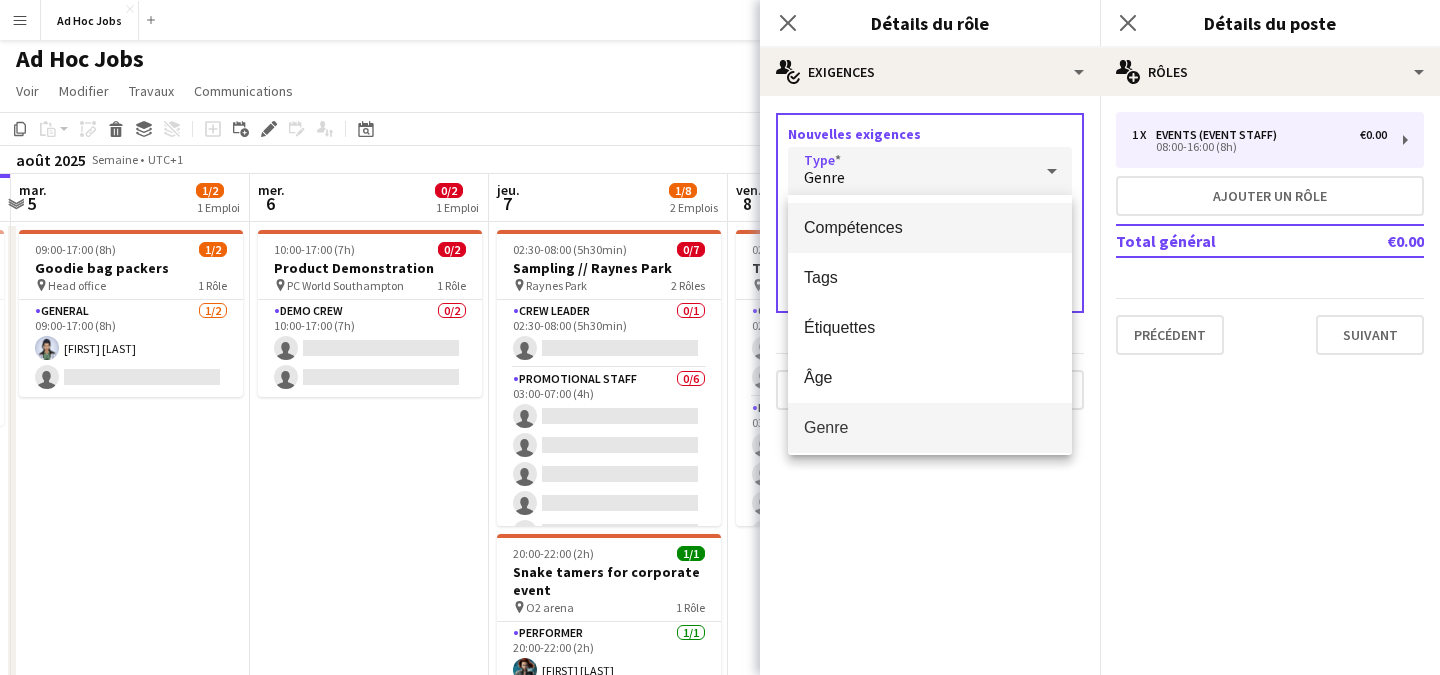 click on "Compétences" at bounding box center [930, 228] 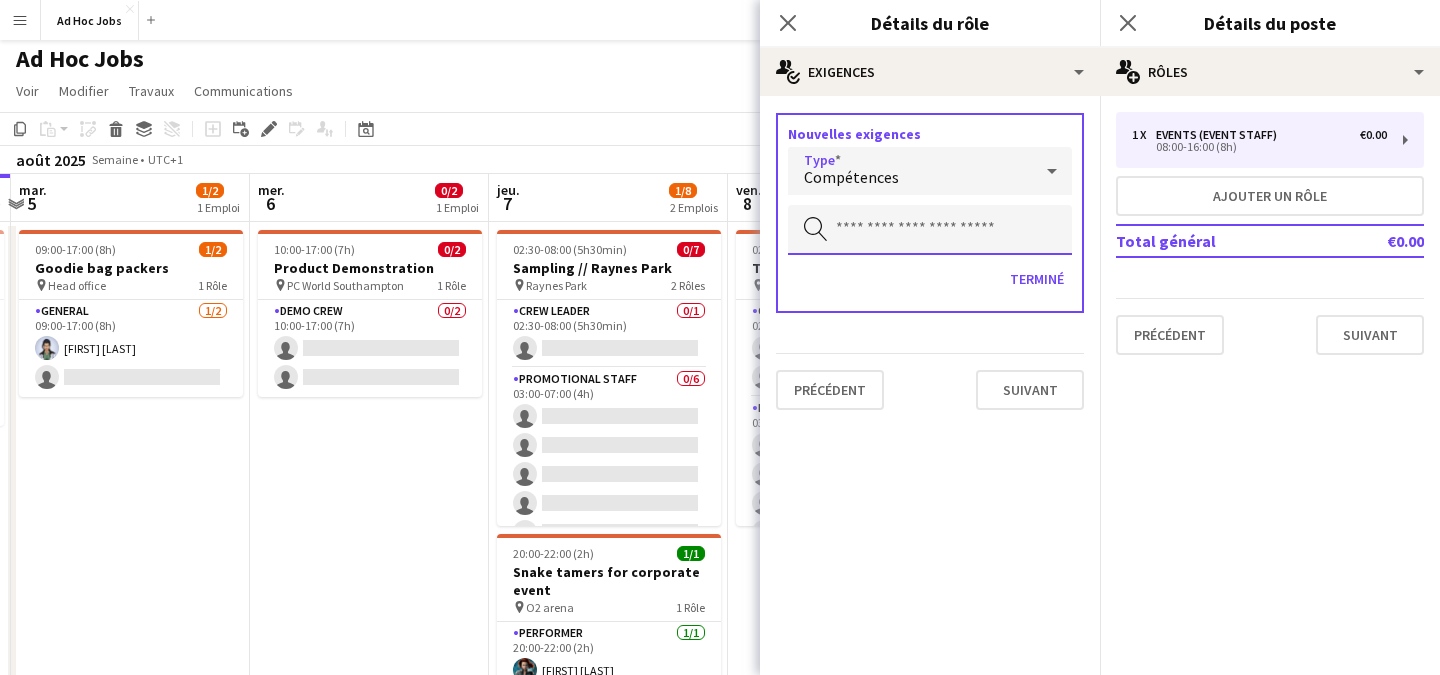 click at bounding box center (930, 230) 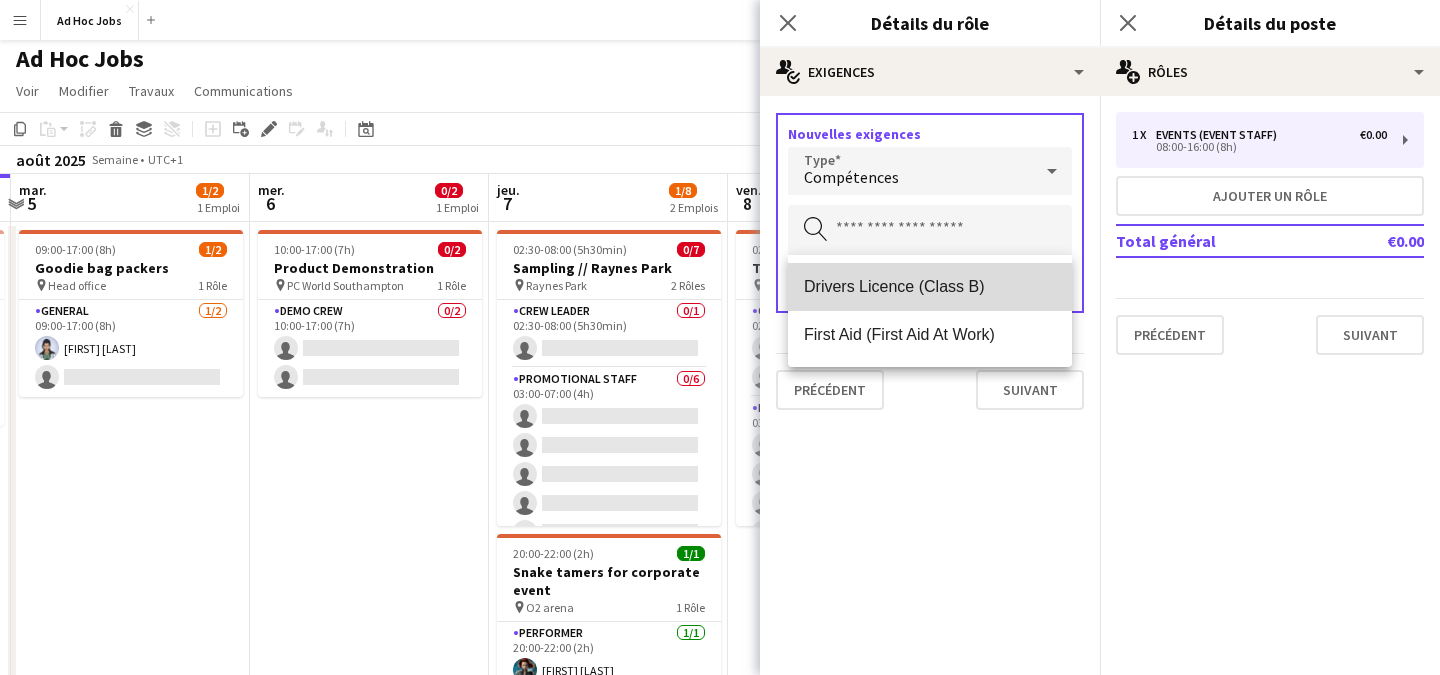 click on "Drivers Licence (Class B)" at bounding box center [930, 286] 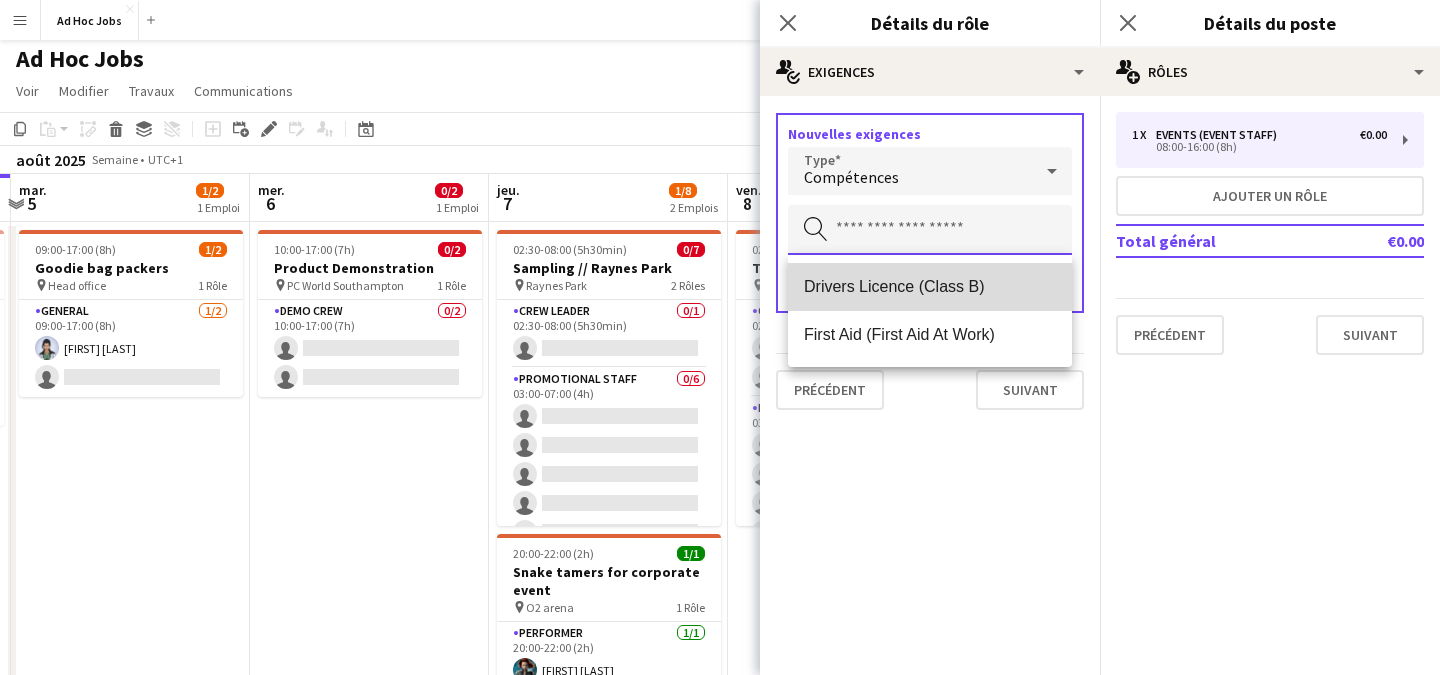type 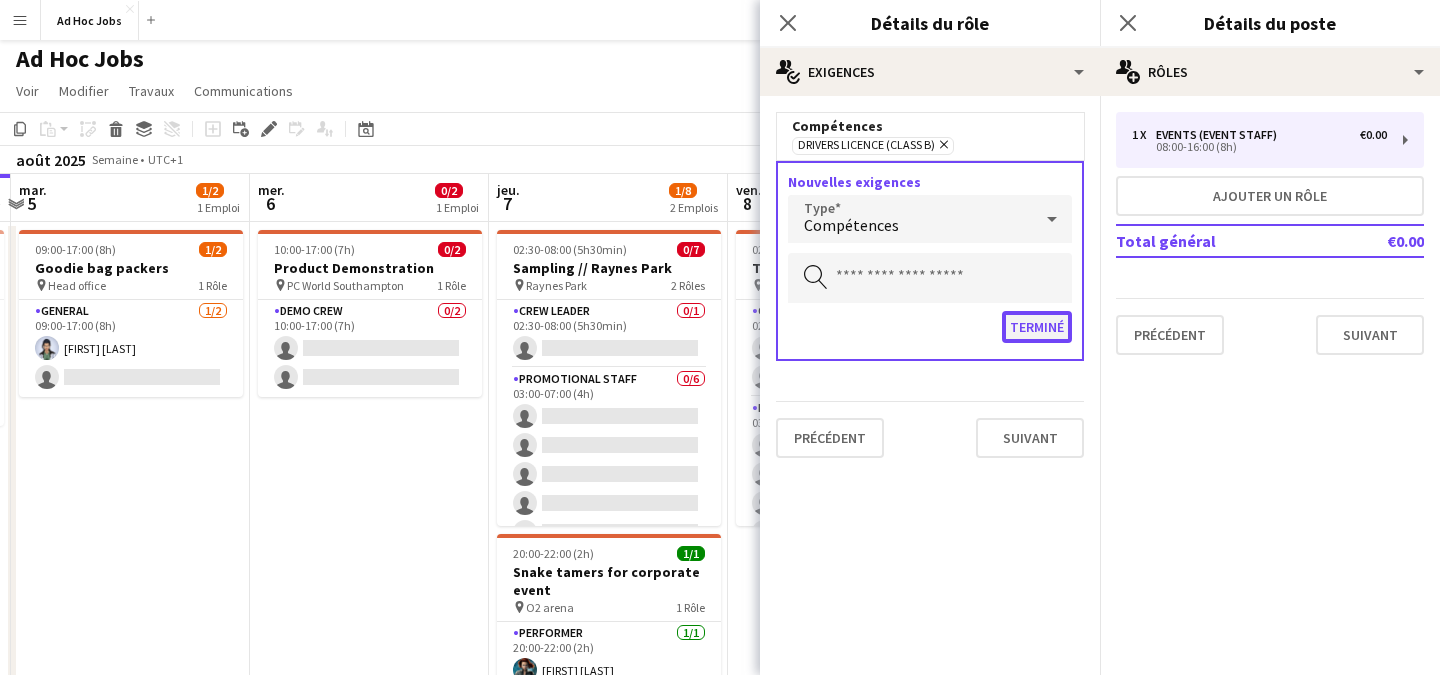 click on "Terminé" at bounding box center (1037, 327) 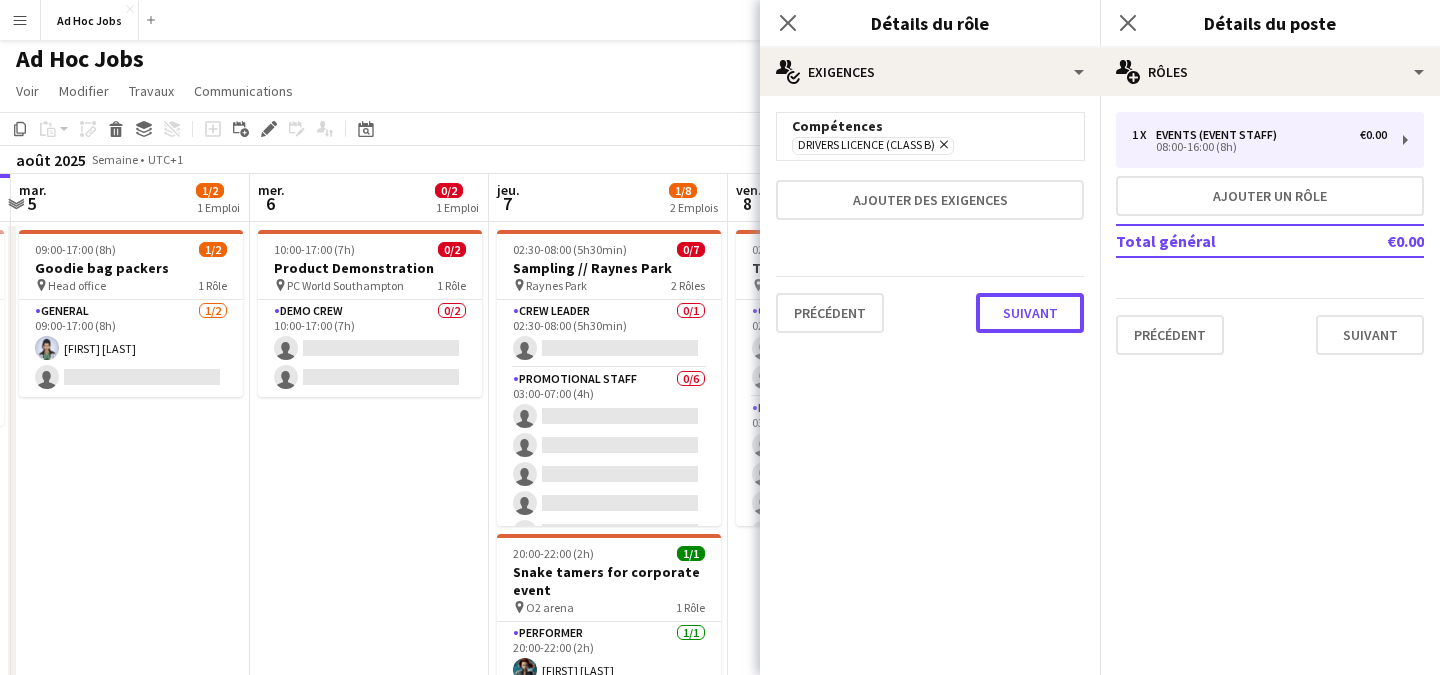 click on "Suivant" at bounding box center [1030, 313] 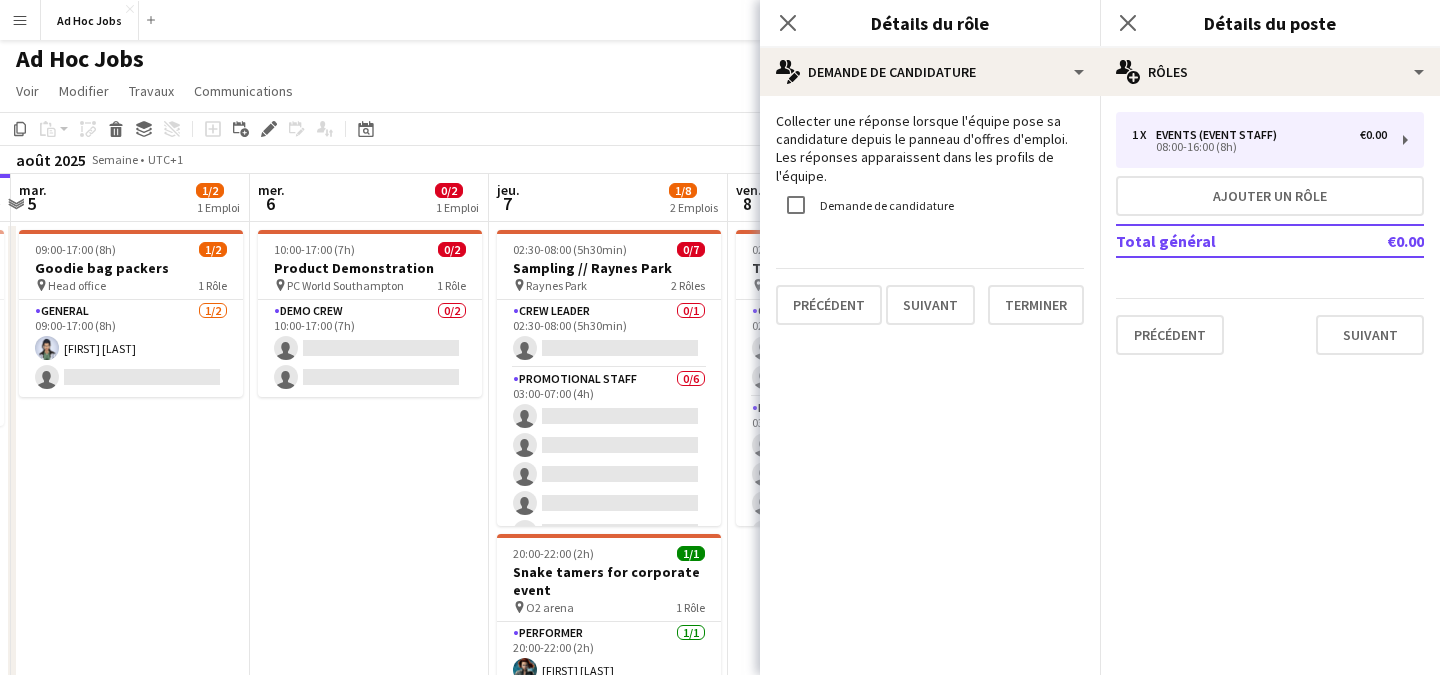 click on "Demande de candidature" at bounding box center [885, 204] 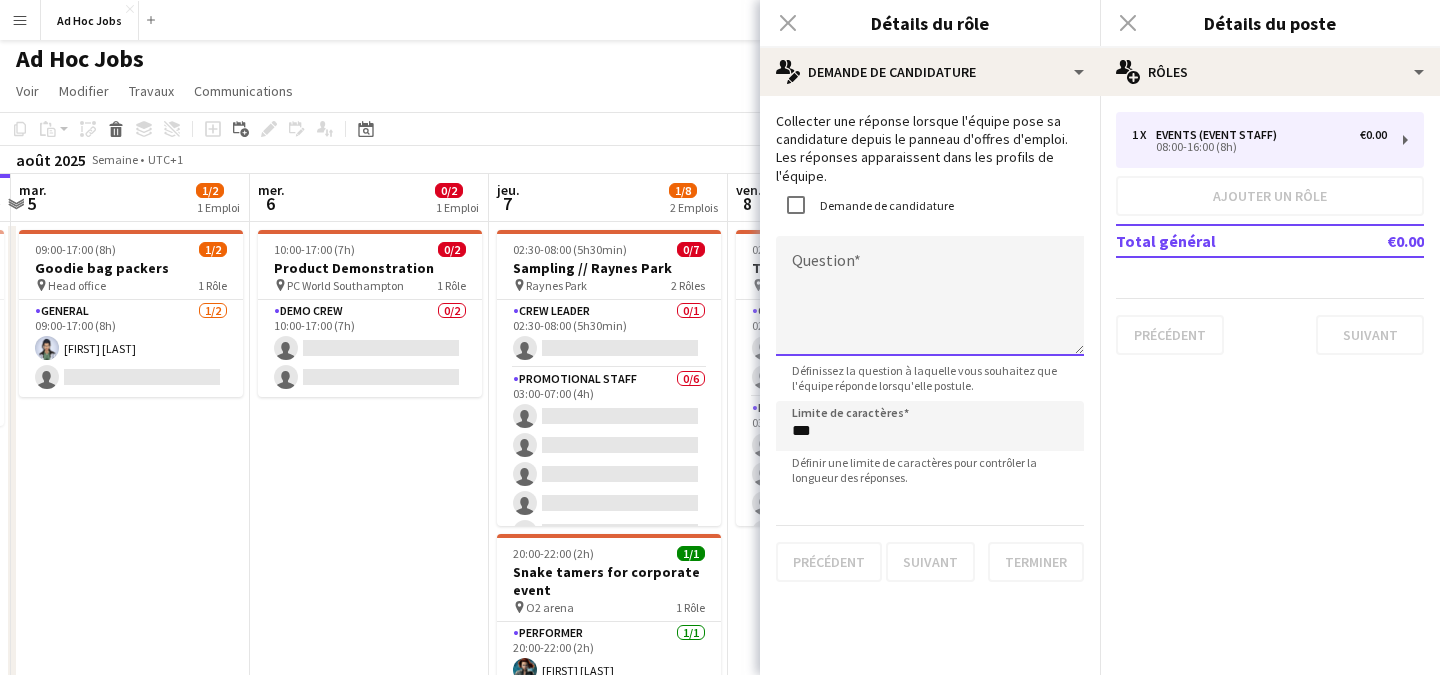 click on "Question" at bounding box center [930, 296] 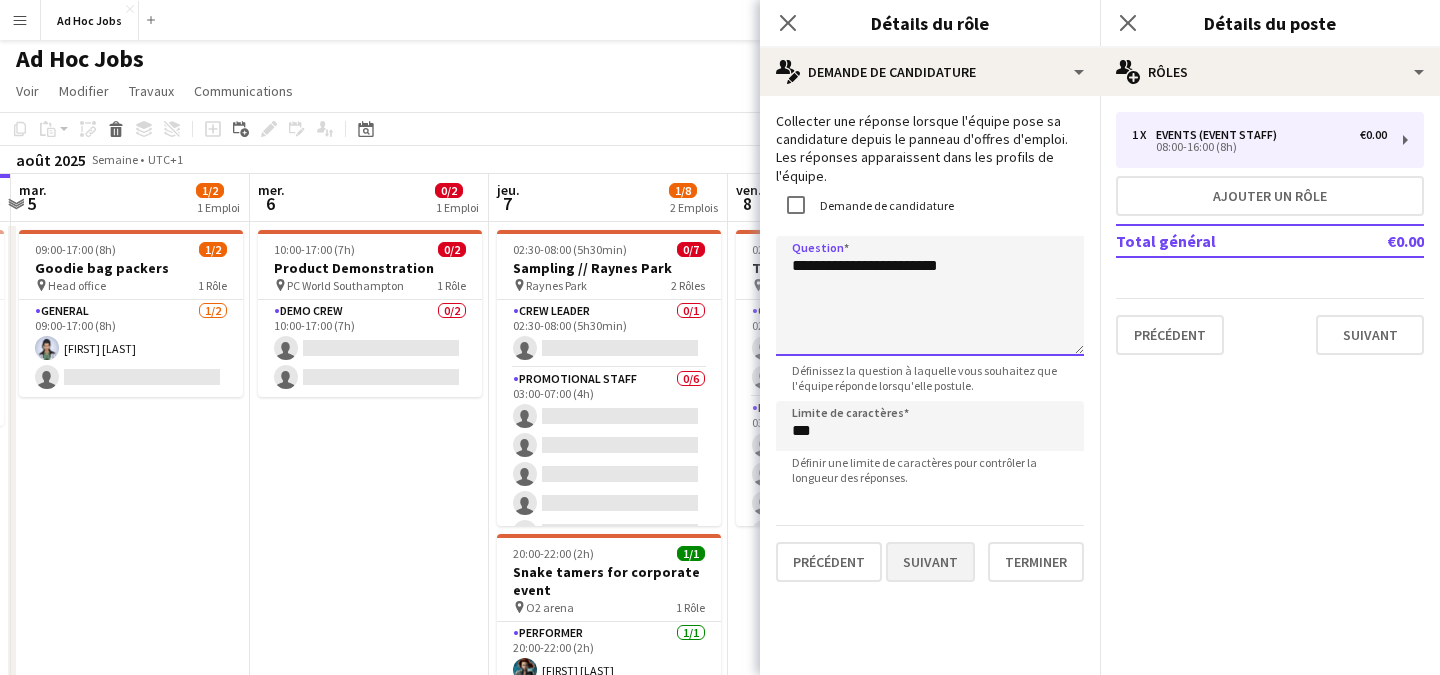 type on "**********" 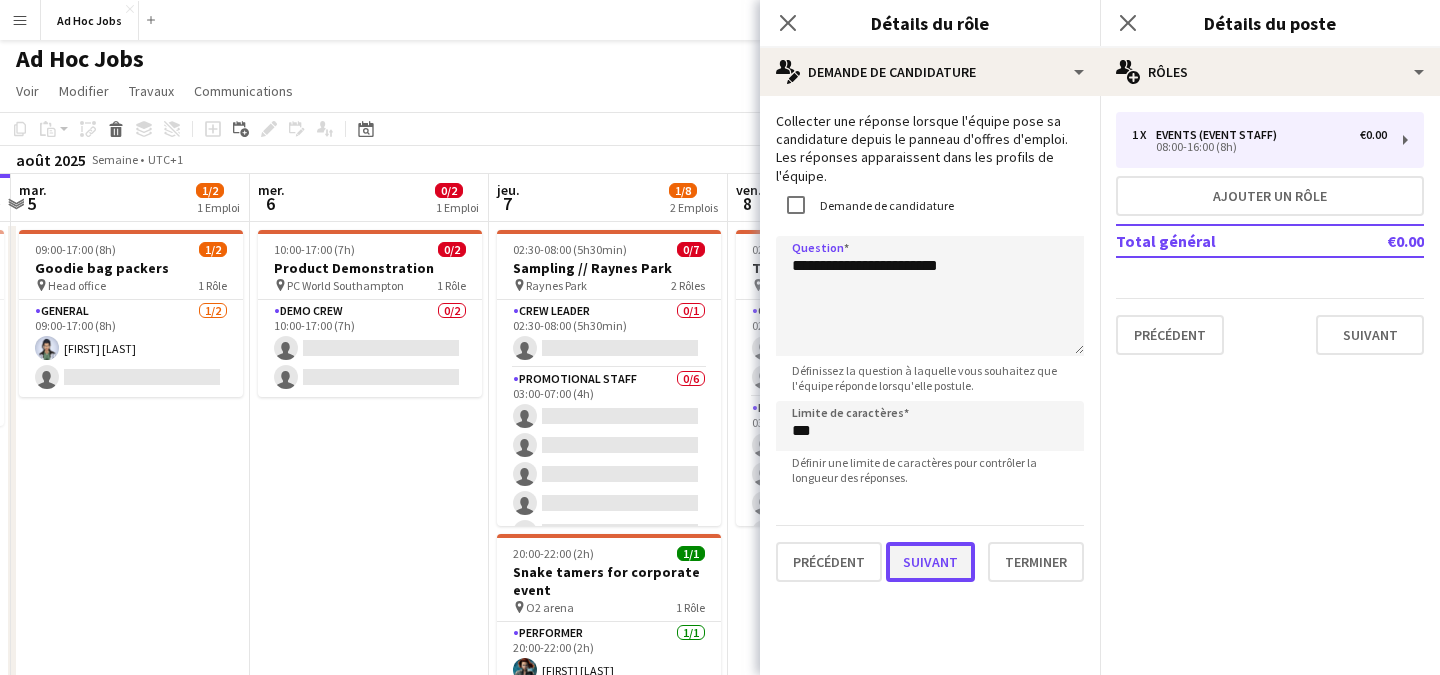 click on "Suivant" at bounding box center [930, 562] 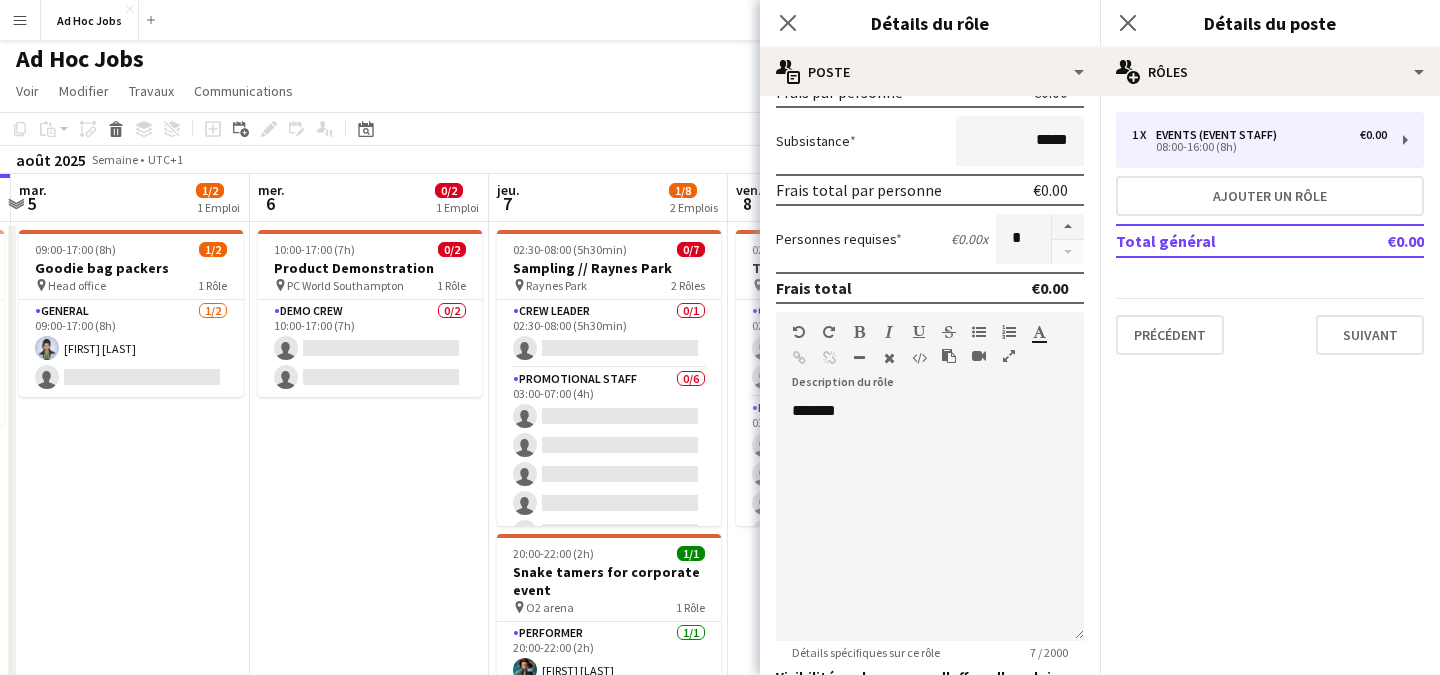 scroll, scrollTop: 529, scrollLeft: 0, axis: vertical 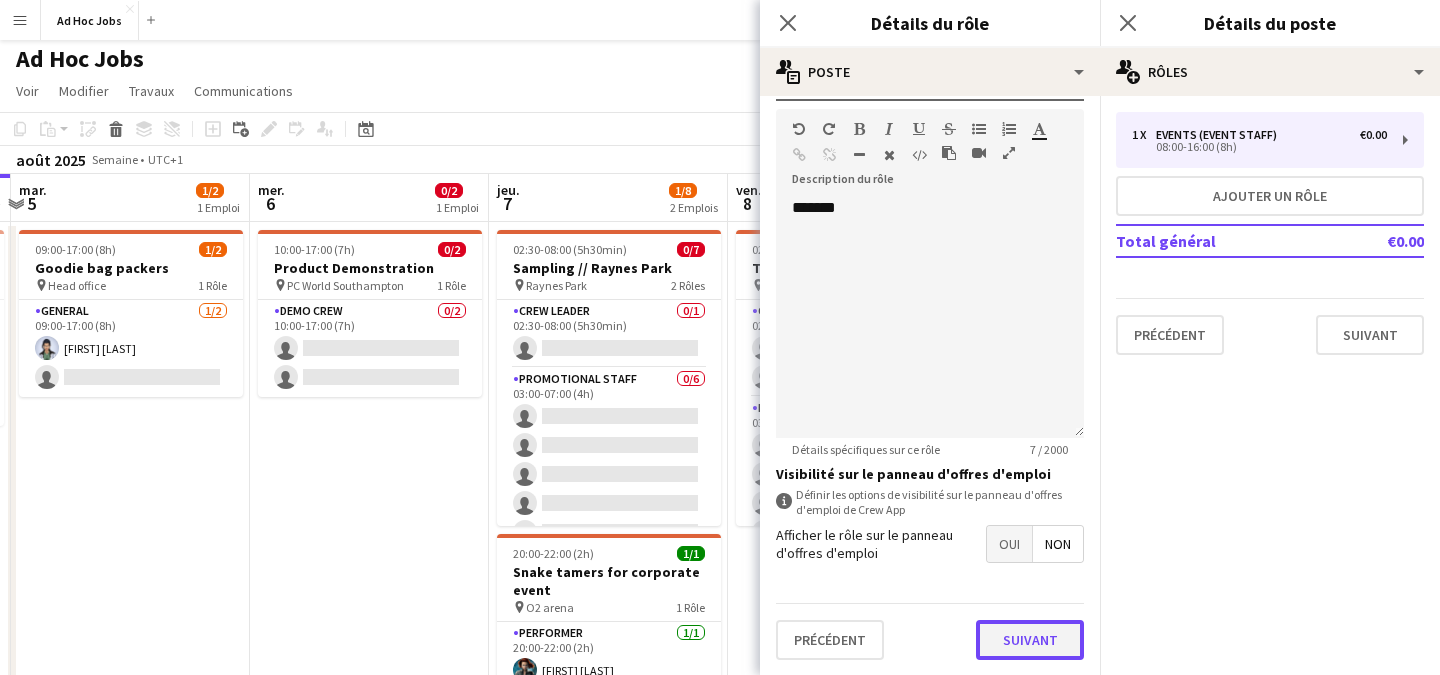 click on "Suivant" at bounding box center [1030, 640] 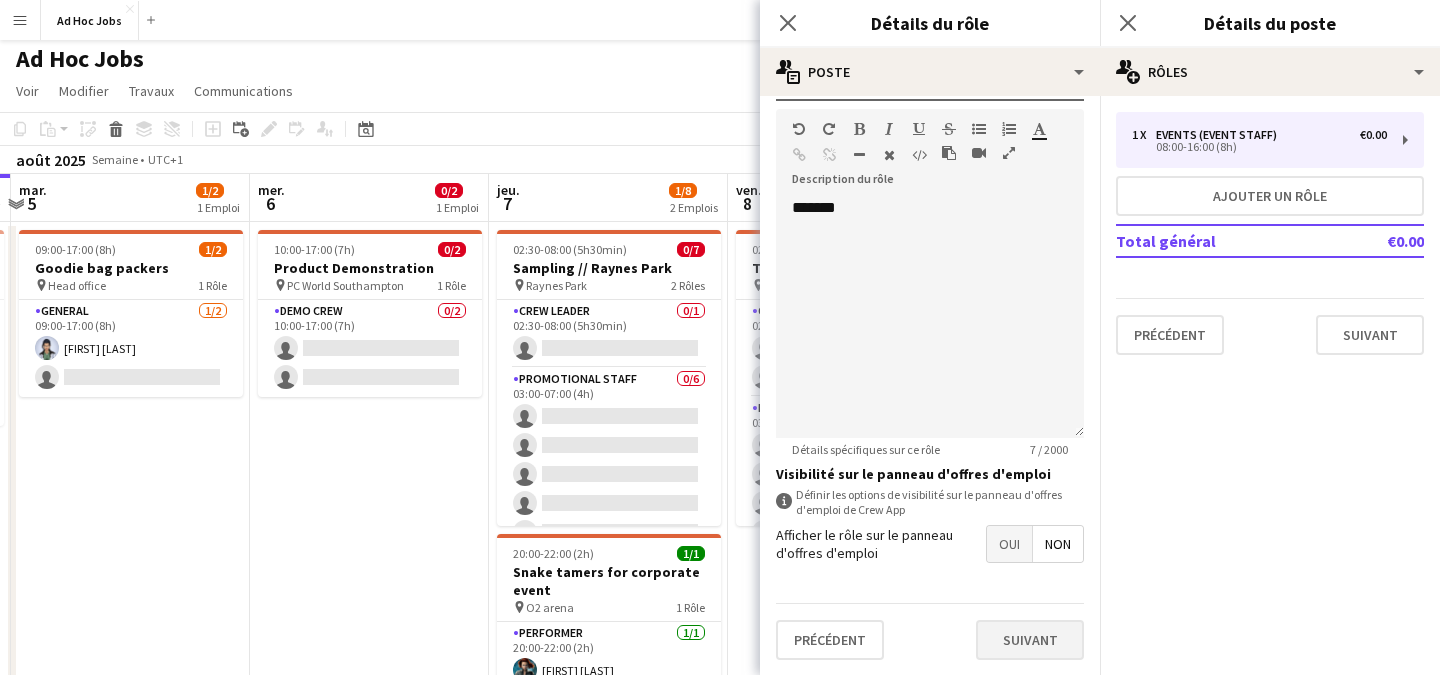 scroll, scrollTop: 0, scrollLeft: 0, axis: both 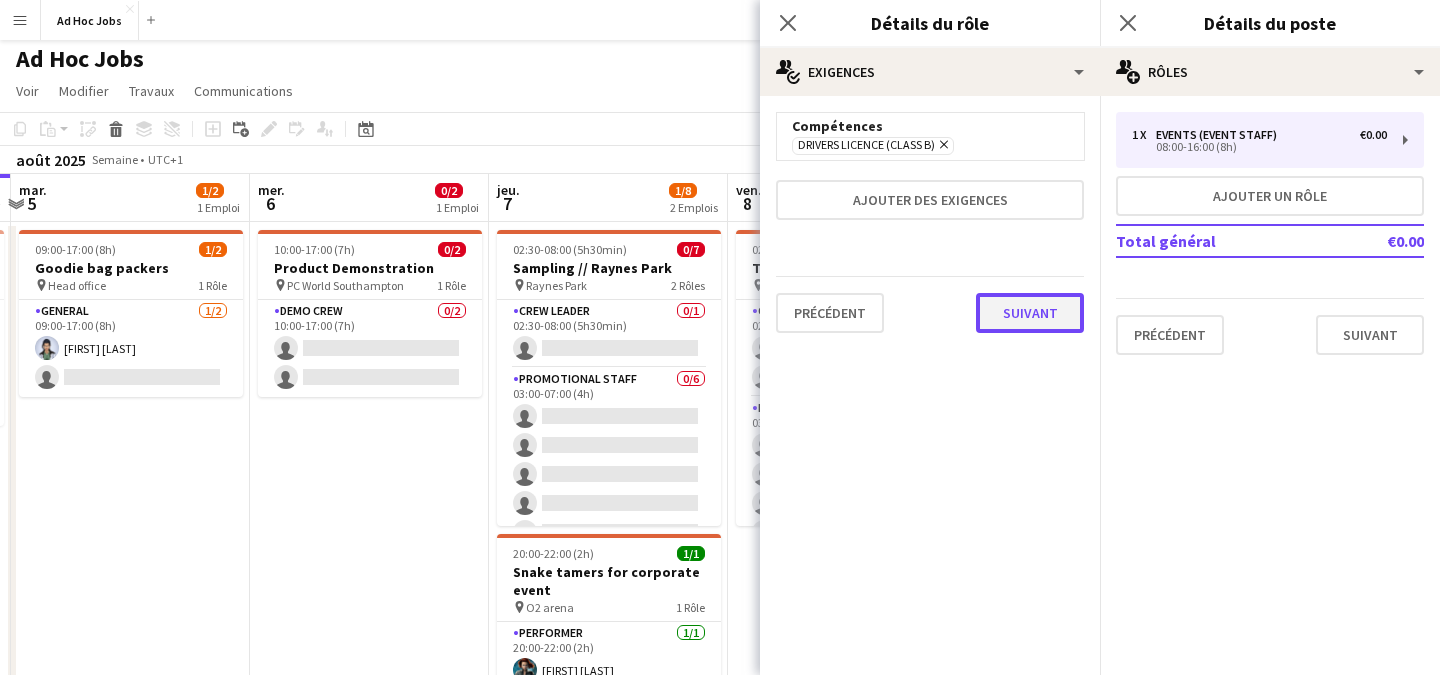 click on "Suivant" at bounding box center (1030, 313) 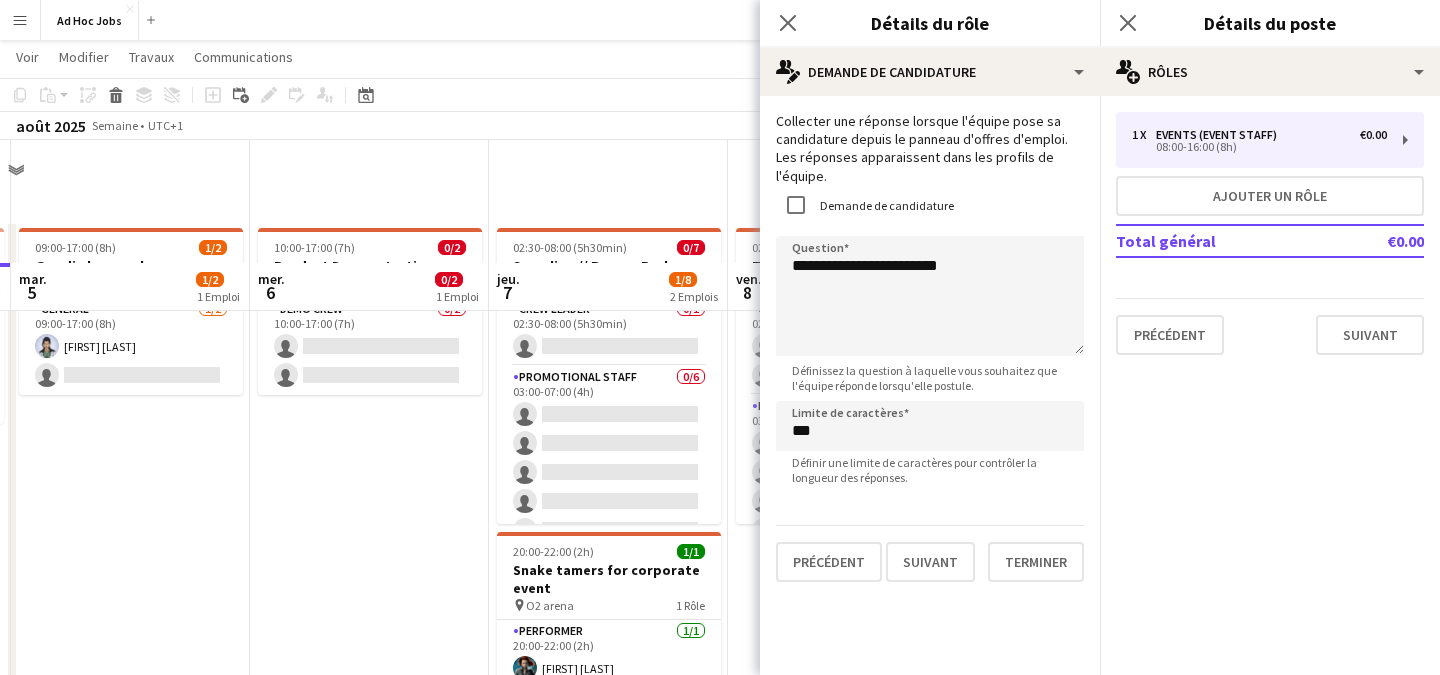 scroll, scrollTop: 133, scrollLeft: 0, axis: vertical 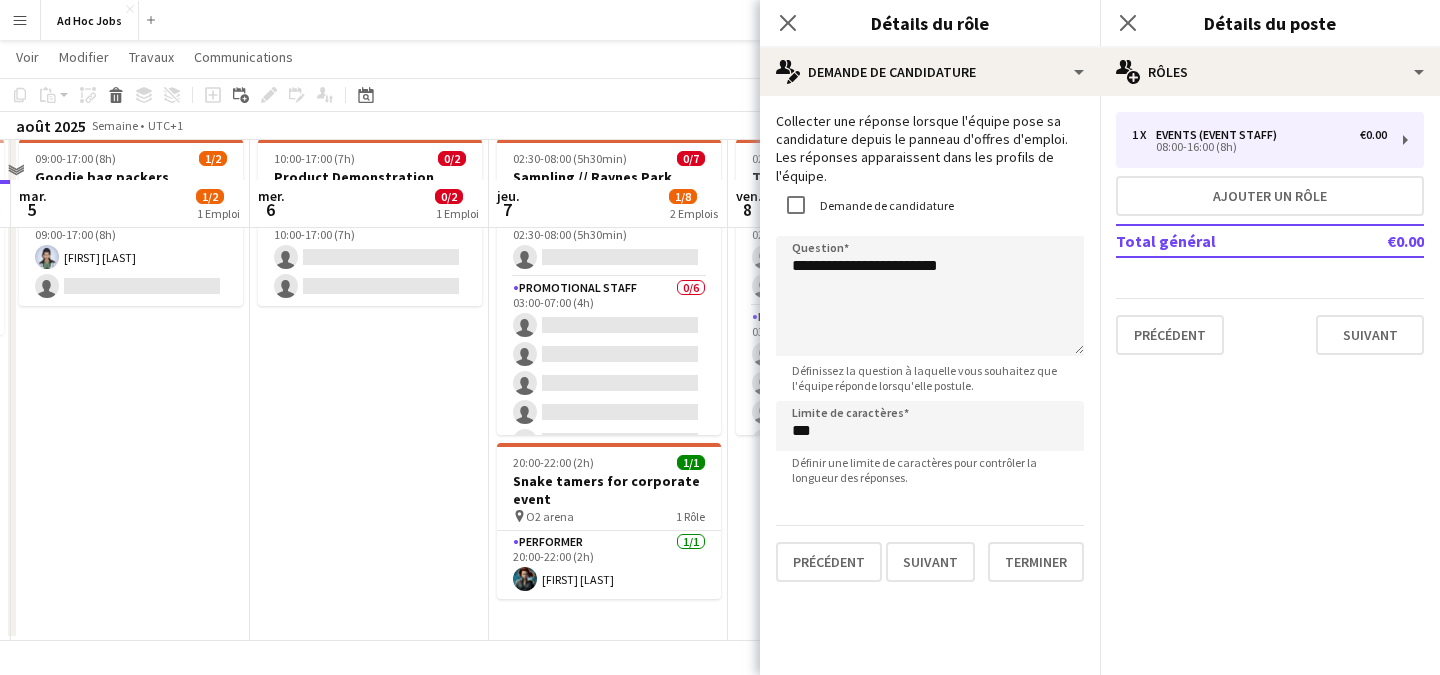 click on "**********" 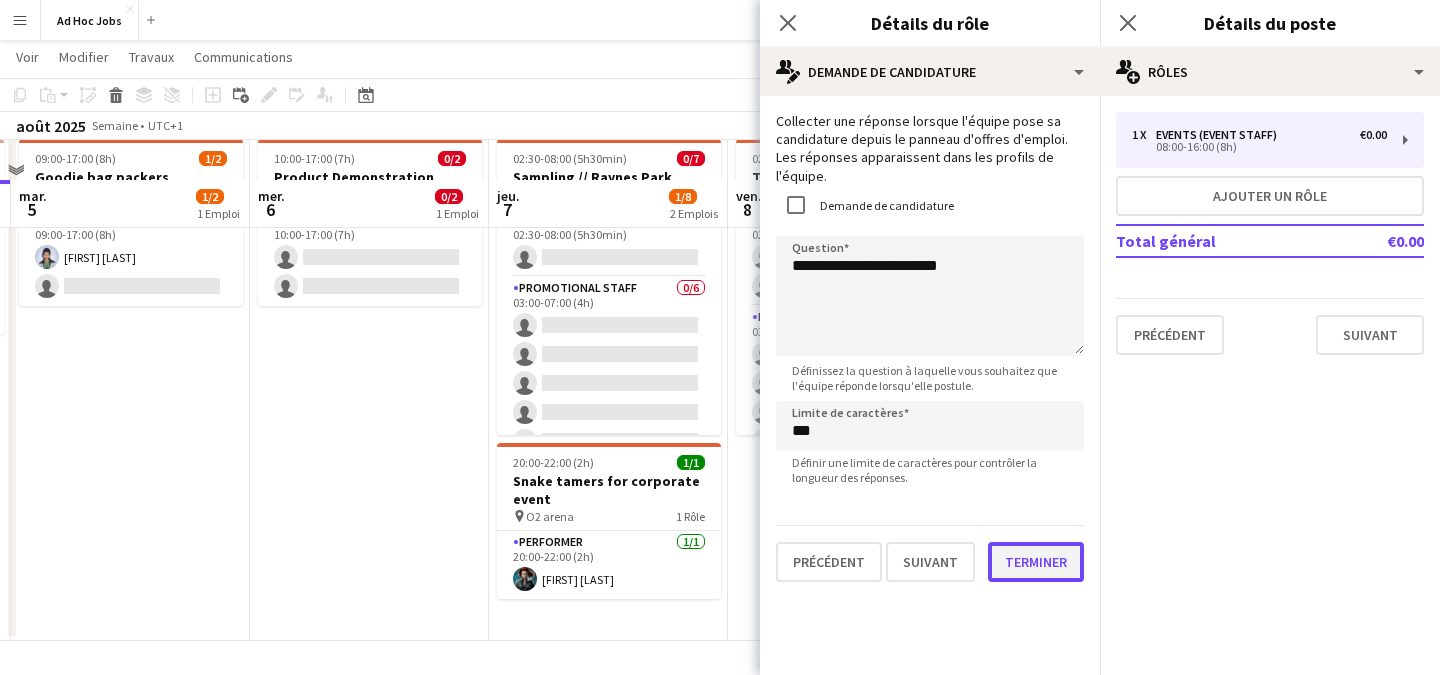 click on "Terminer" at bounding box center (1036, 562) 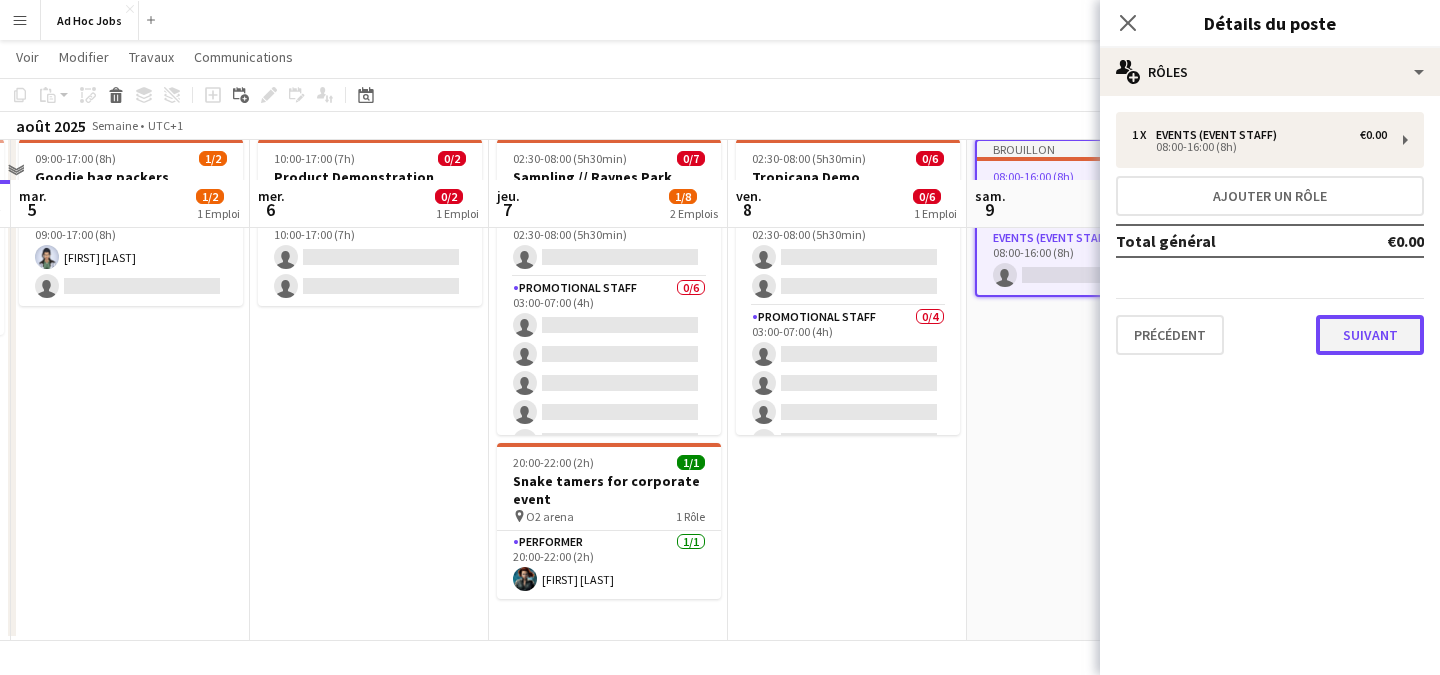 click on "Suivant" at bounding box center (1370, 335) 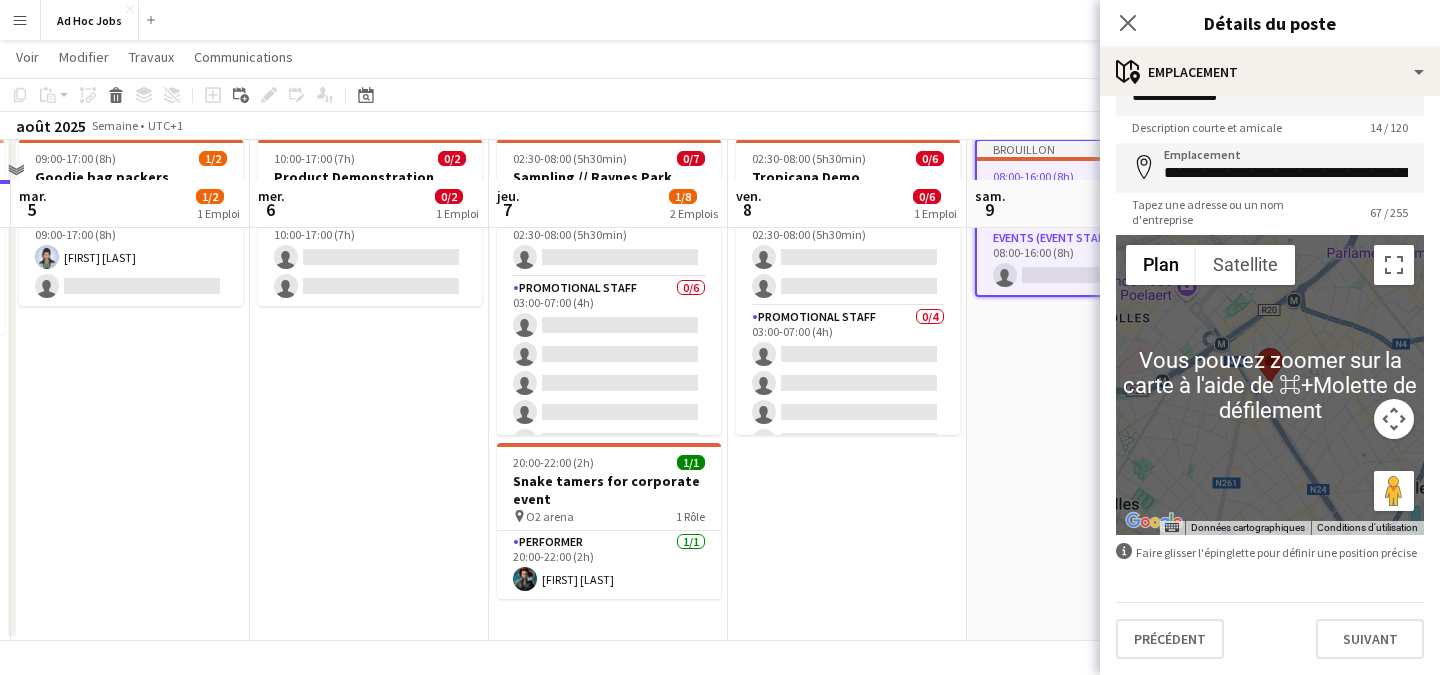scroll, scrollTop: 45, scrollLeft: 0, axis: vertical 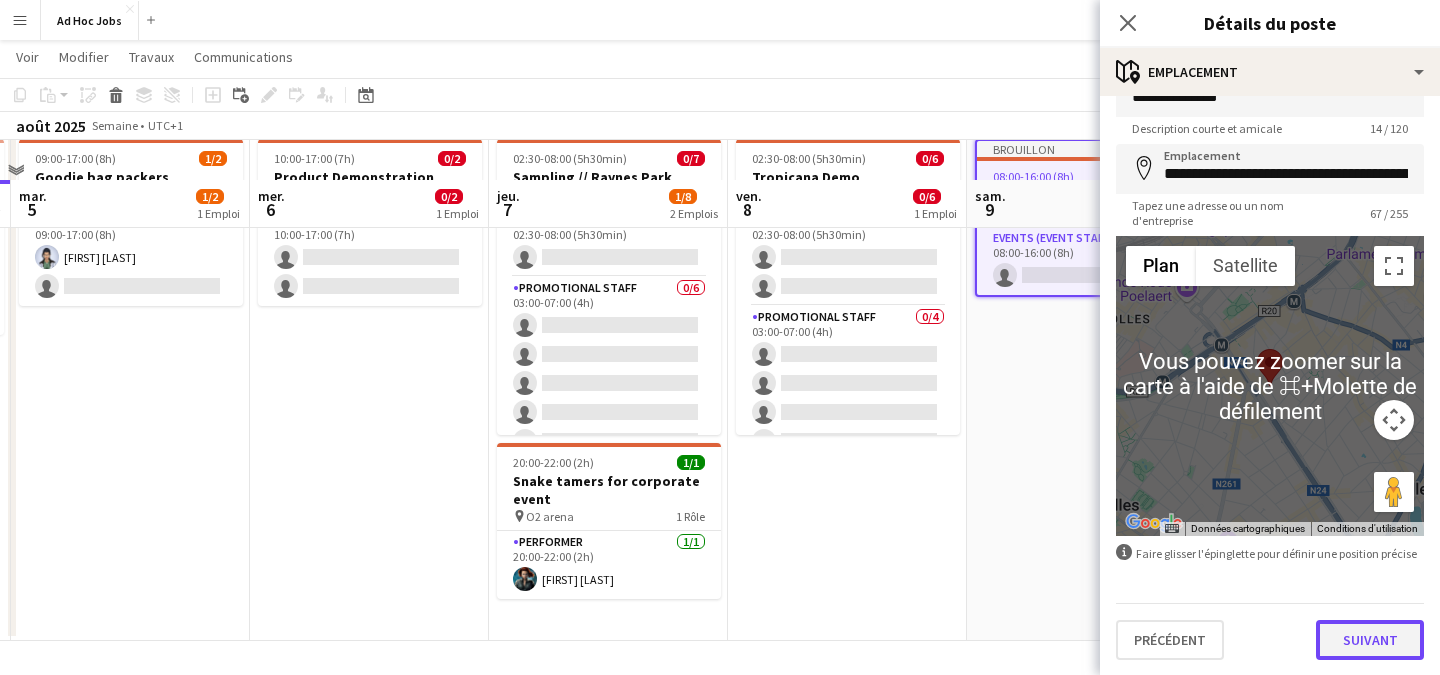 click on "Suivant" at bounding box center (1370, 640) 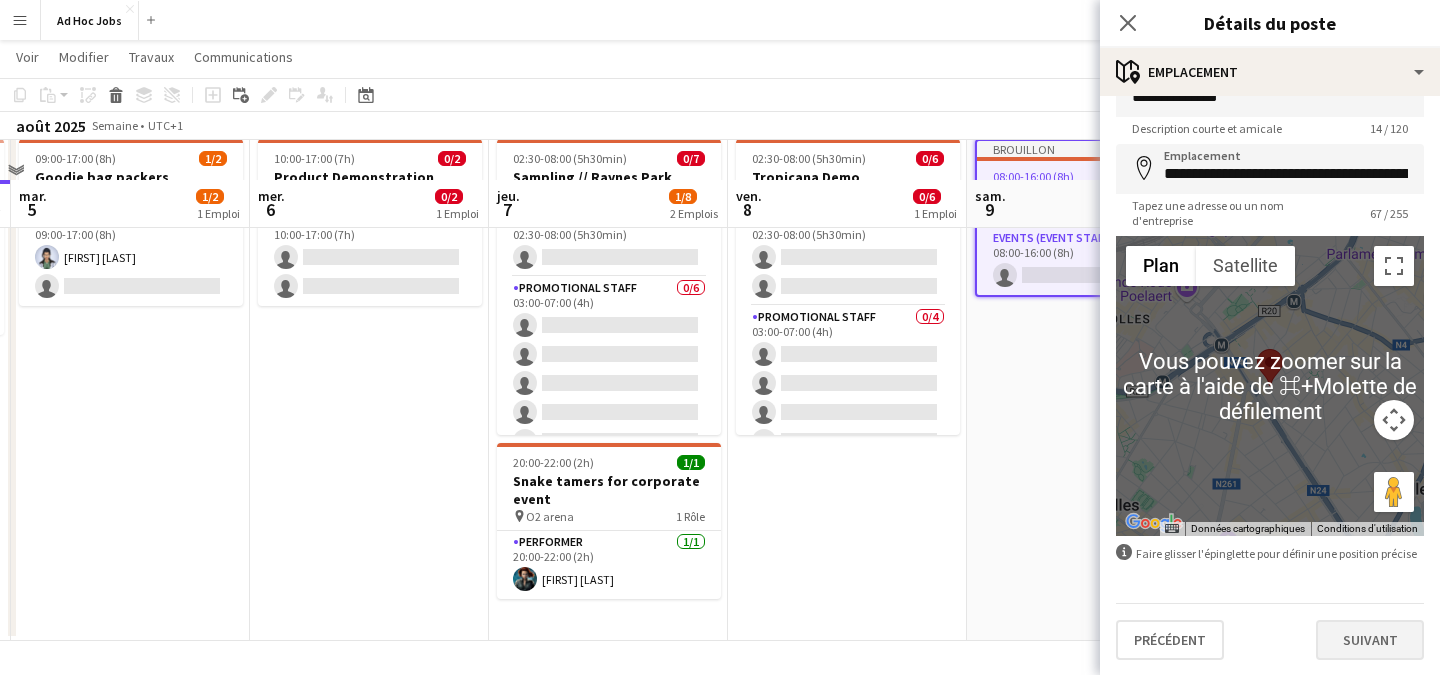 scroll, scrollTop: 0, scrollLeft: 0, axis: both 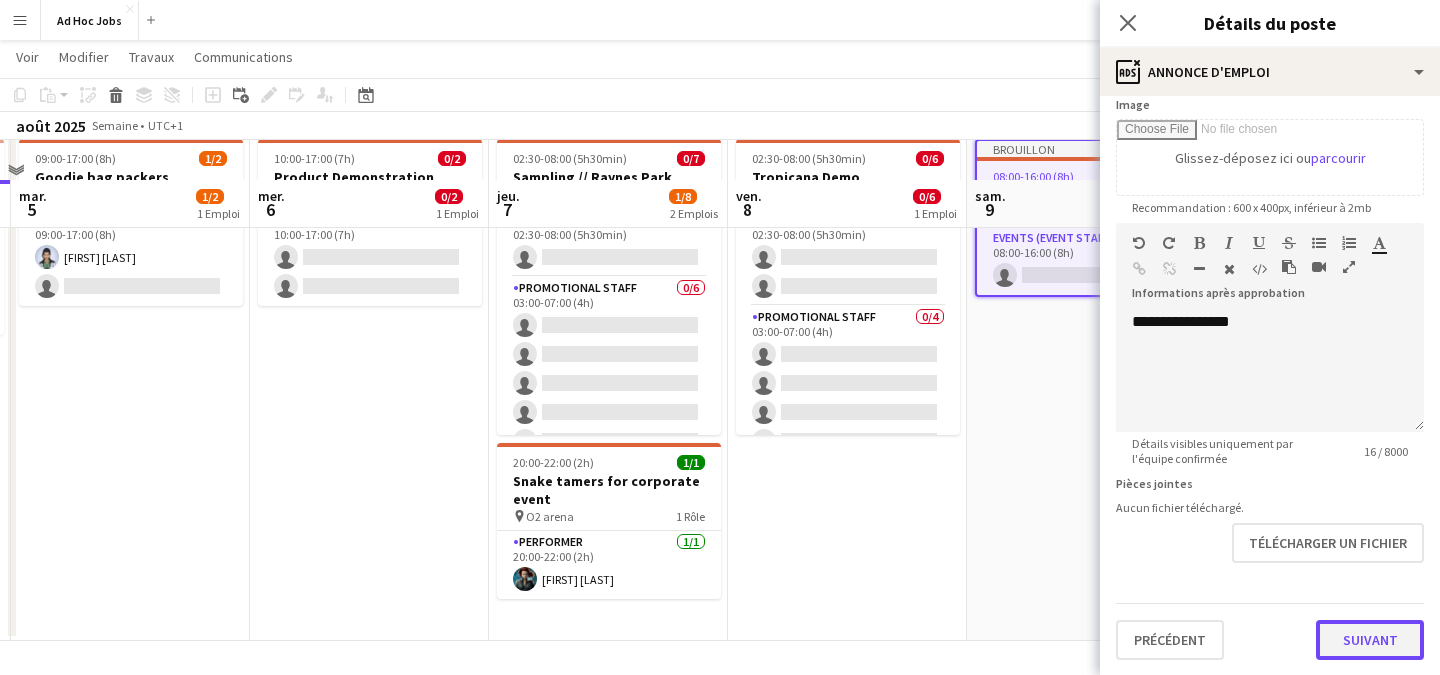 click on "Suivant" at bounding box center [1370, 640] 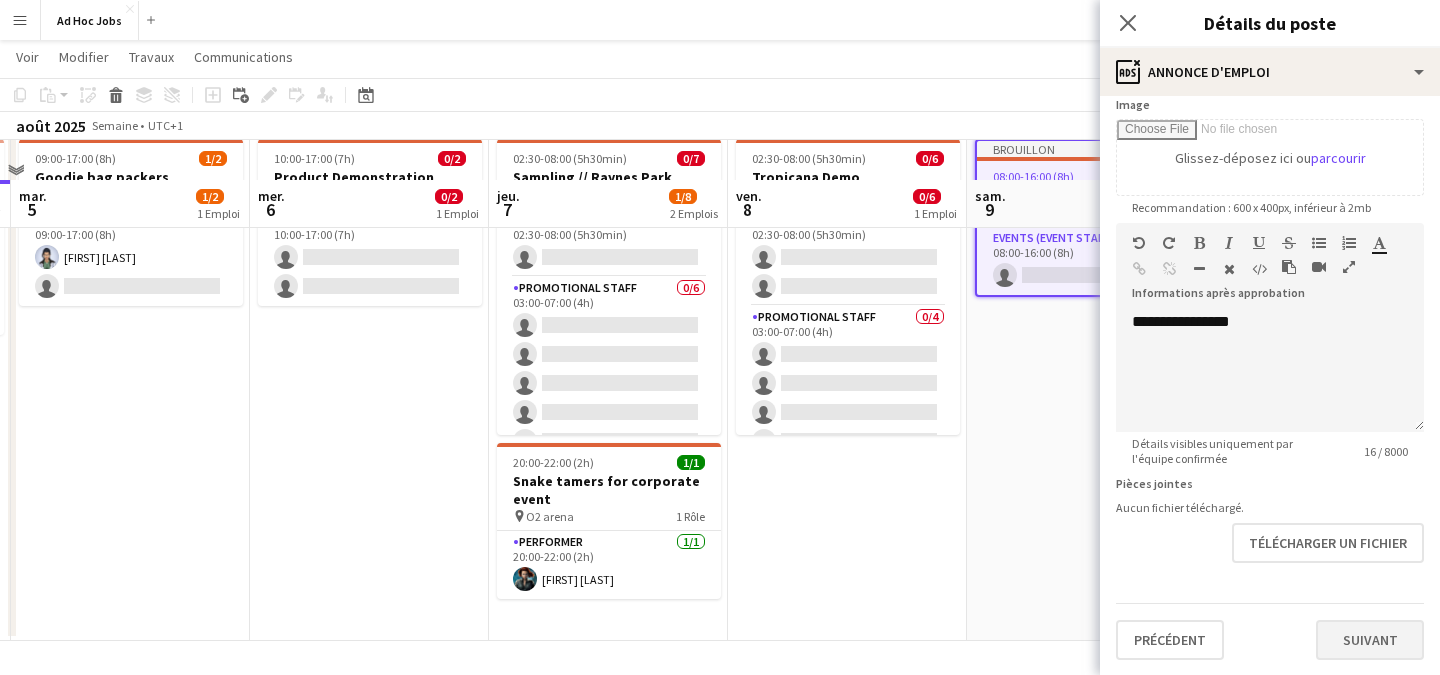 scroll, scrollTop: 0, scrollLeft: 0, axis: both 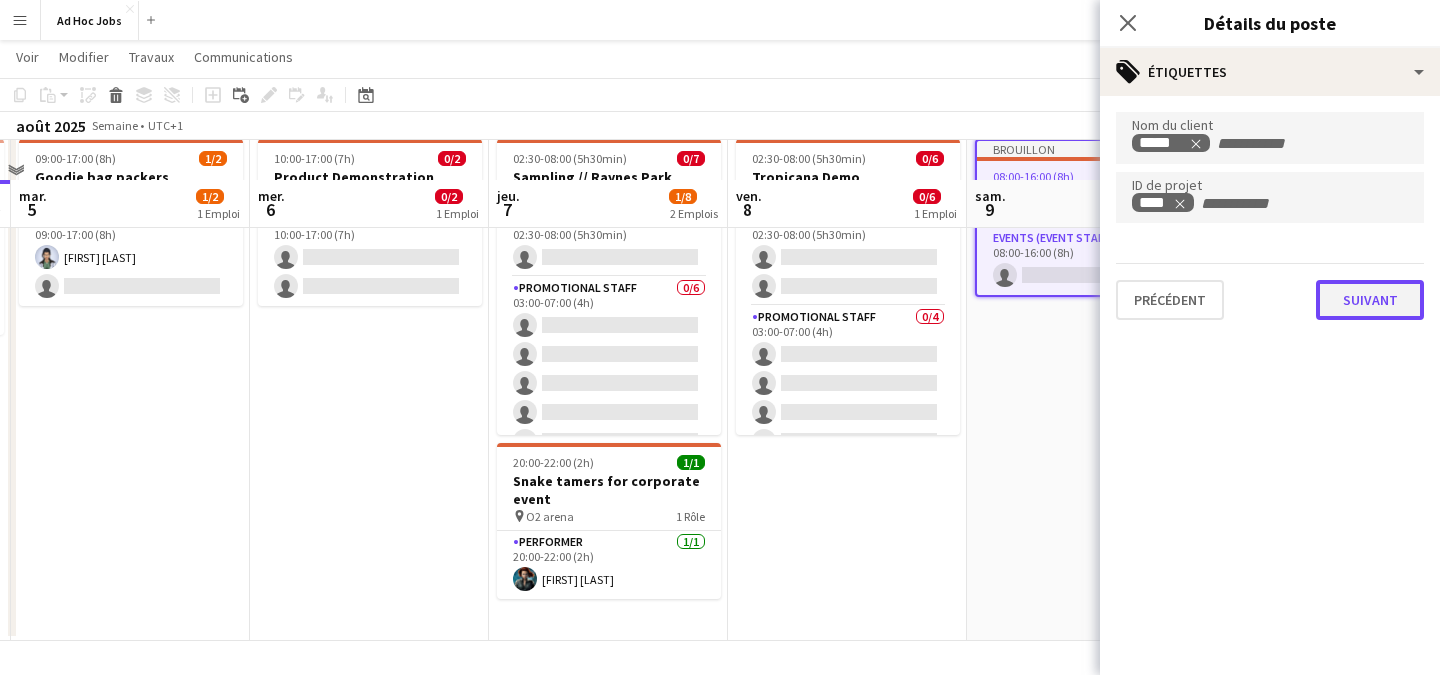 click on "Suivant" at bounding box center (1370, 300) 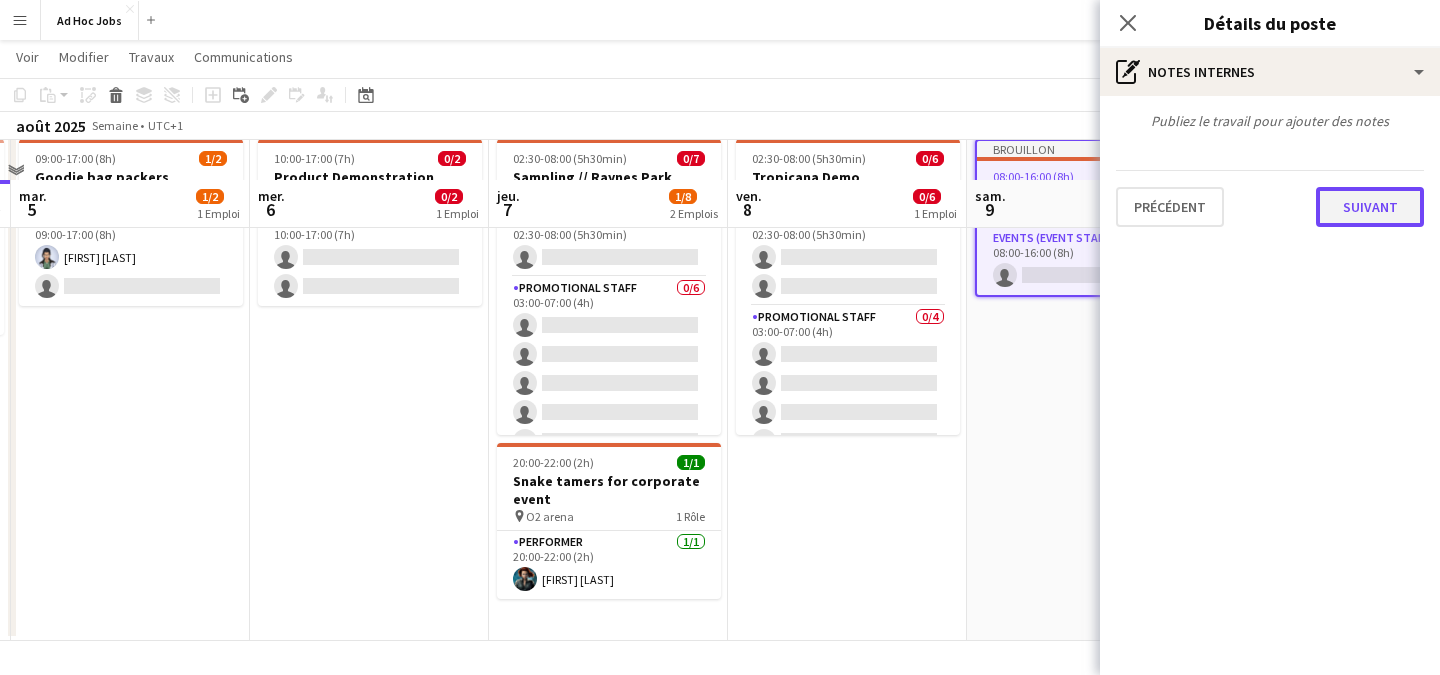 click on "Suivant" at bounding box center (1370, 207) 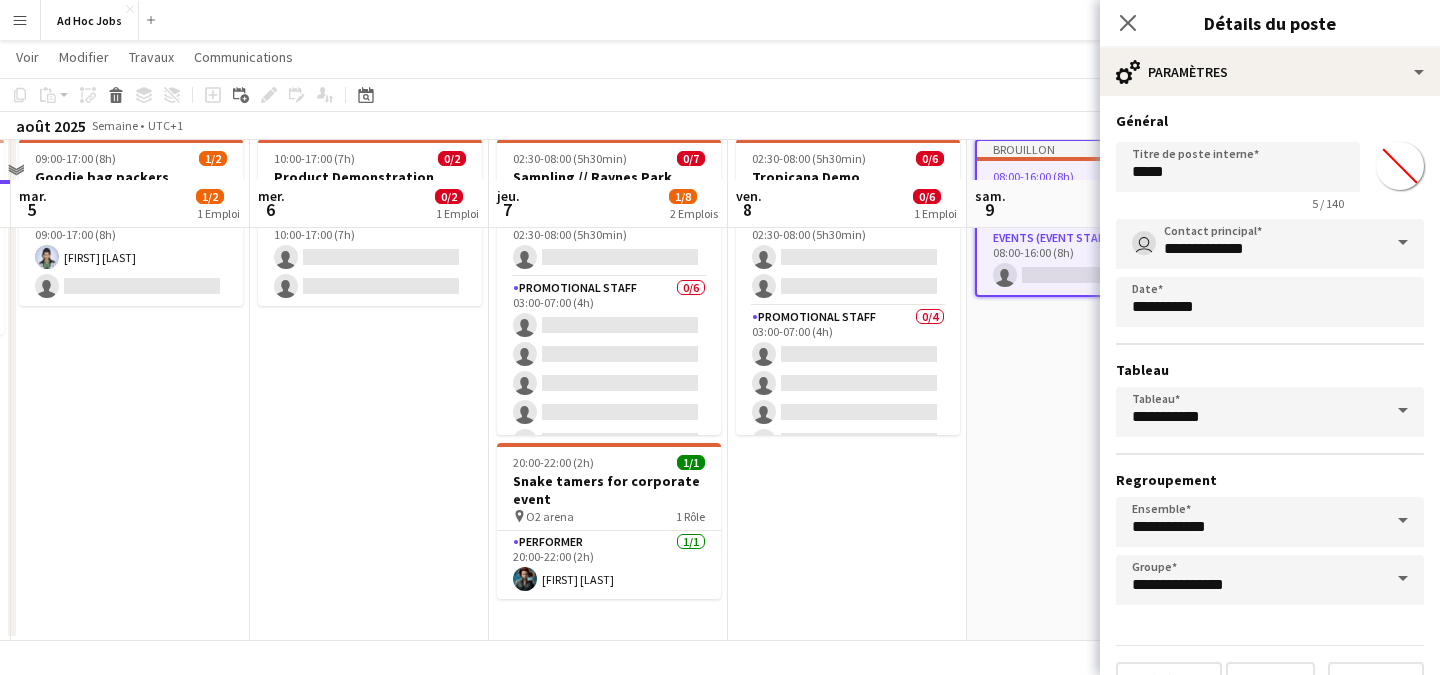 scroll, scrollTop: 43, scrollLeft: 0, axis: vertical 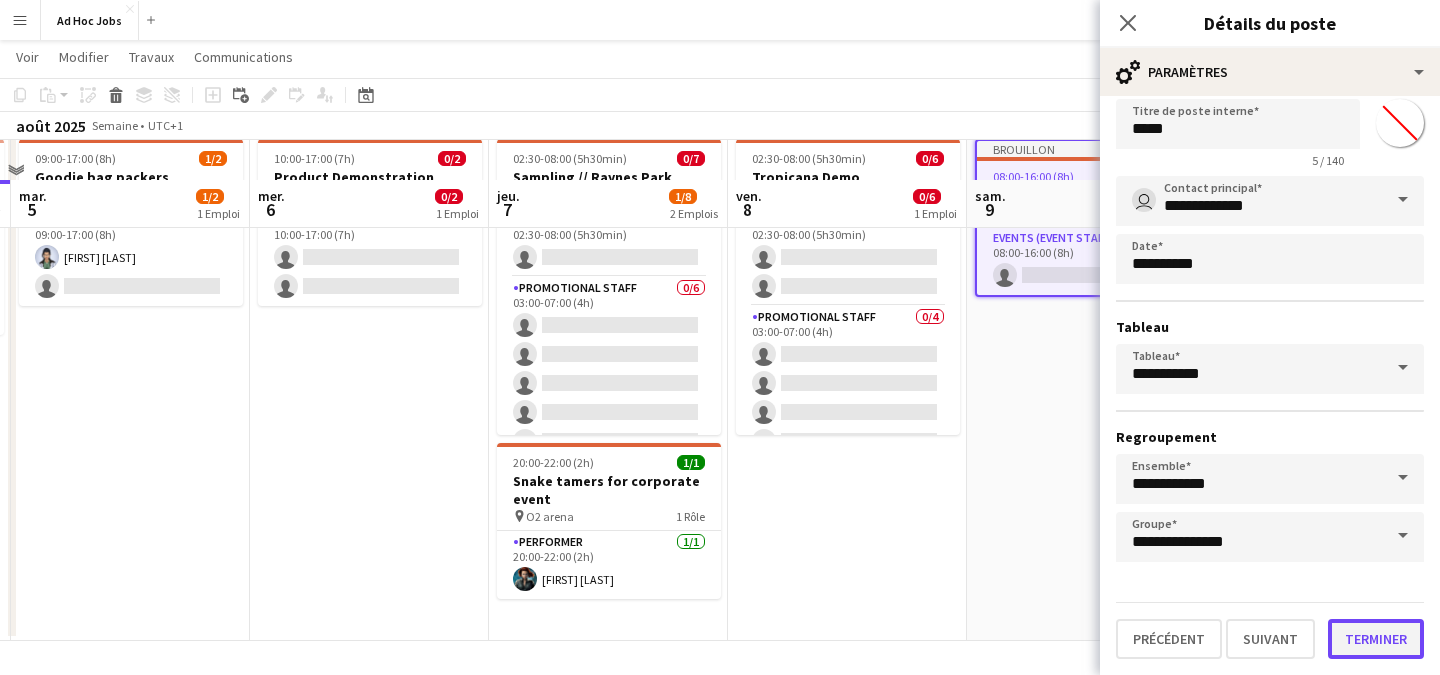 click on "Terminer" at bounding box center [1376, 639] 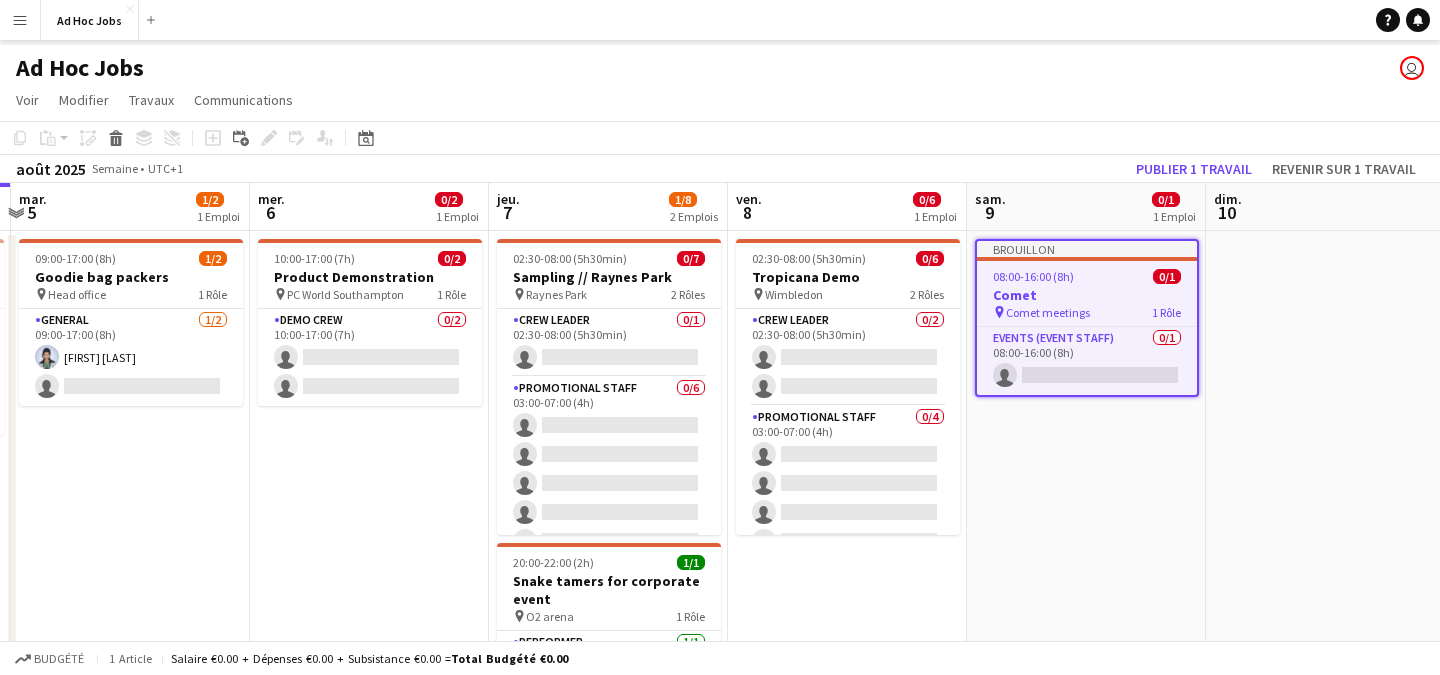 scroll, scrollTop: 18, scrollLeft: 0, axis: vertical 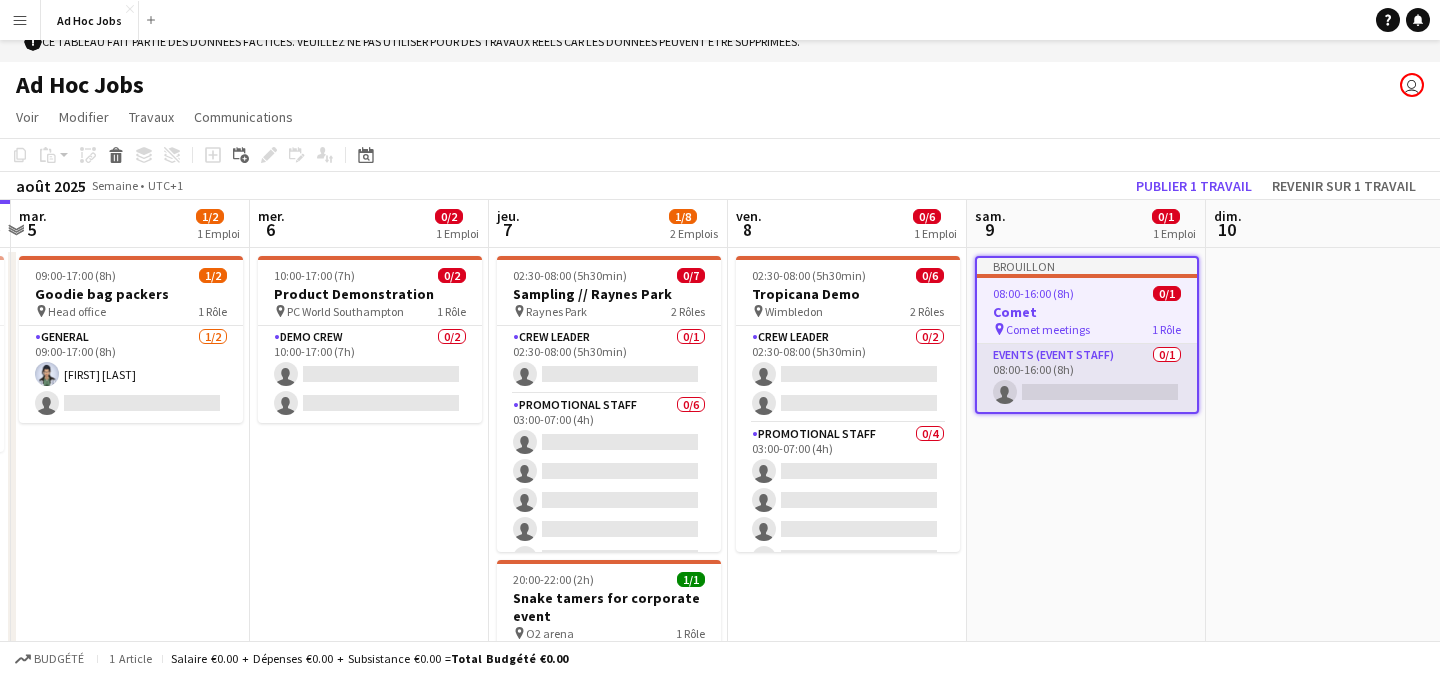 click on "Events (Event Staff)   0/1   08:00-16:00 (8h)
single-neutral-actions" at bounding box center [1087, 378] 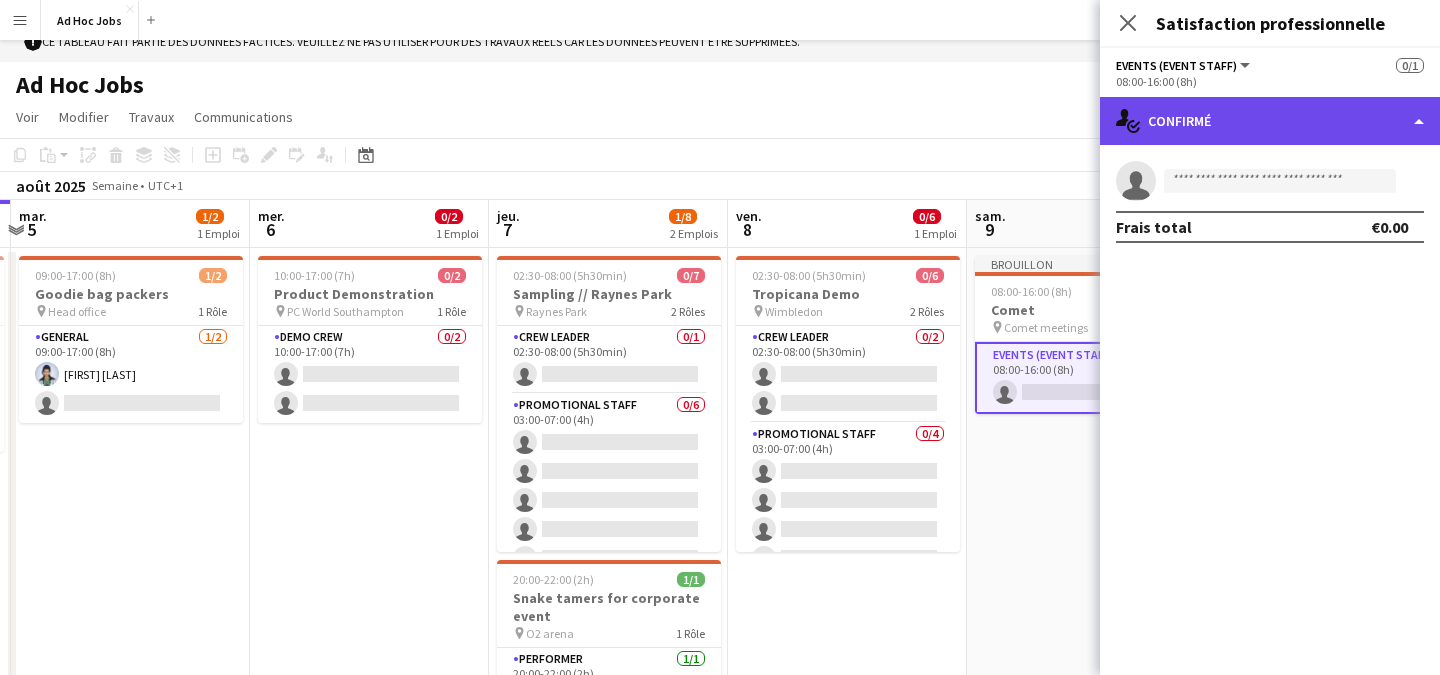 click on "single-neutral-actions-check-2
Confirmé" 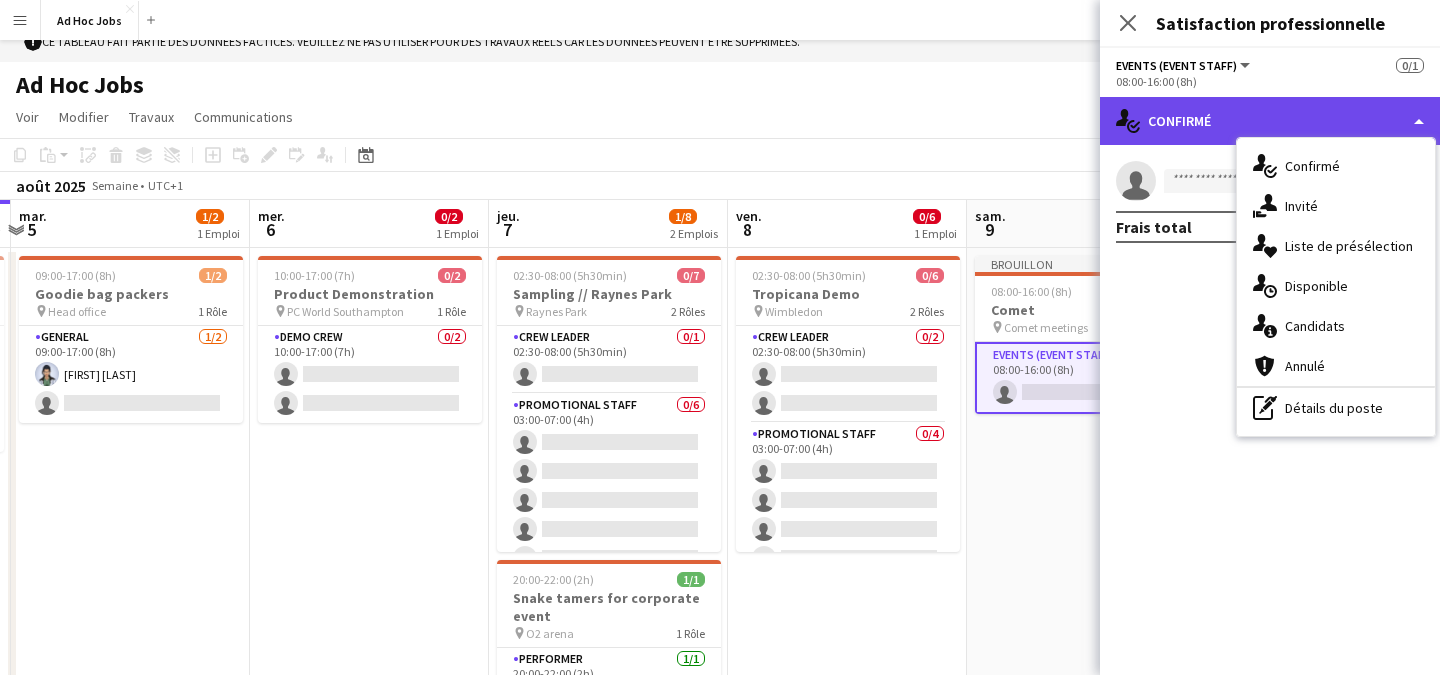 click on "single-neutral-actions-check-2
Confirmé" 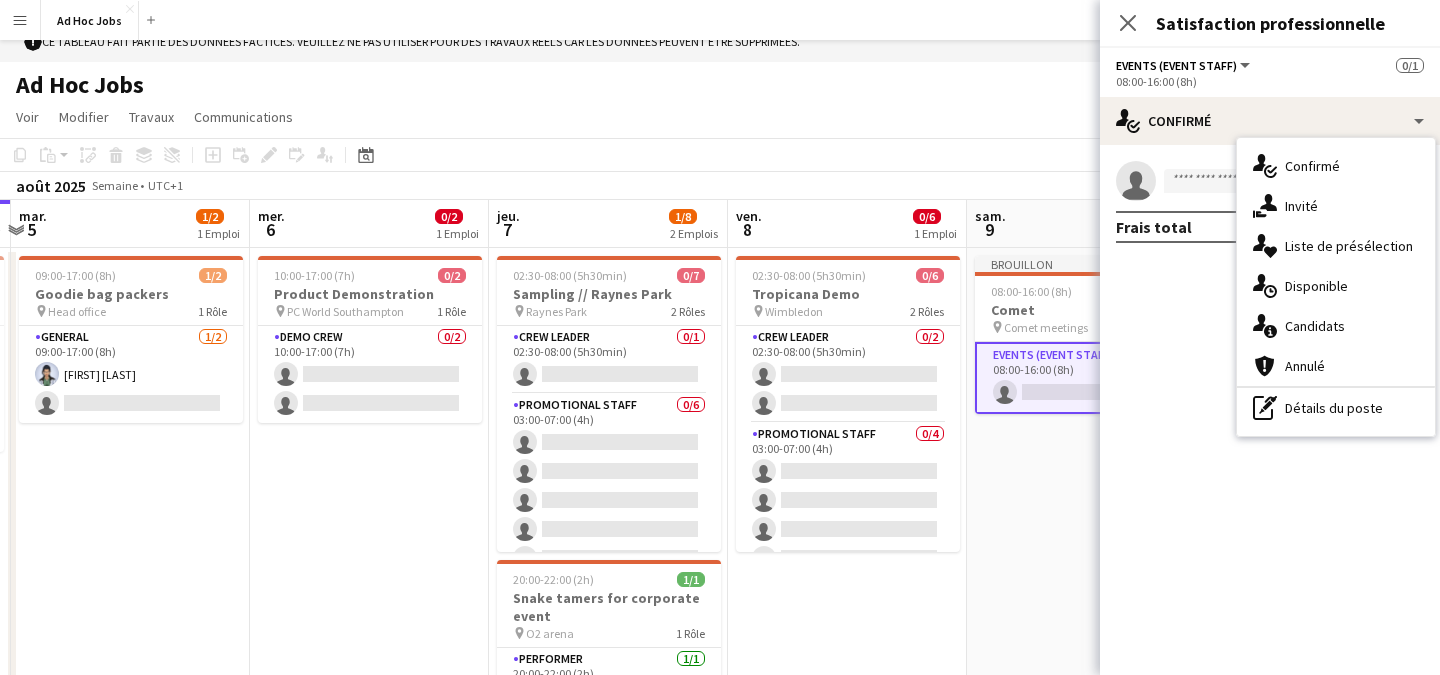 click on "08:00-16:00 (8h)" 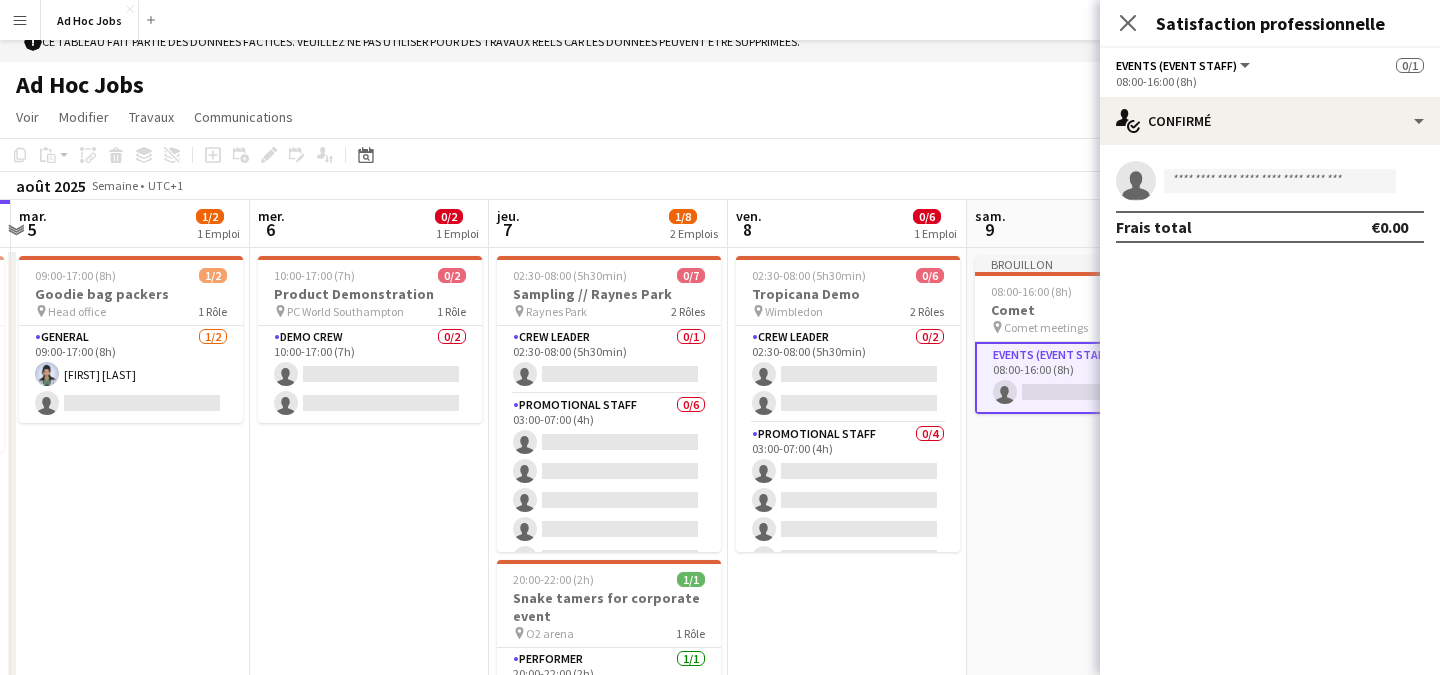 click on "Events (Event Staff)" 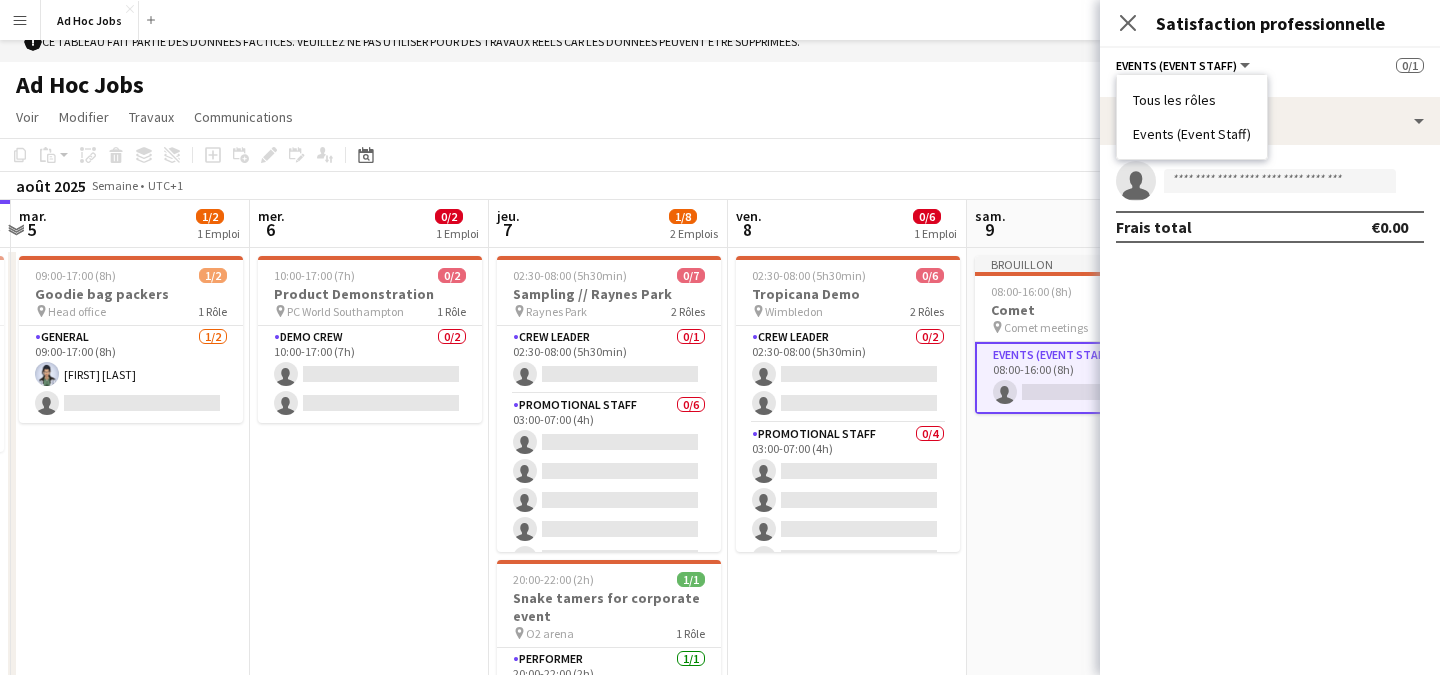 click on "Tous les rôles" at bounding box center (1192, 100) 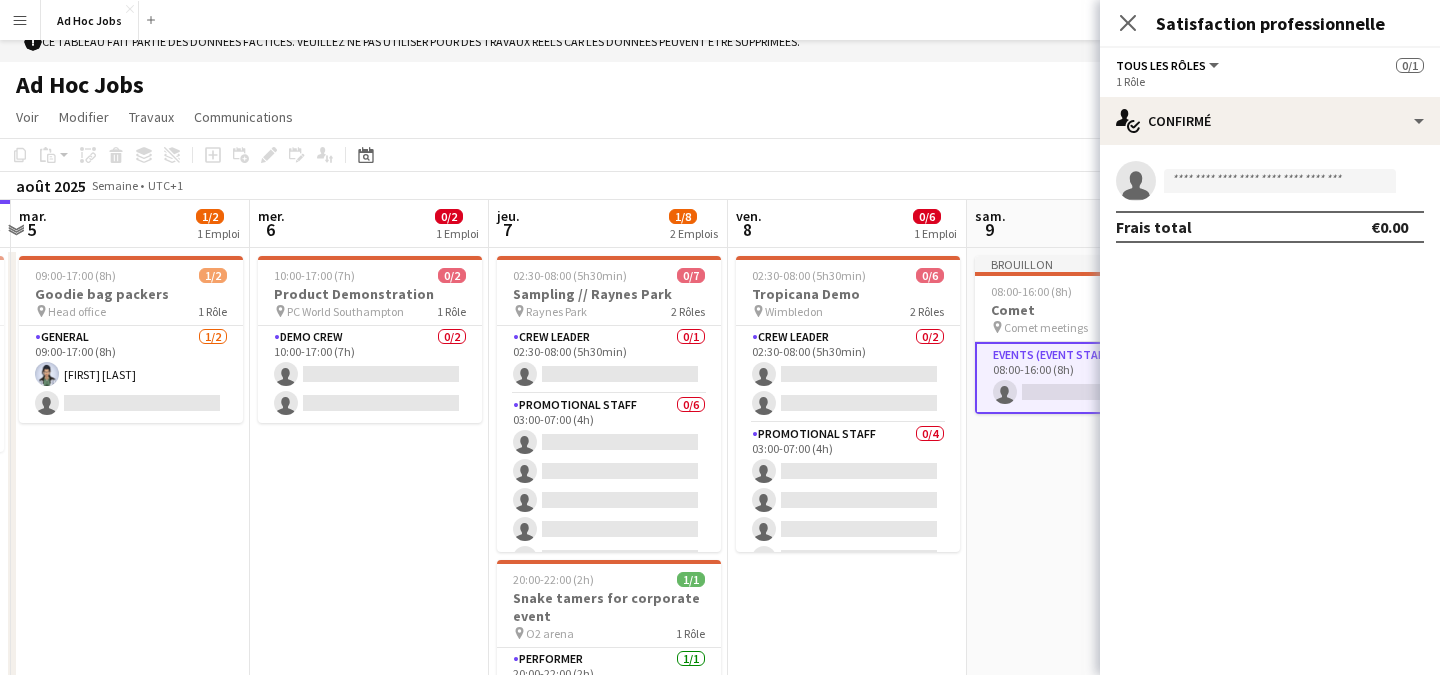 click on "Tous les rôles   Tous les rôles   Events (Event Staff)   0/1   1 Rôle" 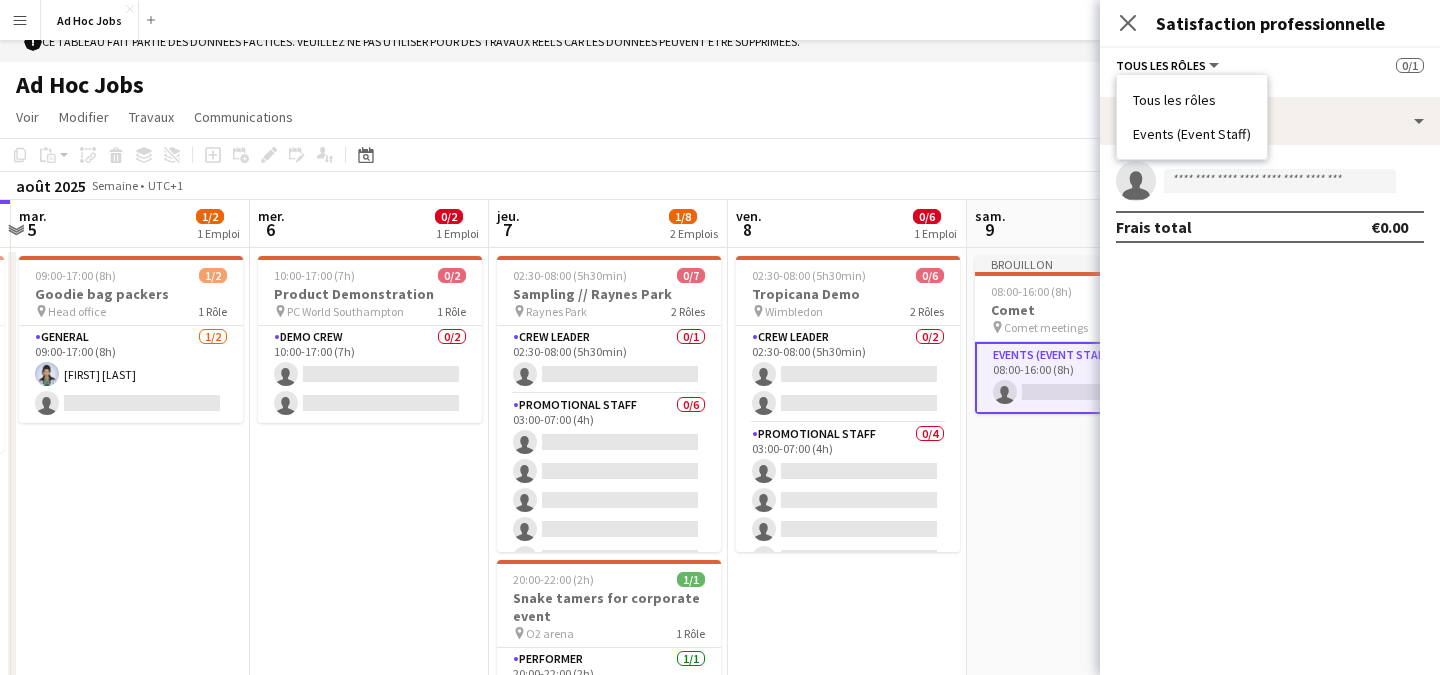 click on "Events (Event Staff)" at bounding box center (1192, 134) 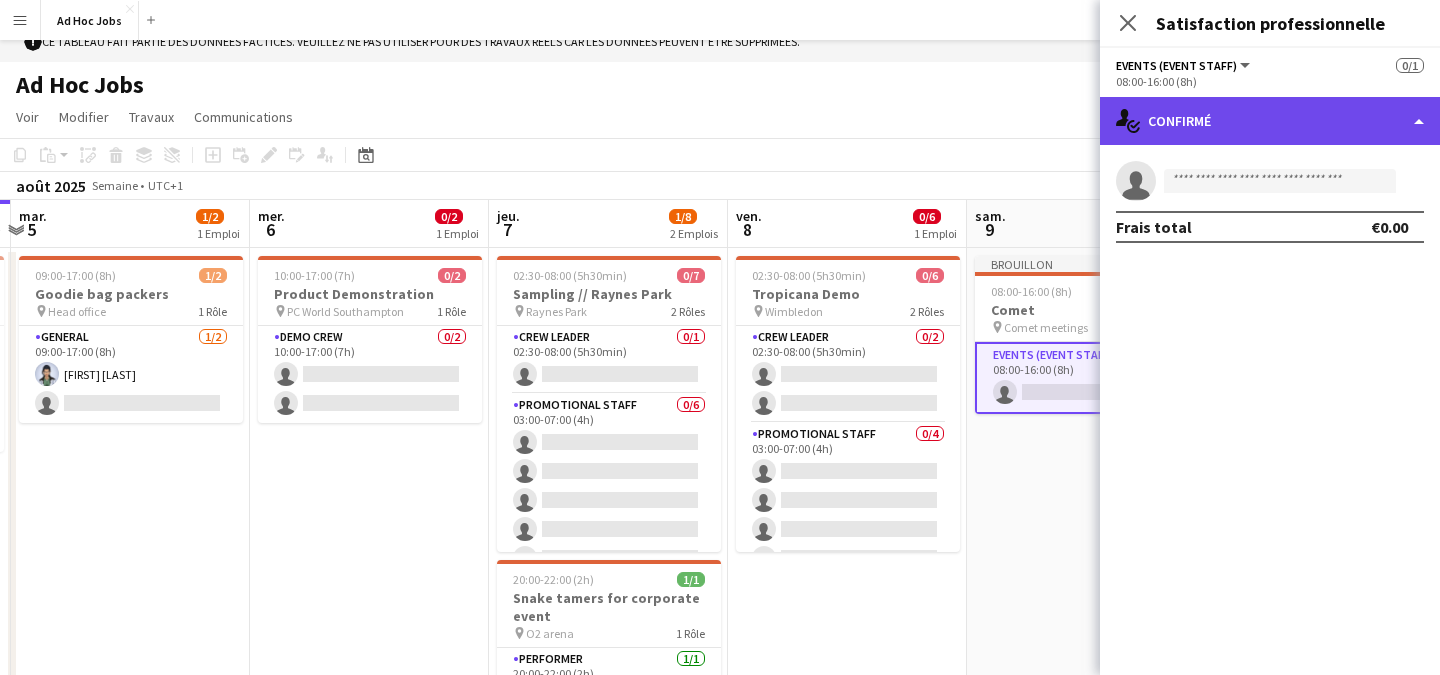 click on "single-neutral-actions-check-2
Confirmé" 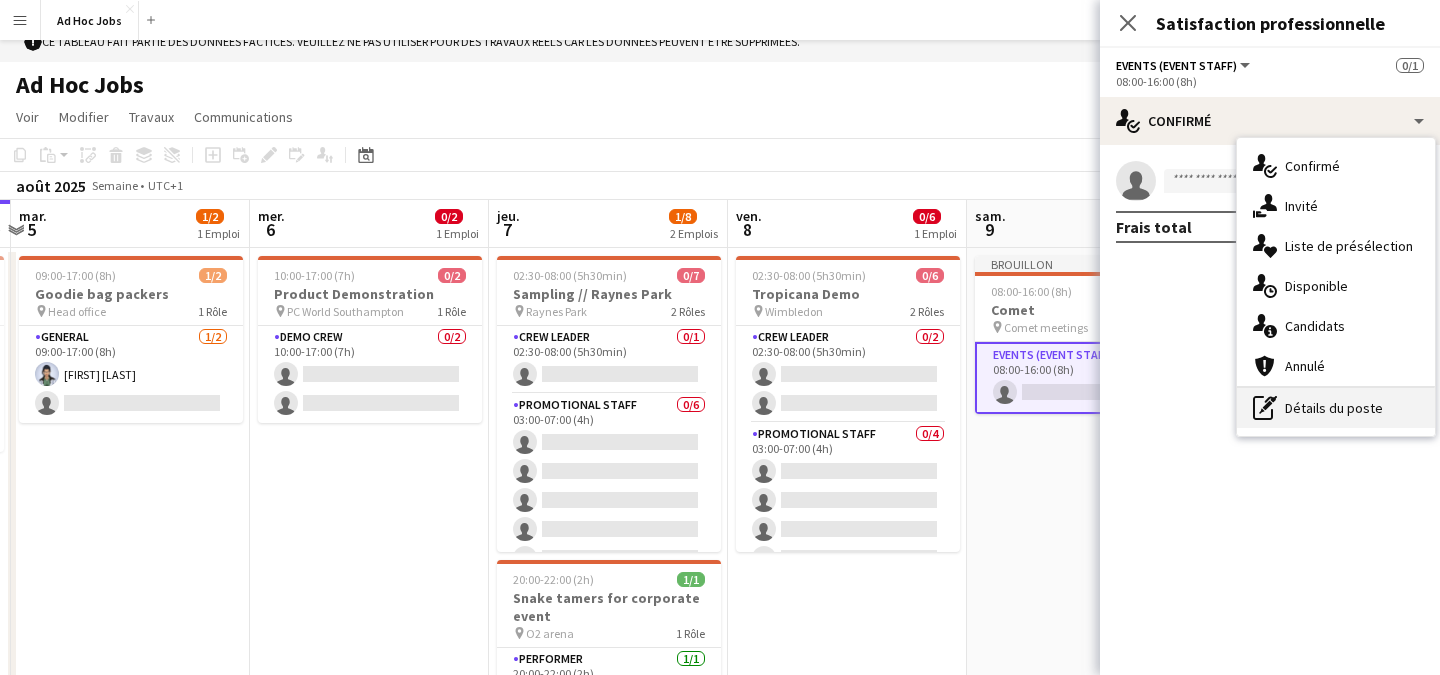 click on "pen-write
Détails du poste" at bounding box center [1336, 408] 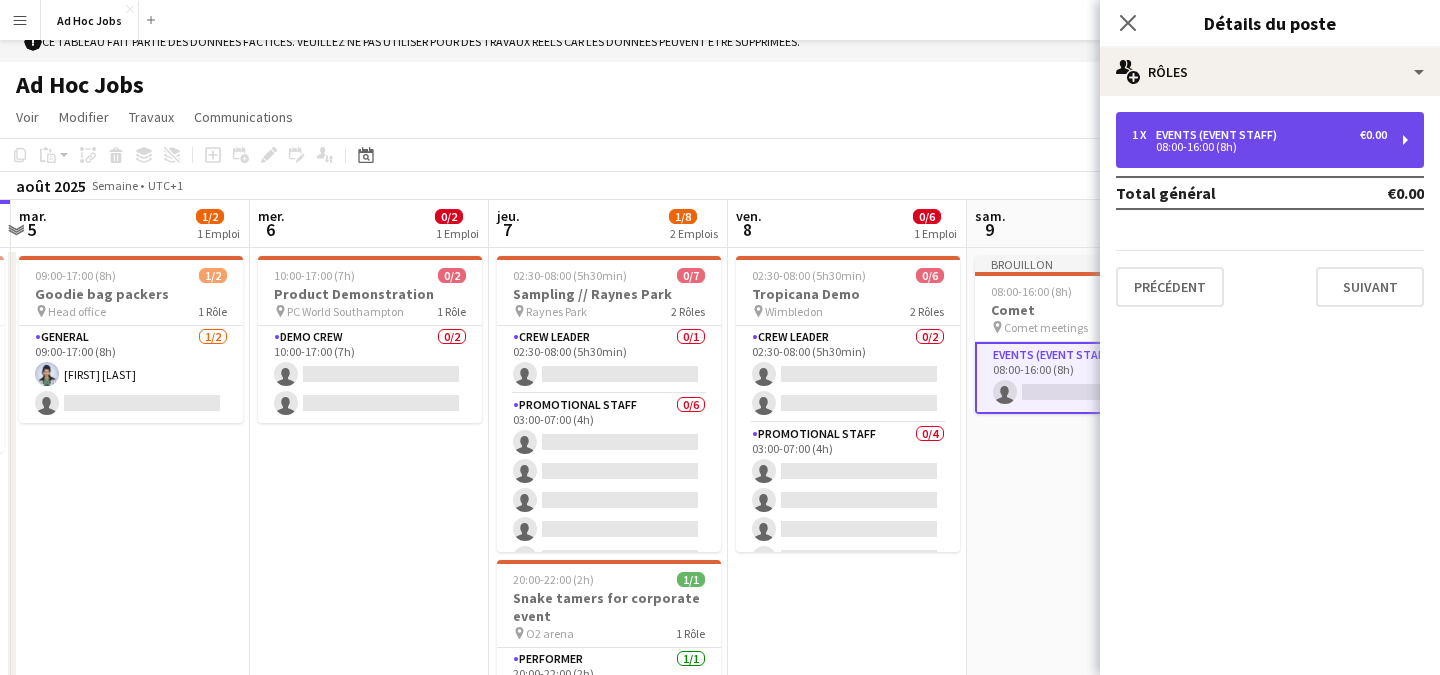 click on "Events (Event Staff)" at bounding box center (1220, 135) 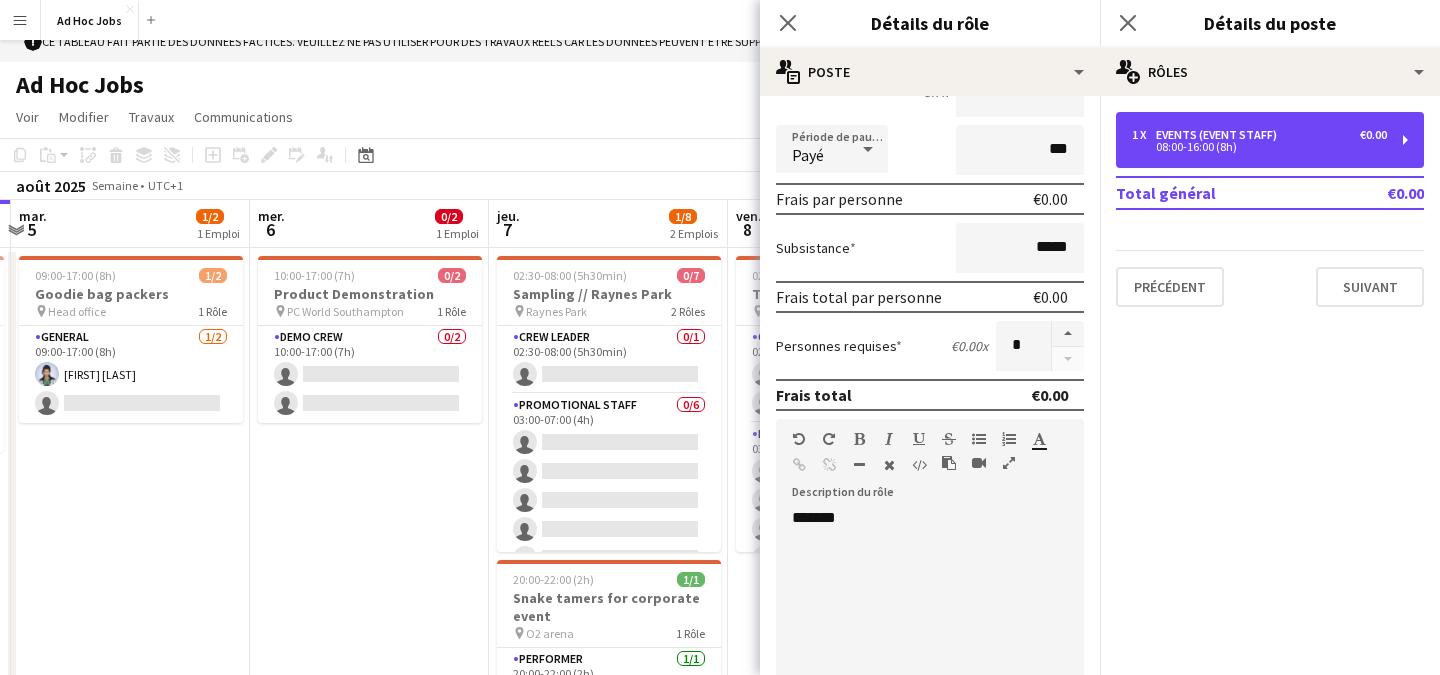 scroll, scrollTop: 251, scrollLeft: 0, axis: vertical 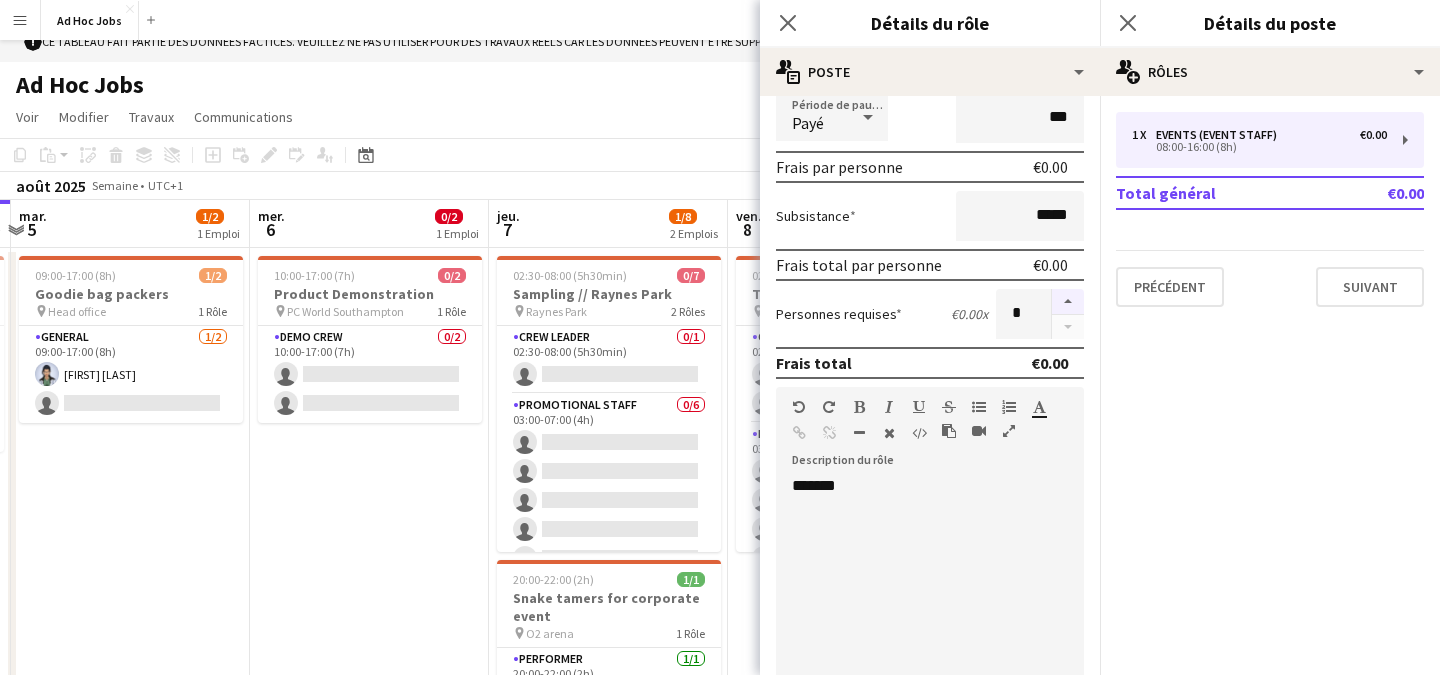 click at bounding box center (1068, 302) 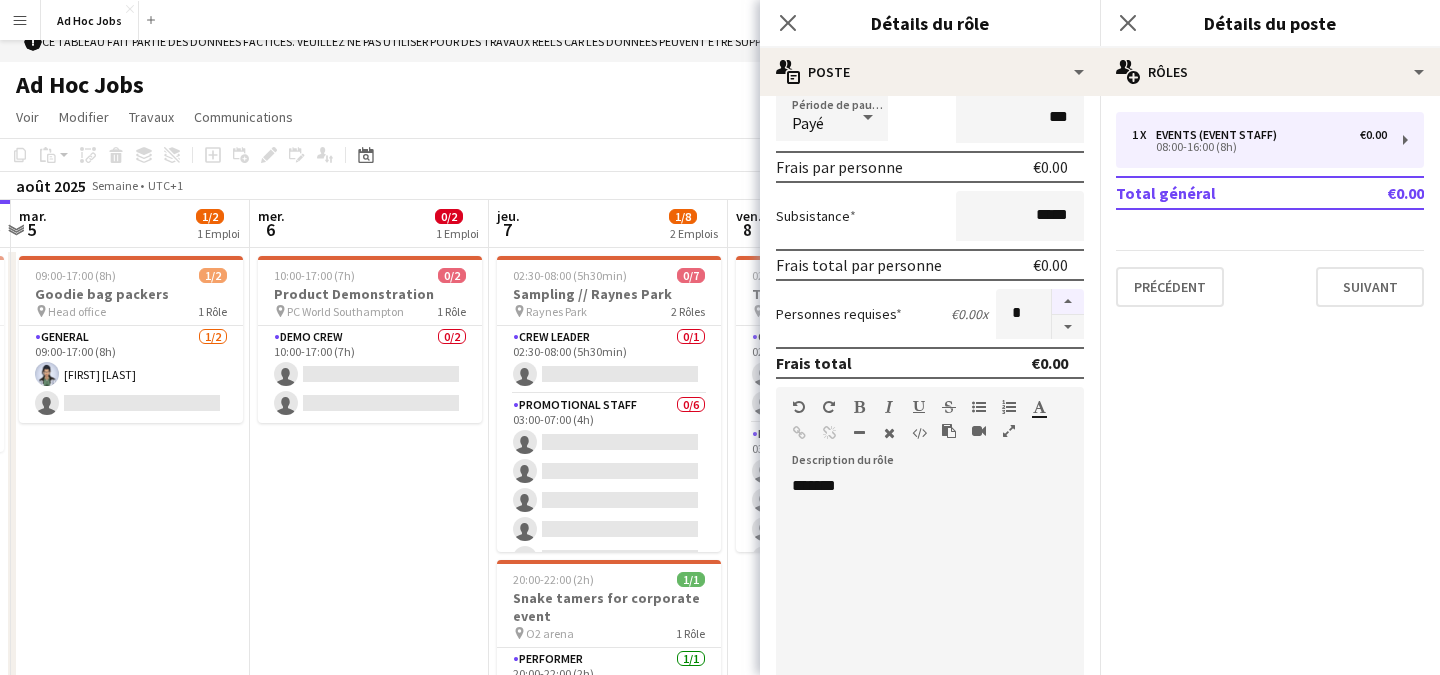 click at bounding box center (1068, 302) 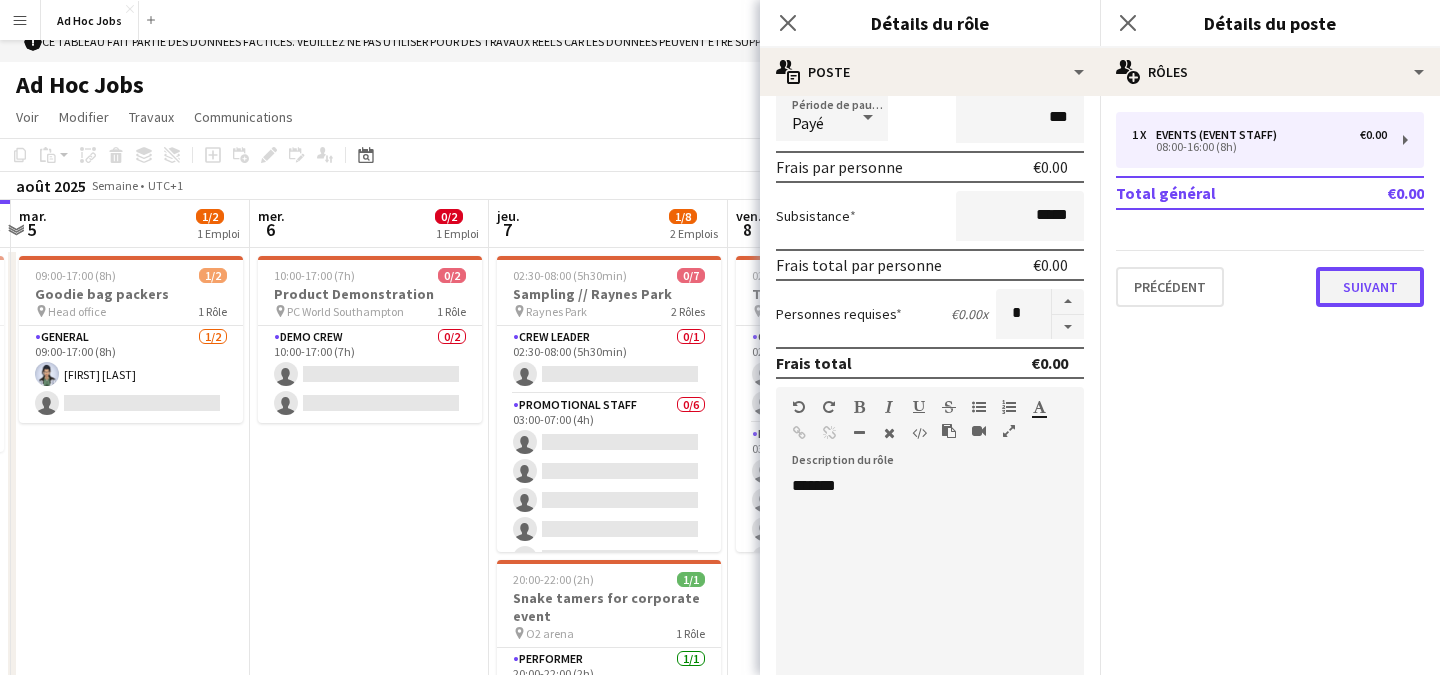 click on "Suivant" at bounding box center [1370, 287] 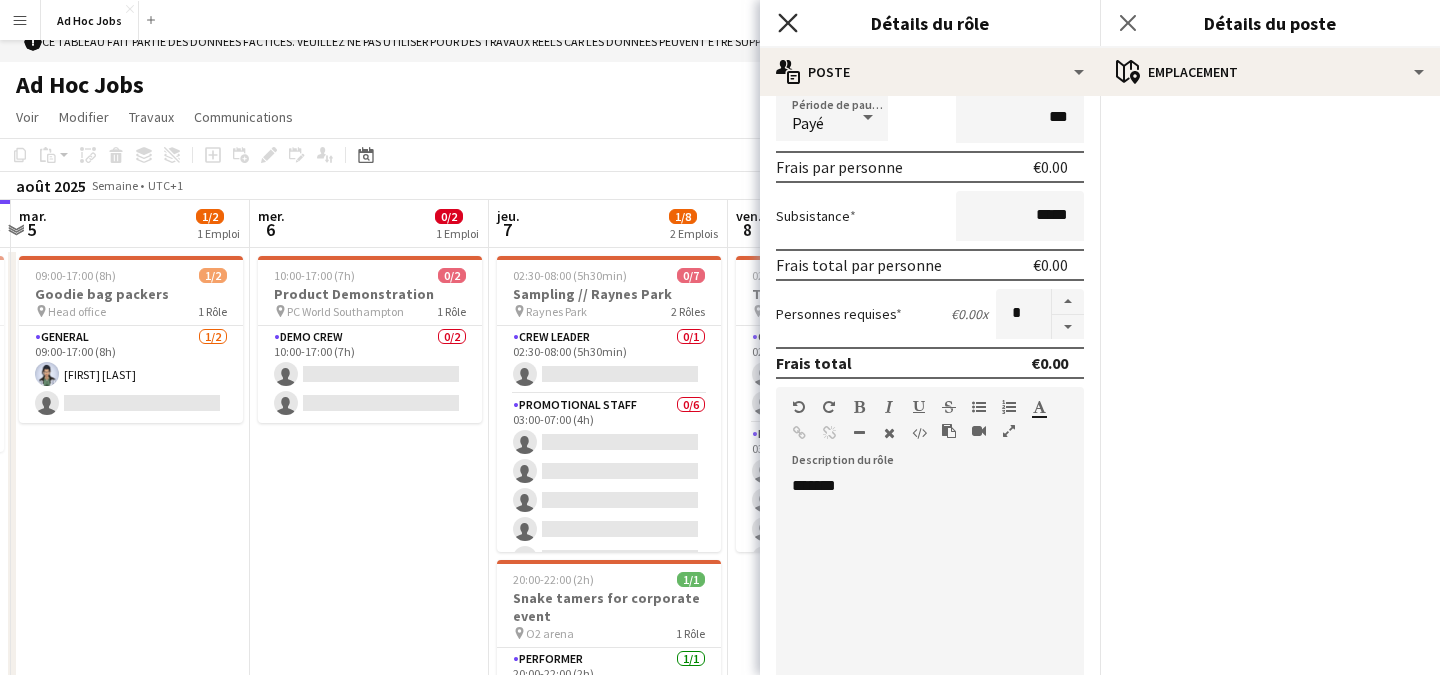 click on "Fermer le pop-in" 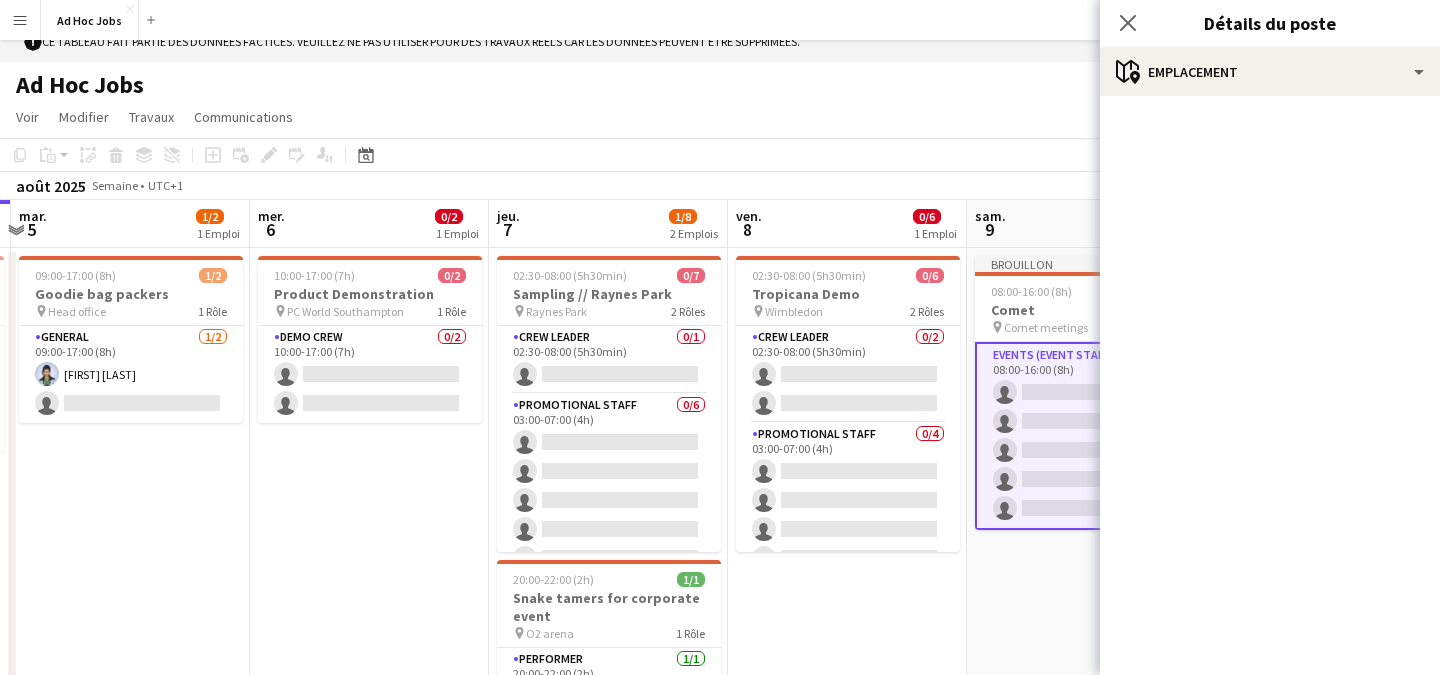click on "Brouillon   08:00-16:00 (8h)    0/5   Comet
pin
Comet meetings   1 Rôle   Events (Event Staff)   0/5   08:00-16:00 (8h)
single-neutral-actions
single-neutral-actions
single-neutral-actions
single-neutral-actions
single-neutral-actions" at bounding box center [1086, 503] 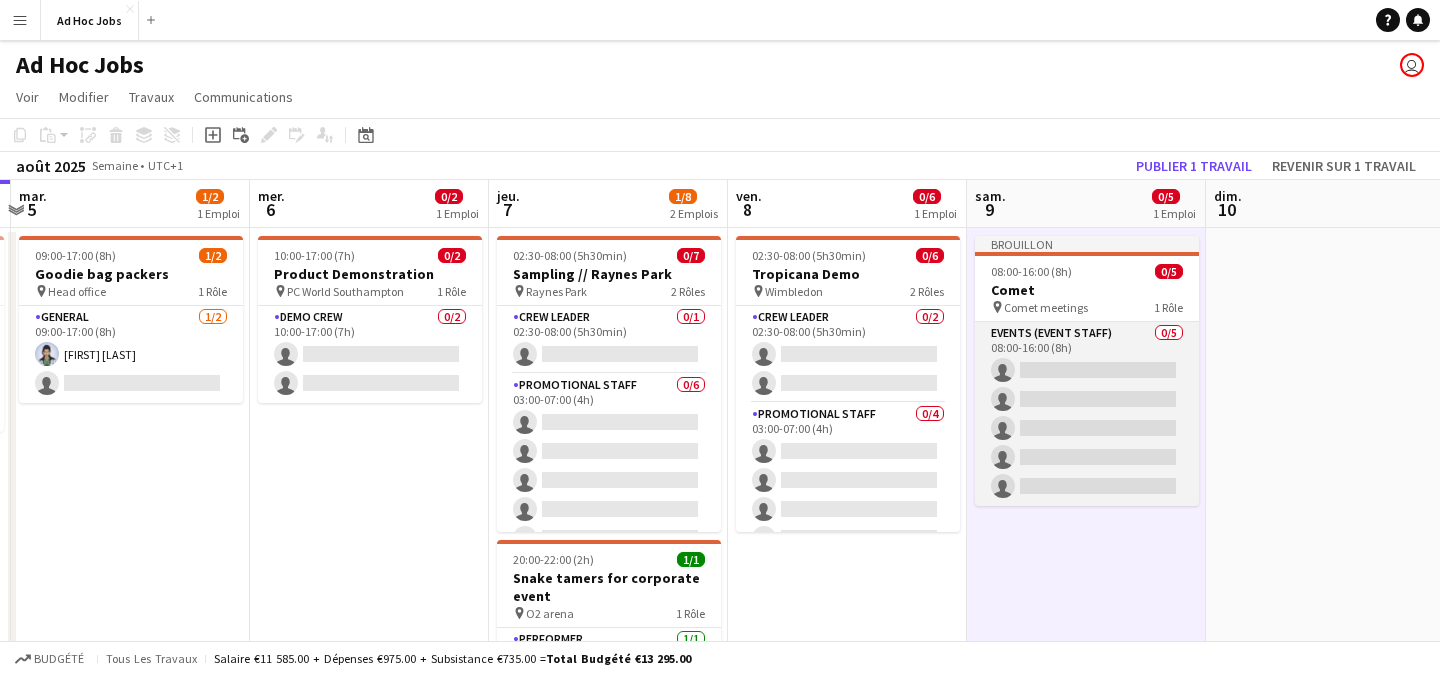 scroll, scrollTop: 25, scrollLeft: 0, axis: vertical 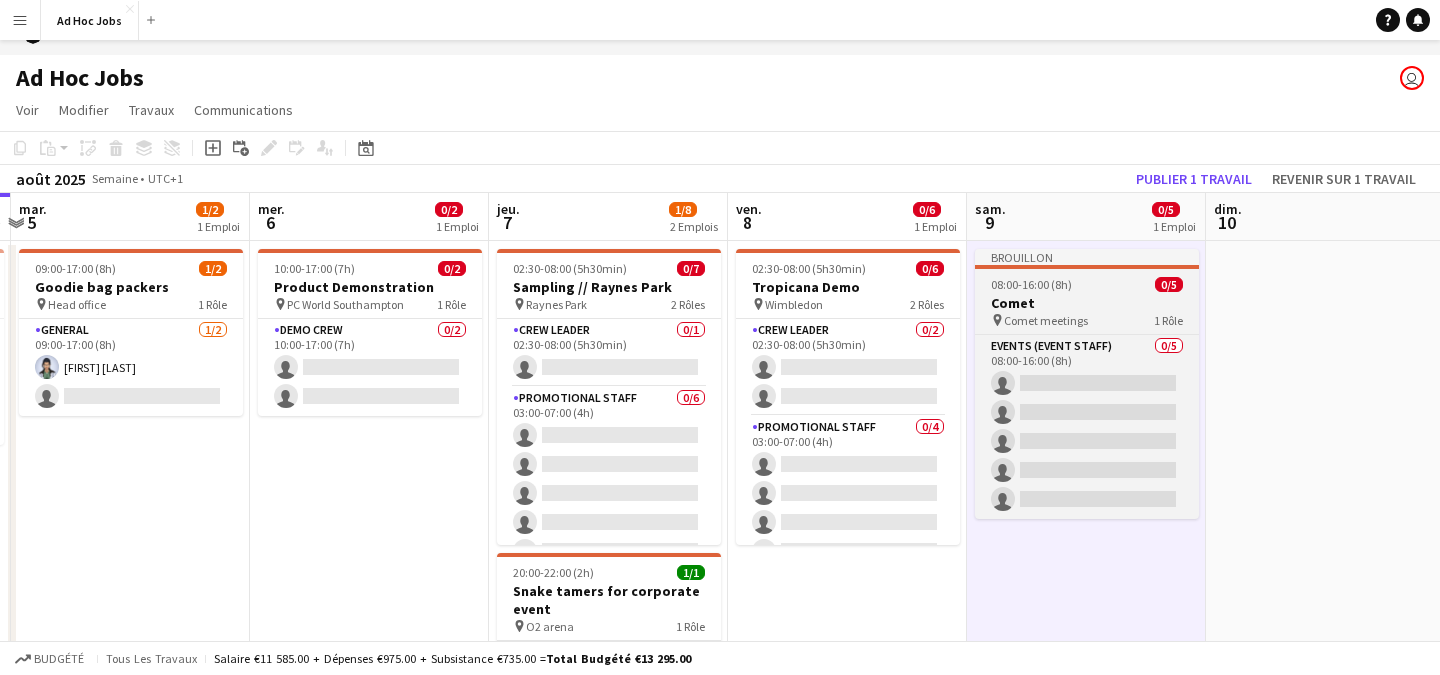 click on "Brouillon   08:00-16:00 (8h)    0/5   Comet
pin
Comet meetings   1 Rôle   Events (Event Staff)   0/5   08:00-16:00 (8h)
single-neutral-actions
single-neutral-actions
single-neutral-actions
single-neutral-actions
single-neutral-actions" at bounding box center [1087, 384] 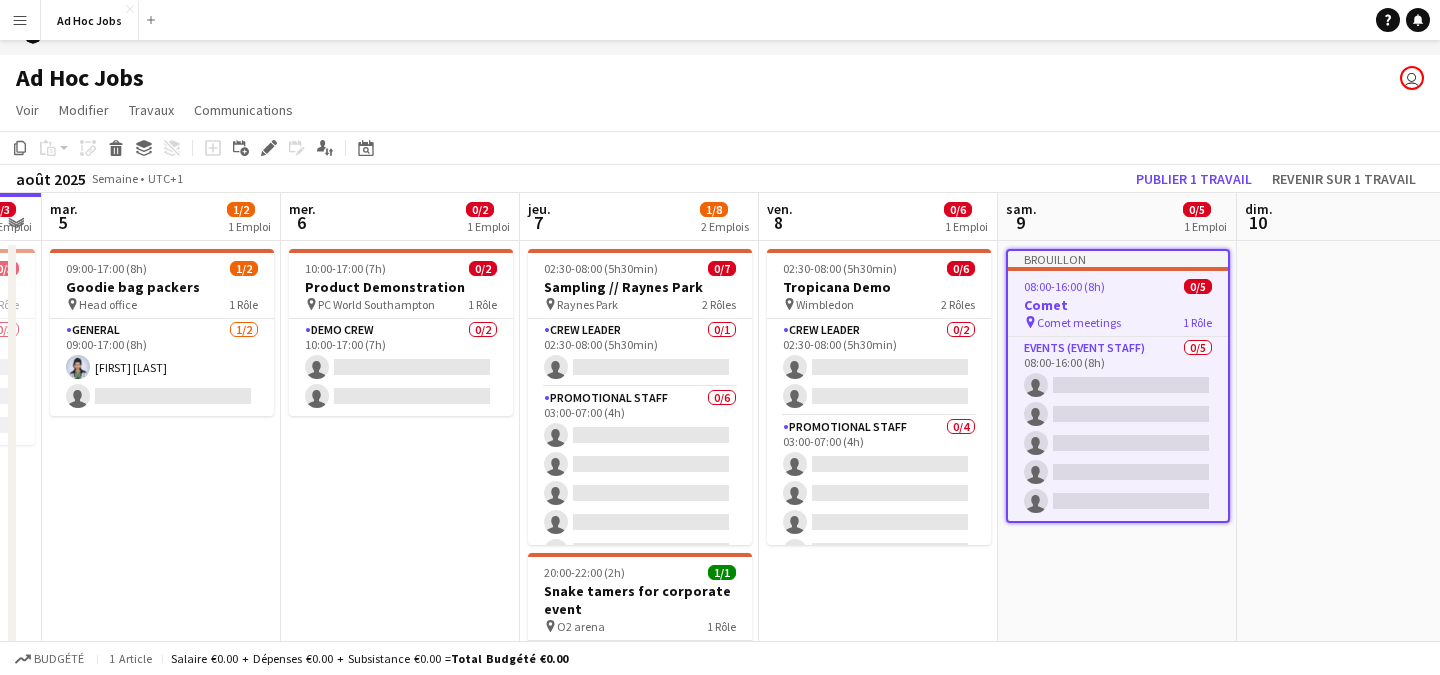 drag, startPoint x: 1095, startPoint y: 291, endPoint x: 1078, endPoint y: 312, distance: 27.018513 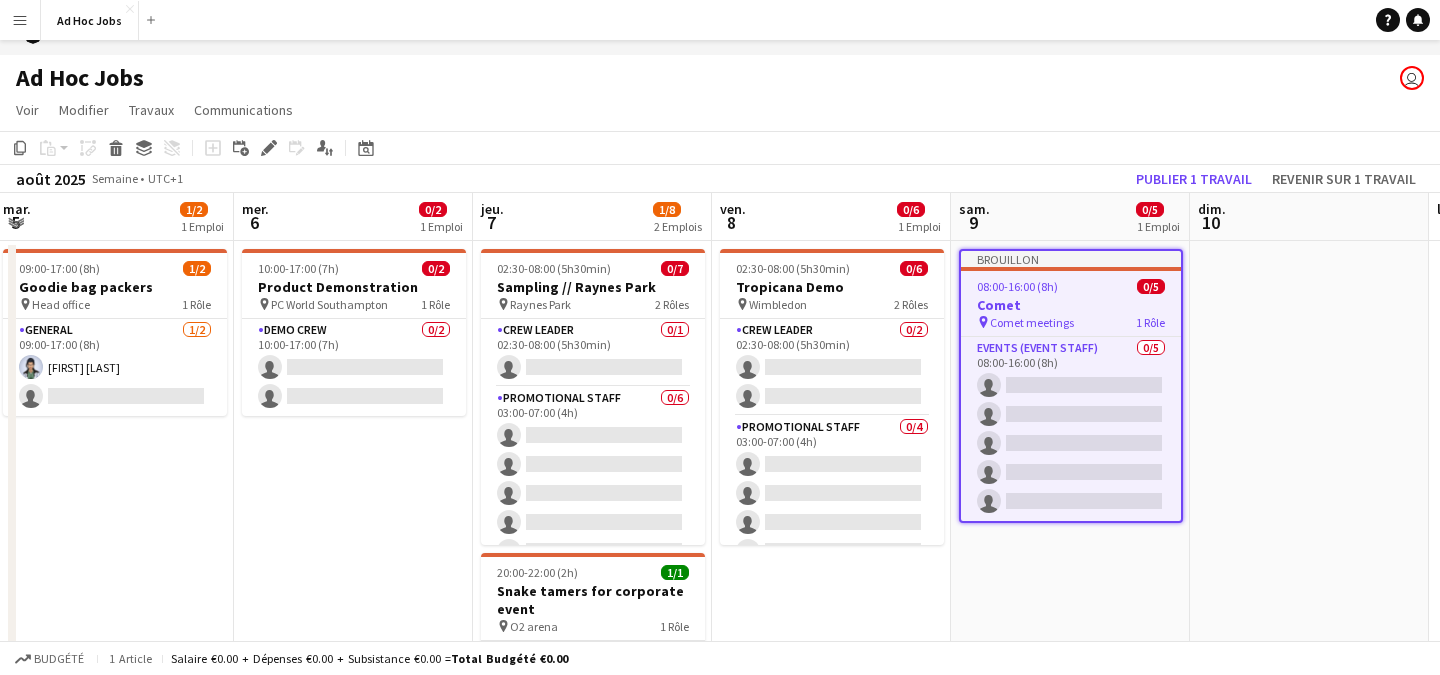 drag, startPoint x: 1080, startPoint y: 253, endPoint x: 1073, endPoint y: 263, distance: 12.206555 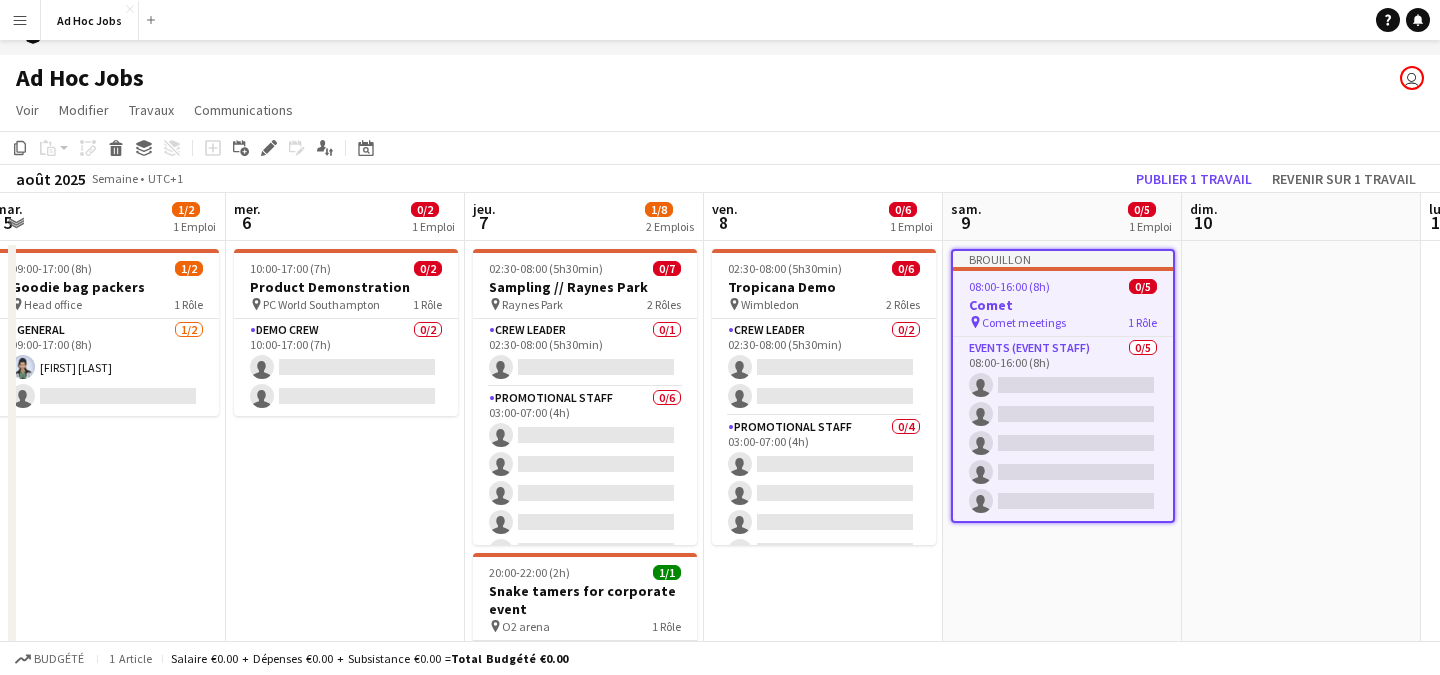 click on "Brouillon" at bounding box center [1063, 259] 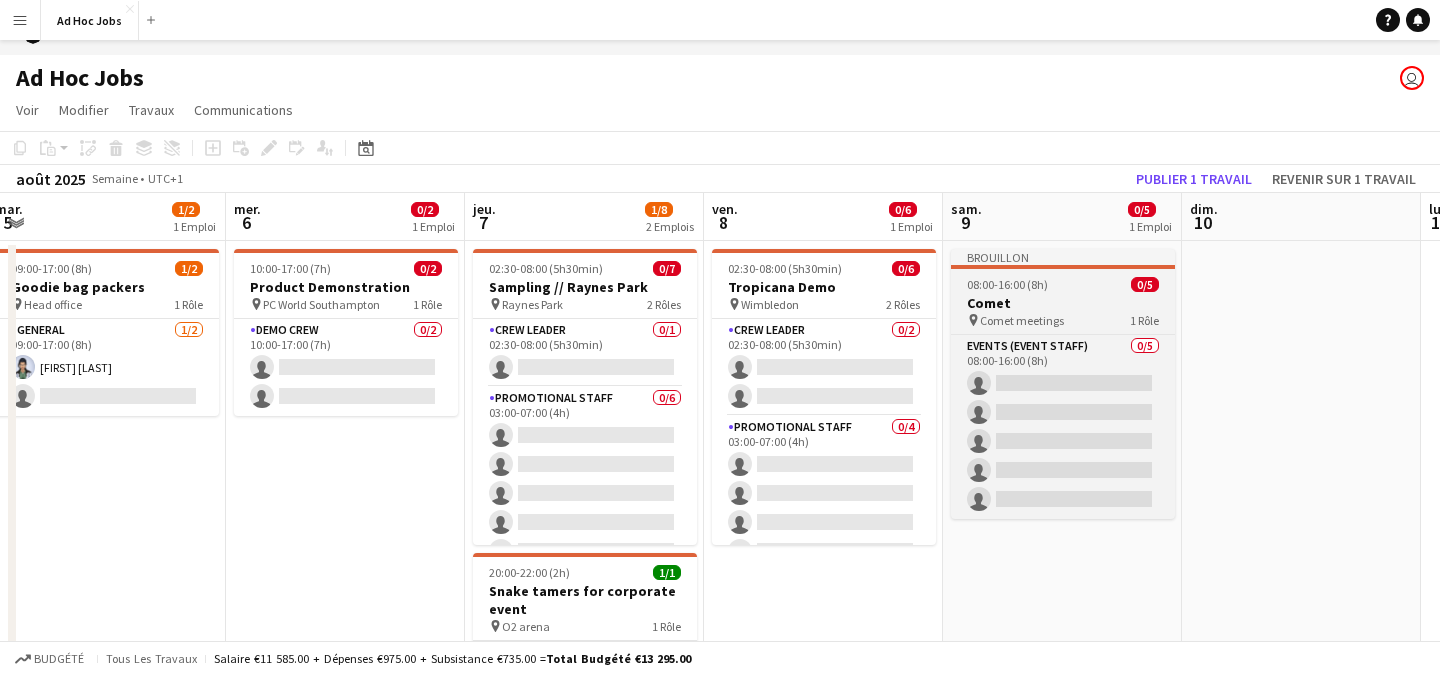 click on "Brouillon" at bounding box center (1063, 257) 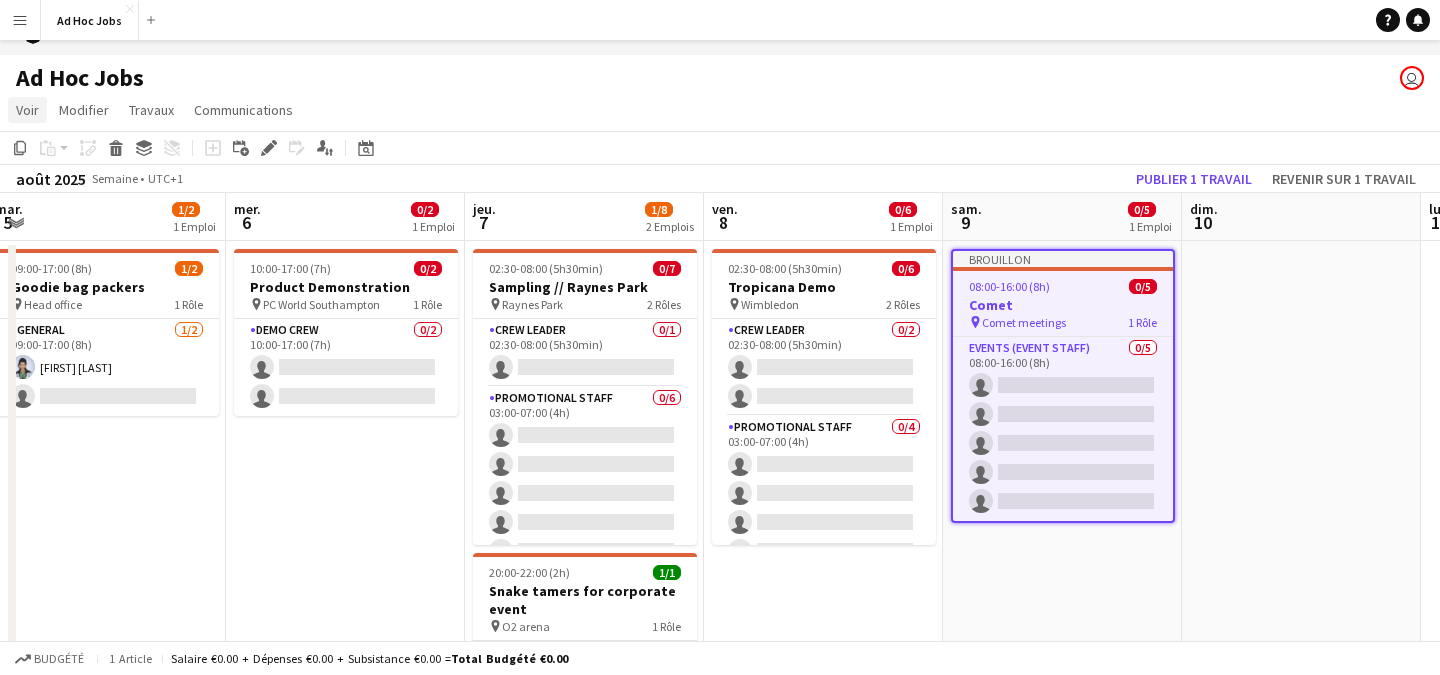 click on "Voir" 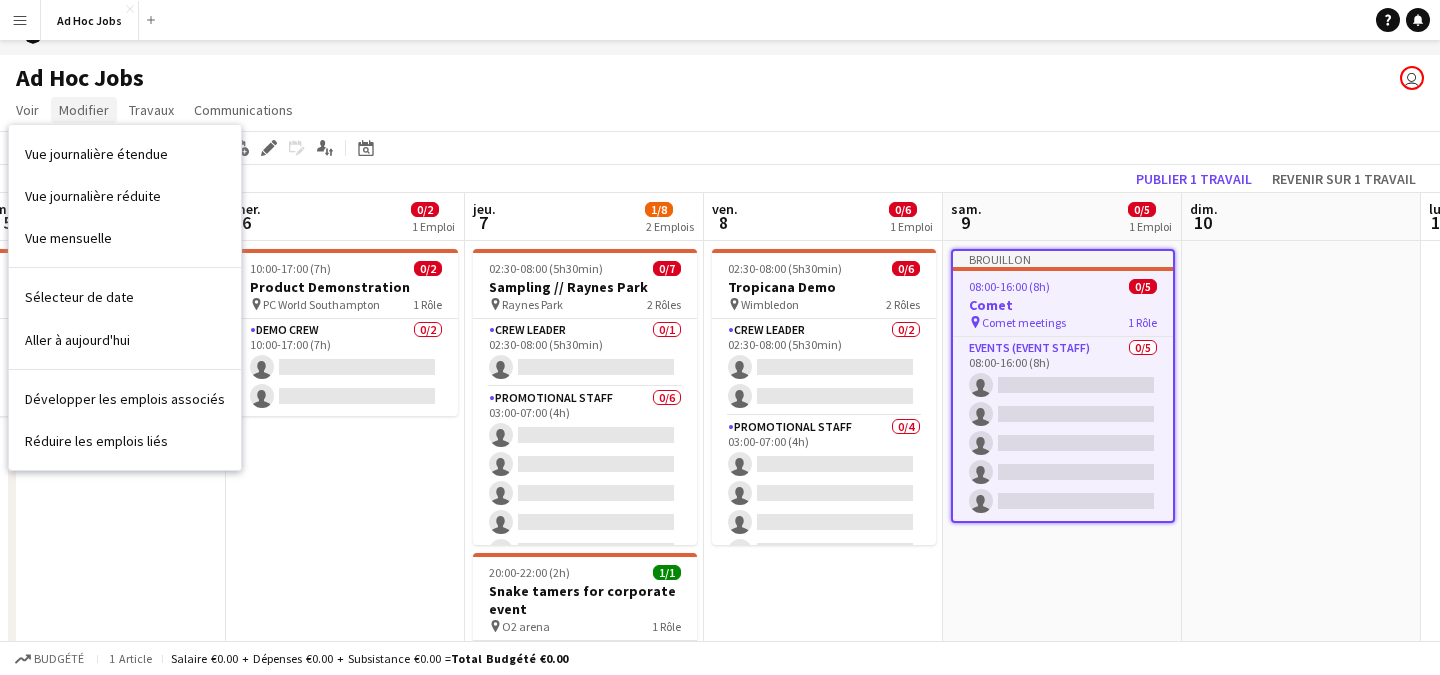 click on "Modifier" 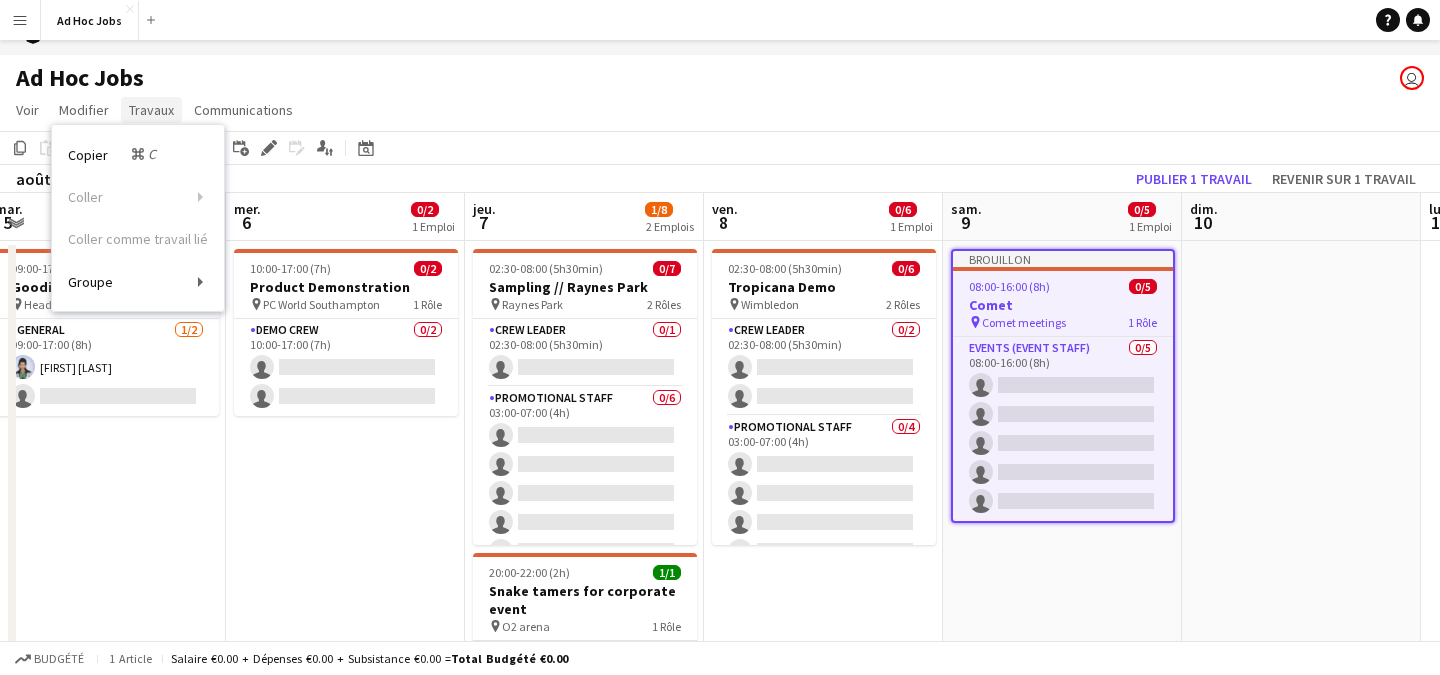 click on "Travaux" 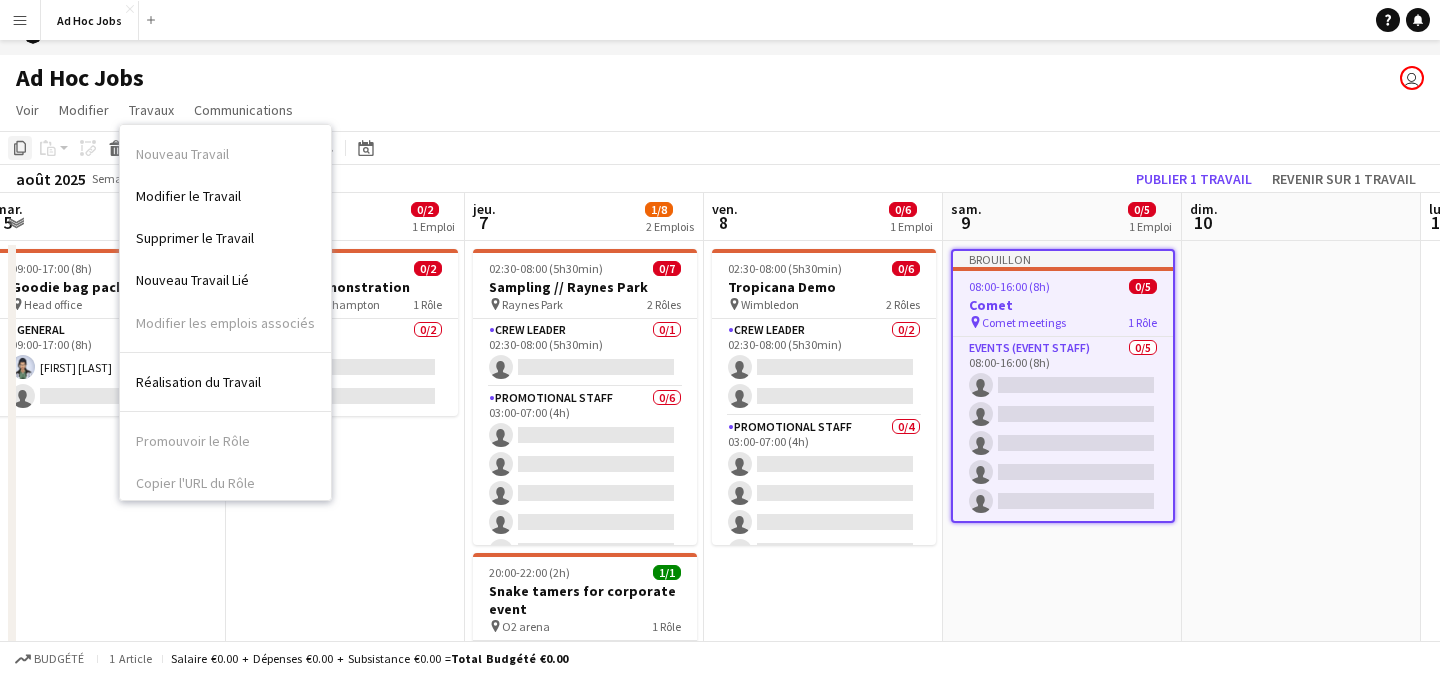click 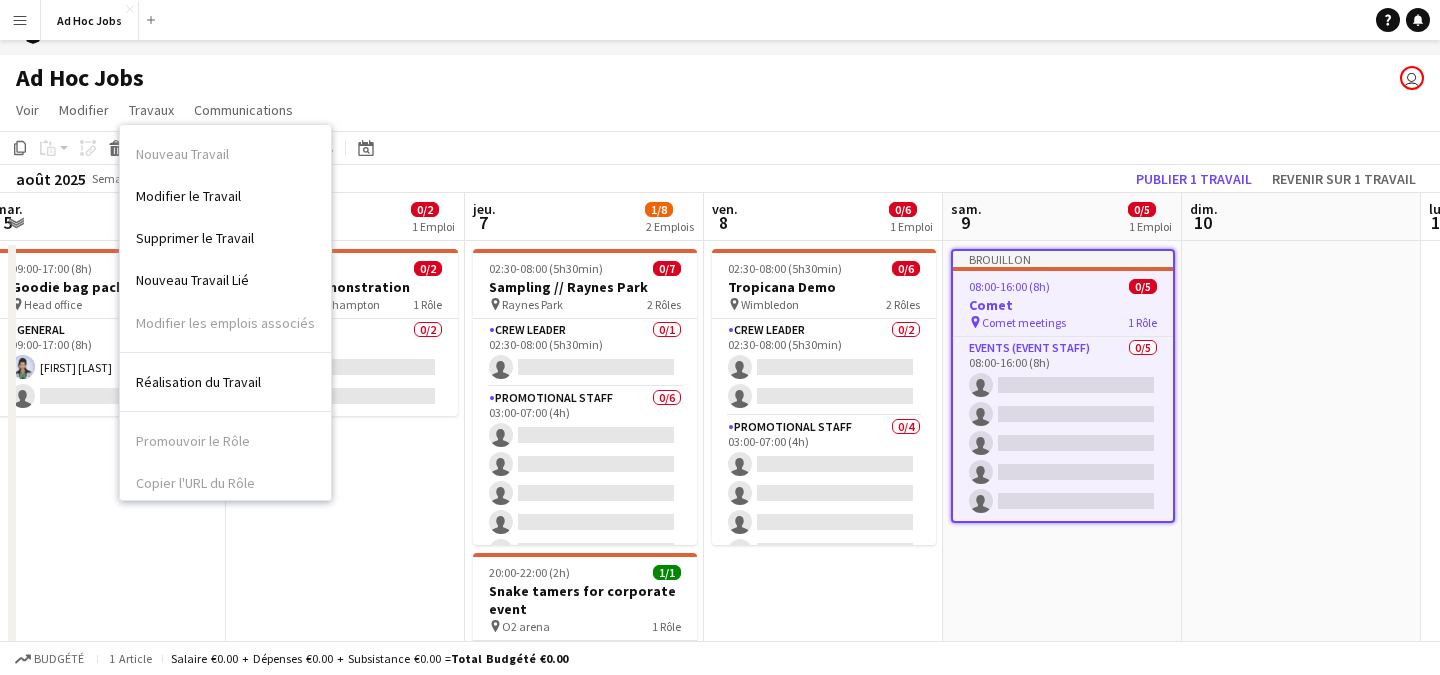 click on "Ad Hoc Jobs
user" 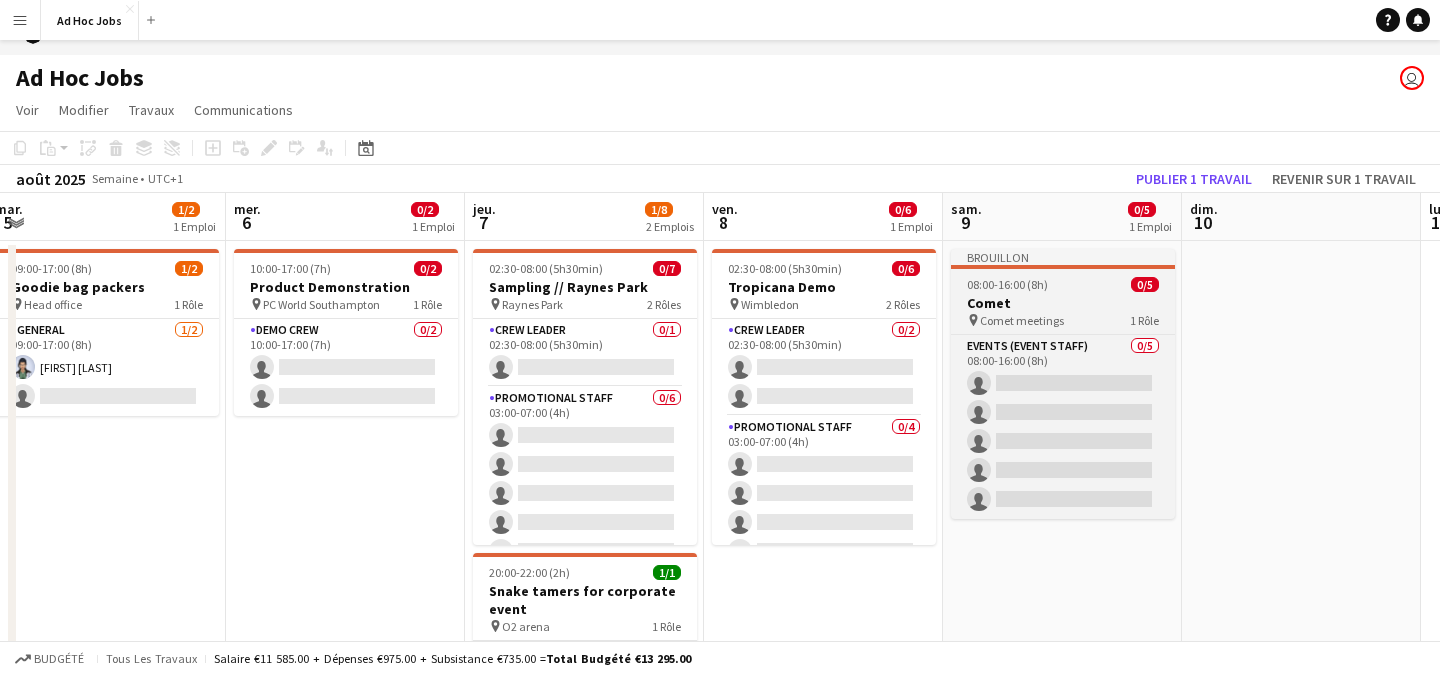 click on "pin
Comet meetings   1 Rôle" at bounding box center [1063, 320] 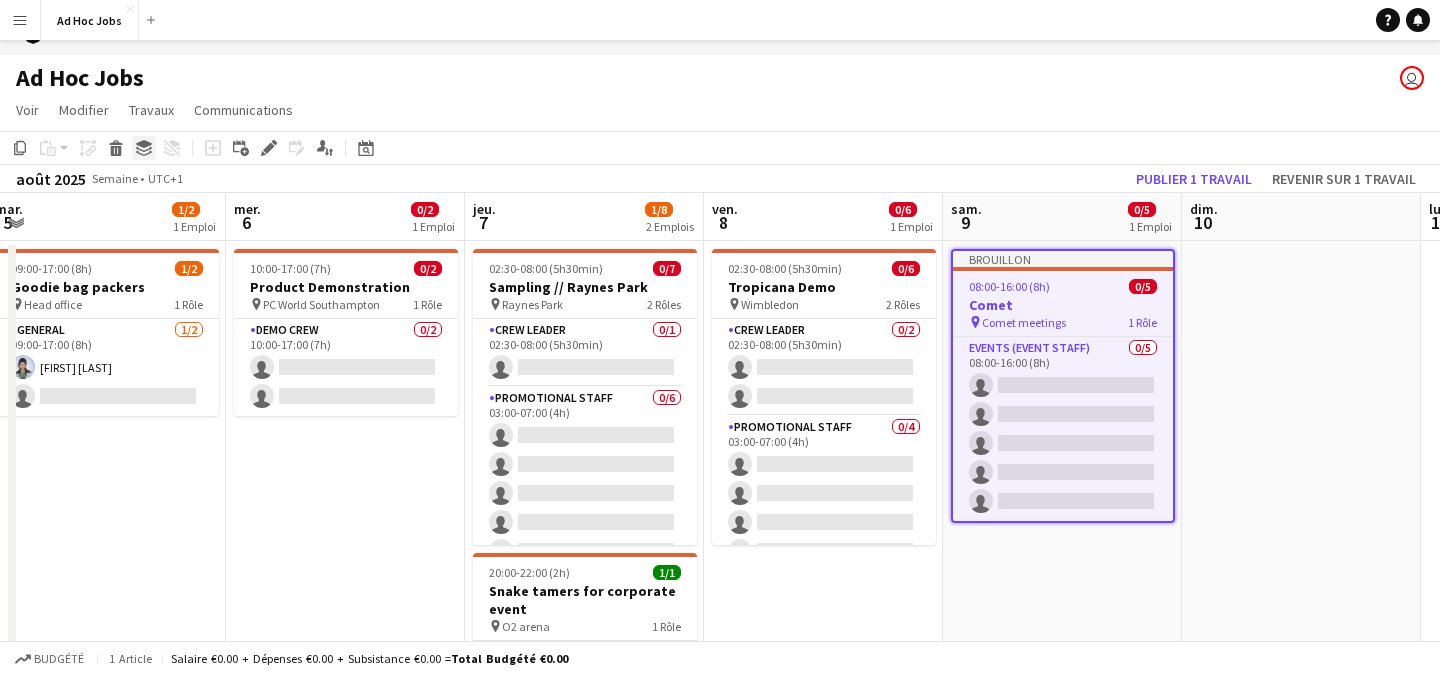 click on "Groupe" 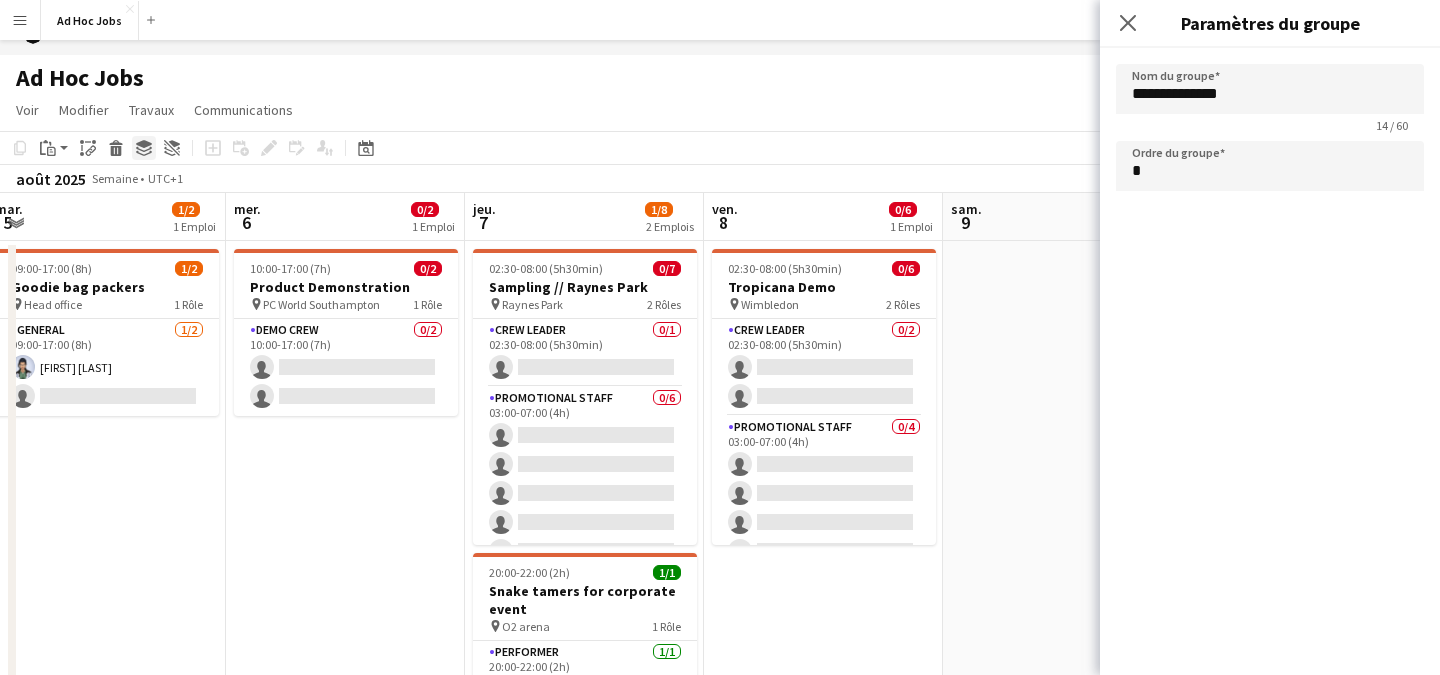 click on "Groupe" 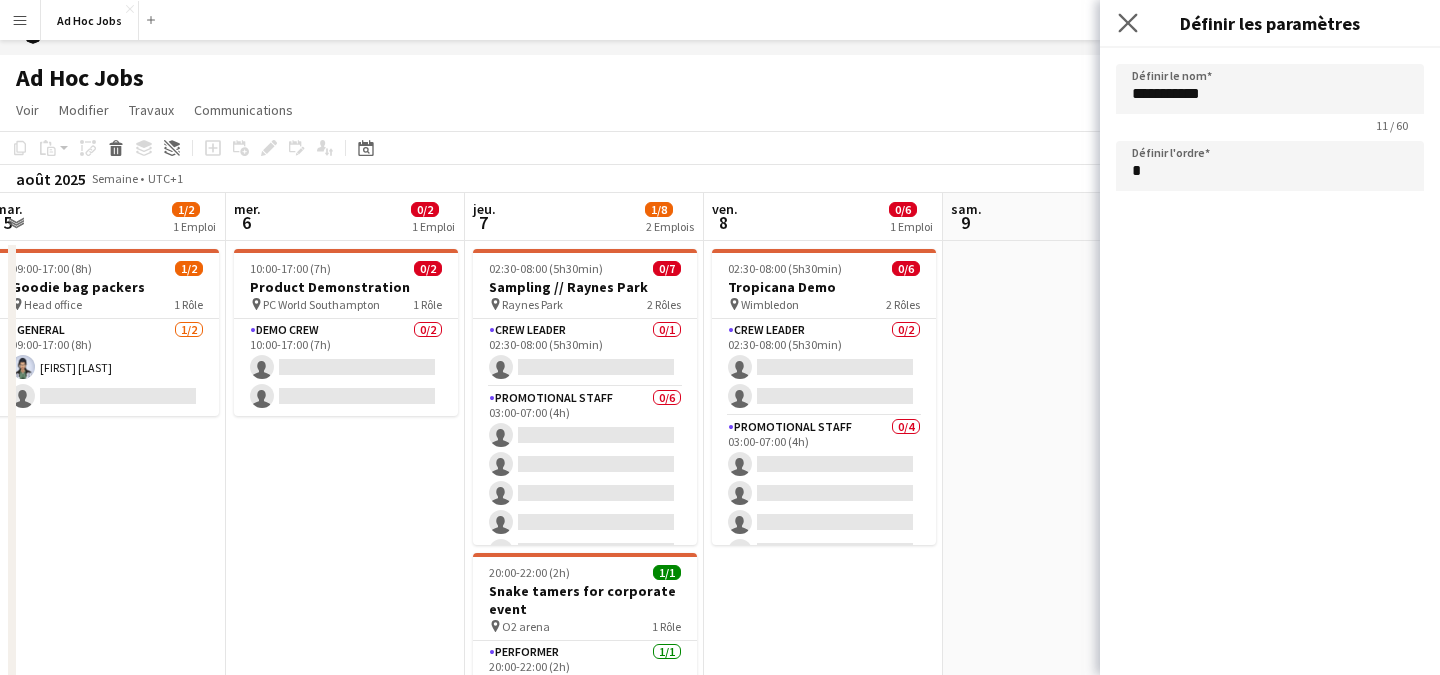 click on "Fermer le pop-in" 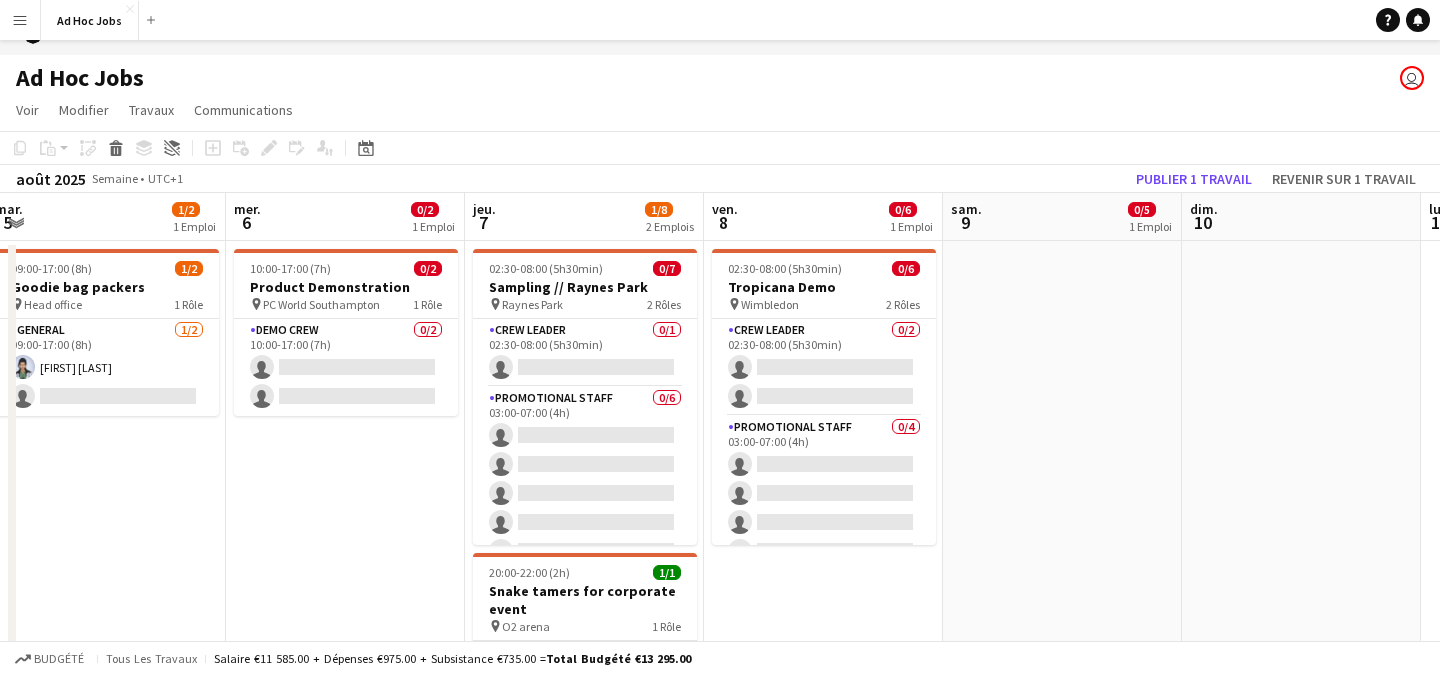 scroll, scrollTop: 0, scrollLeft: 0, axis: both 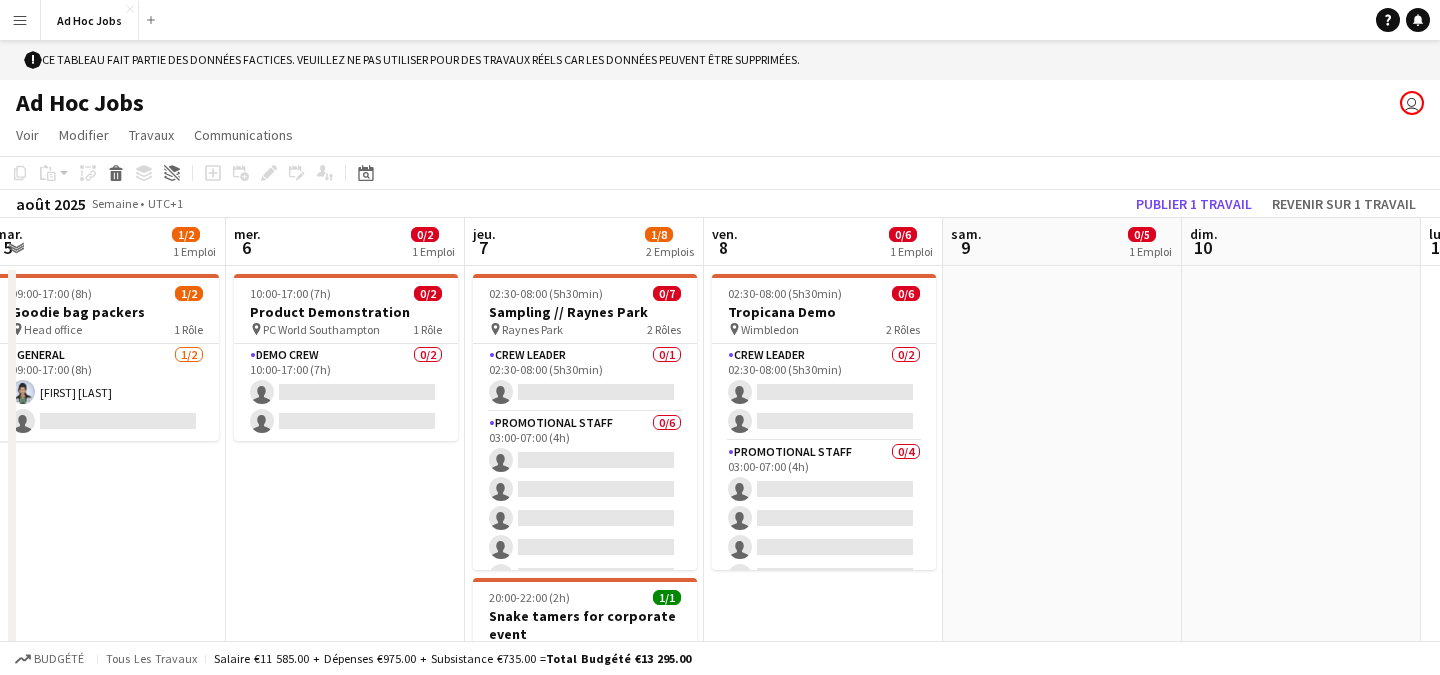 click on "0/5" at bounding box center [1142, 234] 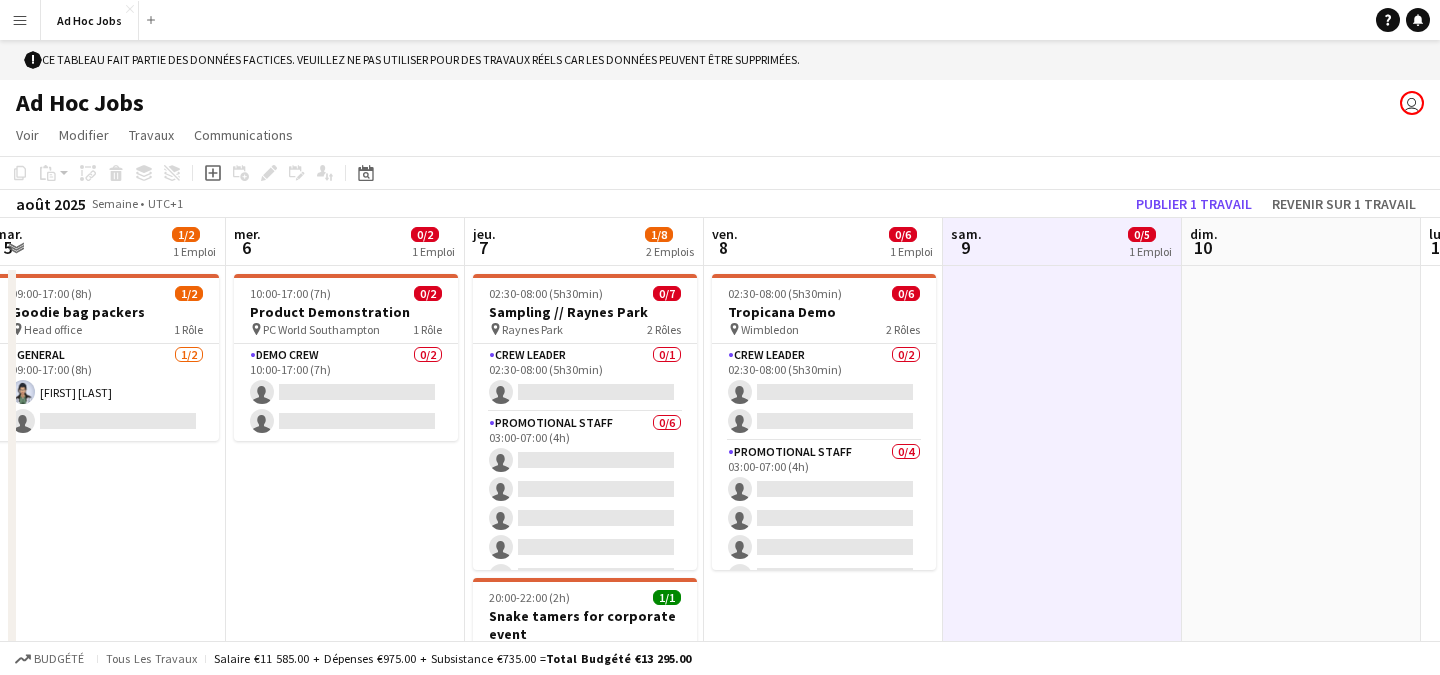 click on "1 Emploi" at bounding box center [1150, 251] 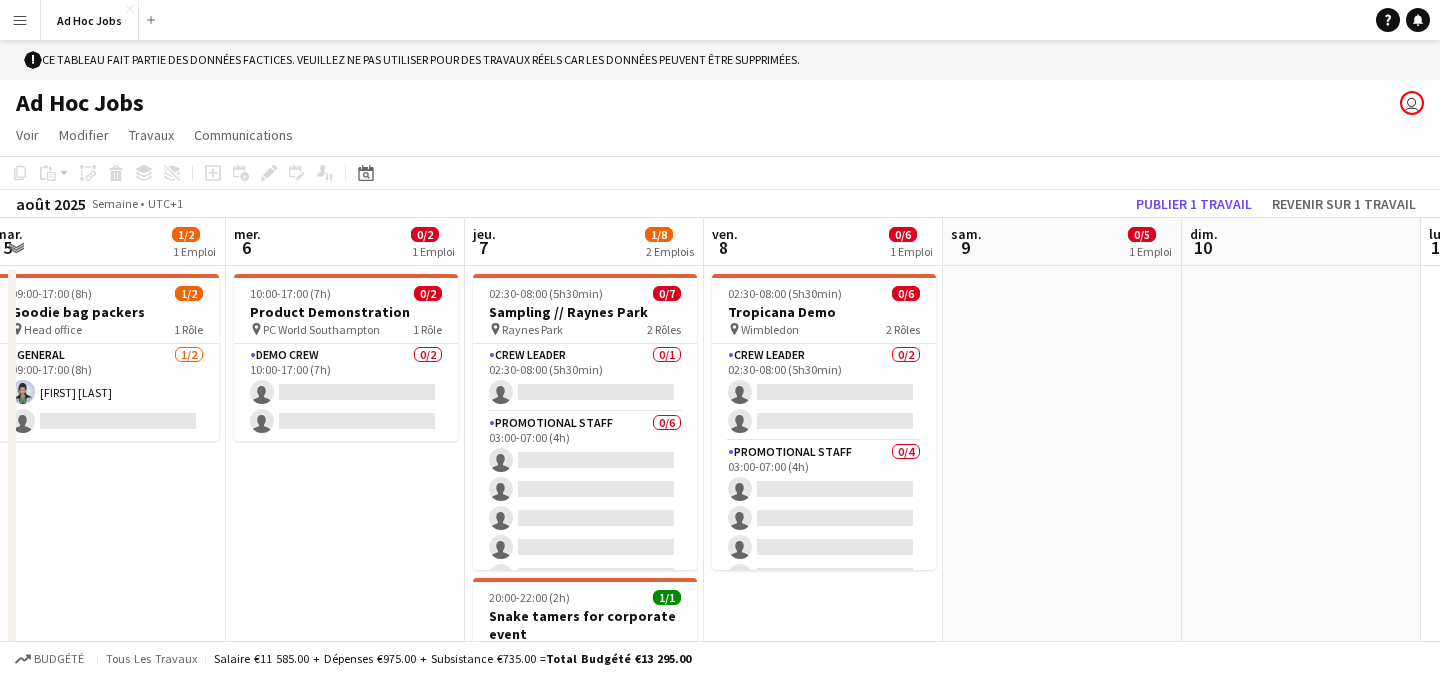 click at bounding box center (1062, 521) 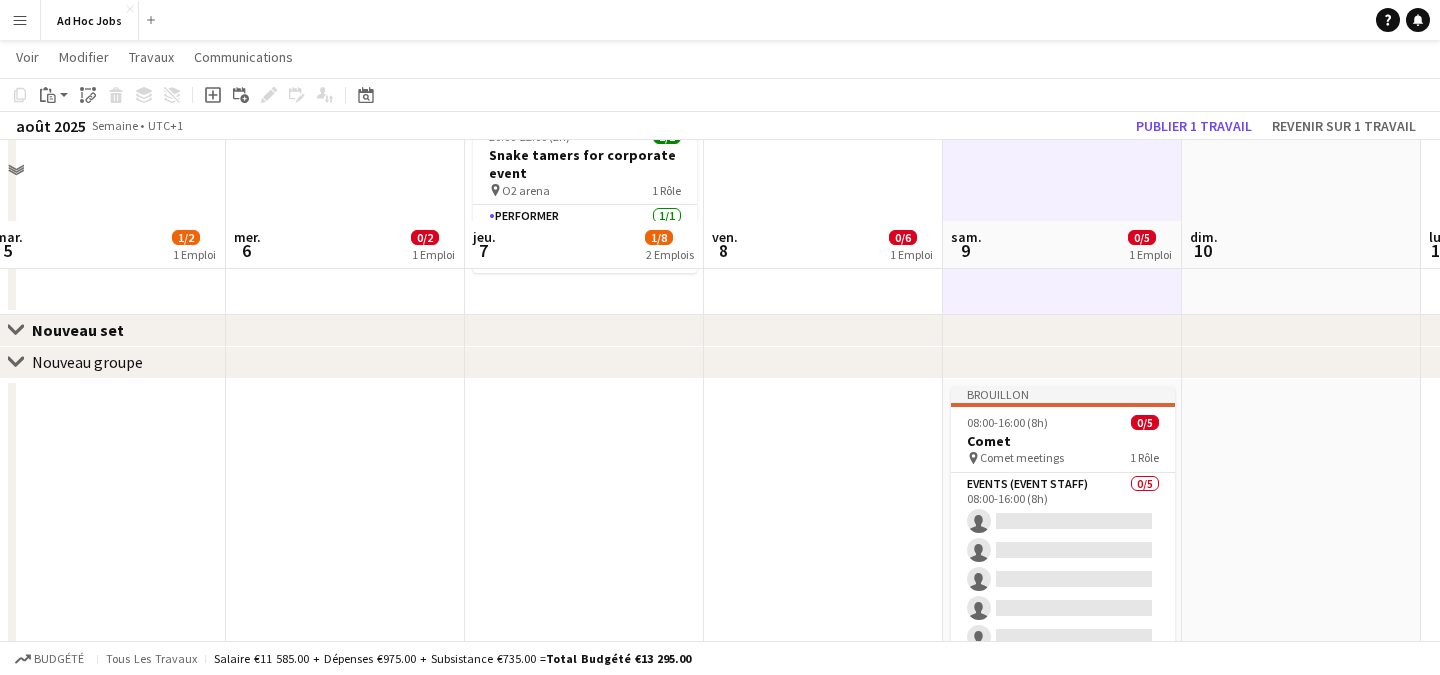 scroll, scrollTop: 516, scrollLeft: 0, axis: vertical 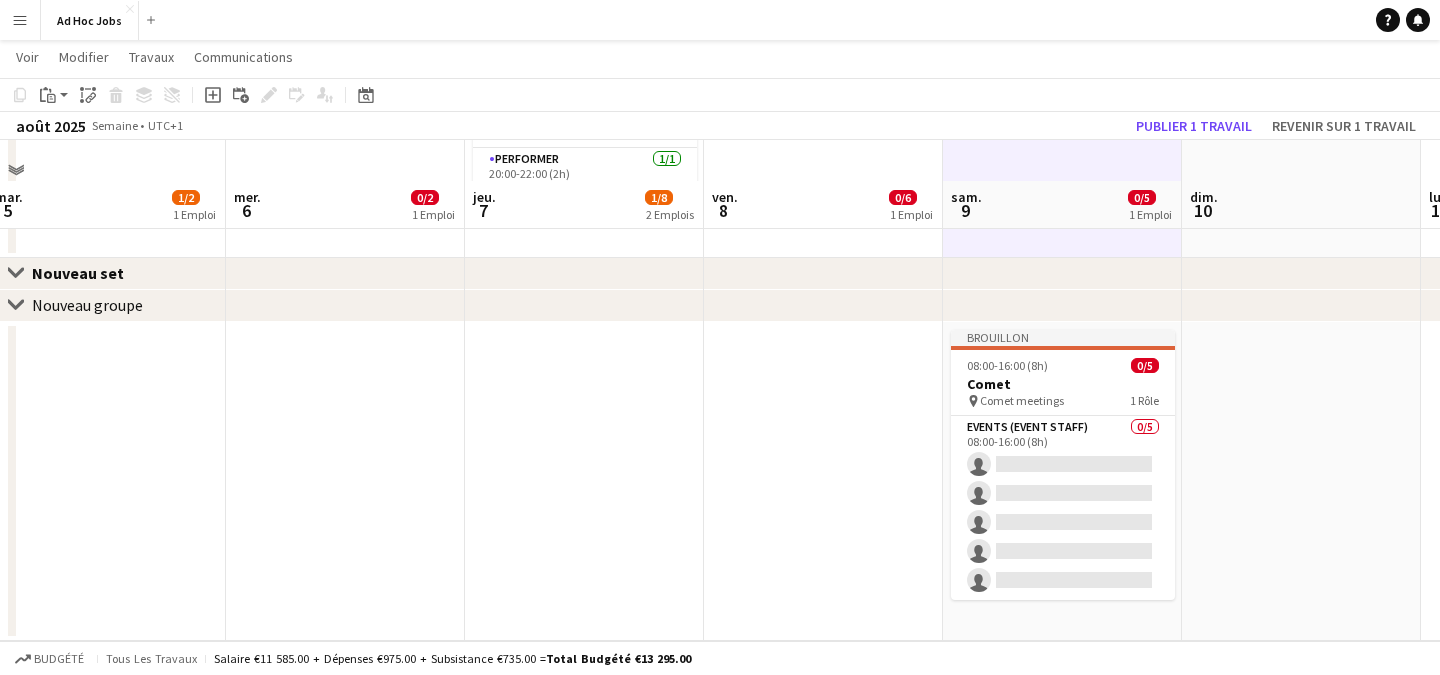 click at bounding box center [345, 482] 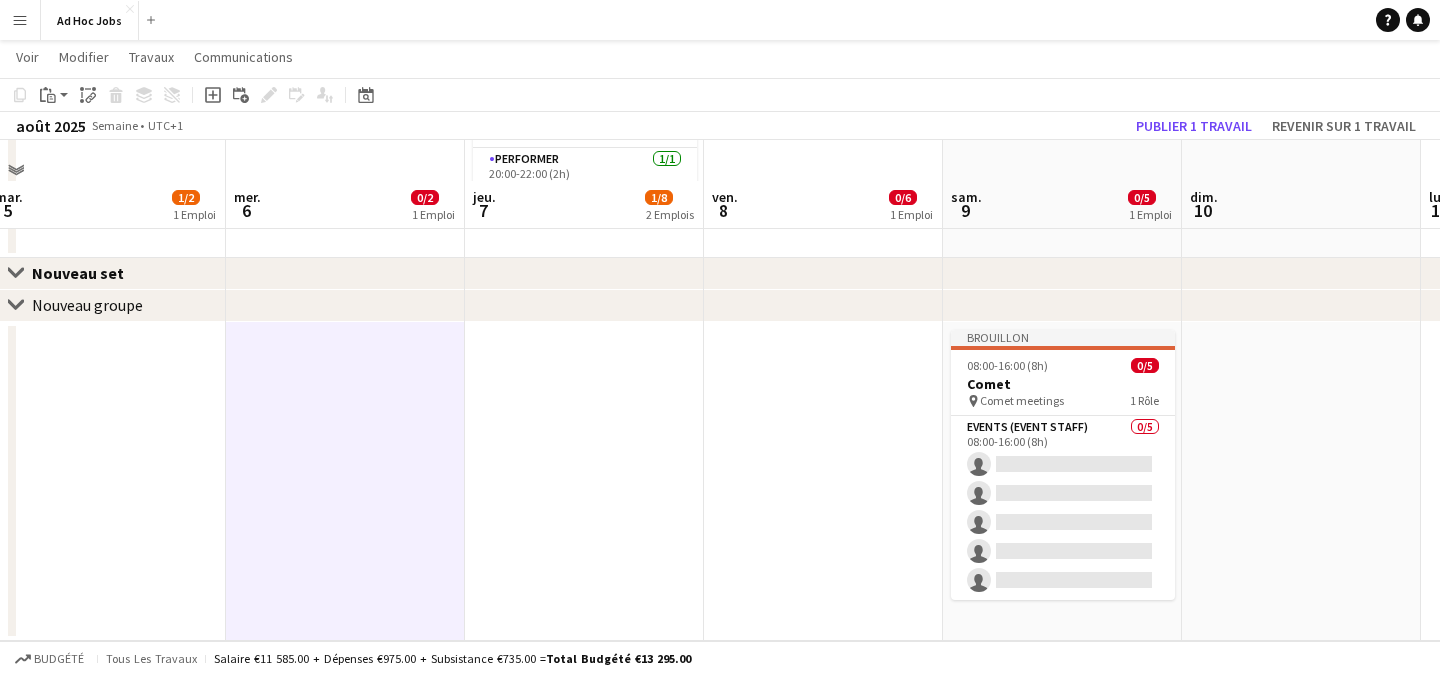 click on "chevron-right
Nouveau groupe" 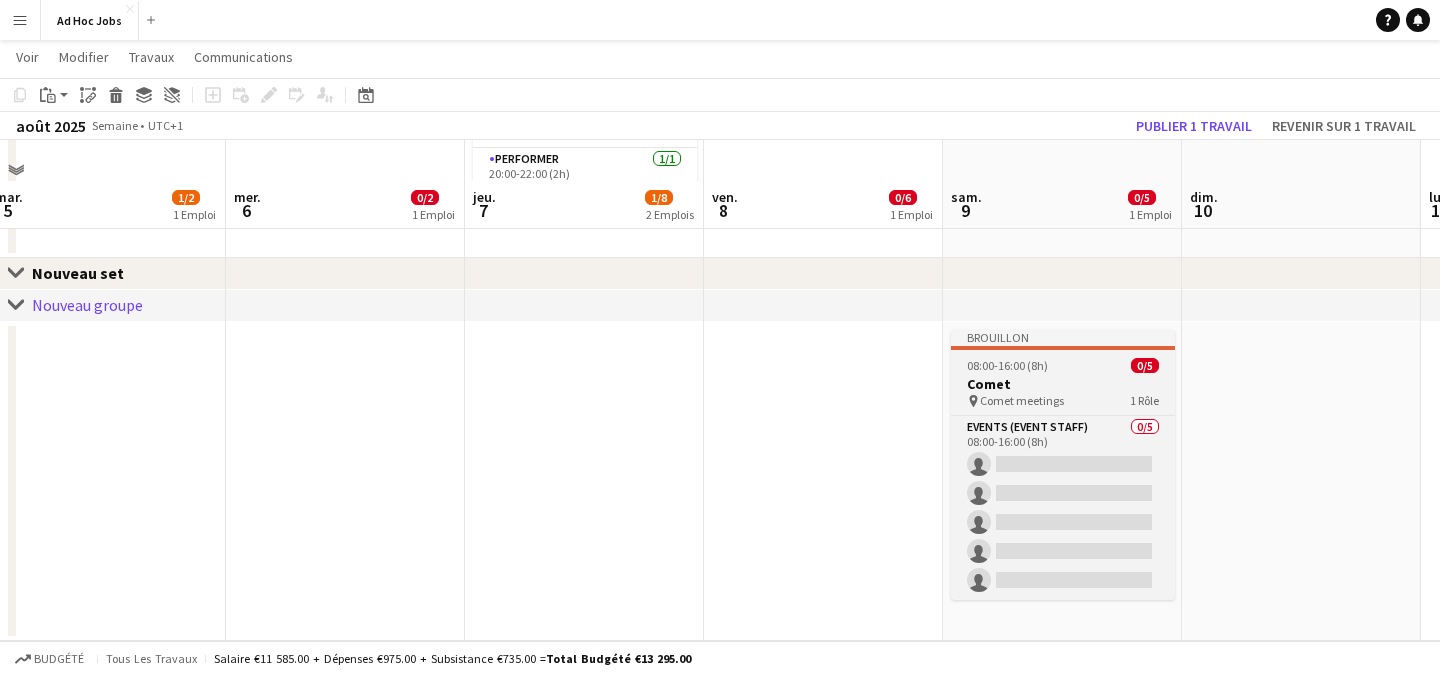 click on "Brouillon" at bounding box center (1063, 338) 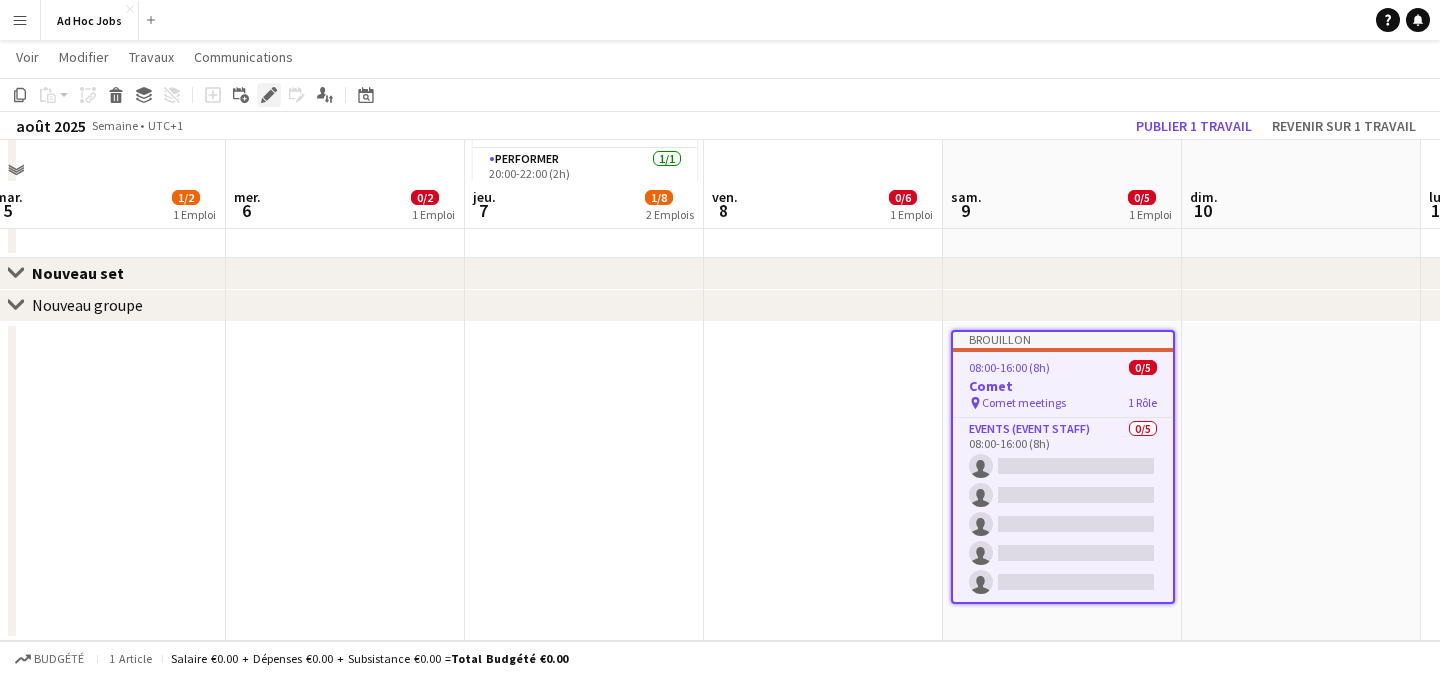 click on "Modifier" 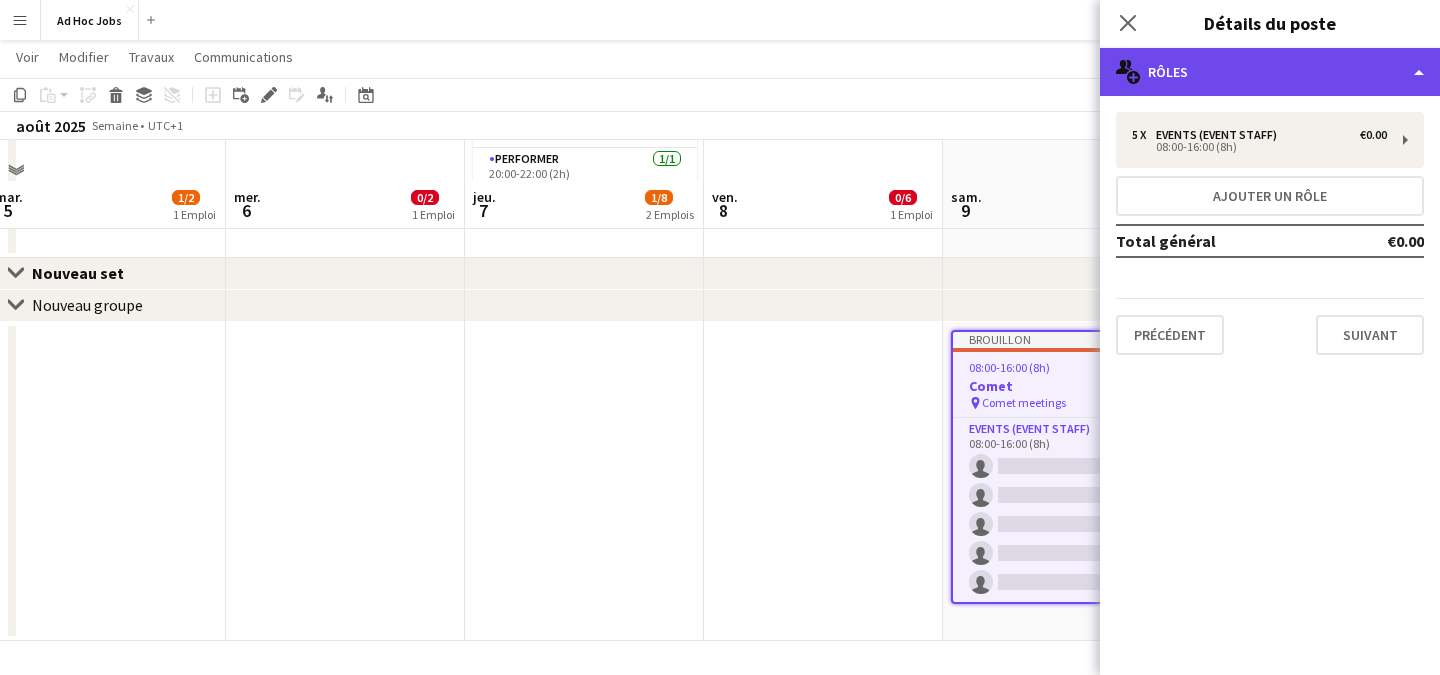 click on "multiple-users-add
Rôles" 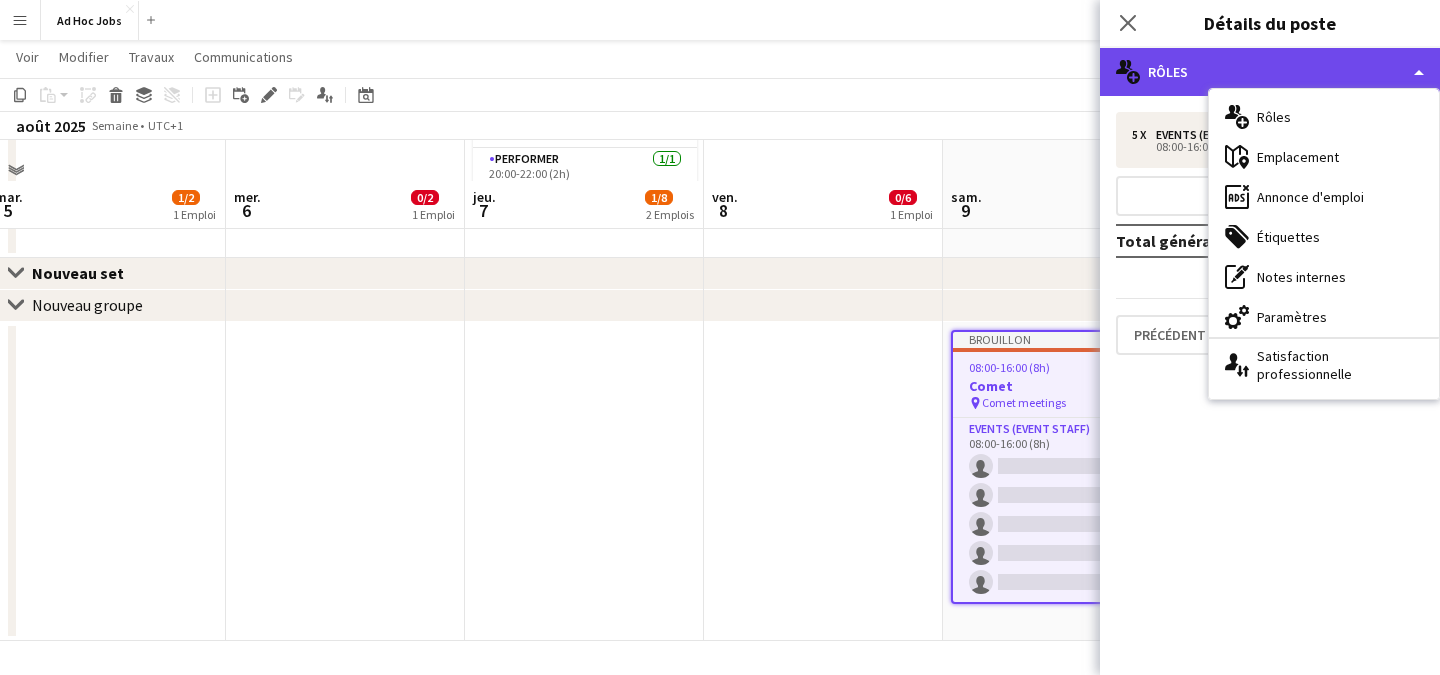 click on "multiple-users-add
Rôles" 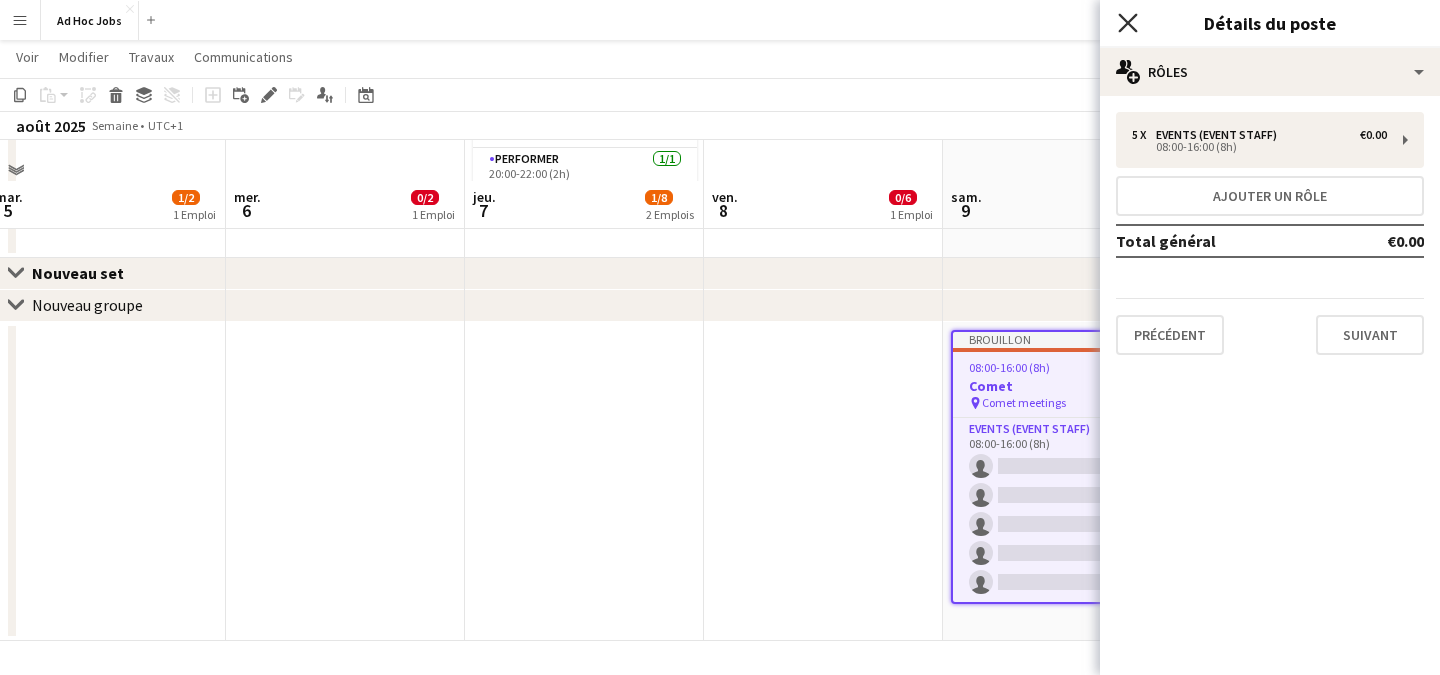 click 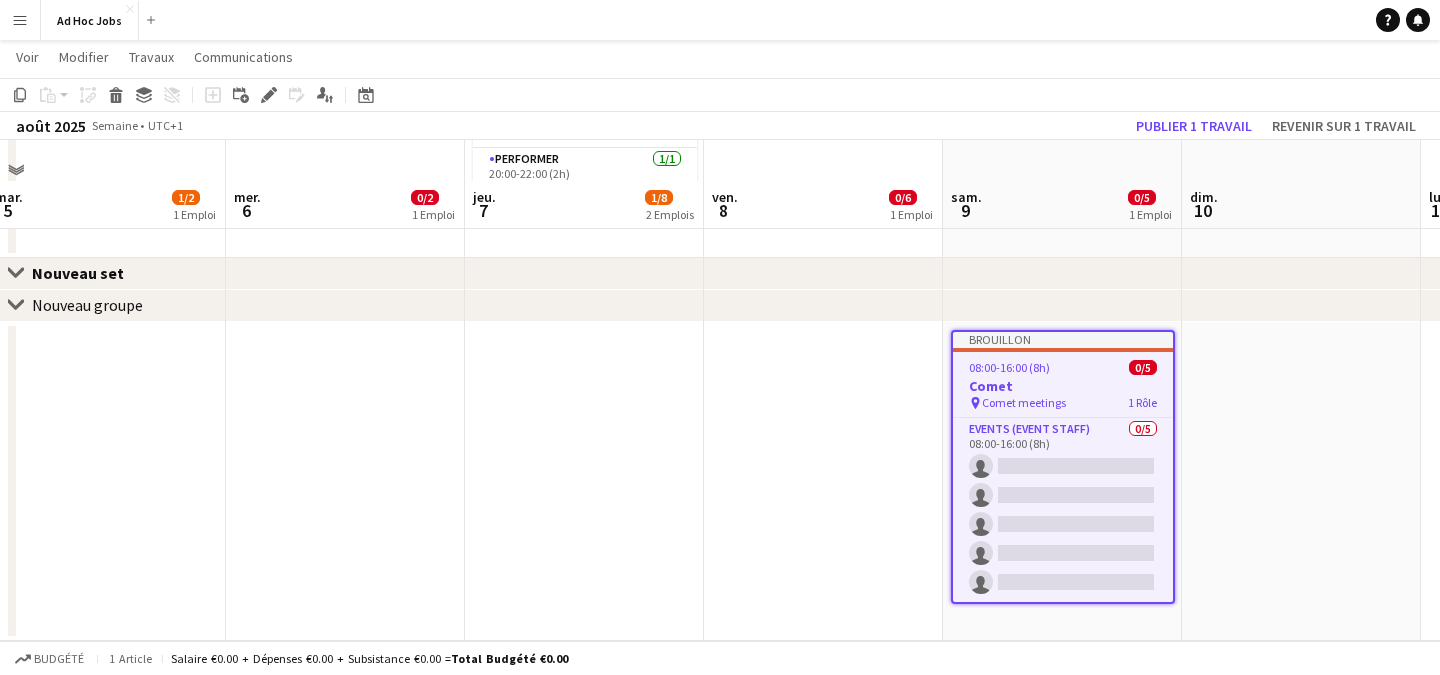 scroll, scrollTop: 0, scrollLeft: 970, axis: horizontal 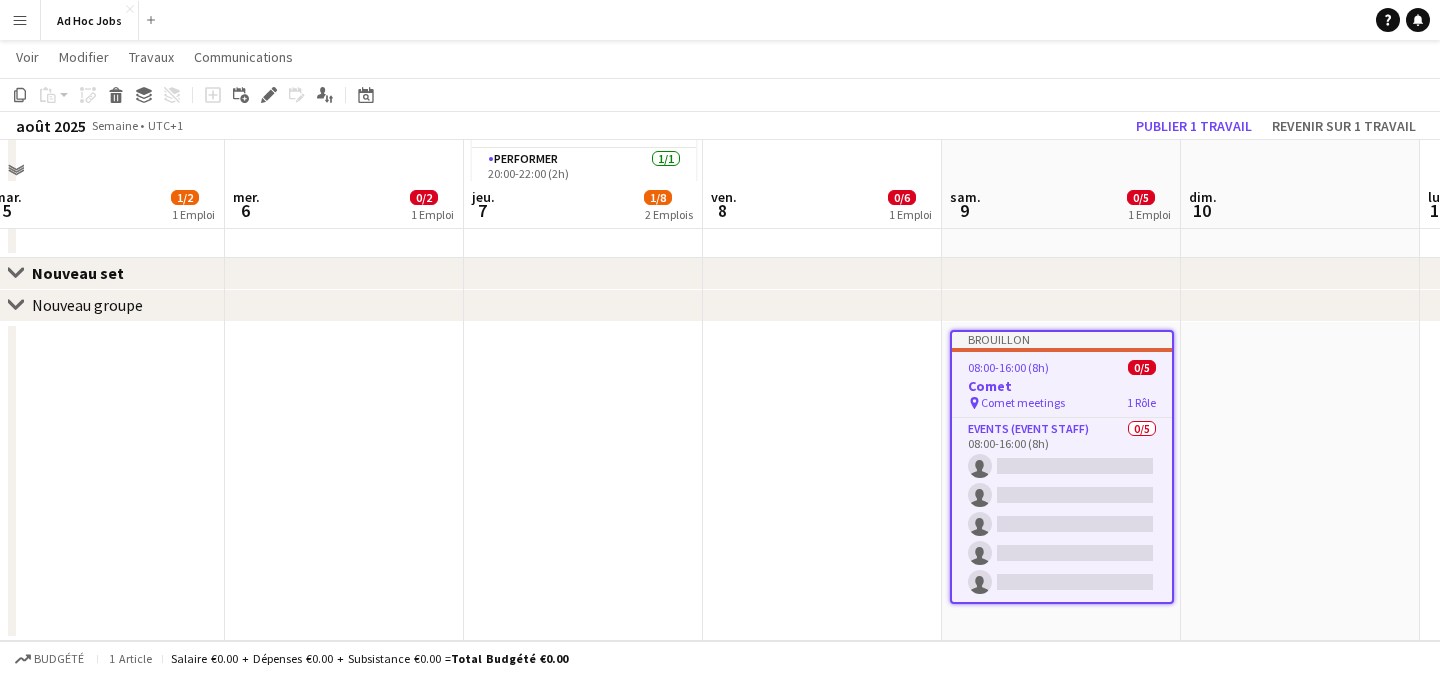 drag, startPoint x: 1120, startPoint y: 342, endPoint x: 1119, endPoint y: 240, distance: 102.0049 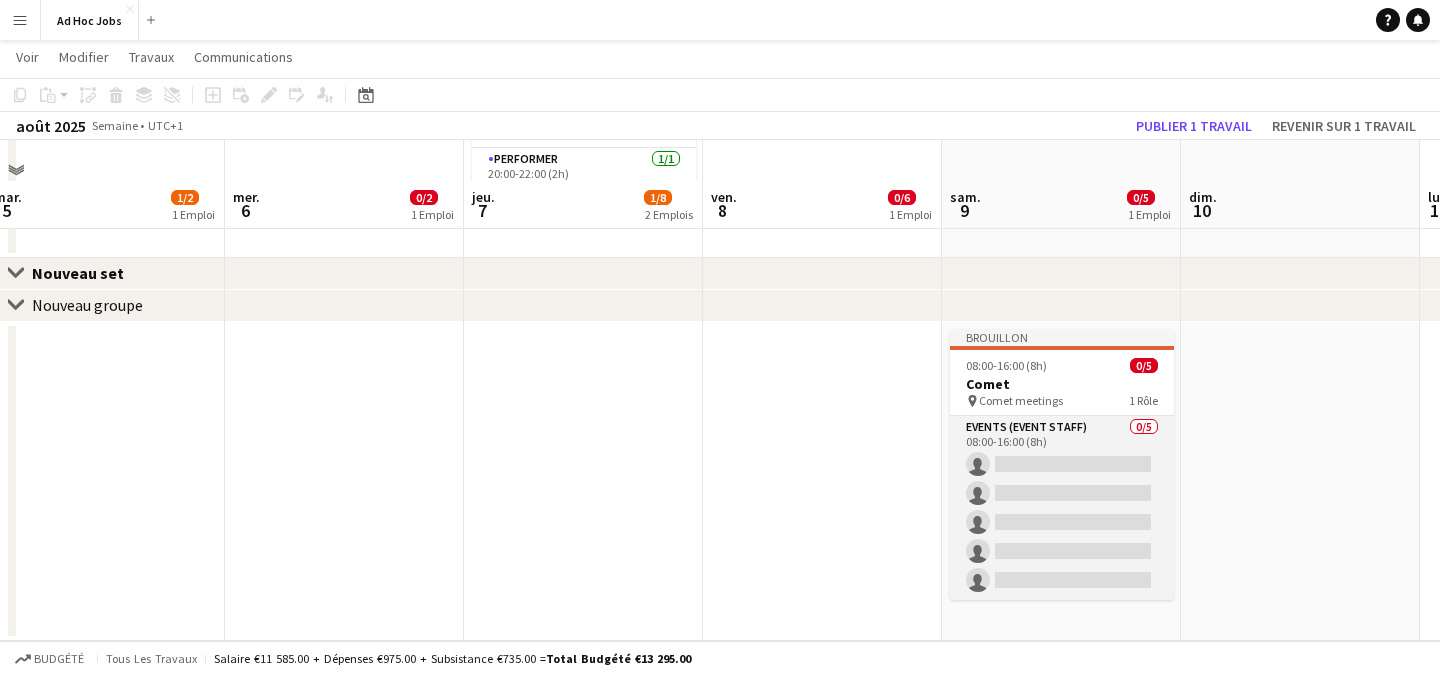 click on "Events (Event Staff)   0/5   08:00-16:00 (8h)
single-neutral-actions
single-neutral-actions
single-neutral-actions
single-neutral-actions
single-neutral-actions" at bounding box center [1062, 508] 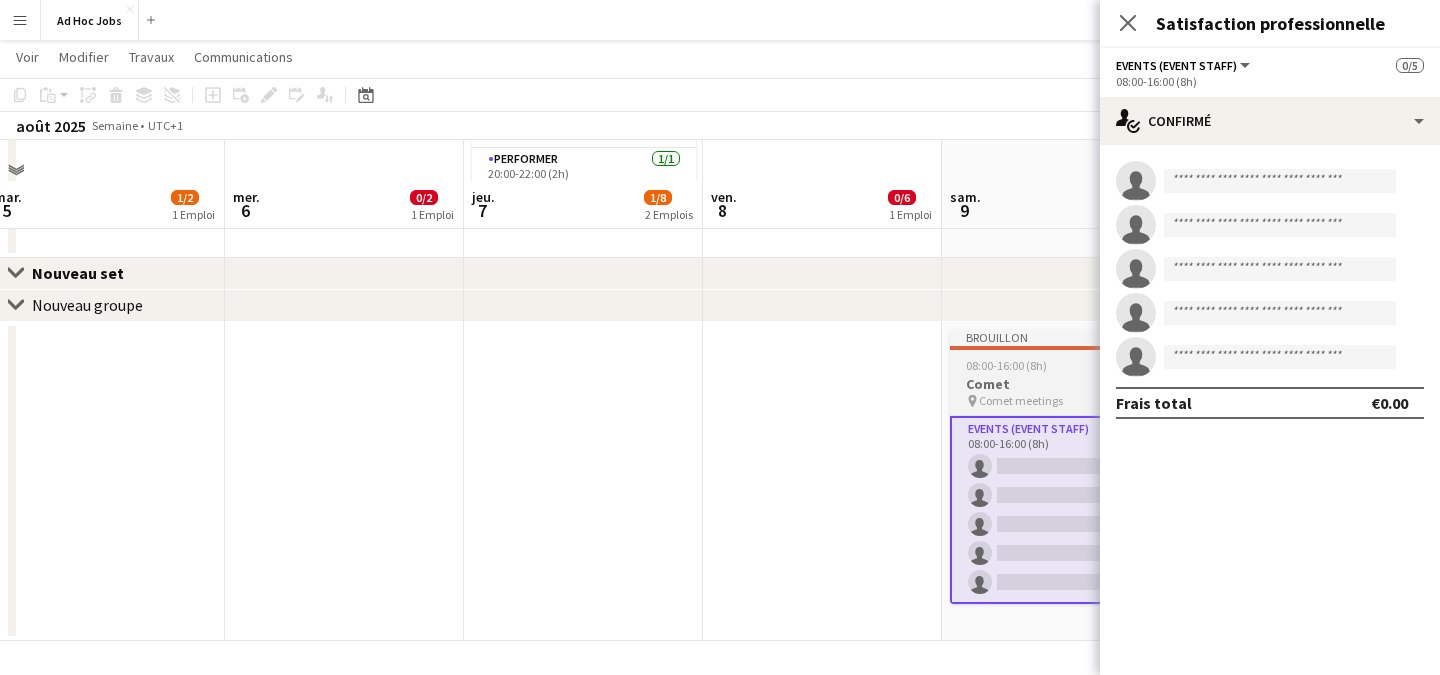 click on "Comet" at bounding box center [1062, 384] 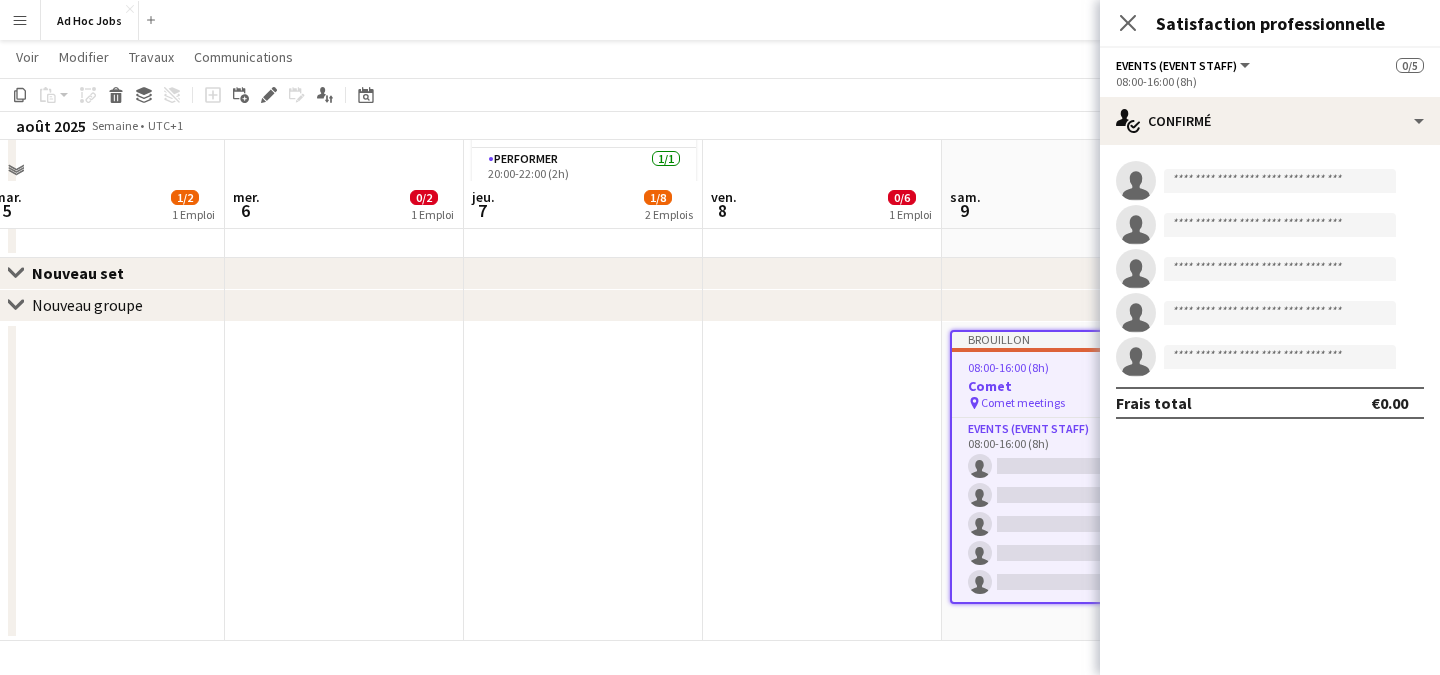 click on "Brouillon" at bounding box center (1062, 340) 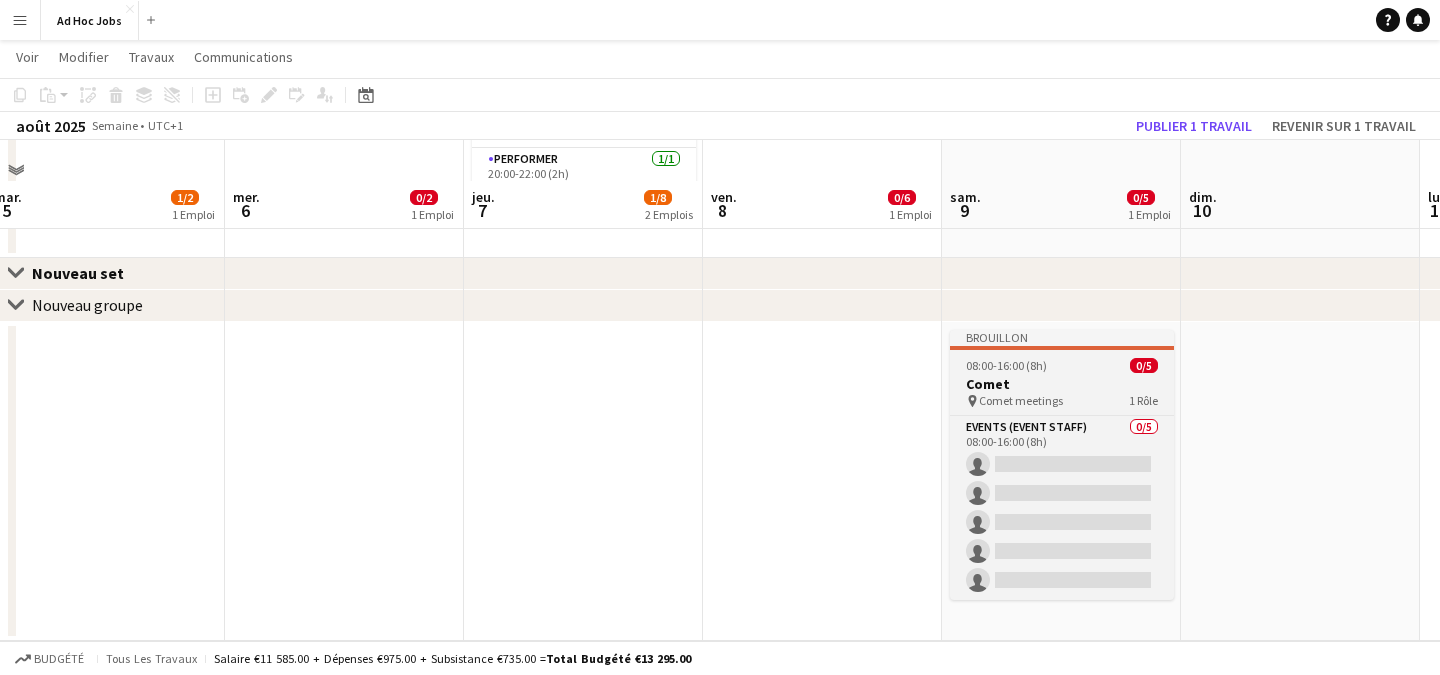click on "Brouillon" at bounding box center (1062, 338) 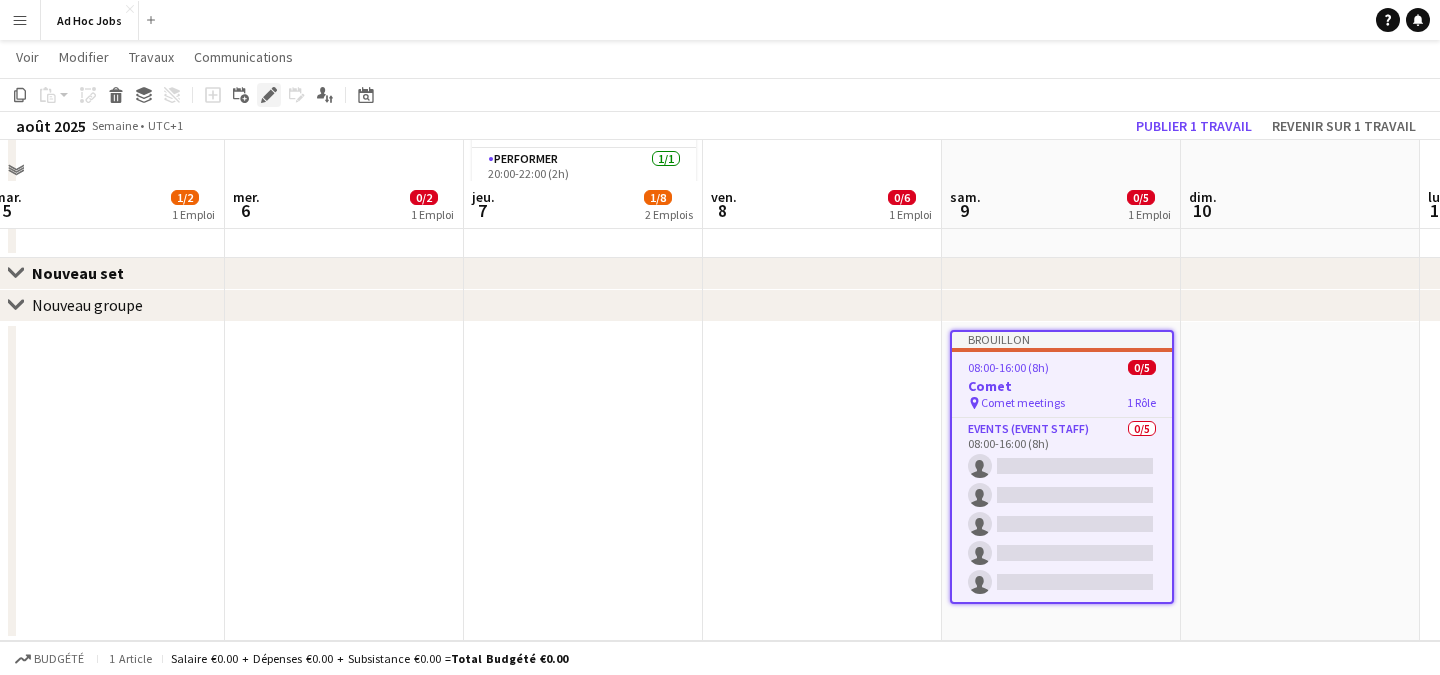 click 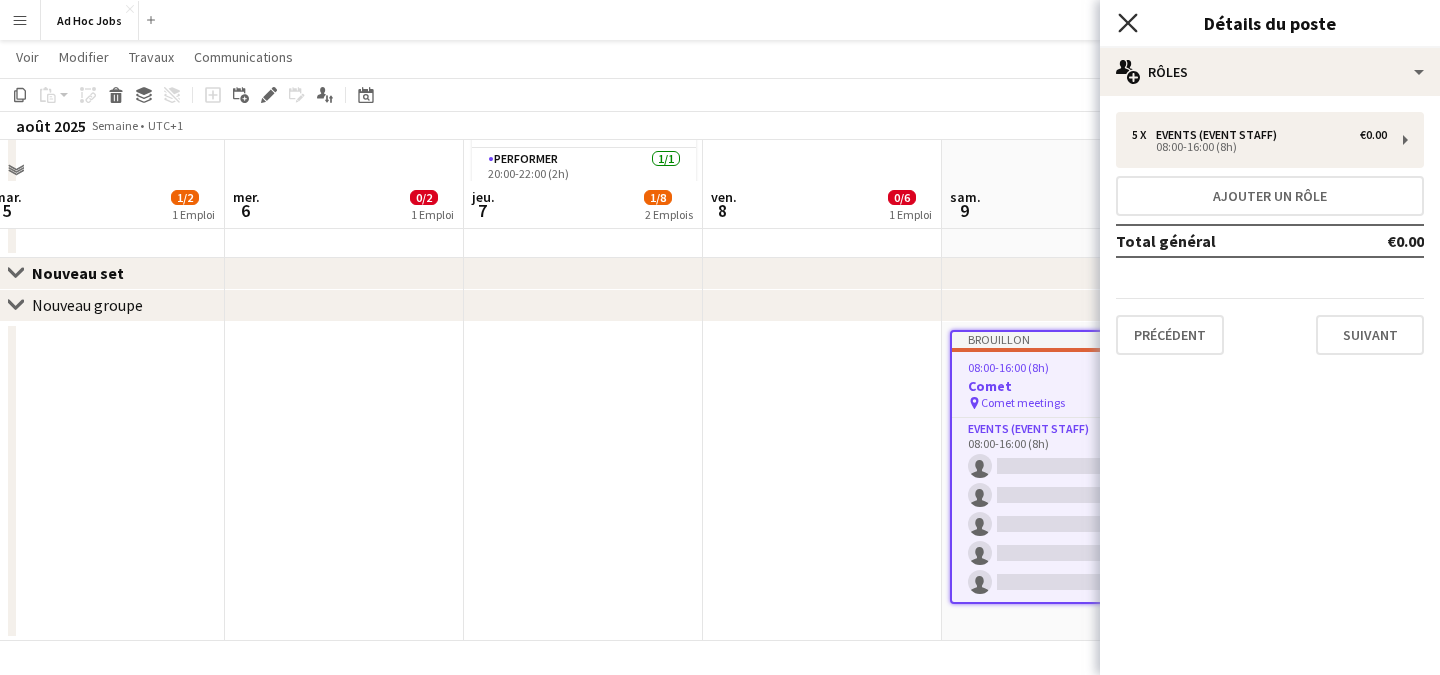 click 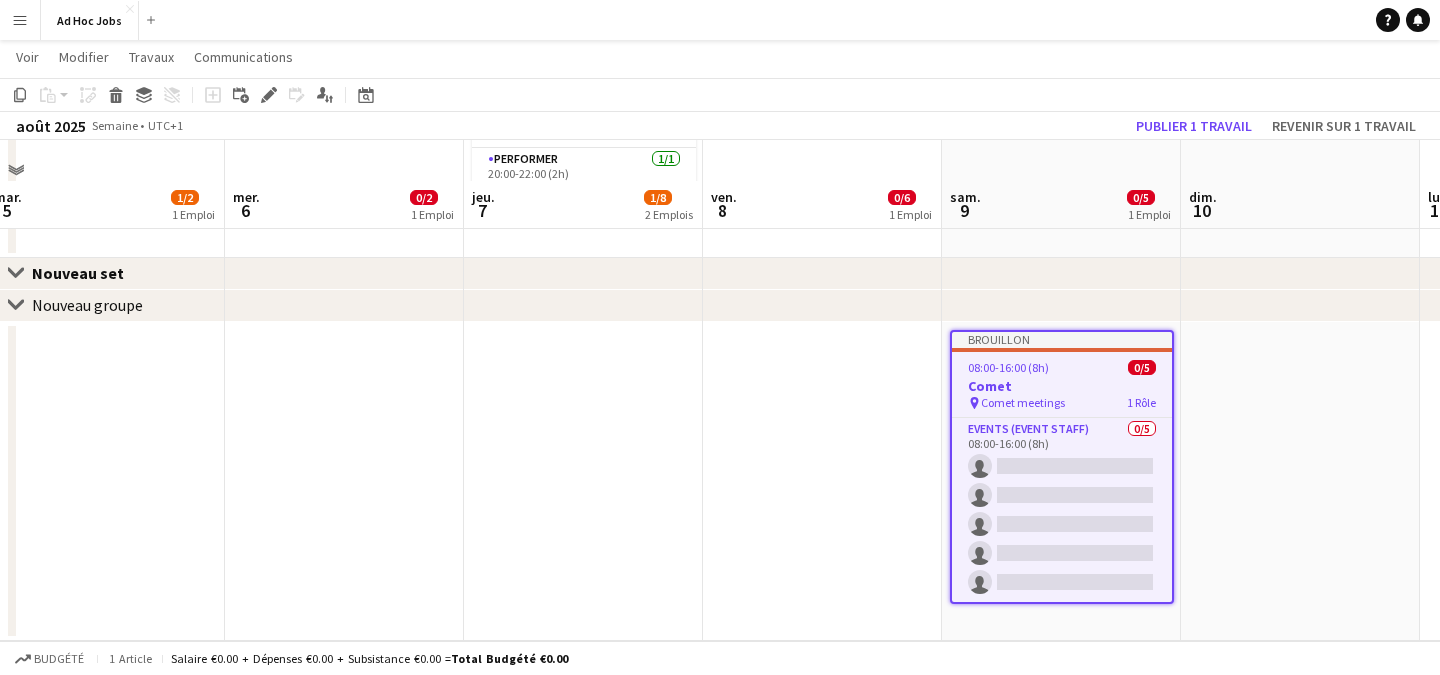 drag, startPoint x: 1049, startPoint y: 360, endPoint x: 1049, endPoint y: 393, distance: 33 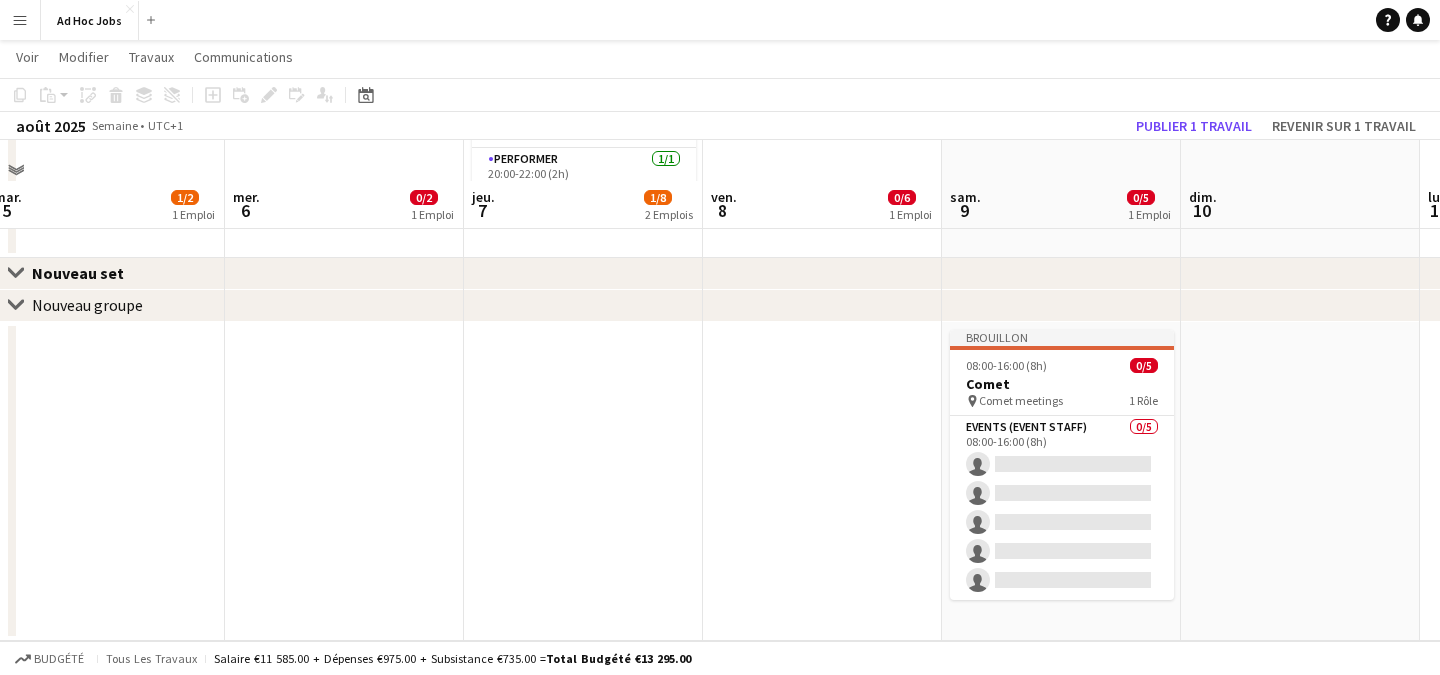 click on "Nouveau groupe" 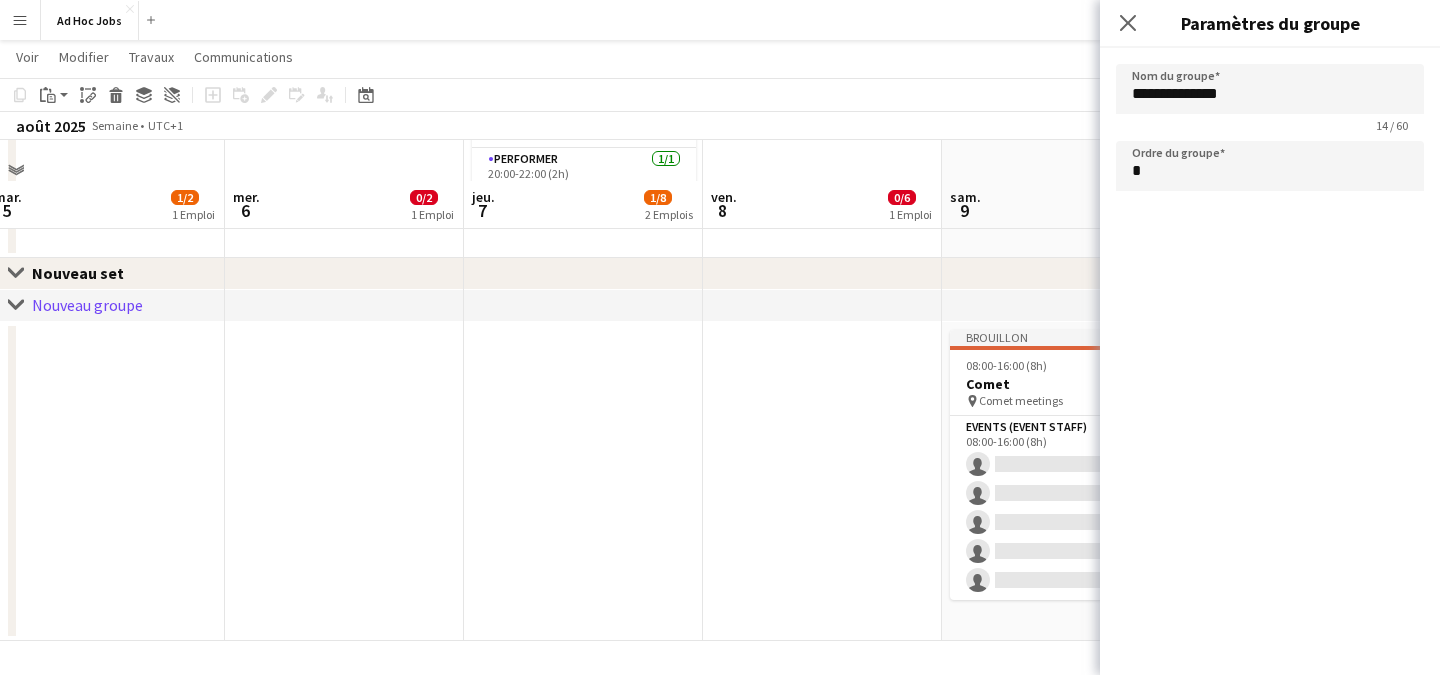 click on "Fermer le pop-in" 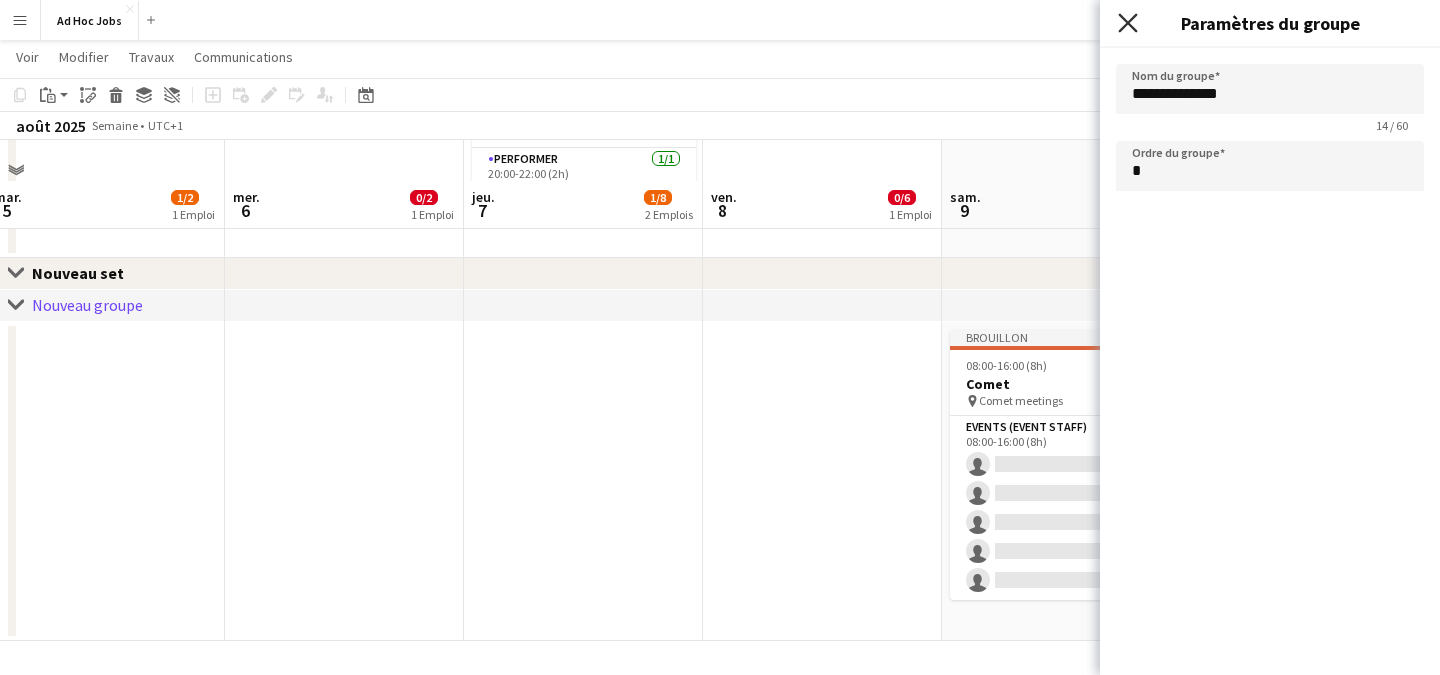 click on "Fermer le pop-in" 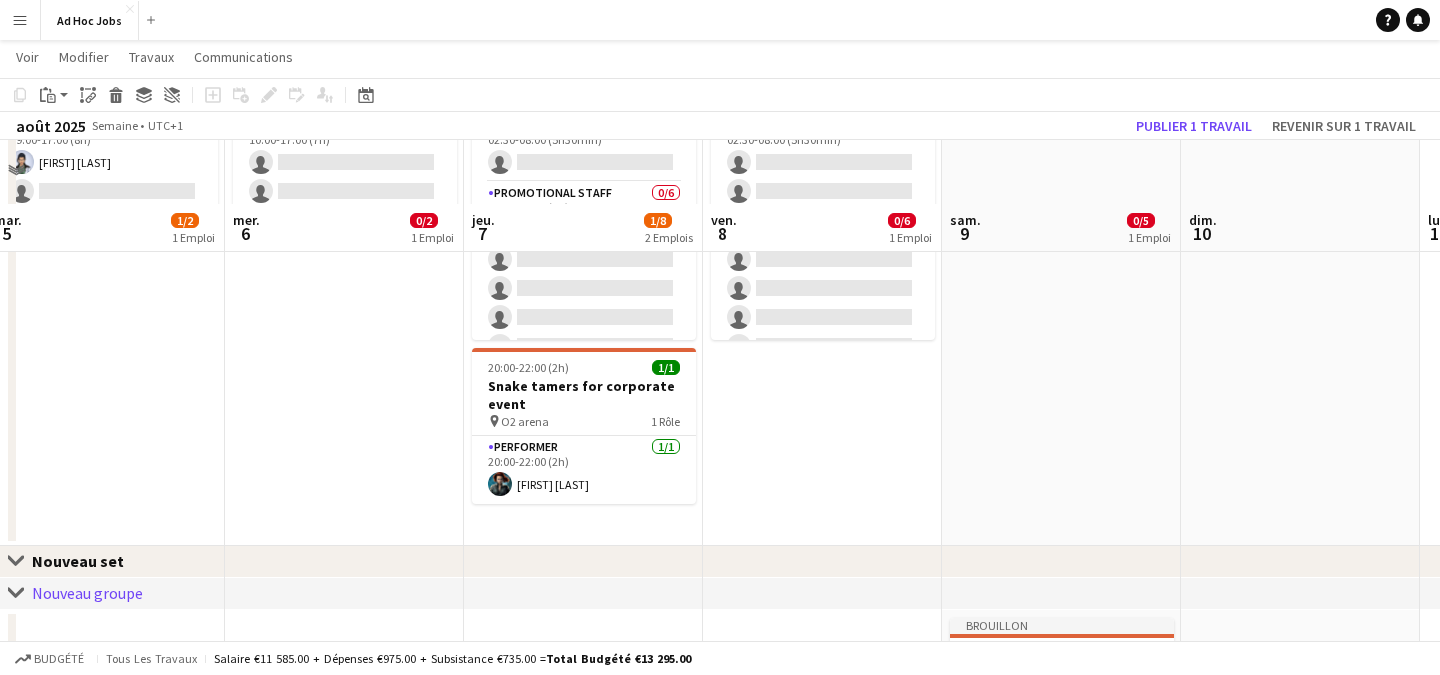 scroll, scrollTop: 297, scrollLeft: 0, axis: vertical 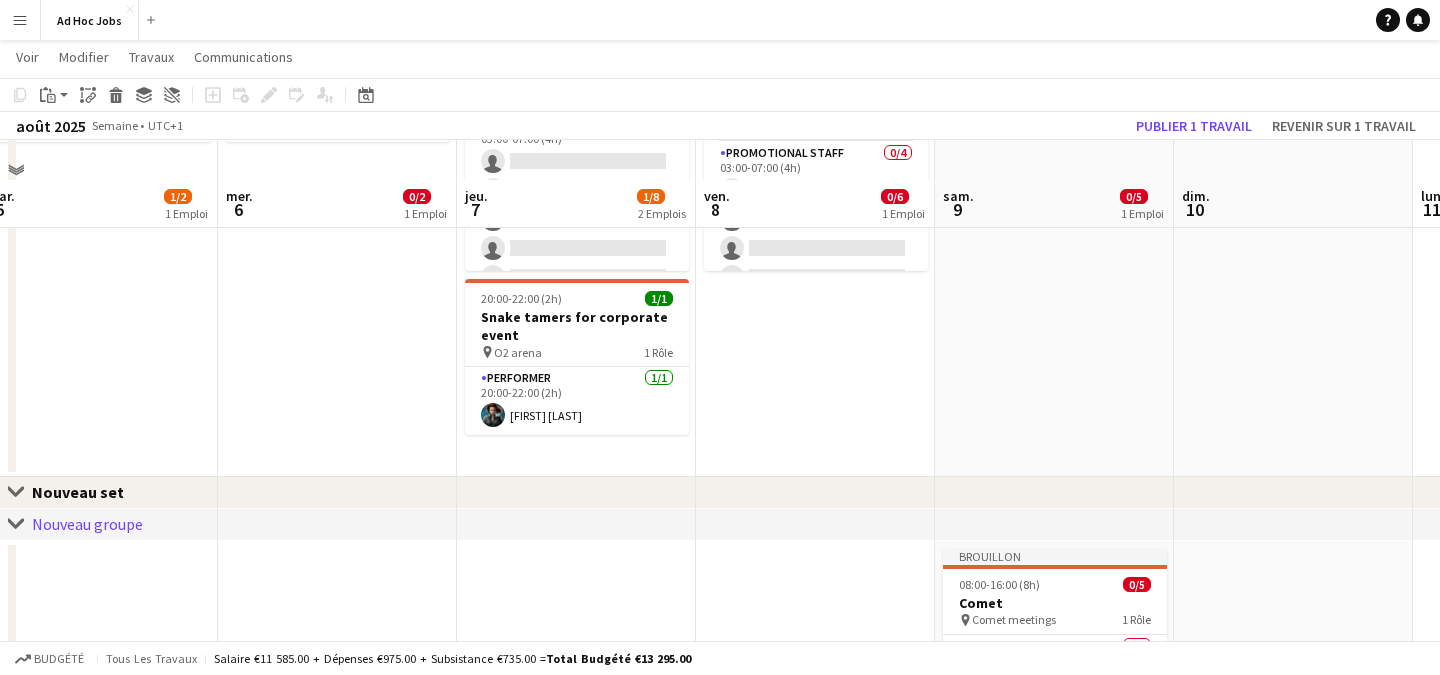 drag, startPoint x: 1086, startPoint y: 586, endPoint x: 1078, endPoint y: 350, distance: 236.13556 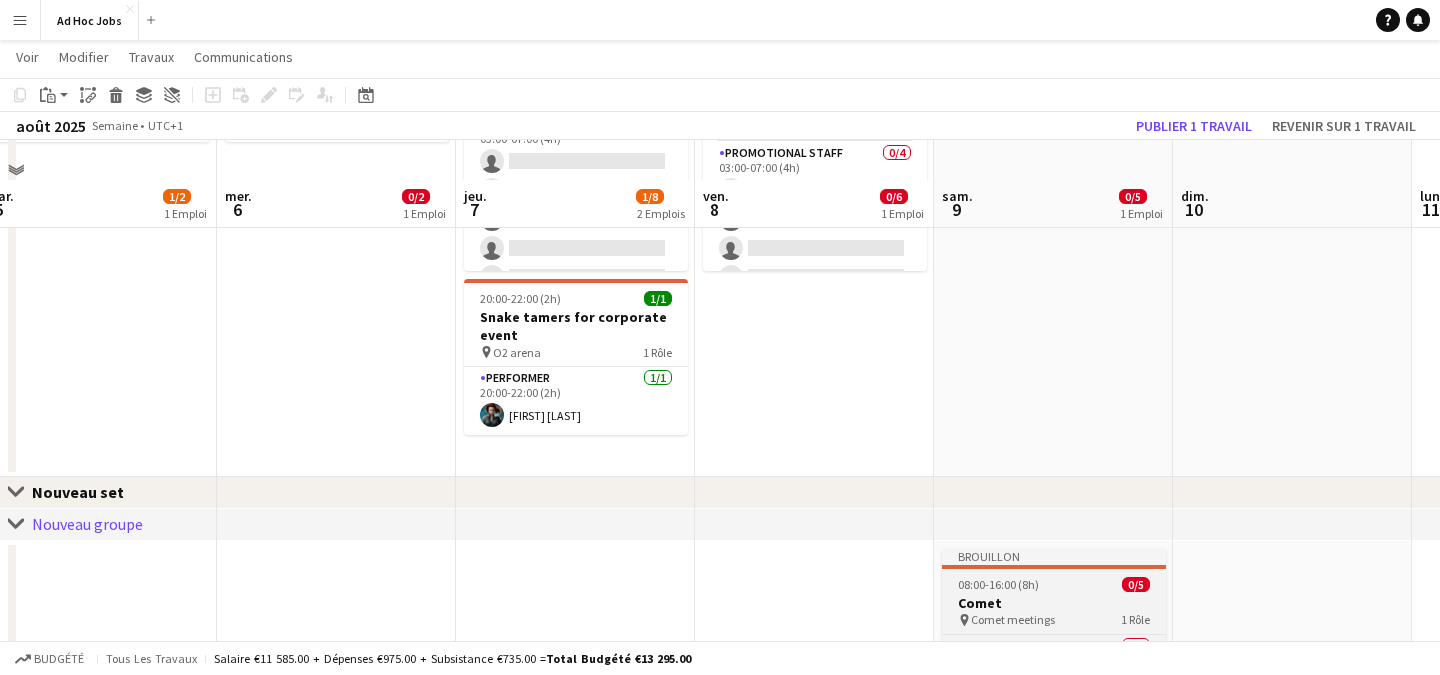 click on "Brouillon" at bounding box center (1054, 557) 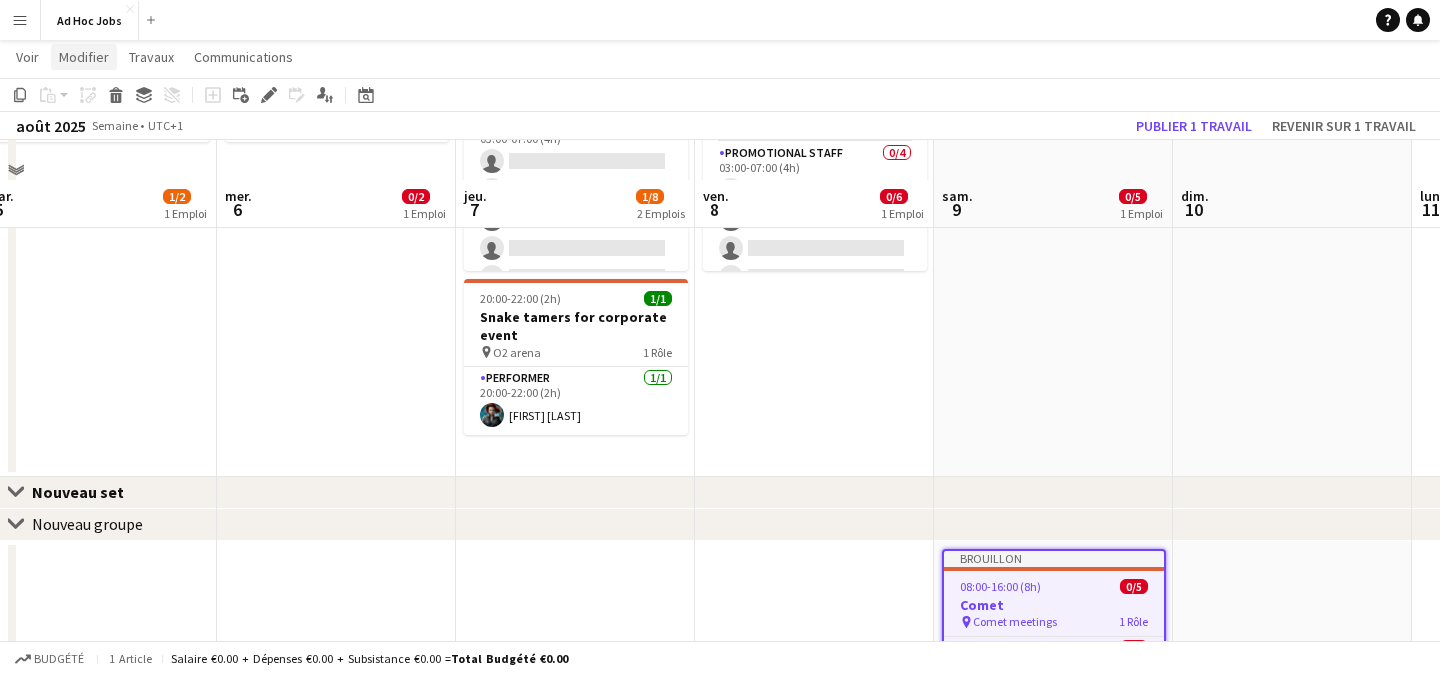 click on "Modifier" 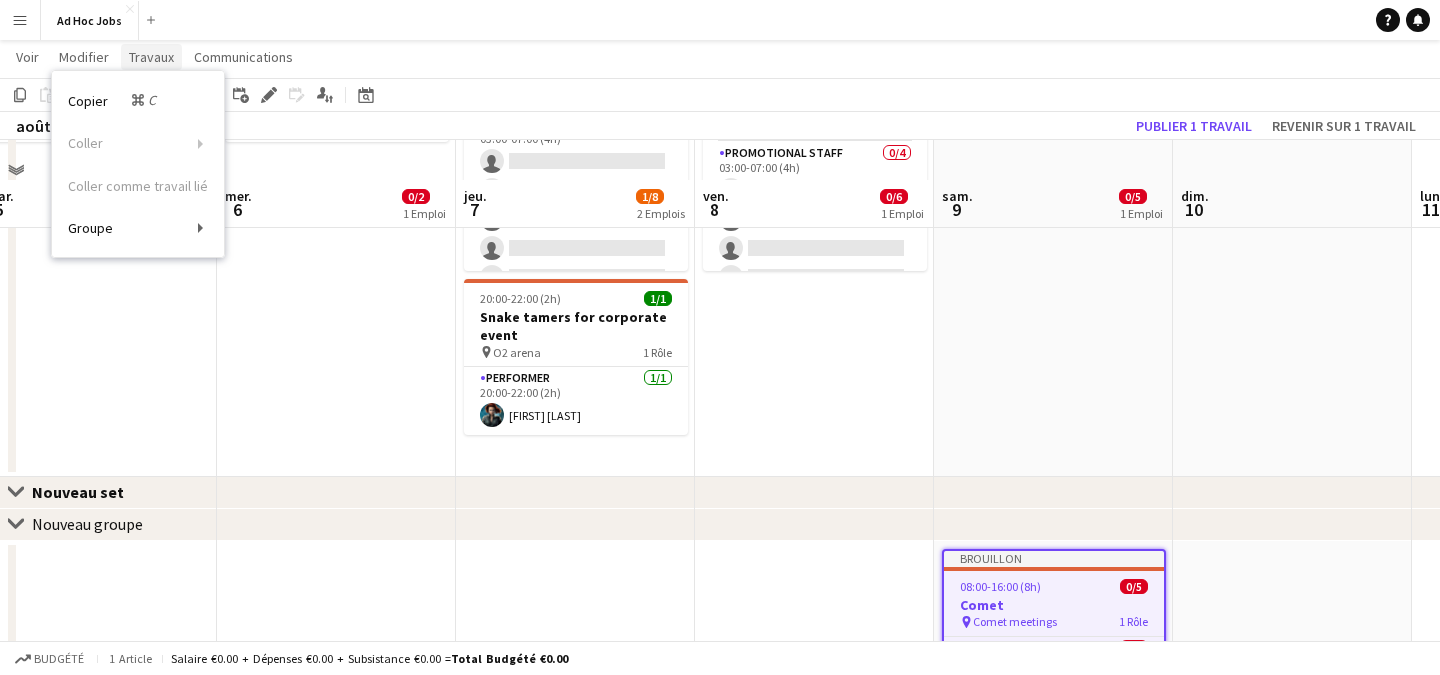 click on "Travaux" 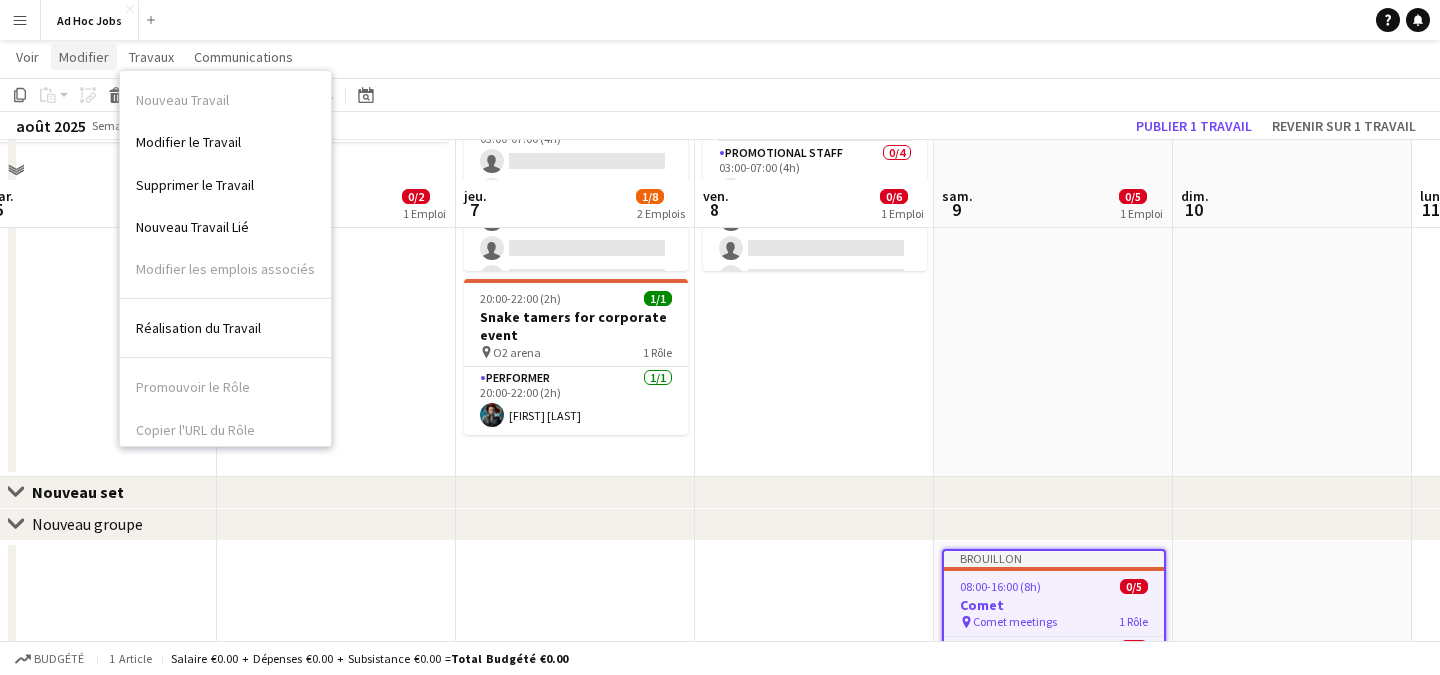 click on "Modifier" 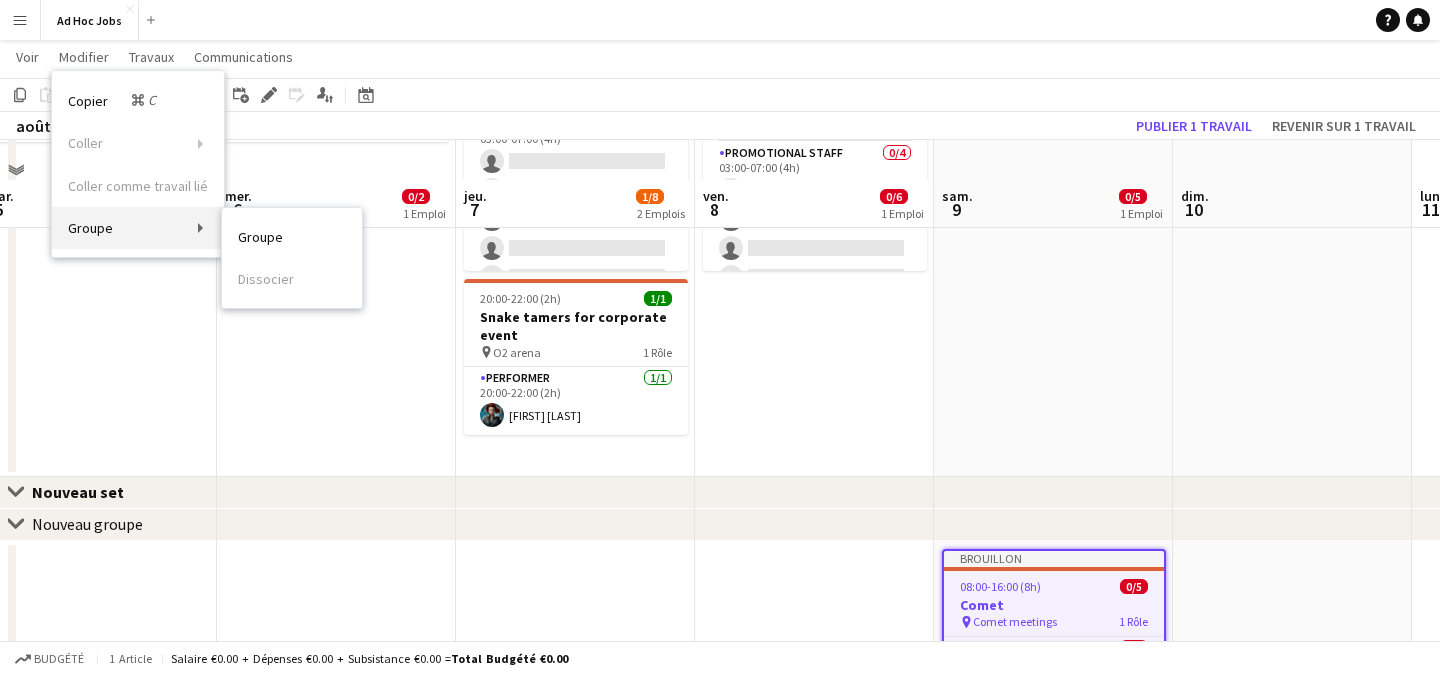 click on "Groupe" at bounding box center (138, 228) 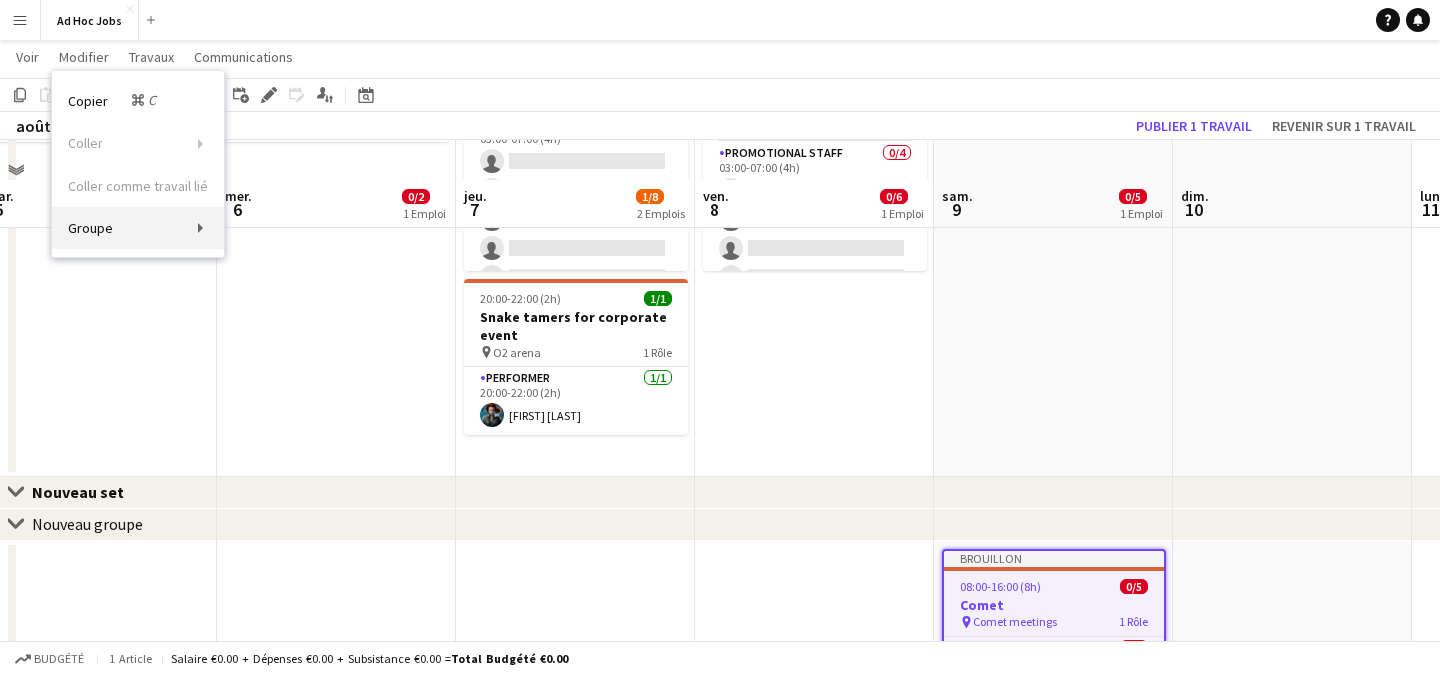click on "Groupe" at bounding box center (138, 228) 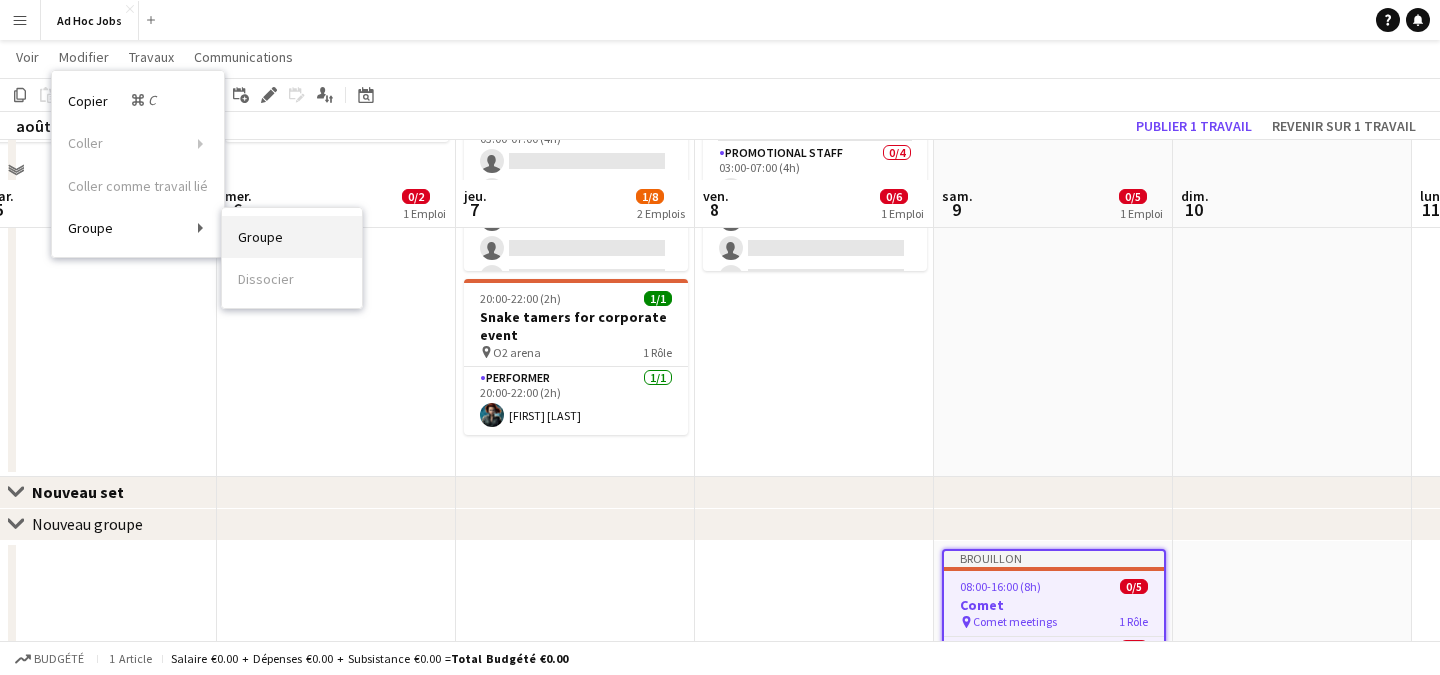 click on "Groupe" at bounding box center (260, 237) 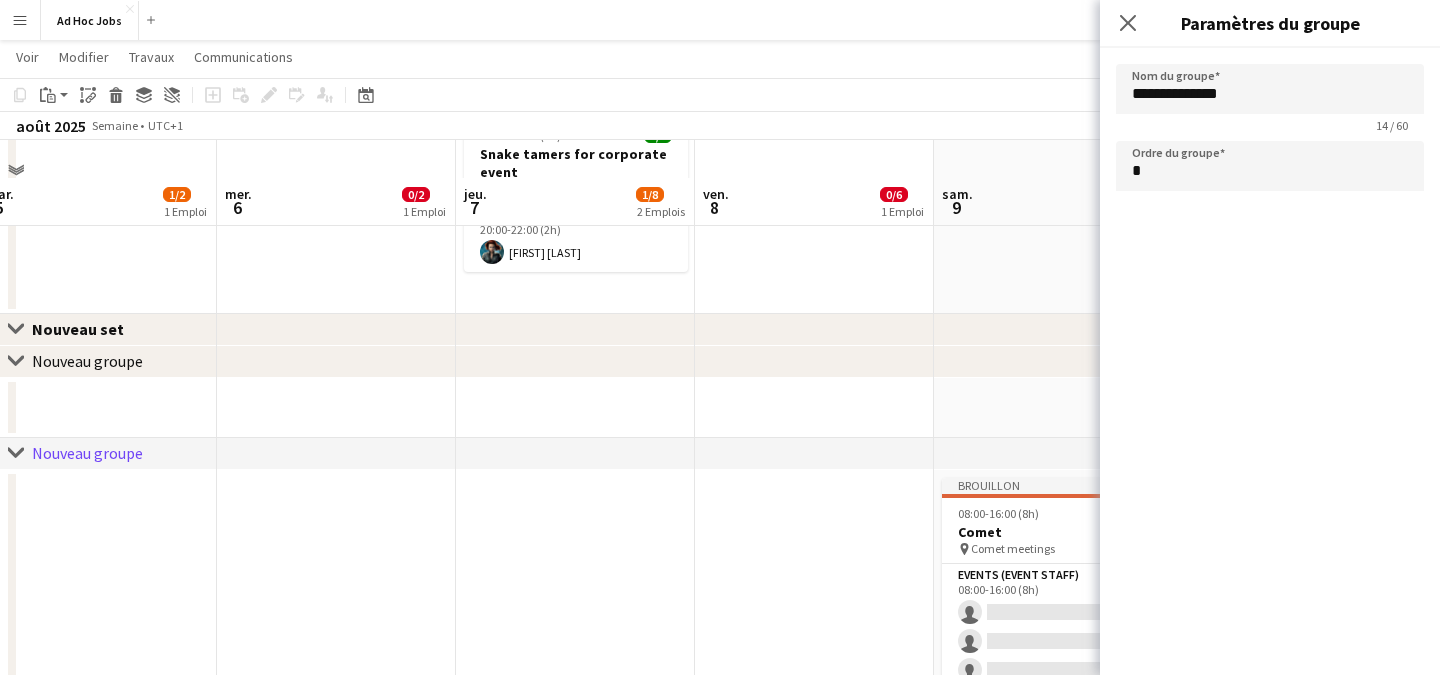 scroll, scrollTop: 462, scrollLeft: 0, axis: vertical 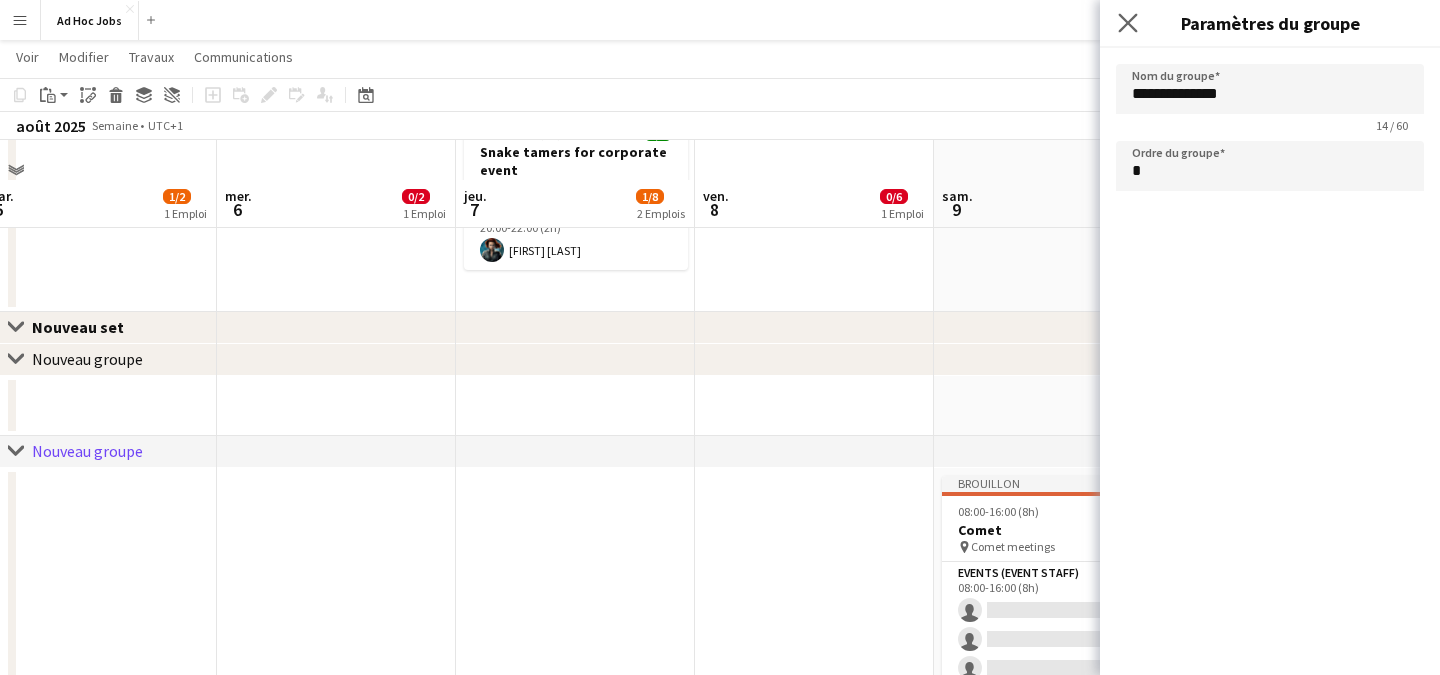 click on "Fermer le pop-in" 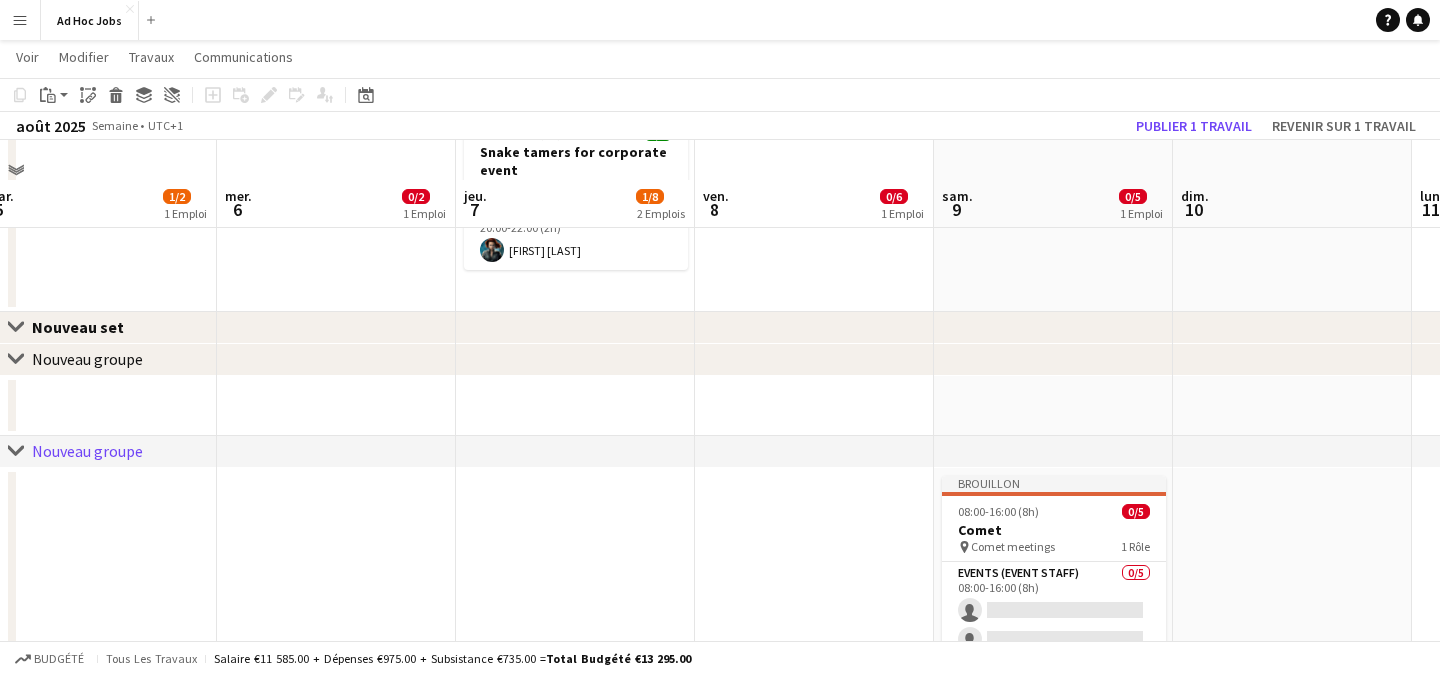 click on "chevron-right
Nouveau groupe" 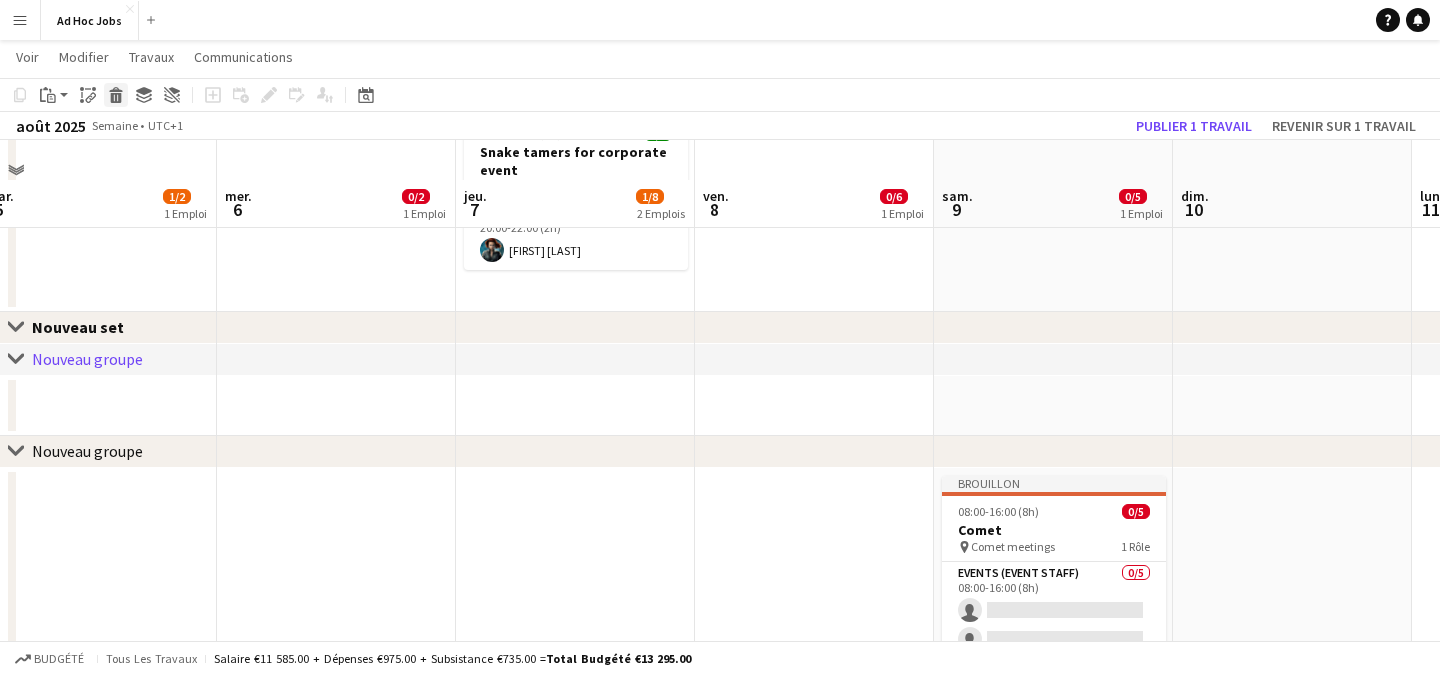 click on "Supprimer" 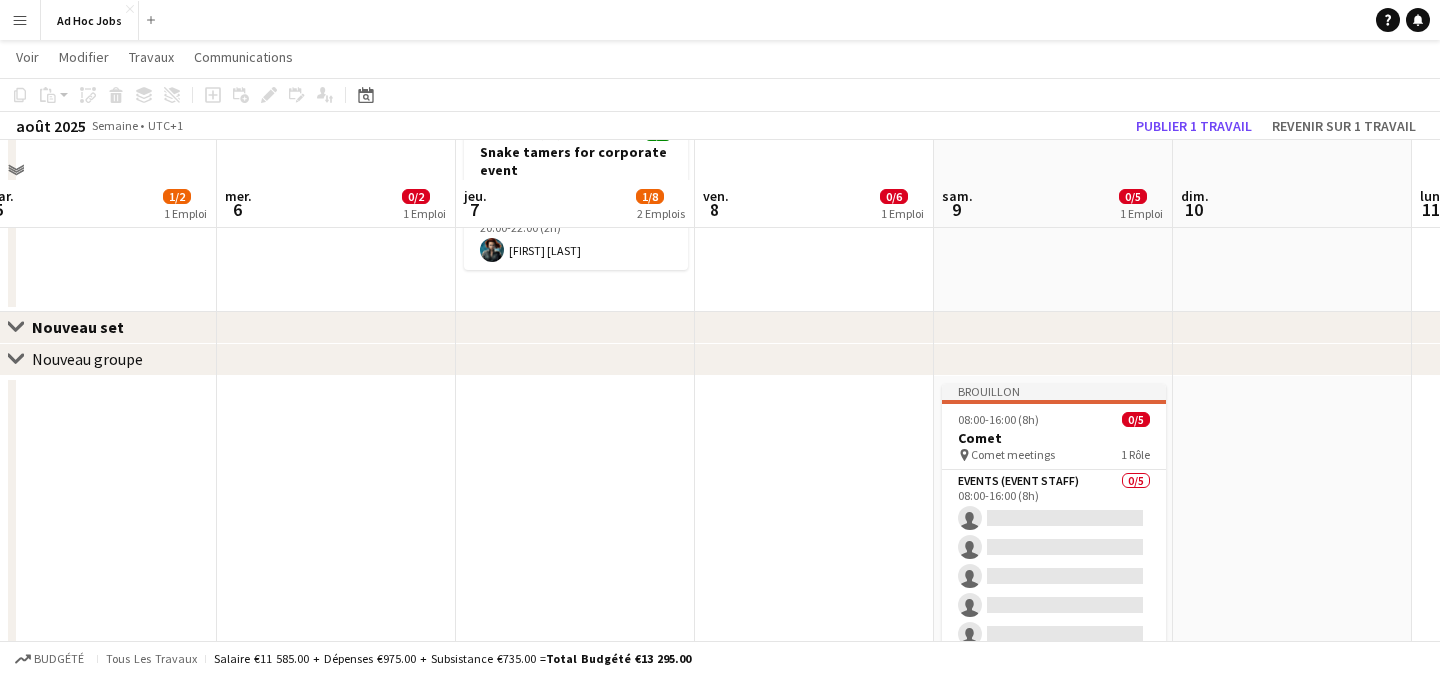 click on "Fermer l'ensemble
Nouveau set" 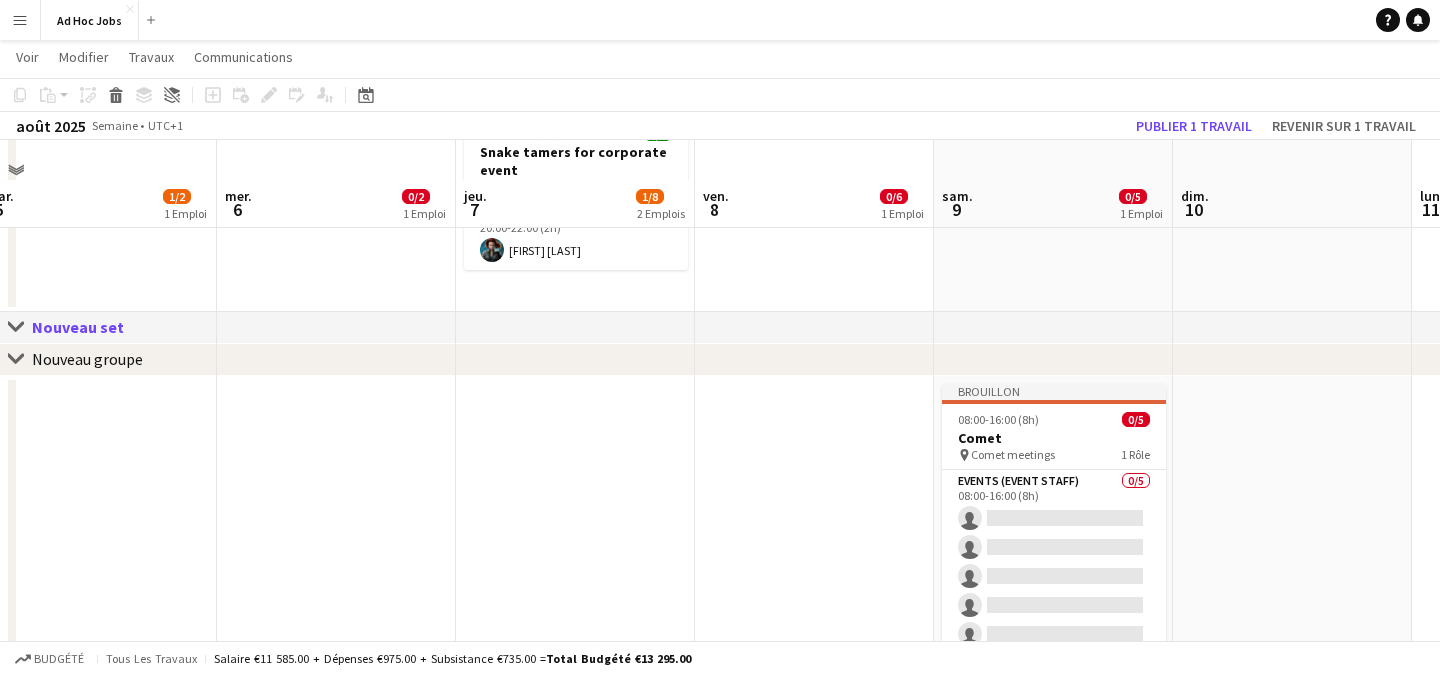 click on "chevron-right
Nouveau groupe" 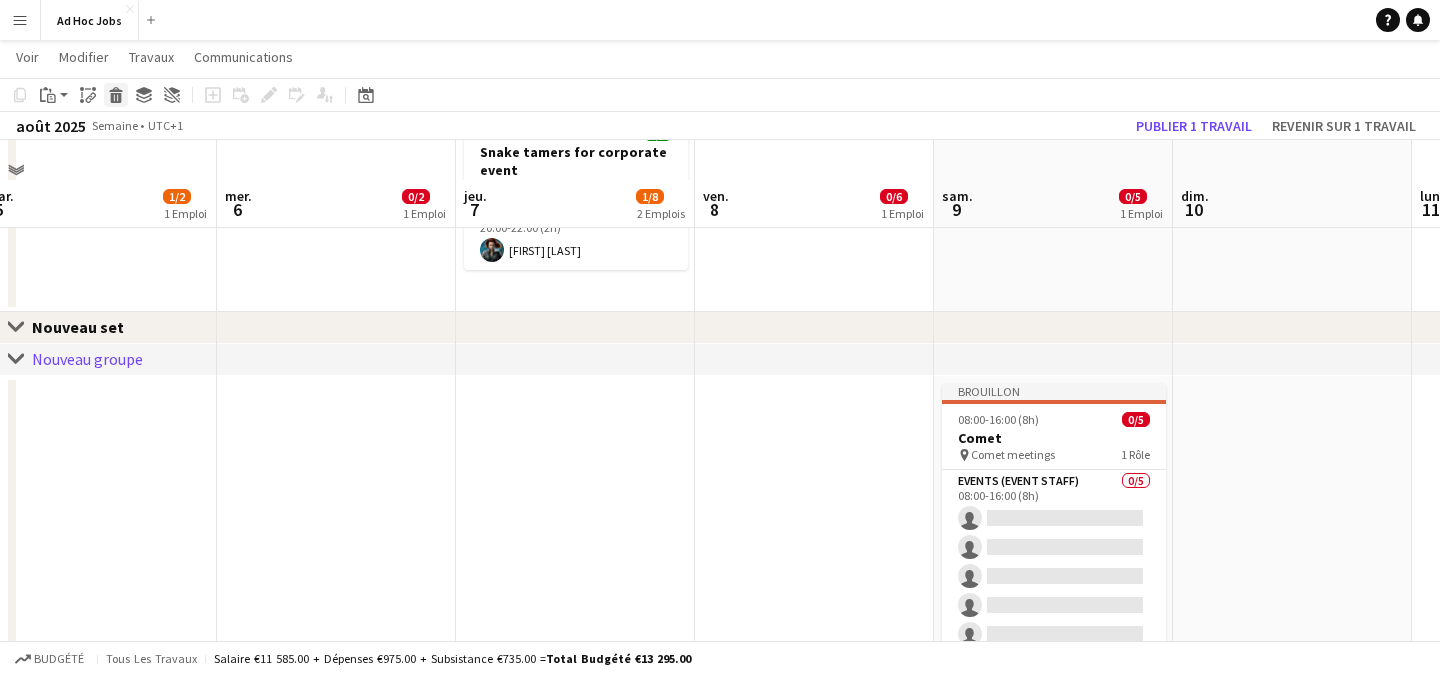 click on "Supprimer" 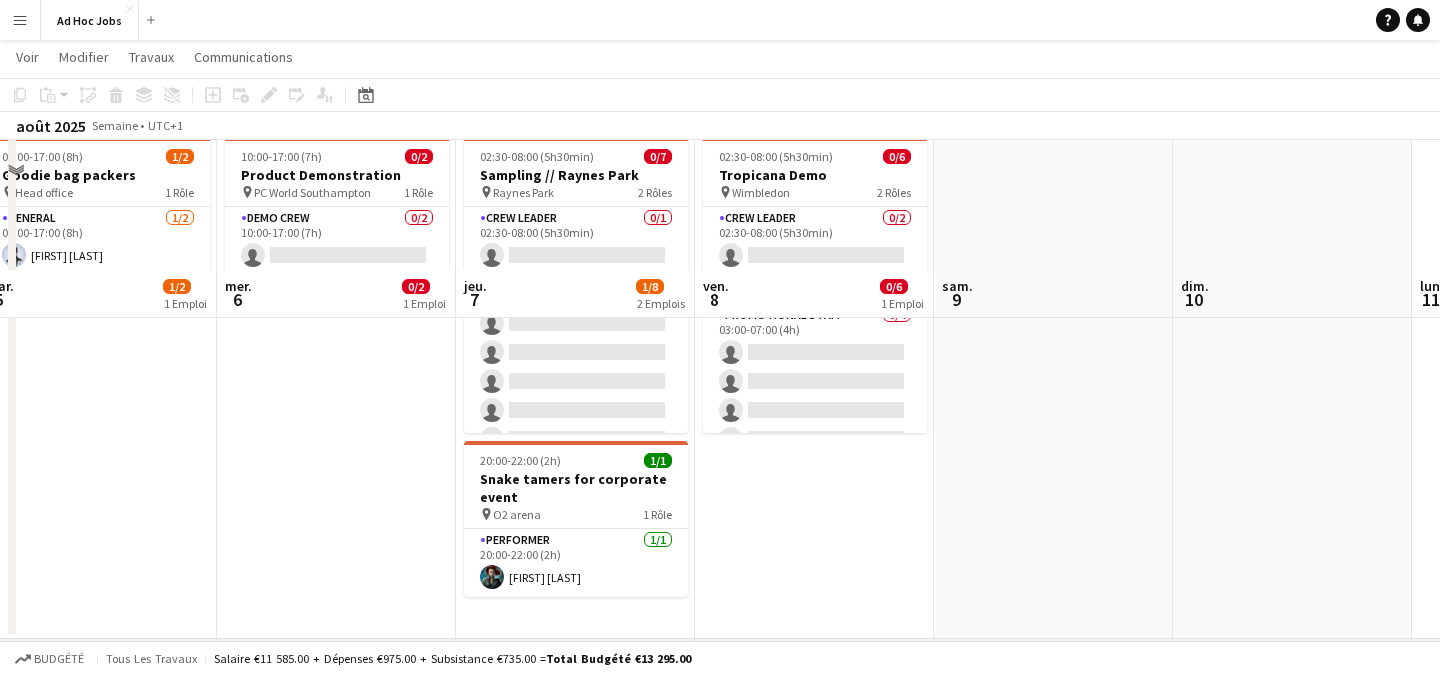 scroll, scrollTop: 0, scrollLeft: 0, axis: both 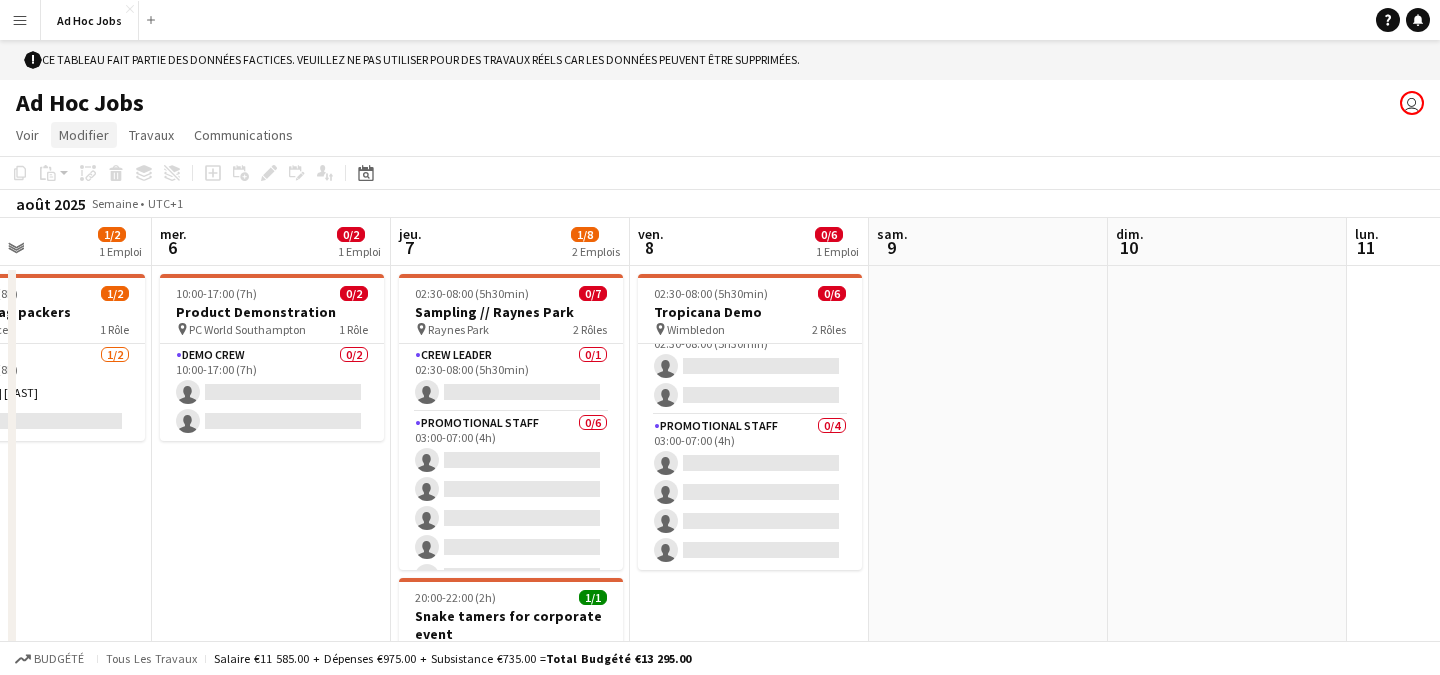 click on "Modifier" 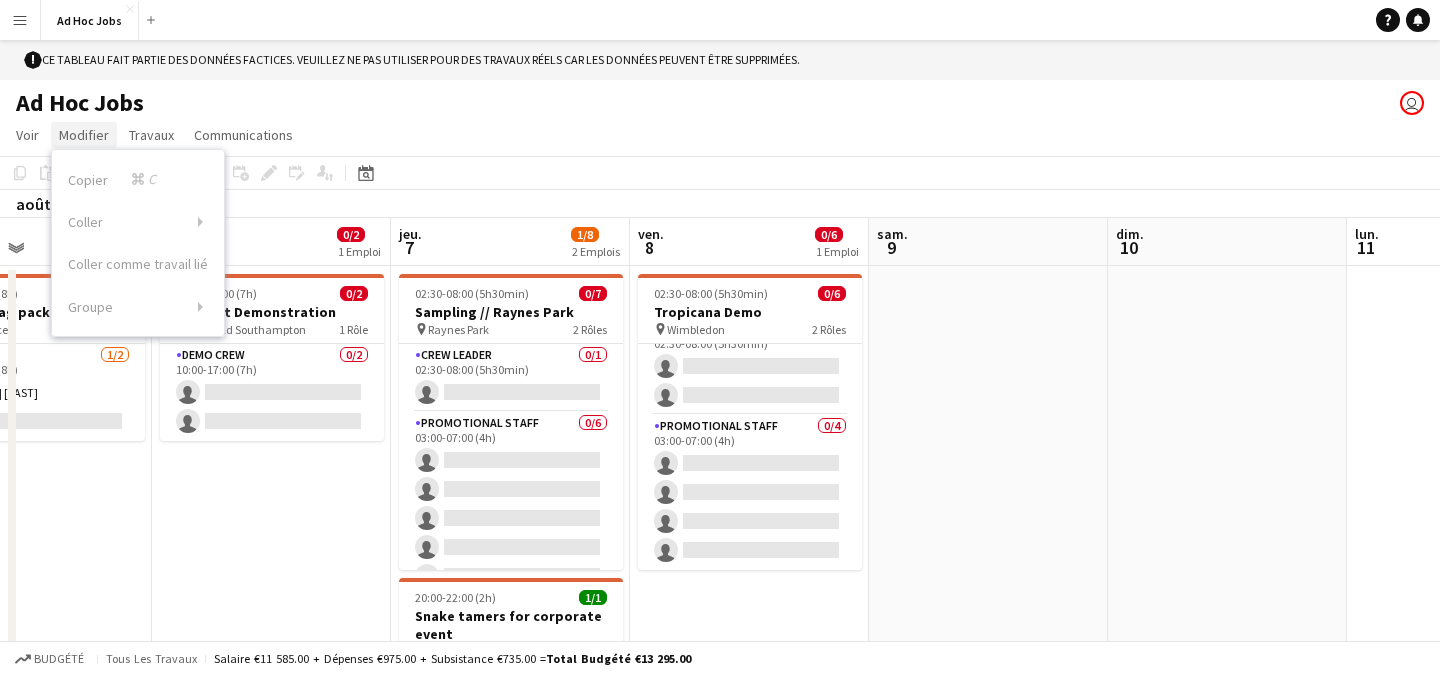 click on "Modifier" 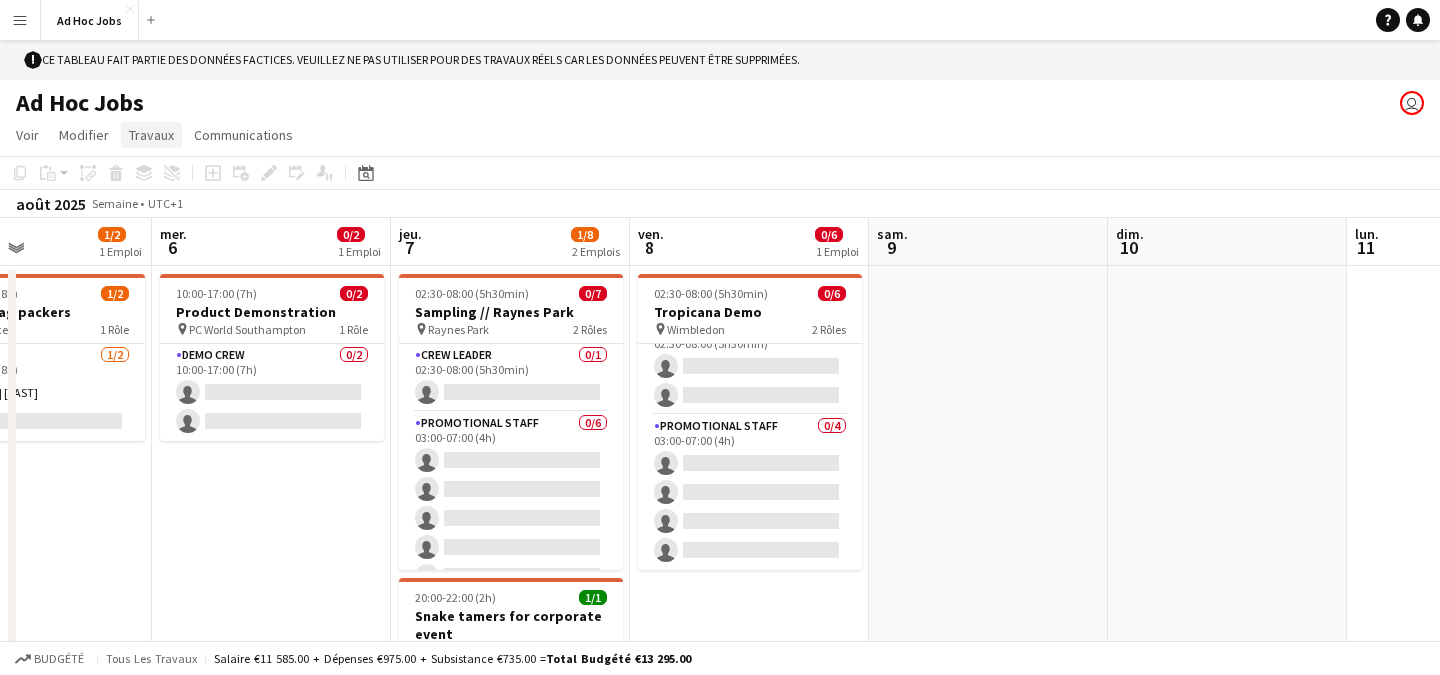 click on "Travaux" 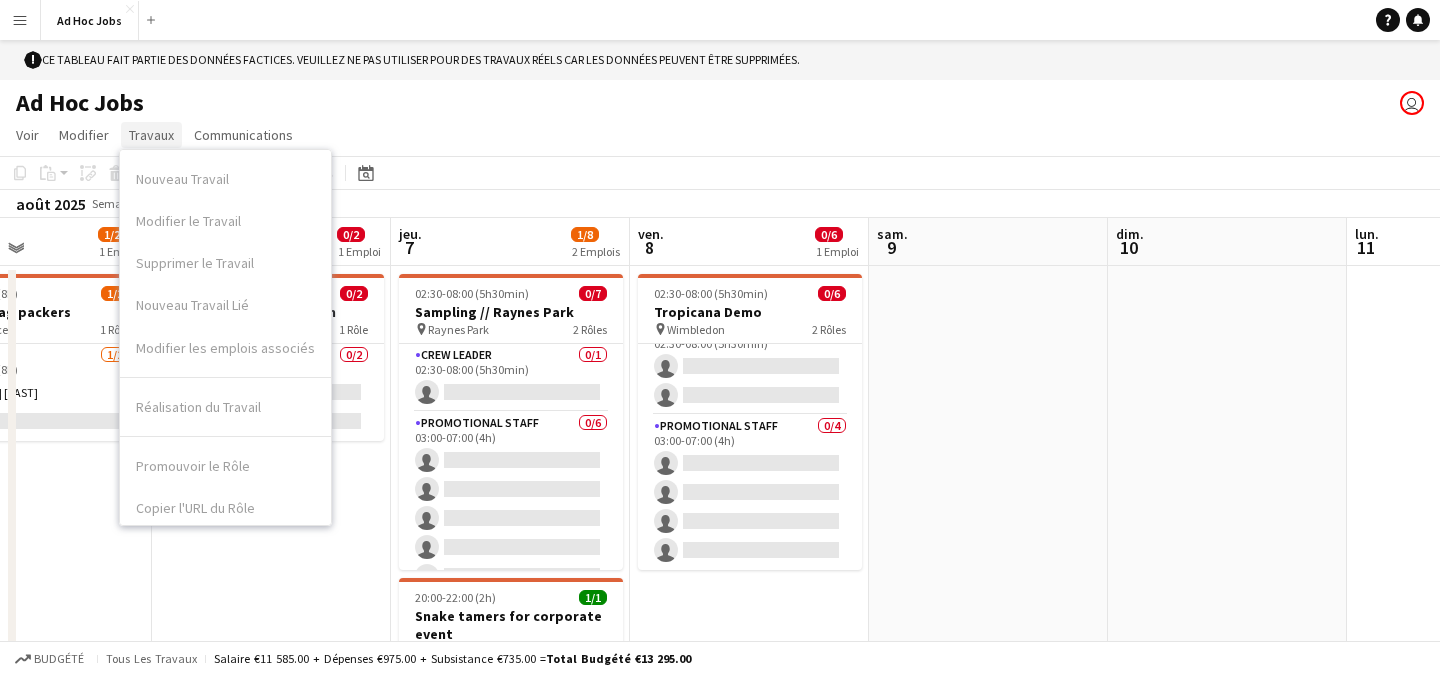 click on "Travaux" 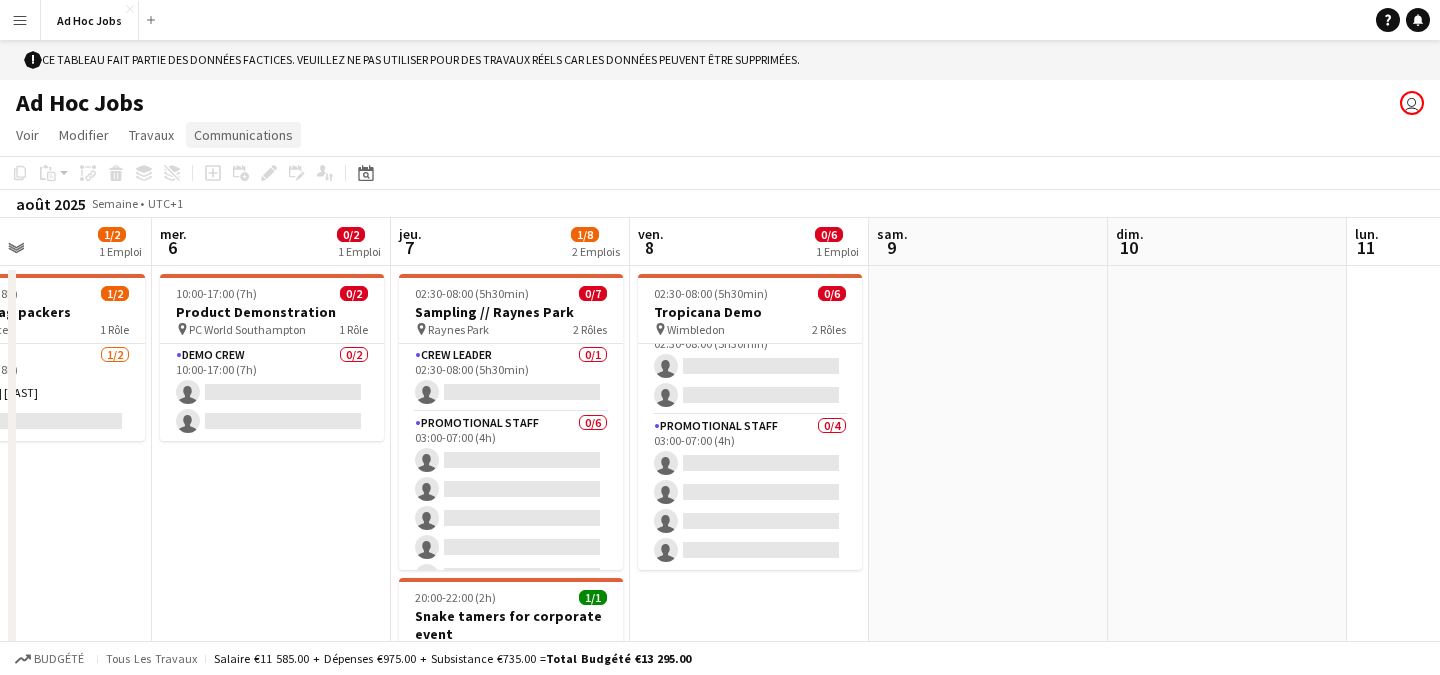 click on "Communications" 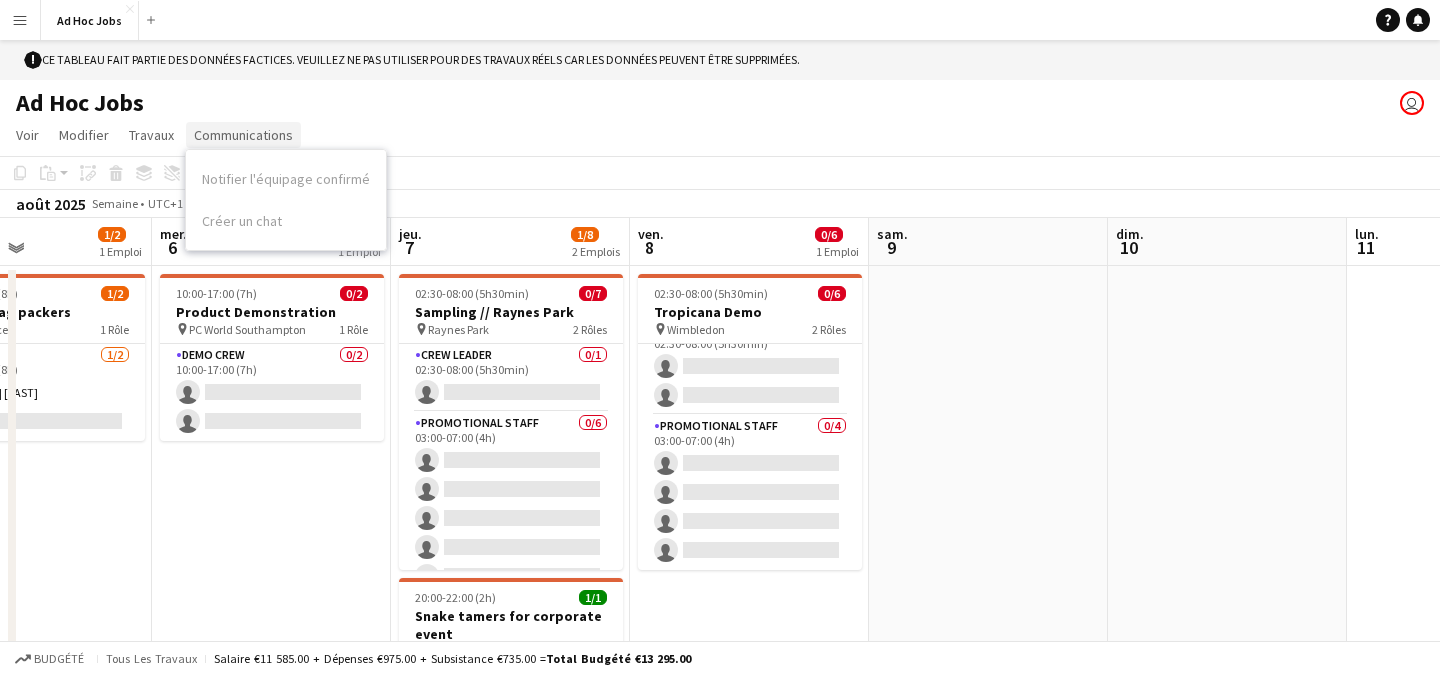 click on "Communications" 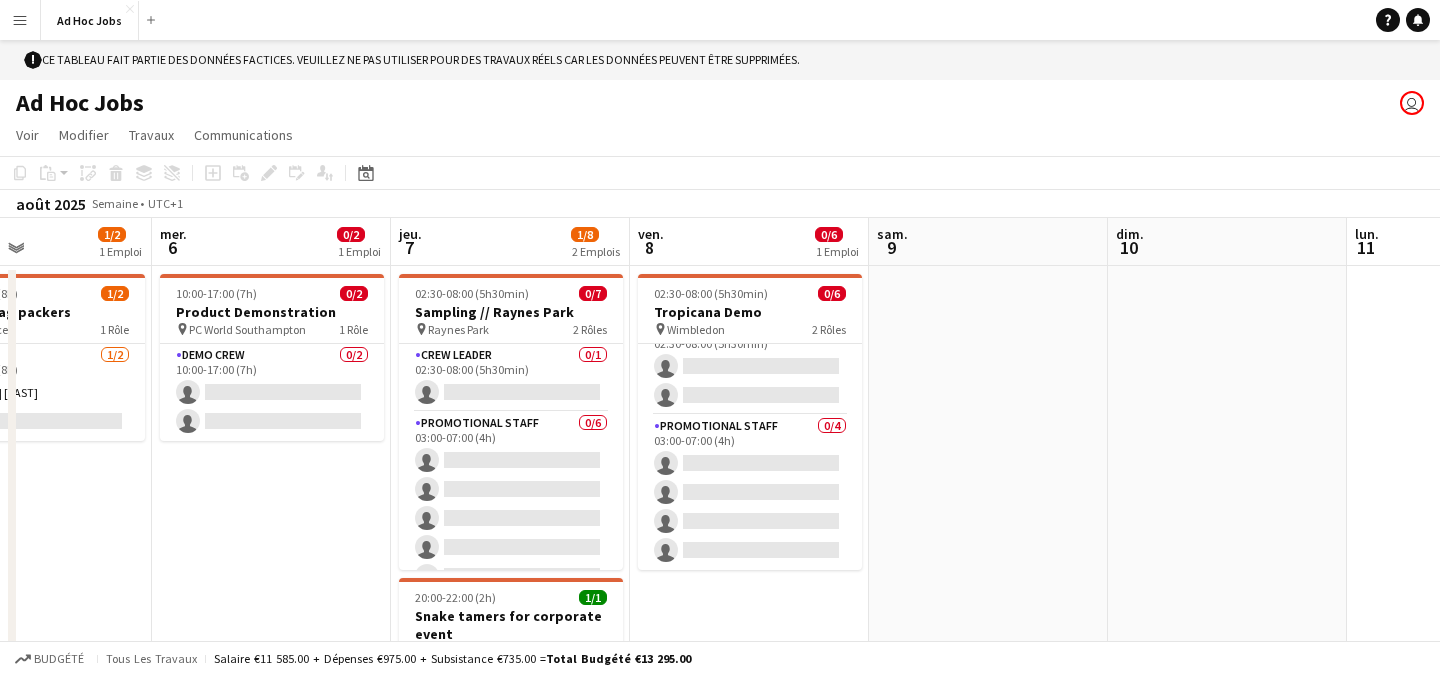 click on "Menu" at bounding box center [20, 20] 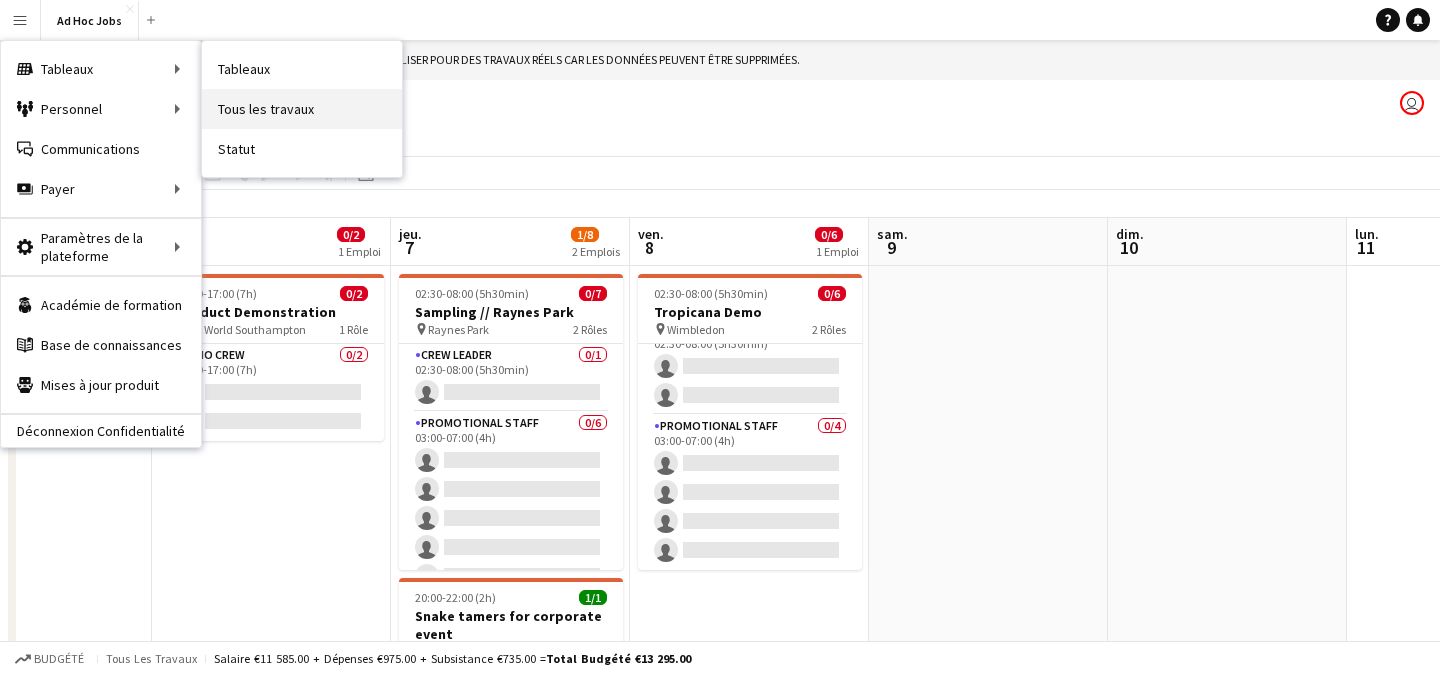 click on "Tous les travaux" at bounding box center [302, 109] 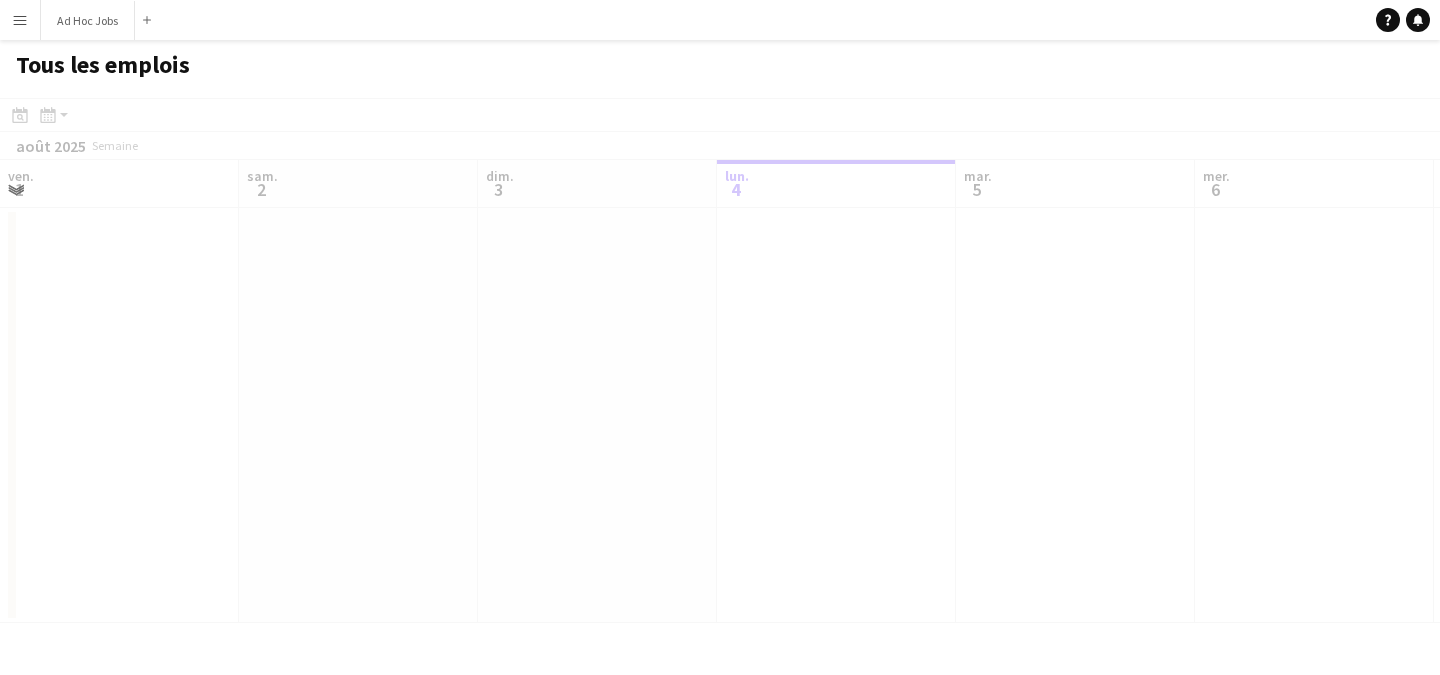 scroll, scrollTop: 0, scrollLeft: 478, axis: horizontal 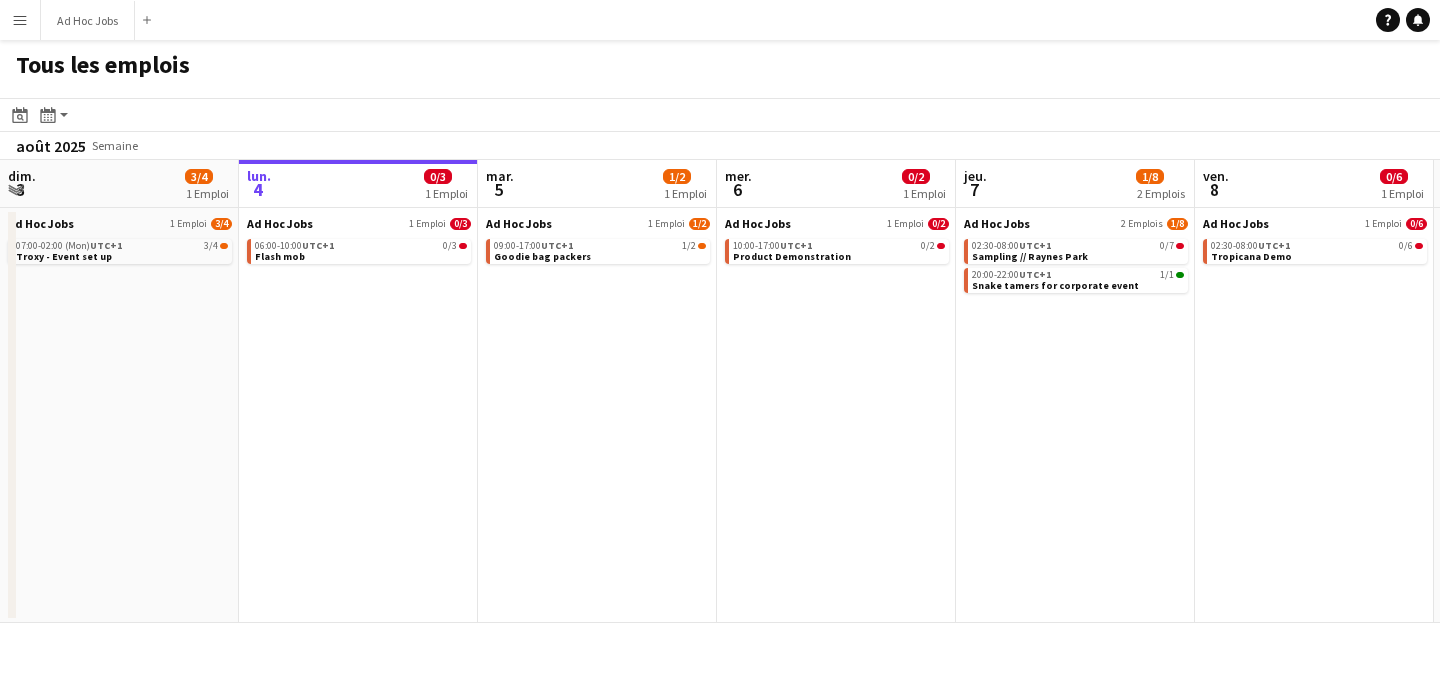 click on "Menu" at bounding box center [20, 20] 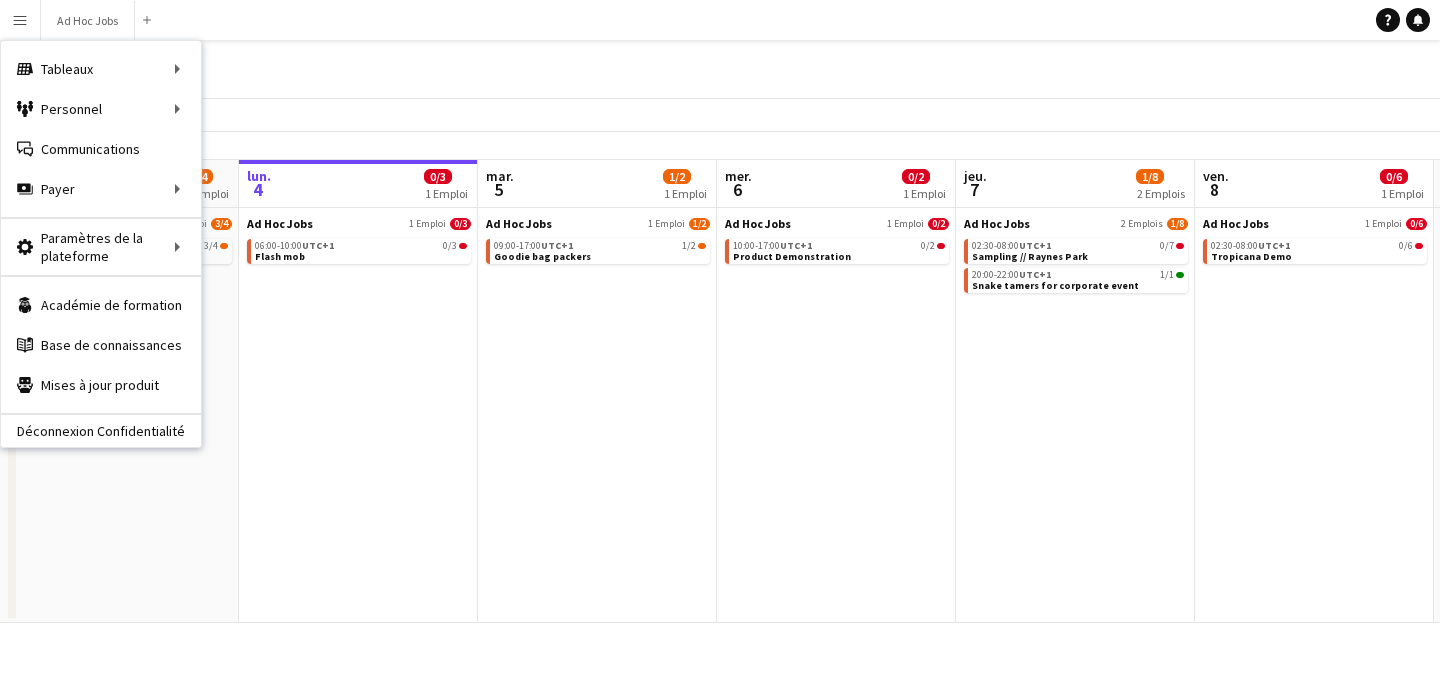 click on "août 2025   Semaine 31" 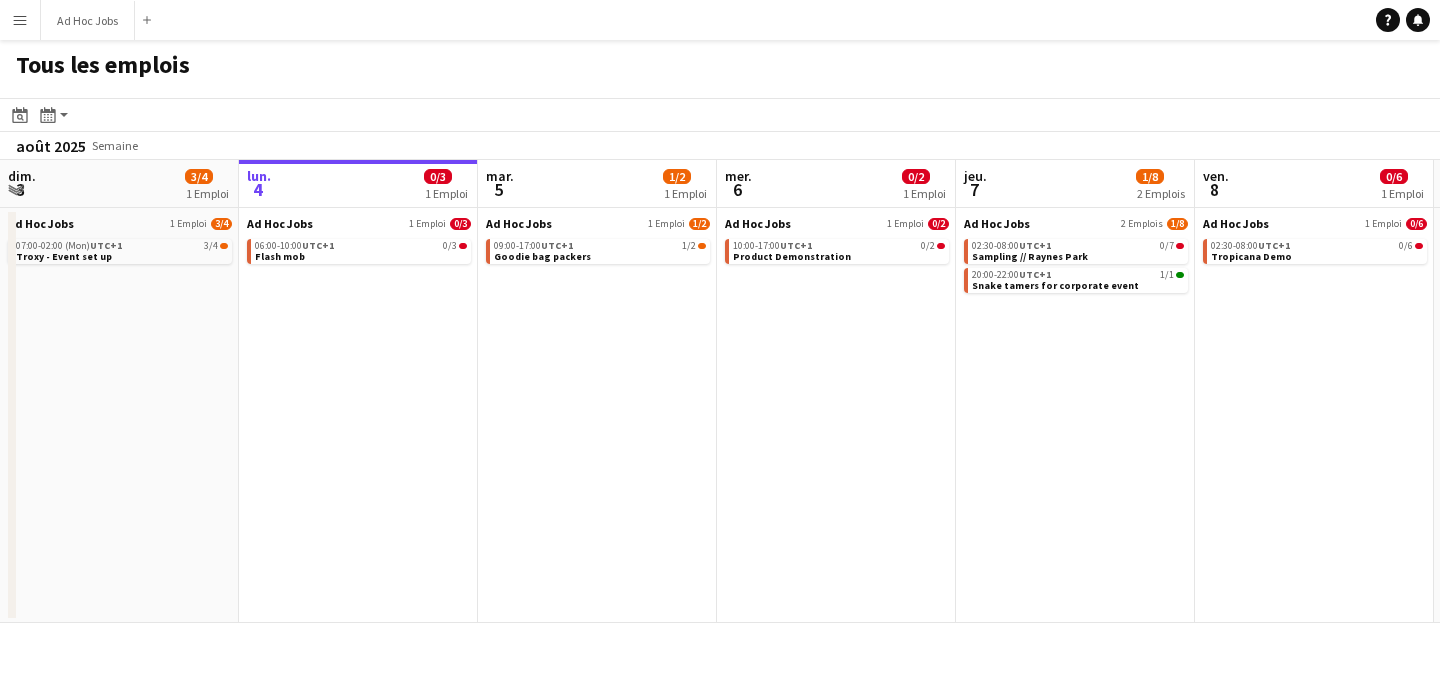 click on "Menu" at bounding box center [20, 20] 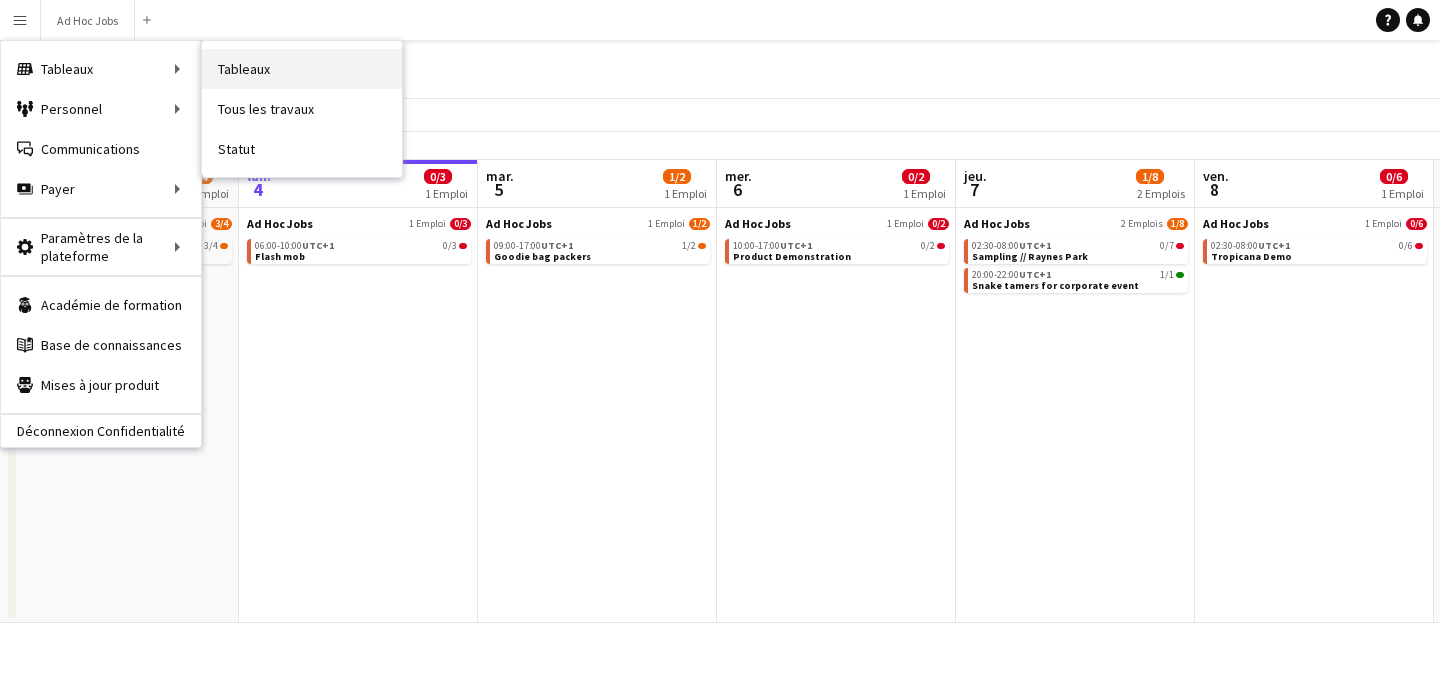 click on "Tableaux" at bounding box center [302, 69] 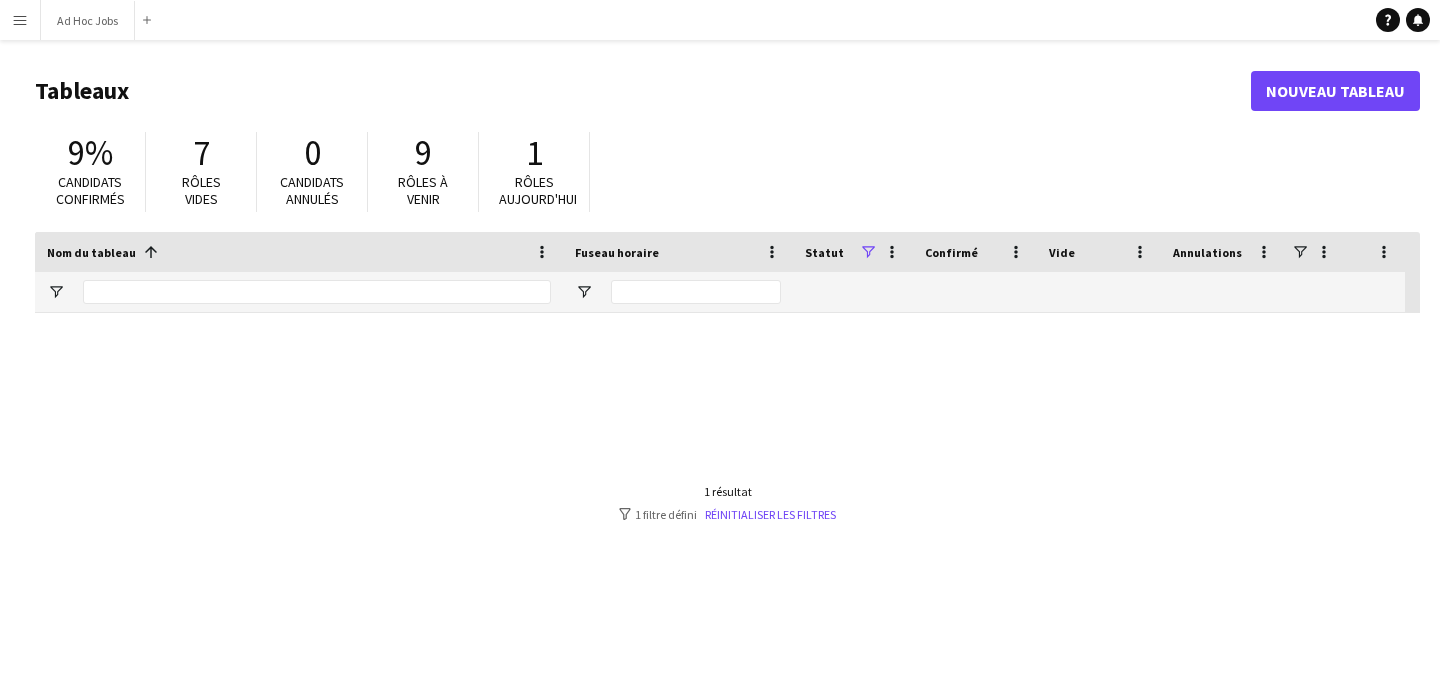 click on "Menu" at bounding box center (20, 20) 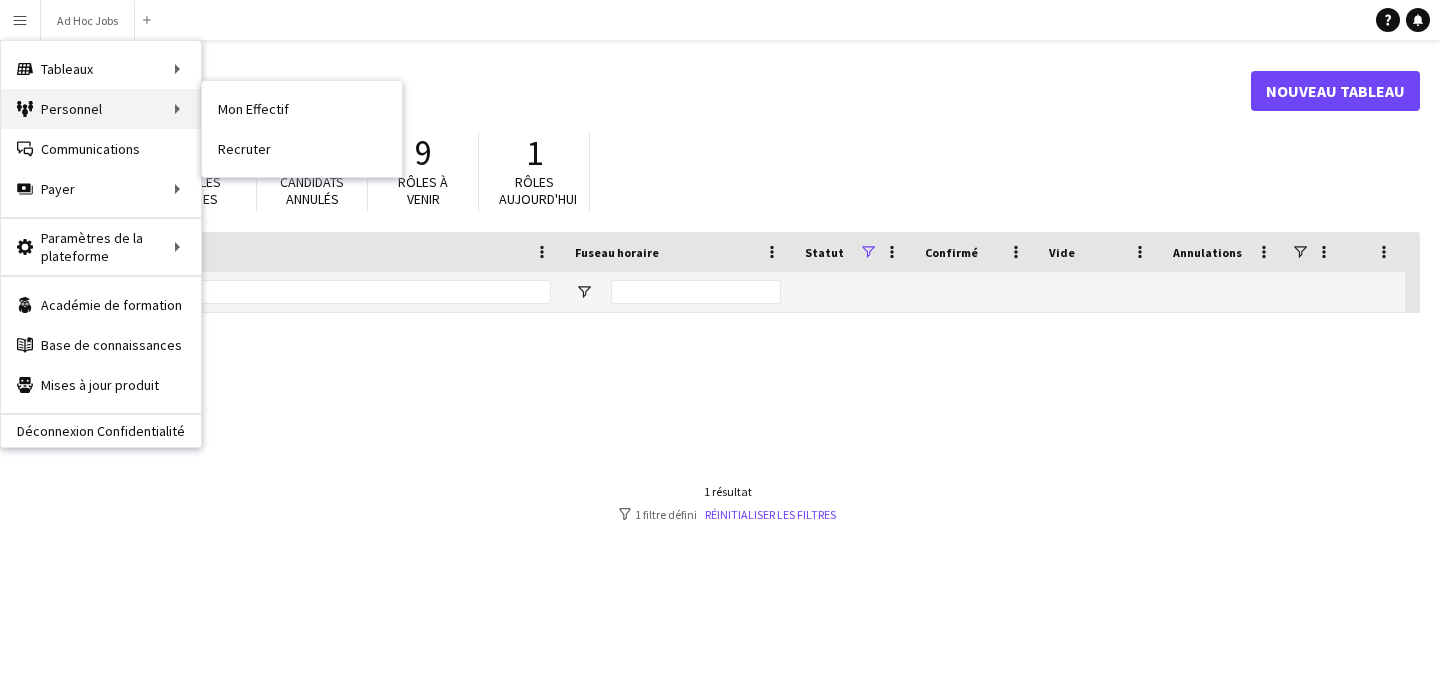 click on "Personnel
Personnel" at bounding box center [101, 109] 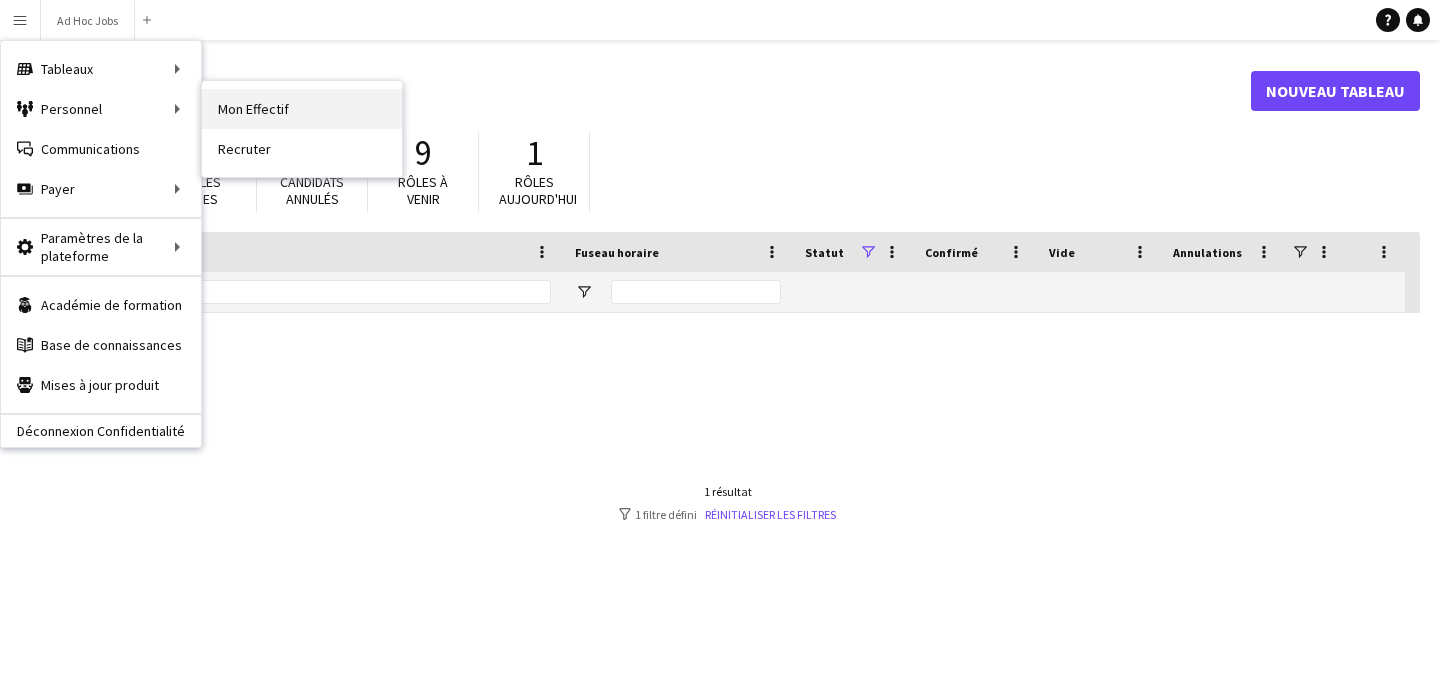 click on "Mon Effectif" at bounding box center (302, 109) 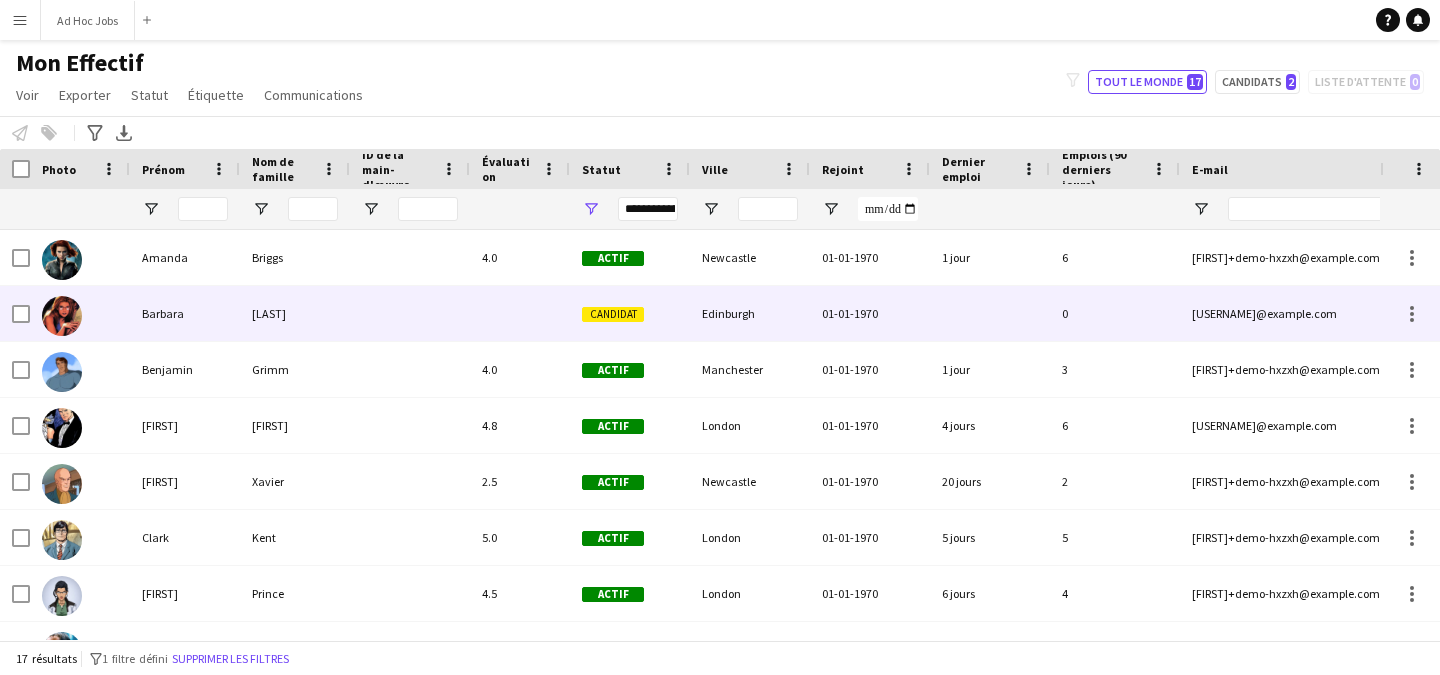 scroll, scrollTop: 281, scrollLeft: 0, axis: vertical 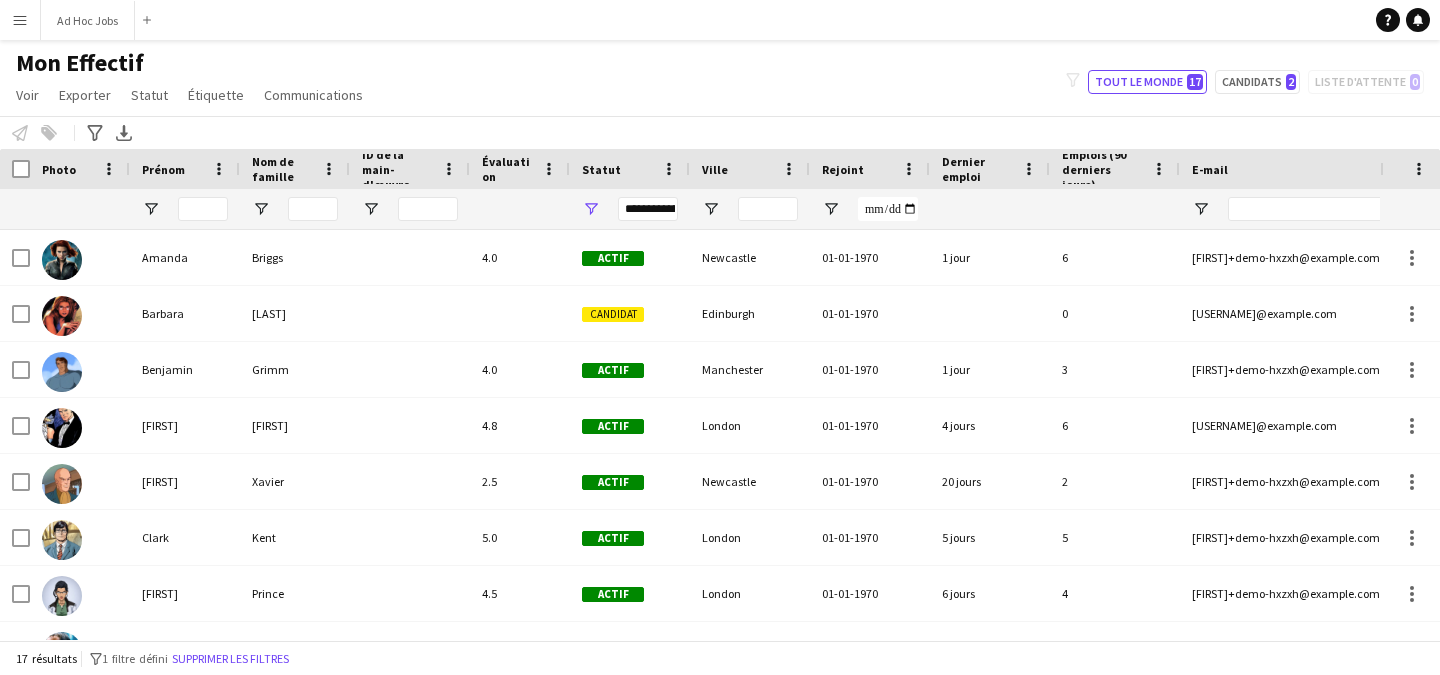 click on "Menu" at bounding box center (20, 20) 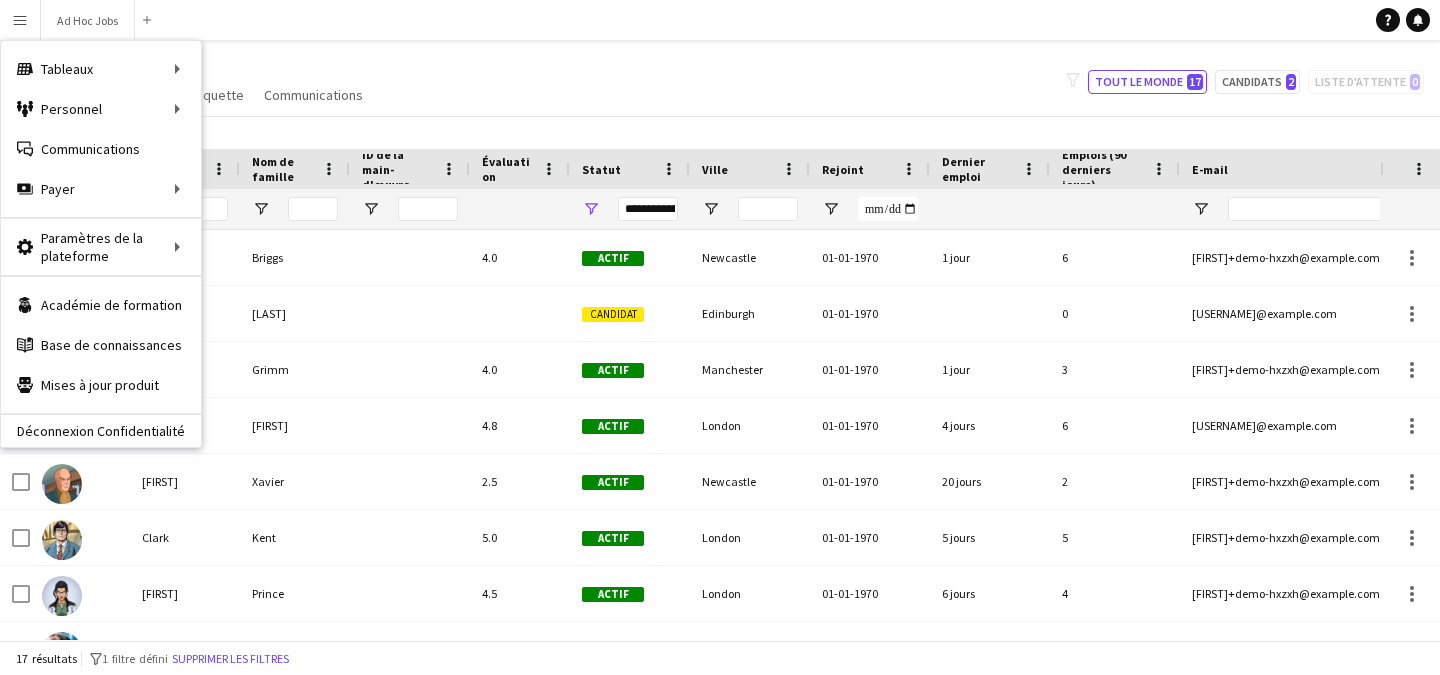 click on "Menu" at bounding box center (20, 20) 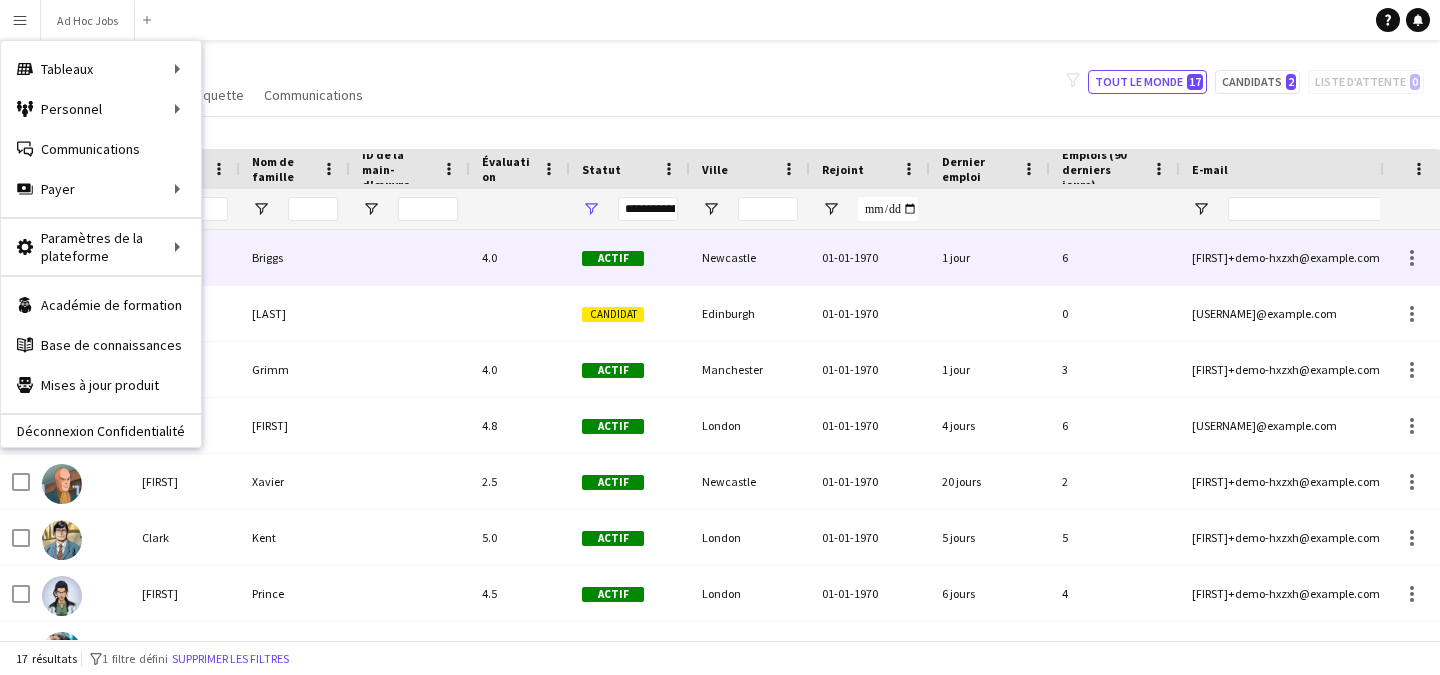 click on "Briggs" at bounding box center (295, 257) 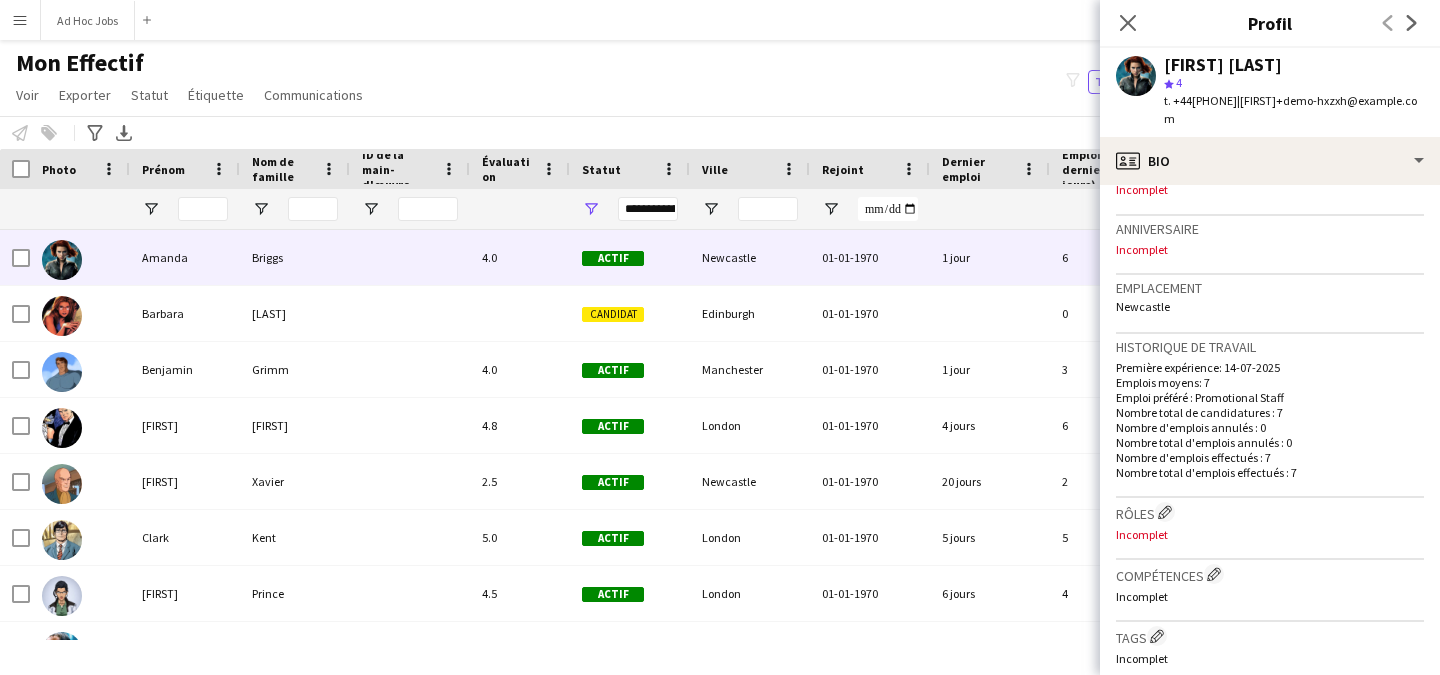 scroll, scrollTop: 333, scrollLeft: 0, axis: vertical 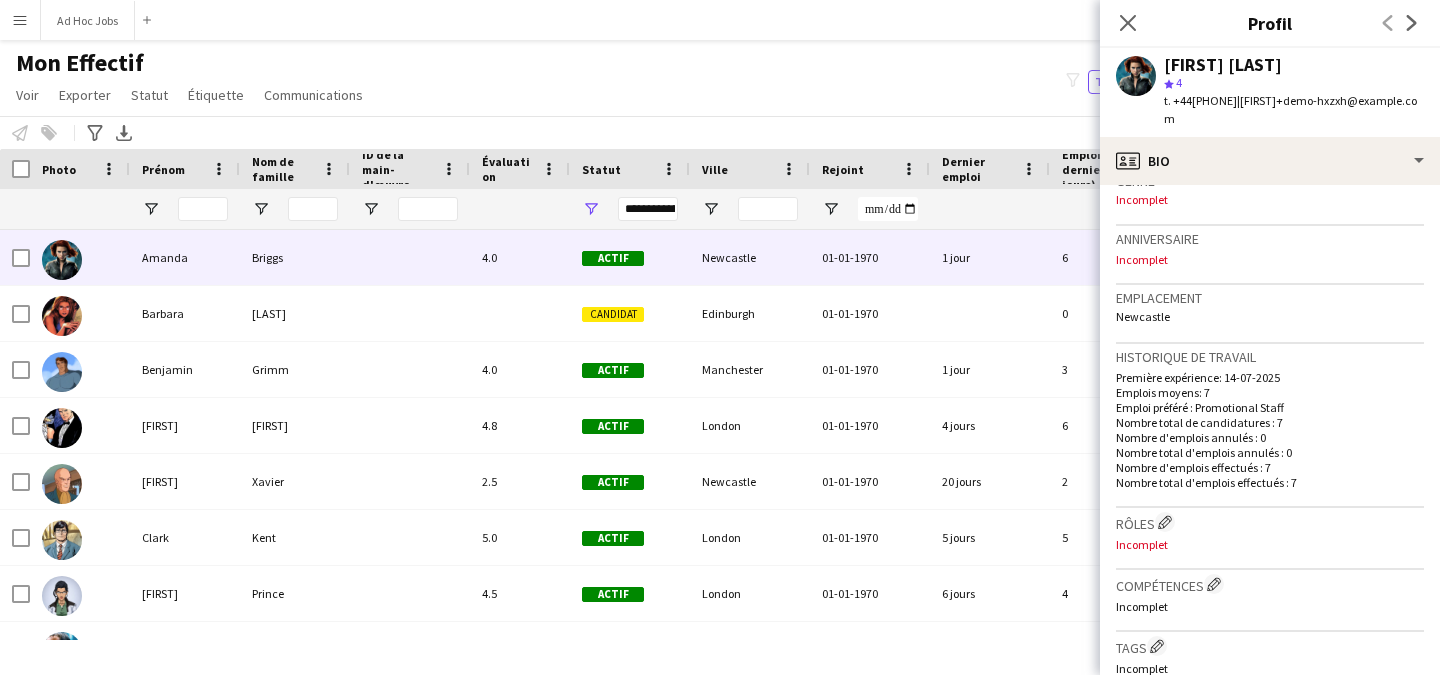 click on "Mon Effectif   Voir   Vues  Vue par défaut Nouvelle vue Mettre à jour la vue Supprimer la vue Modifier le nom Personnaliser la vue Personnaliser les filtres Réinitialiser les filtres Réinitialiser la vue Tout réinitialiser  Exporter  Exporter en XLSX Exporter en PDF  Statut  Modifier  Étiquette  Nouveau tag  Modifier le tag  A-Team (0) Levis (0) Troxy (0) VR Team (0)  Ajouter au tag  A-Team (0) Levis (0) Troxy (0) VR Team (0)  Détaguer  A-Team (0) Levis (0) Troxy (0) VR Team (0)  Taguer le chat  A-Team (0) Levis (0) Troxy (0) VR Team (0)  Taguer la page de partage  A-Team (0) Levis (0) Troxy (0) VR Team (0)  Communications  Envoyer une notification
filter-1
Tout le monde   17   Candidats   2   Liste d'attente   0
Notifier l'effectif
Ajouter au tag
Sélectionnez au moins un membre d'équipage pour le taguer.
Filtres avancés
Filtres avancés   Disponibilité   Heure de fin" 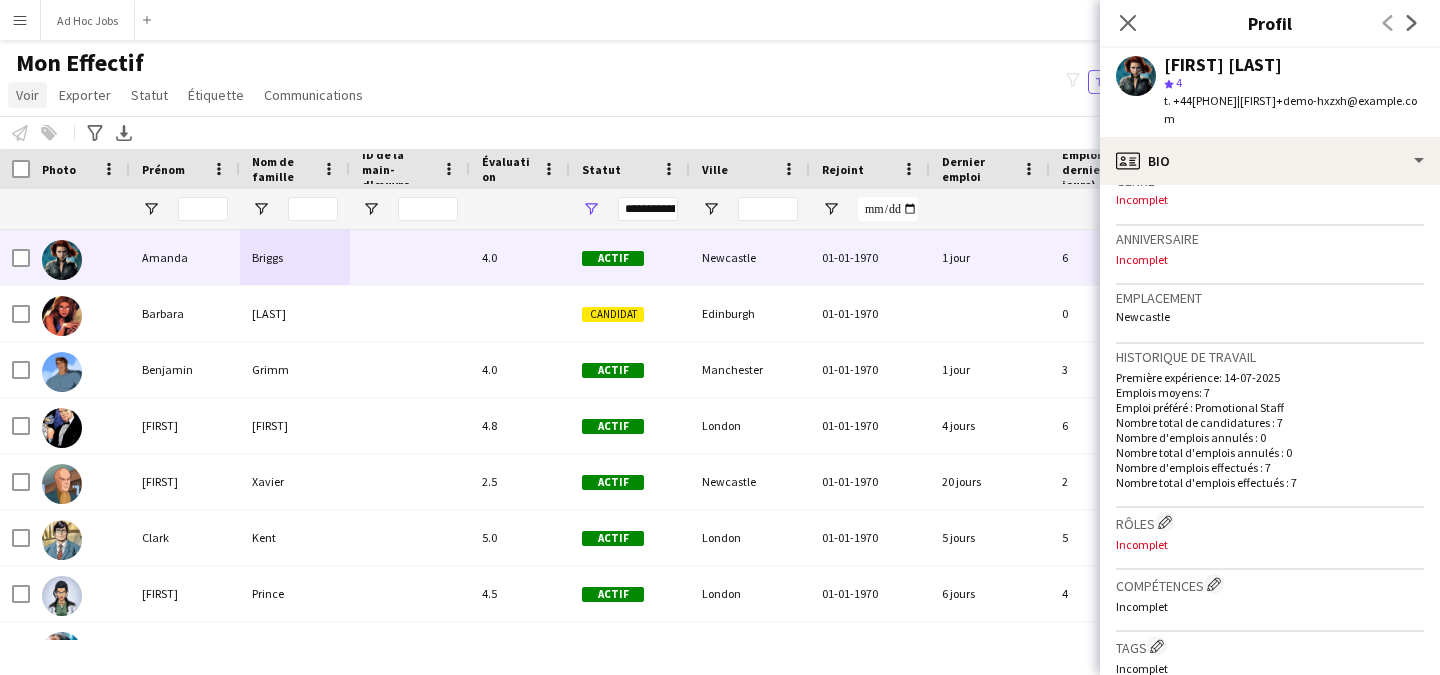 click on "Voir" 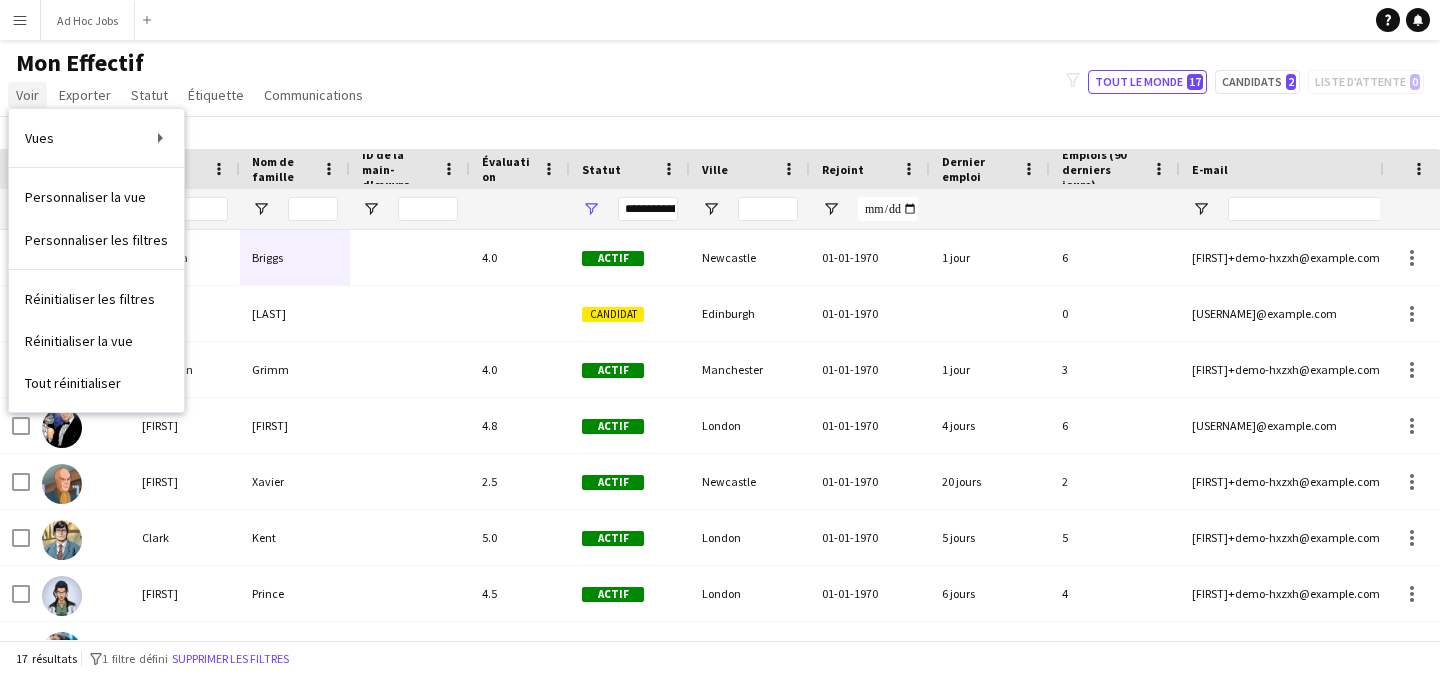 click on "Voir" 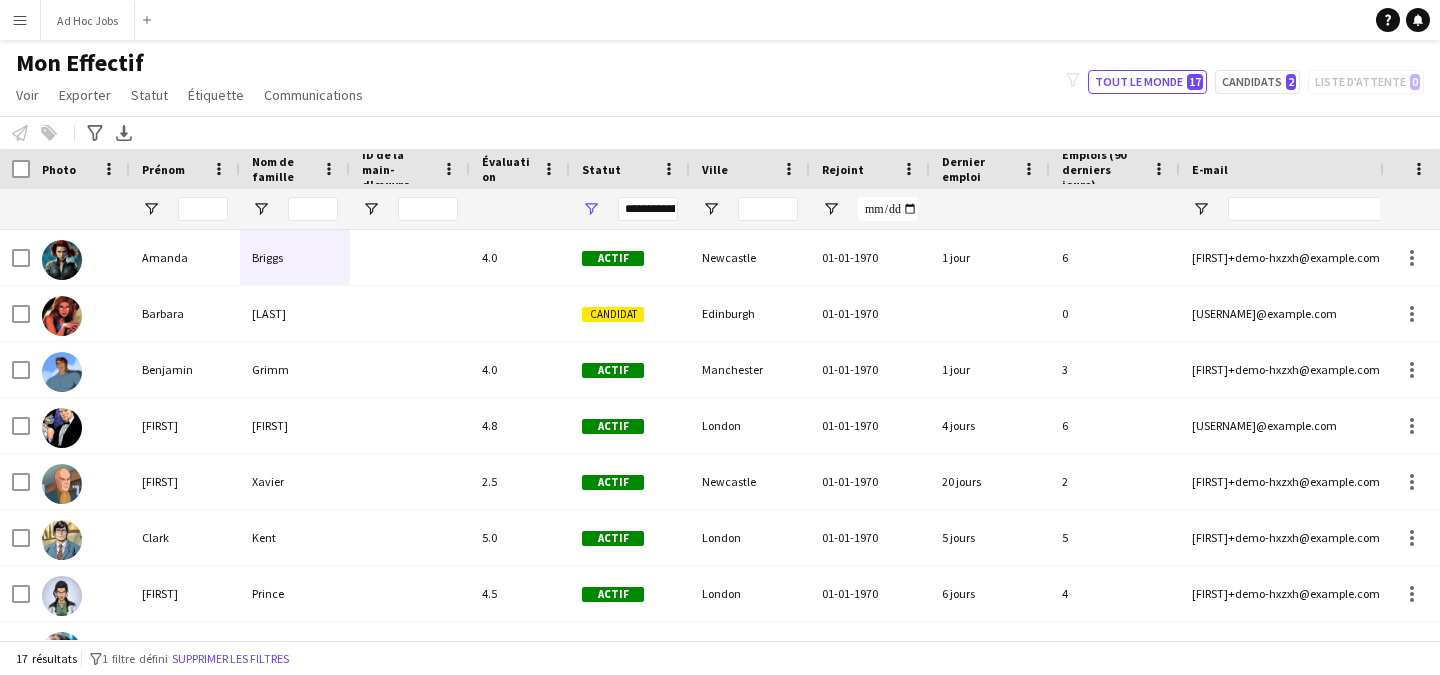 click on "Menu" at bounding box center [20, 20] 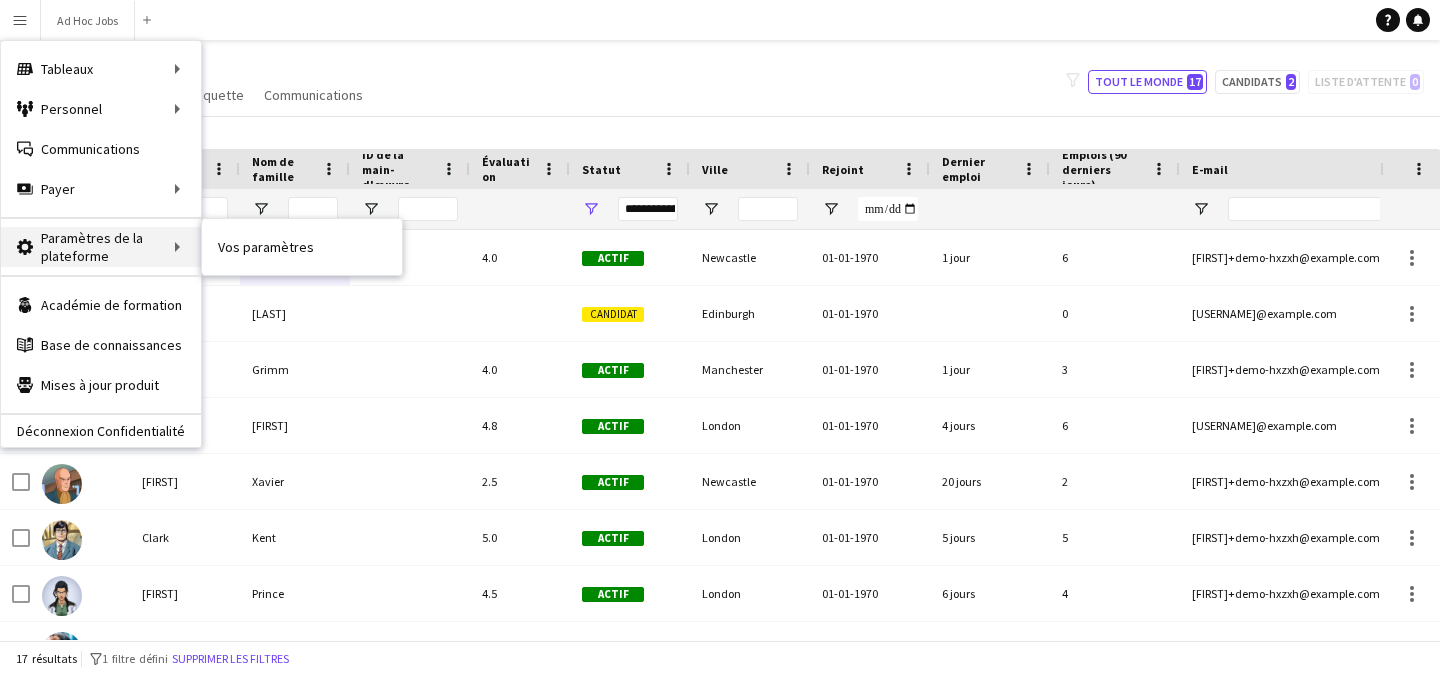 click on "Paramètres de la plateforme
Paramètres de la plateforme" at bounding box center [101, 247] 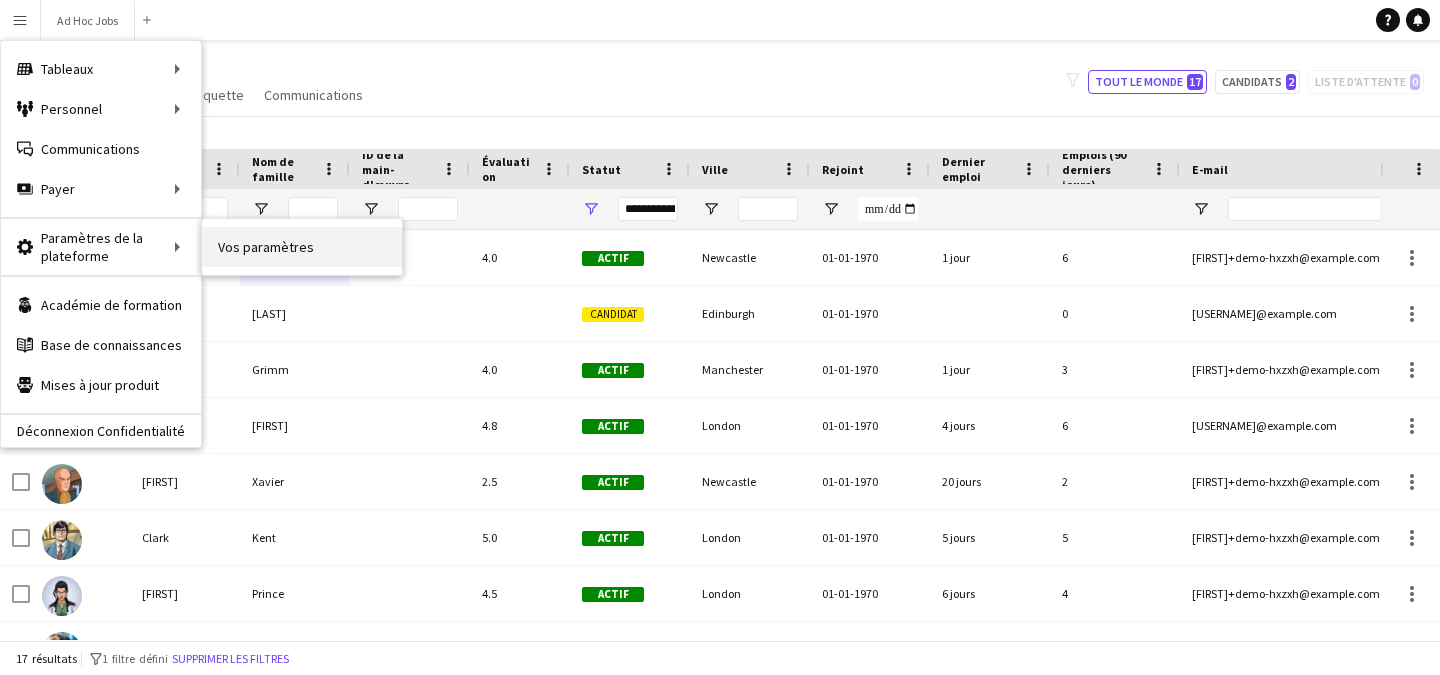 click on "Vos paramètres" at bounding box center [302, 247] 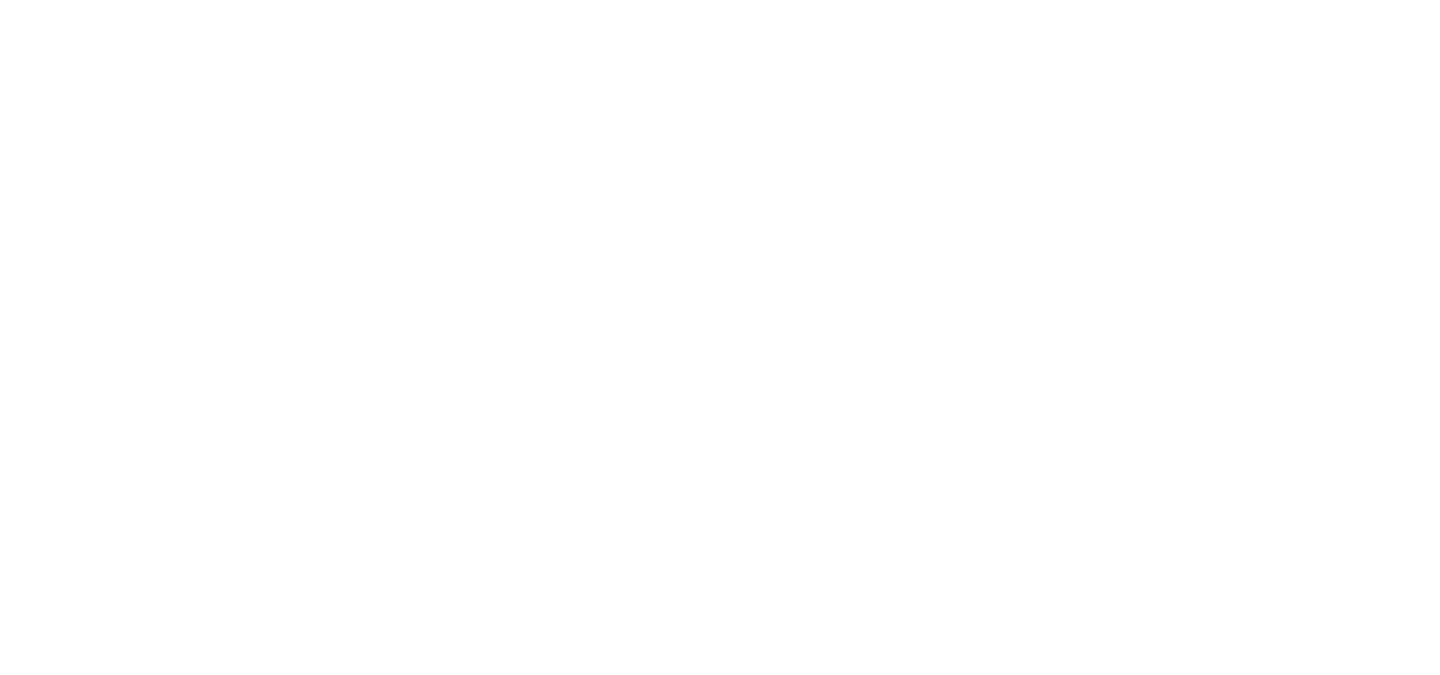 scroll, scrollTop: 0, scrollLeft: 0, axis: both 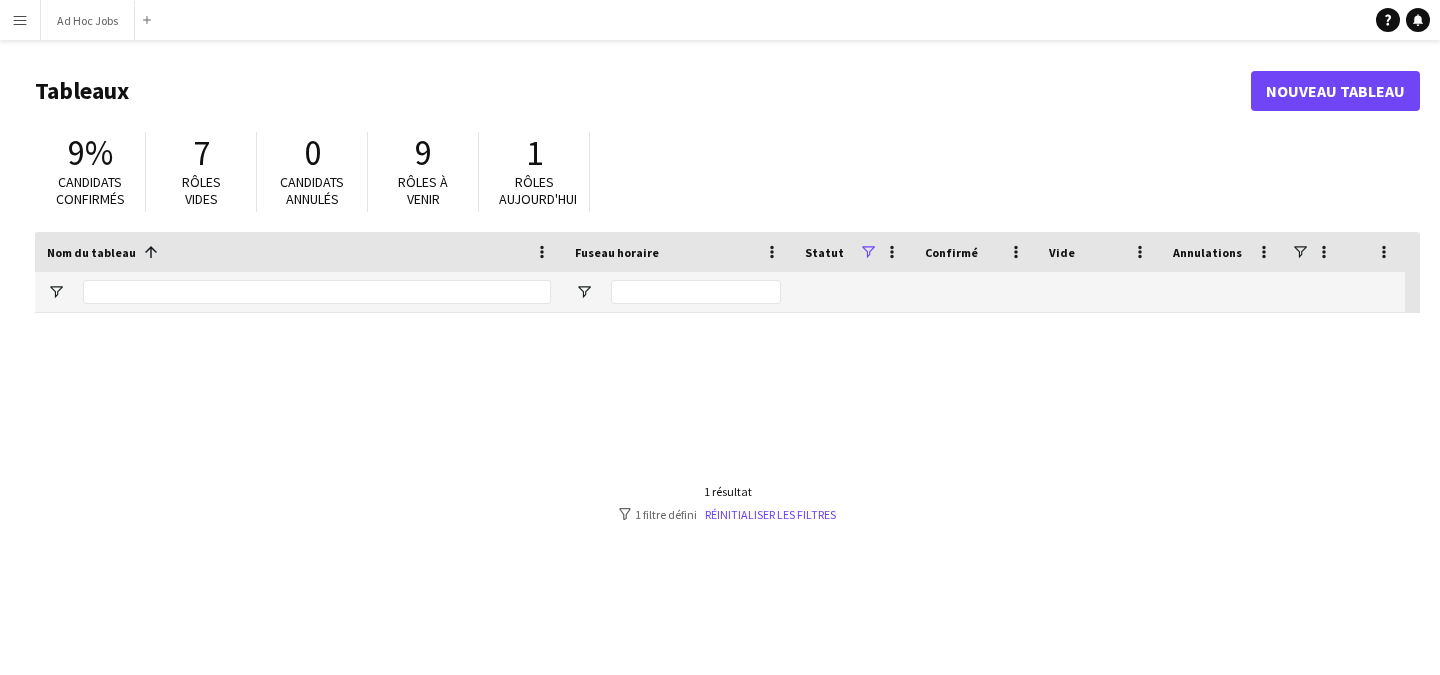 click on "Menu" at bounding box center [20, 20] 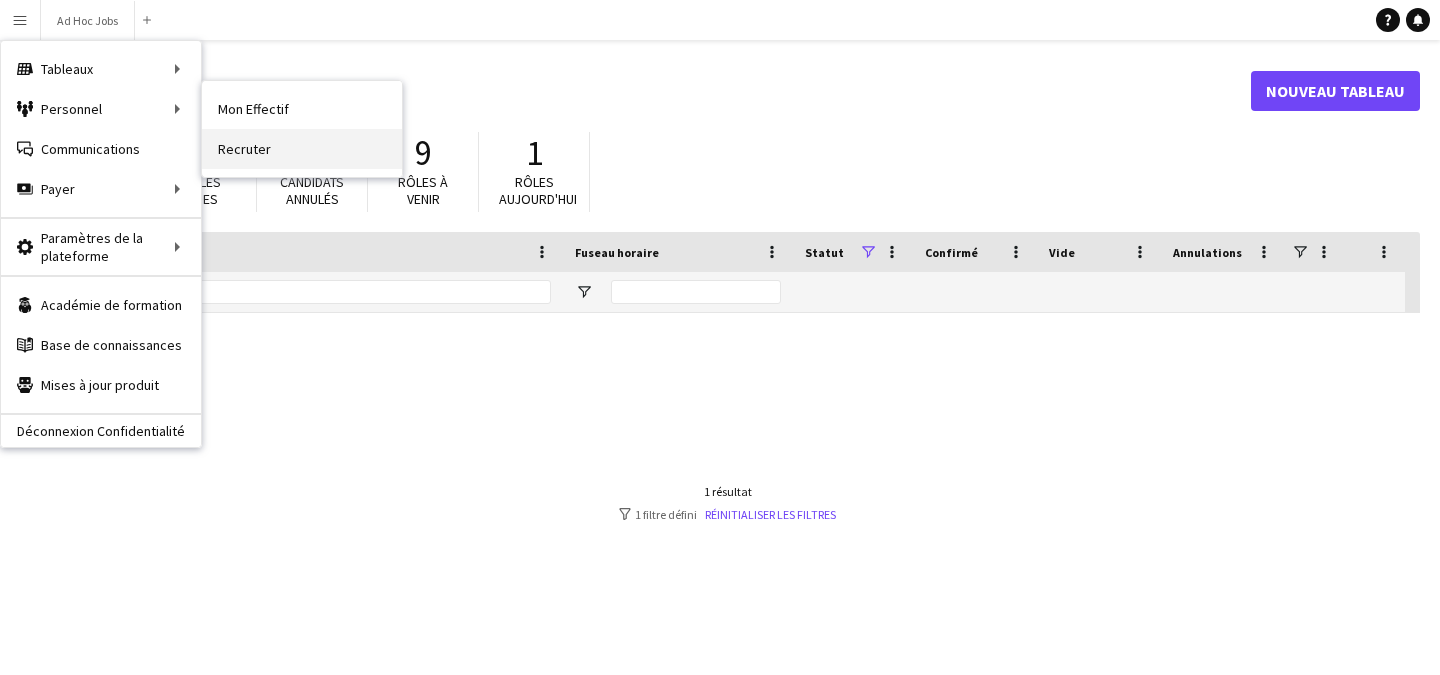 click on "Recruter" at bounding box center [302, 149] 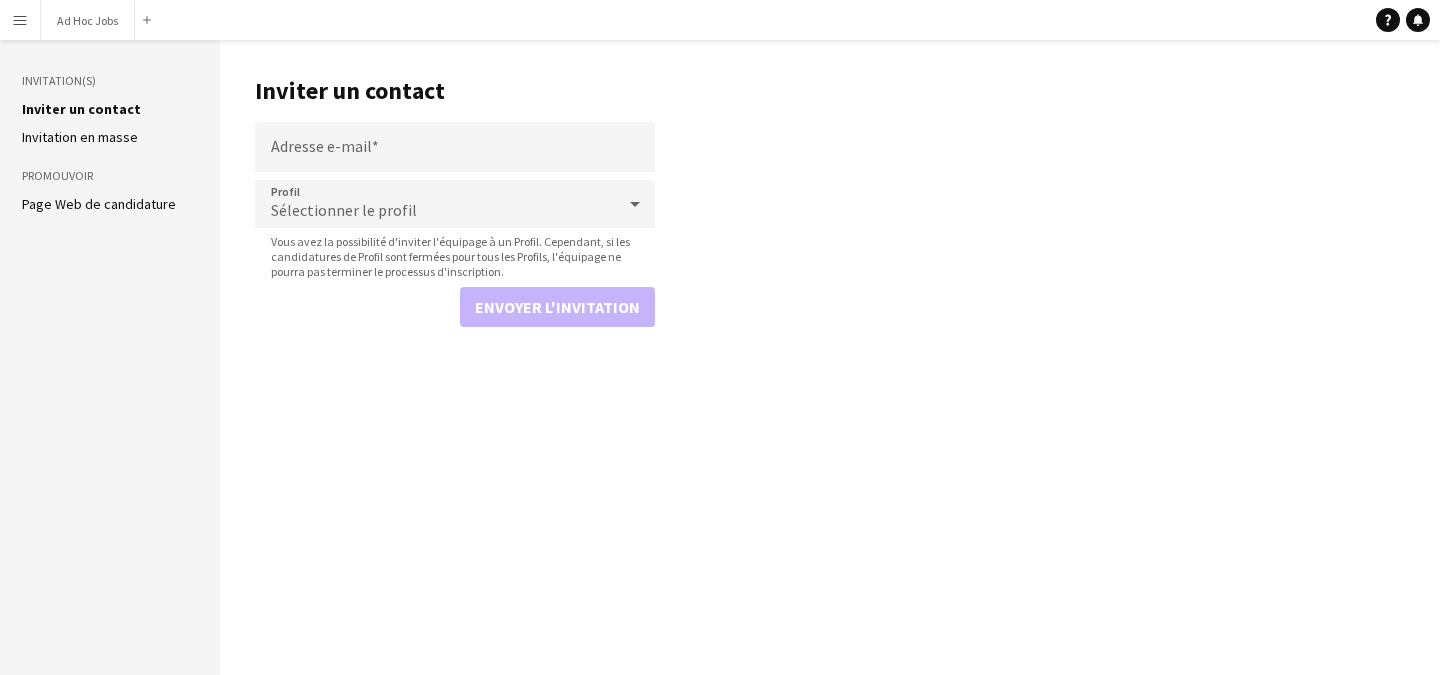 click on "Menu" at bounding box center (20, 20) 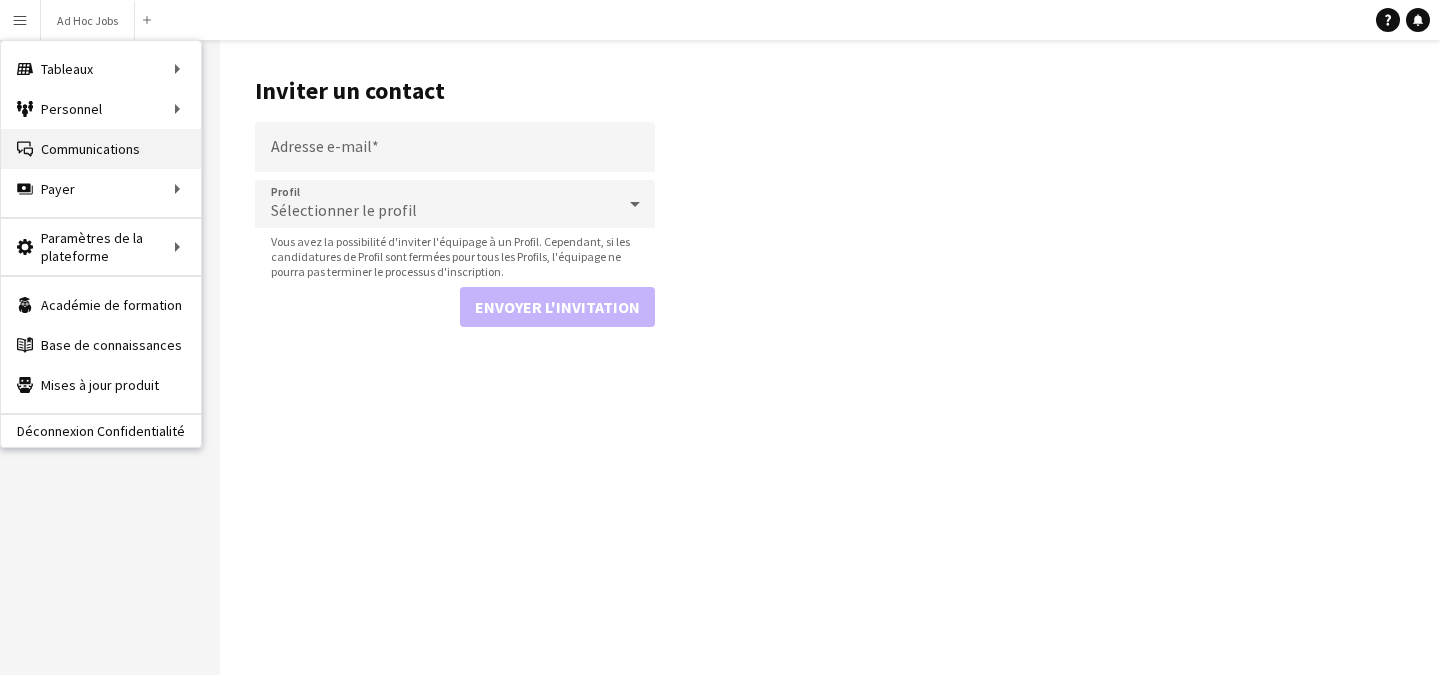 click on "Communications
Communications" at bounding box center (101, 149) 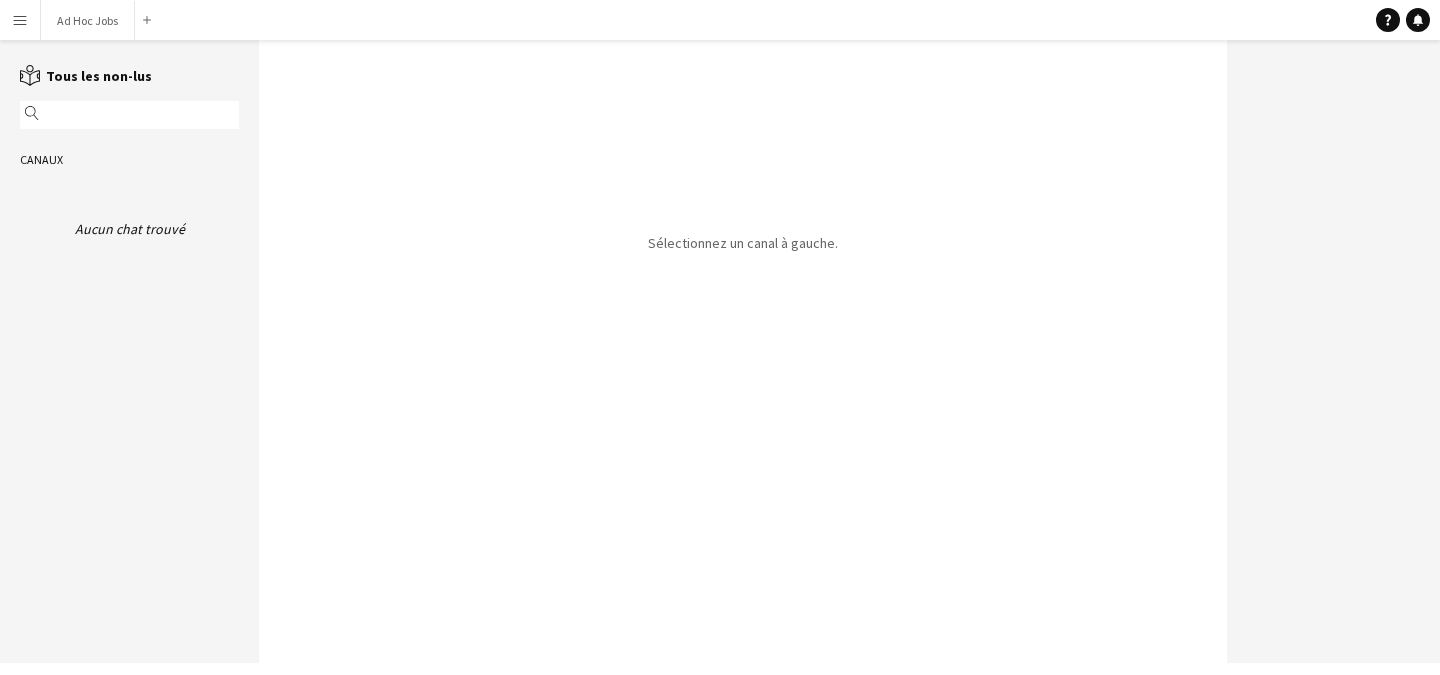 click on "Menu" at bounding box center (20, 20) 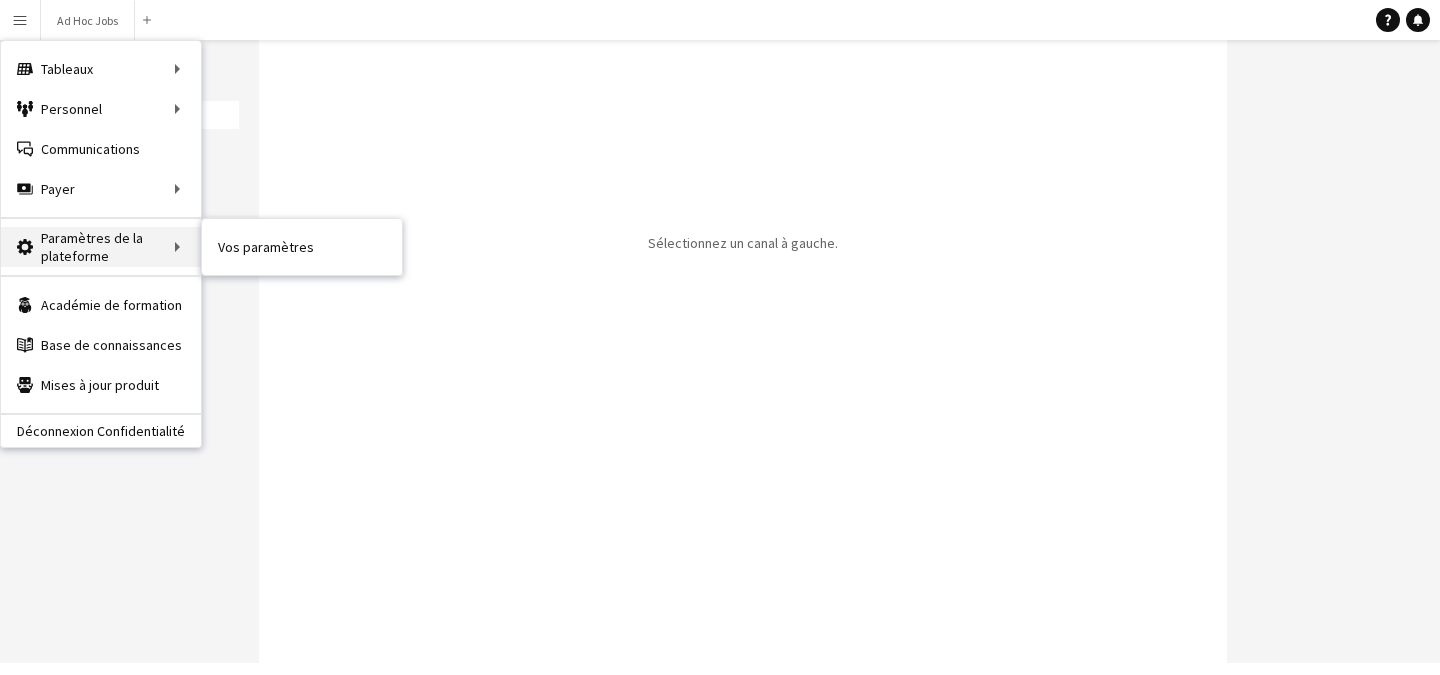 click on "Paramètres de la plateforme
Paramètres de la plateforme" at bounding box center [101, 247] 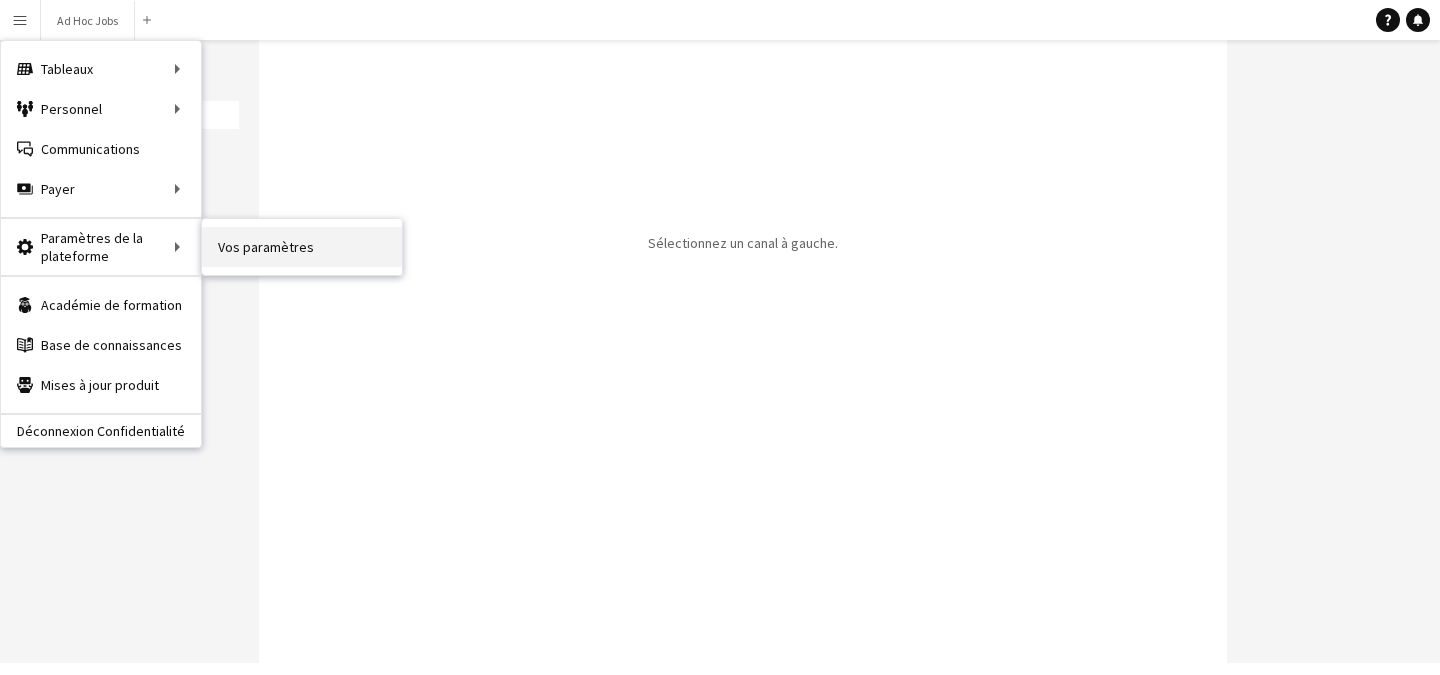 click on "Vos paramètres" at bounding box center (302, 247) 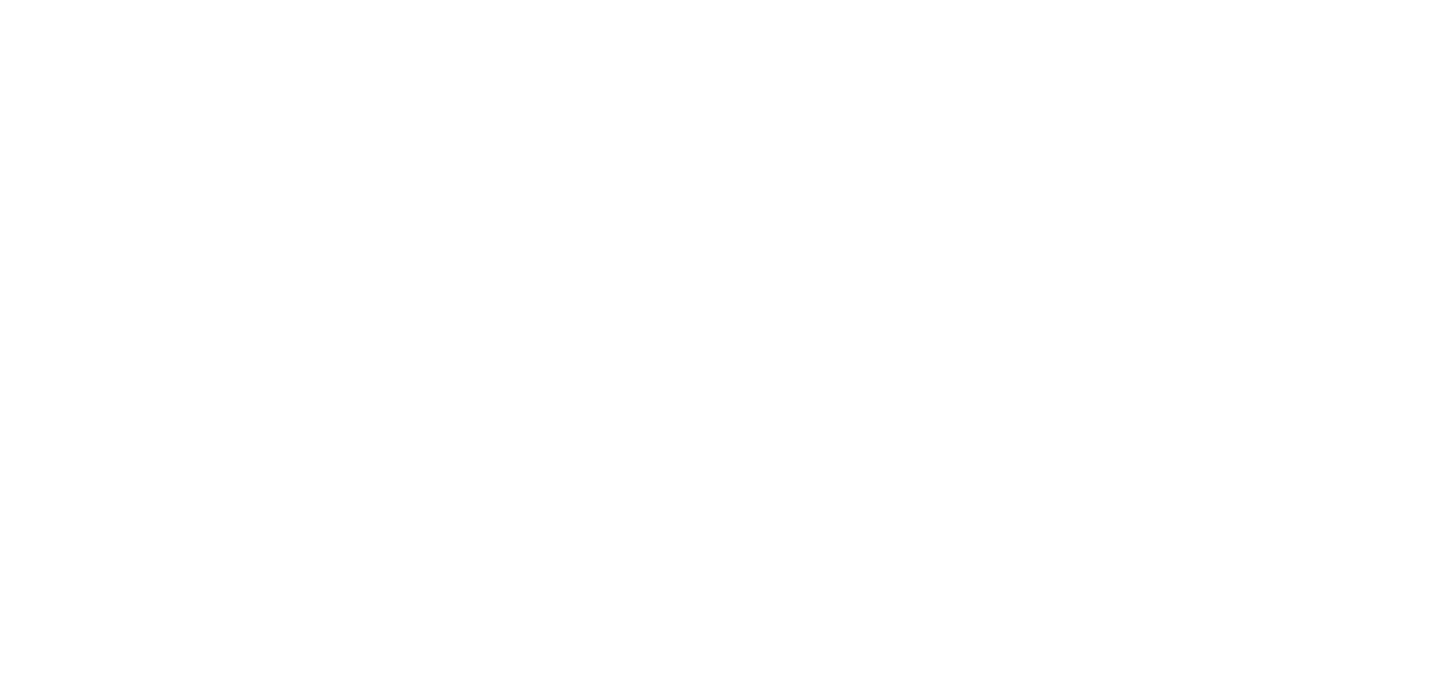 scroll, scrollTop: 0, scrollLeft: 0, axis: both 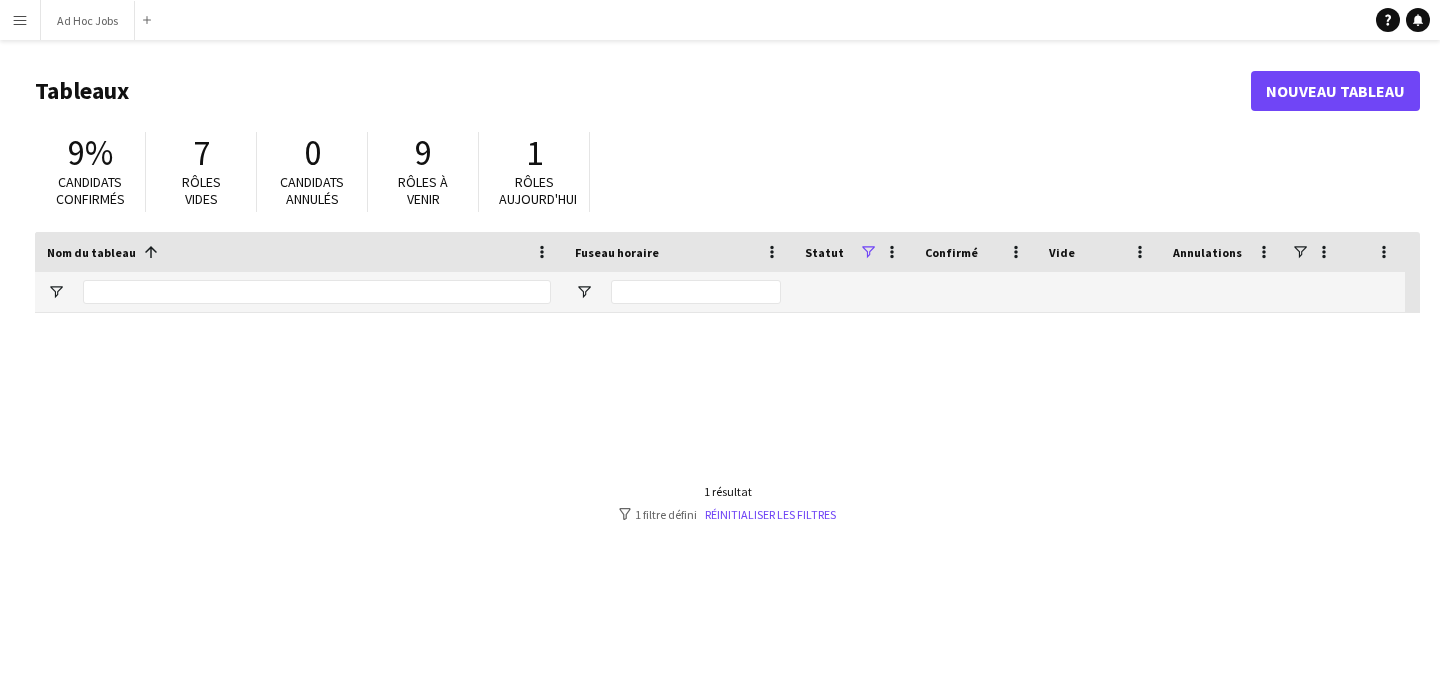 click on "Menu" at bounding box center [20, 20] 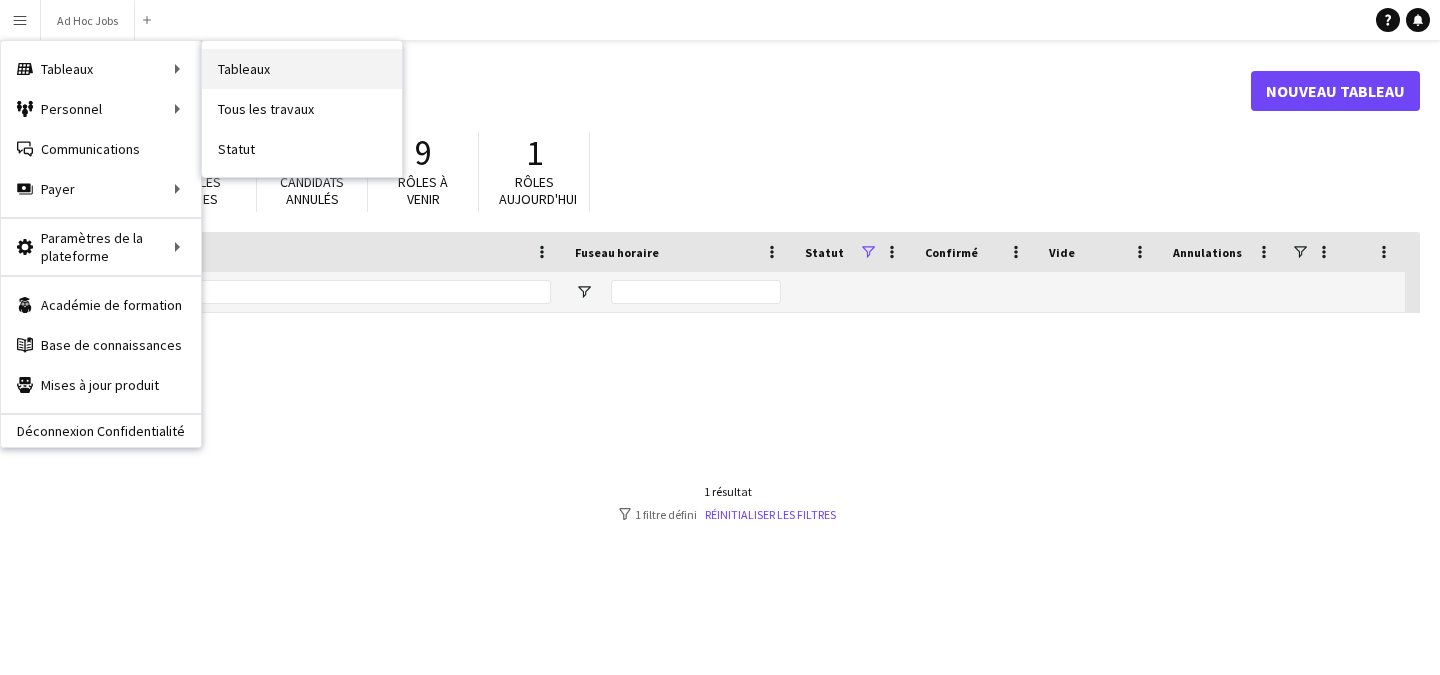 click on "Tableaux" at bounding box center (302, 69) 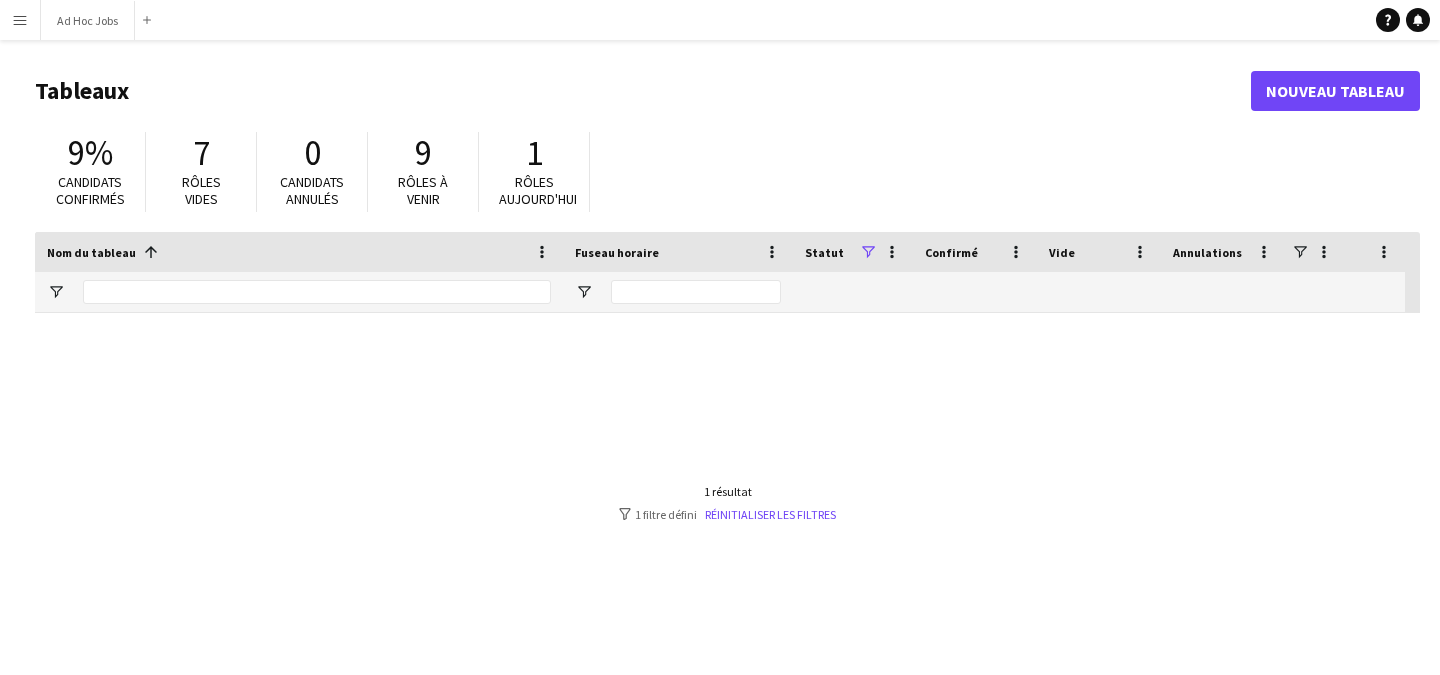 click on "Menu" at bounding box center (20, 20) 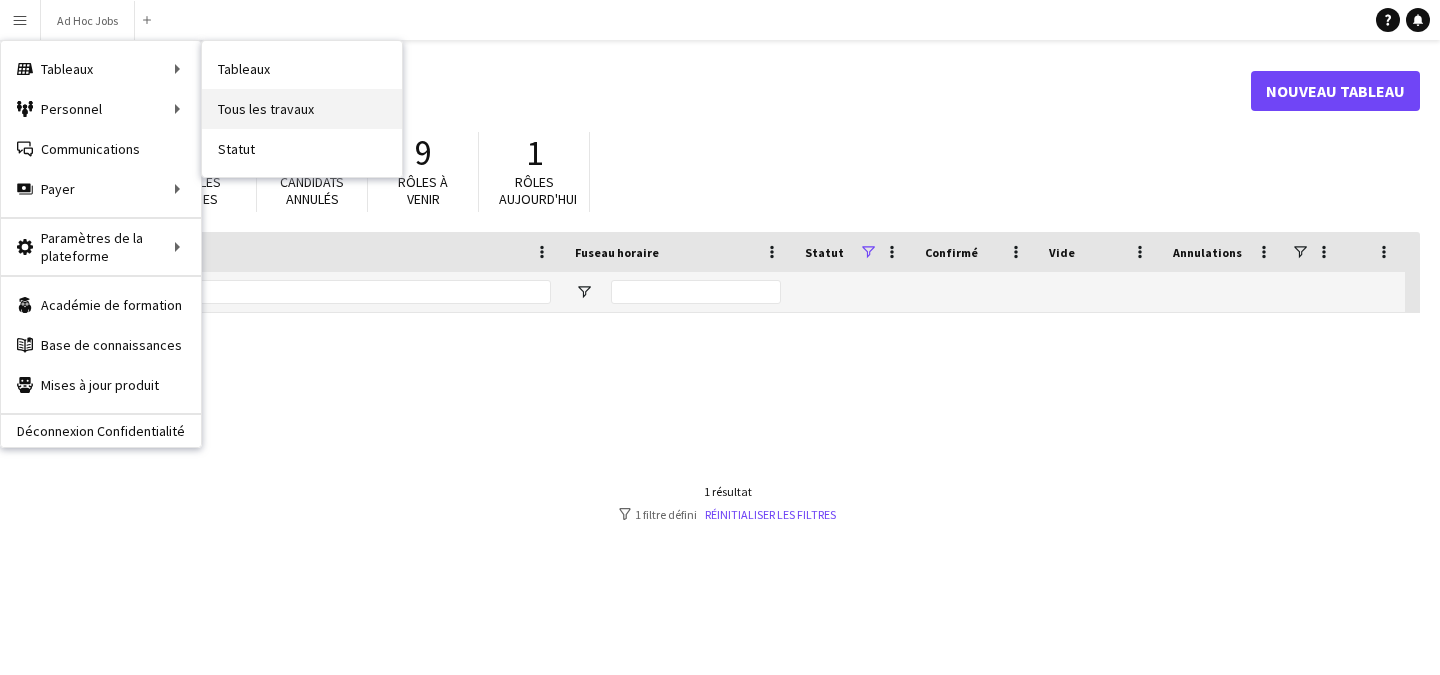 click on "Tous les travaux" at bounding box center (302, 109) 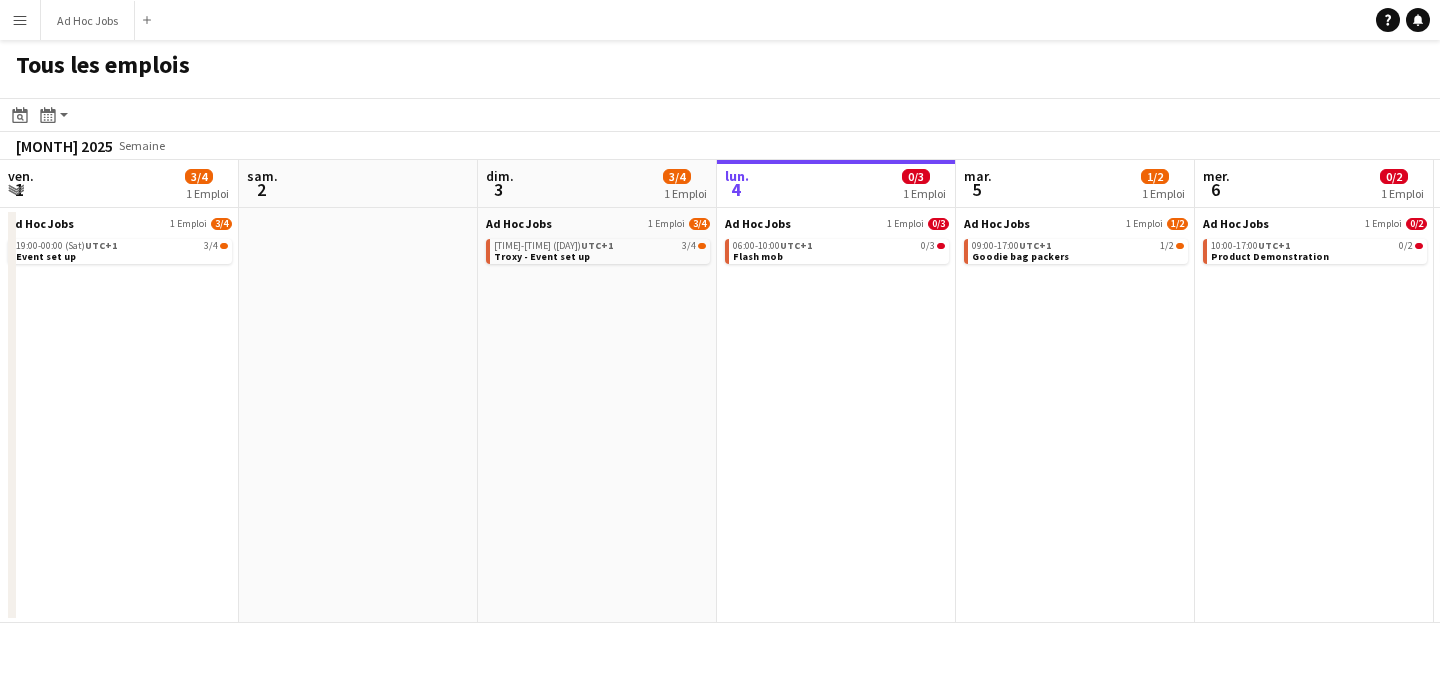 scroll, scrollTop: 0, scrollLeft: 478, axis: horizontal 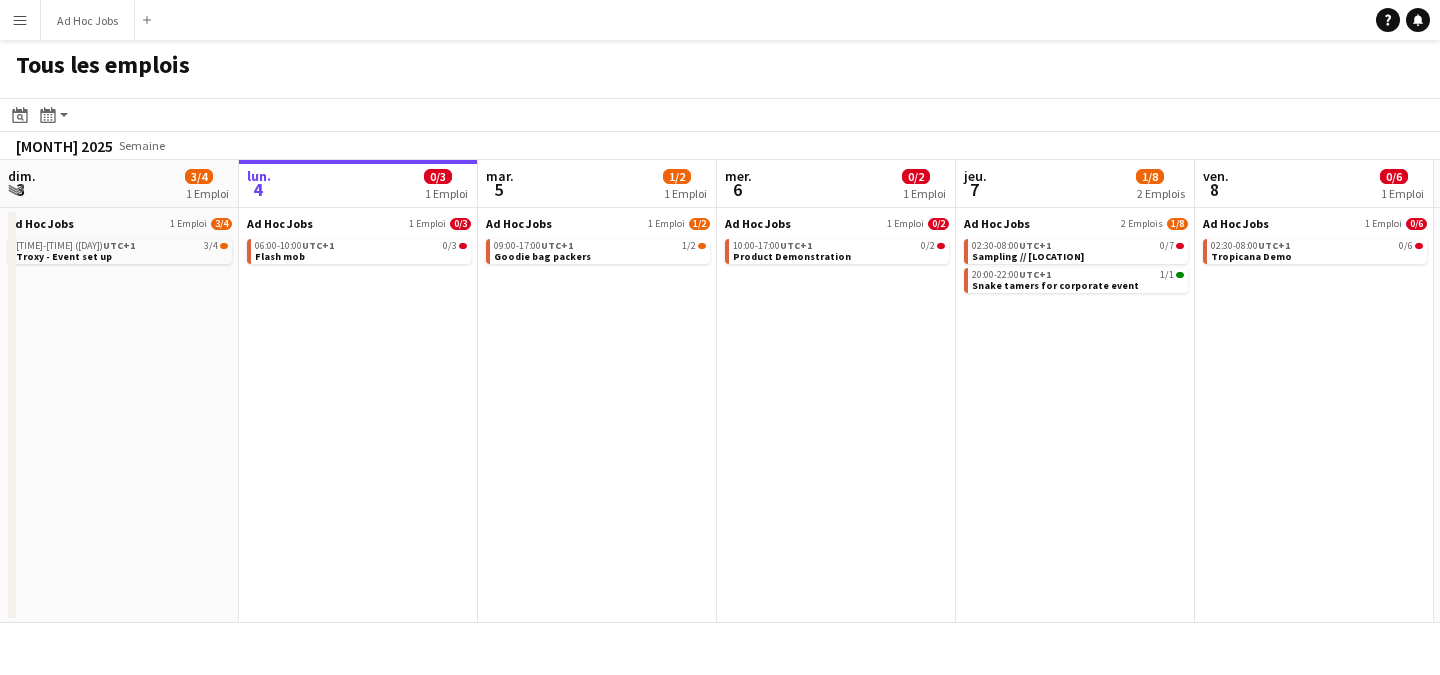 click on "Menu" at bounding box center [20, 20] 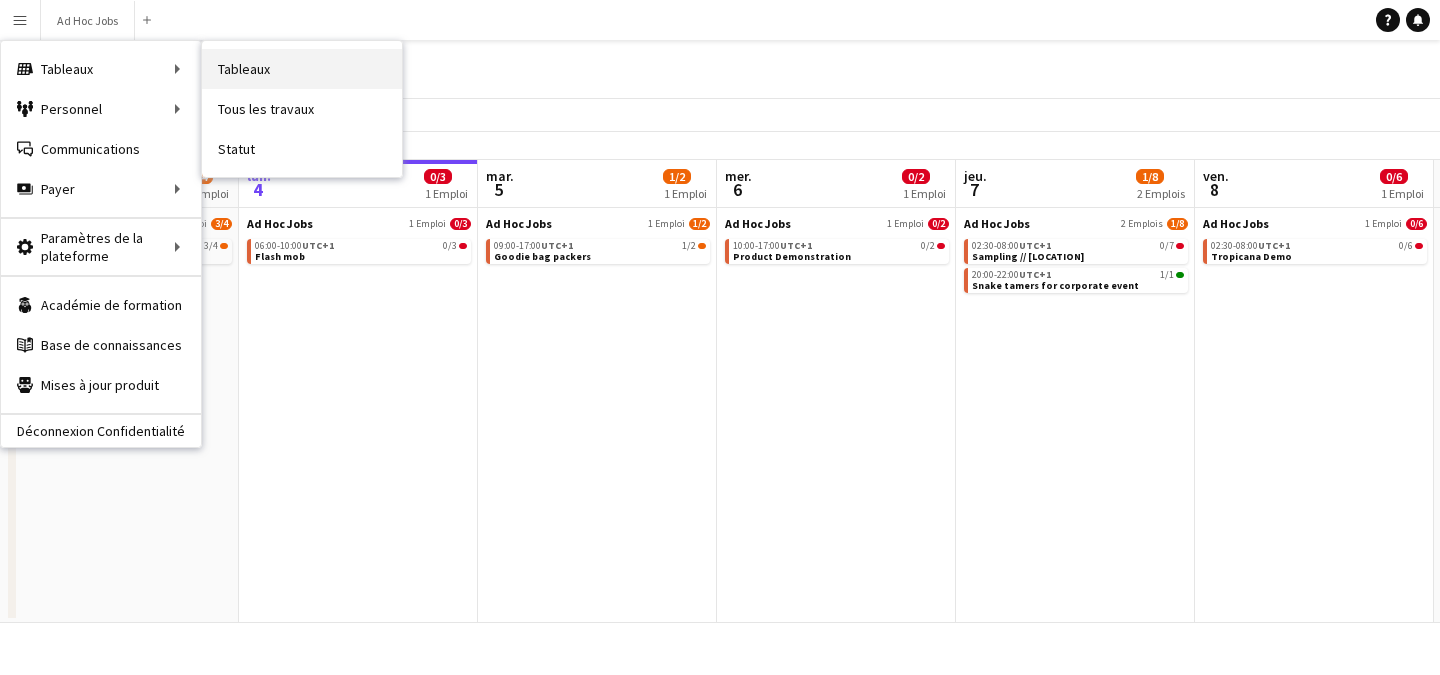 click on "Tableaux" at bounding box center (302, 69) 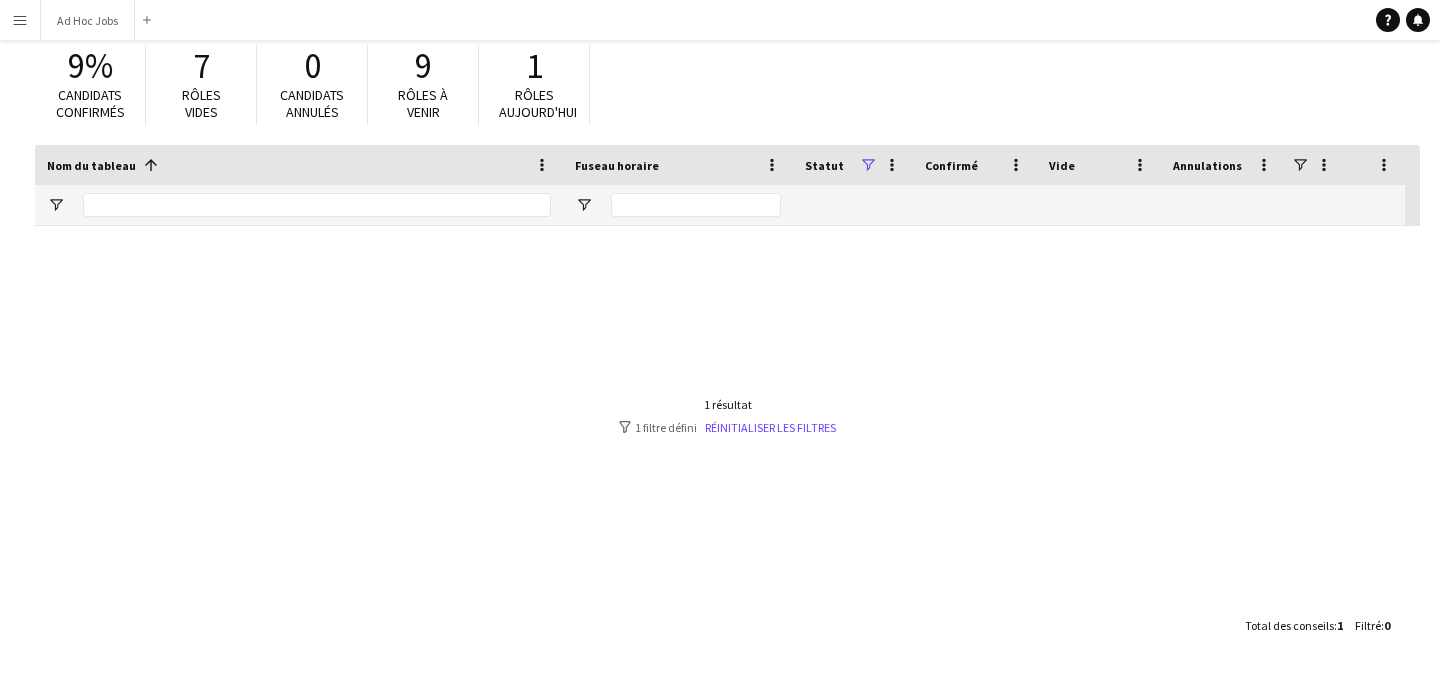 scroll, scrollTop: 0, scrollLeft: 0, axis: both 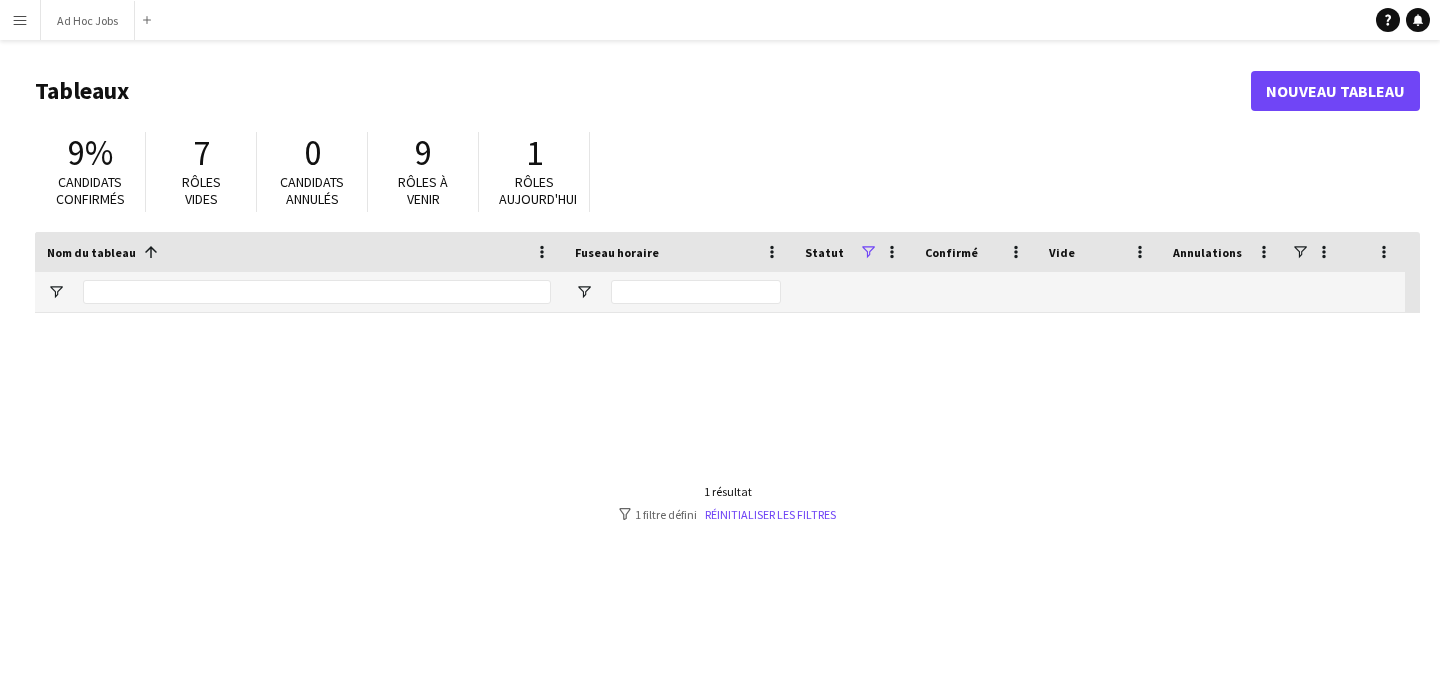 click on "Menu" at bounding box center [20, 20] 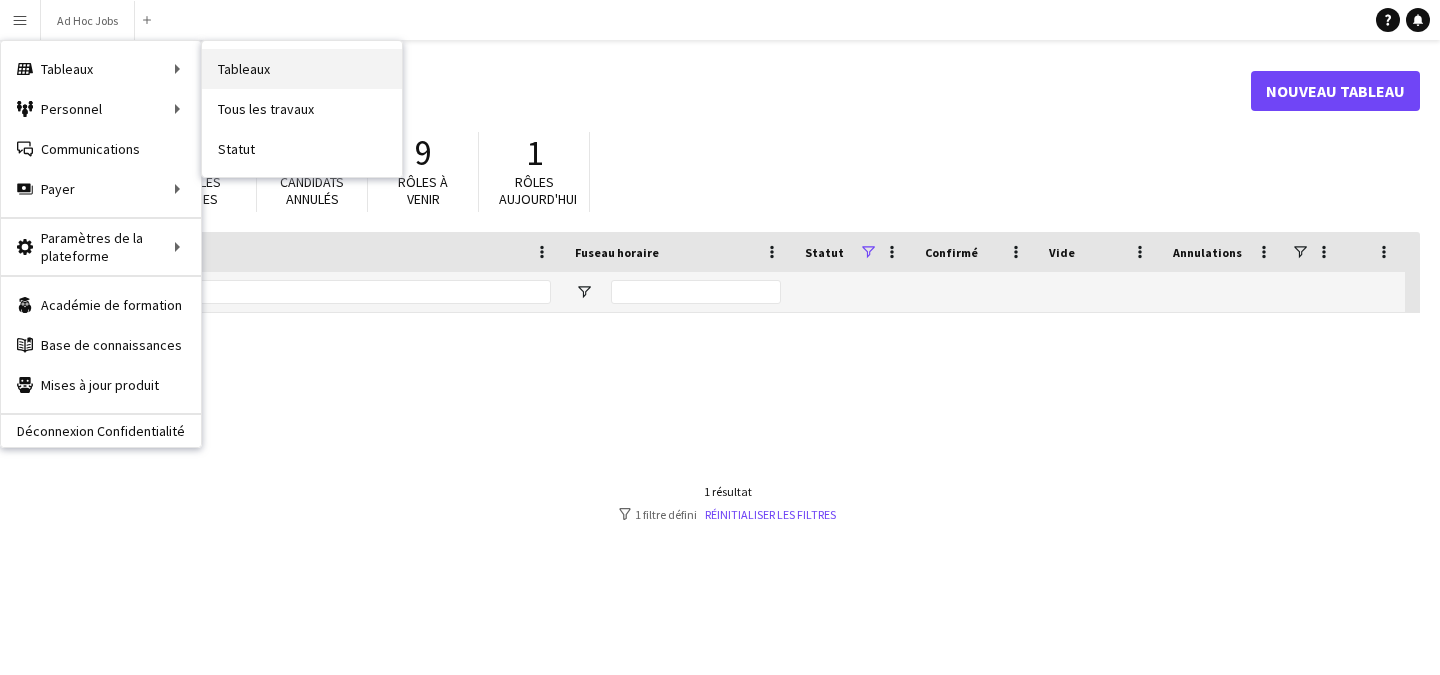 click on "Tableaux" at bounding box center [302, 69] 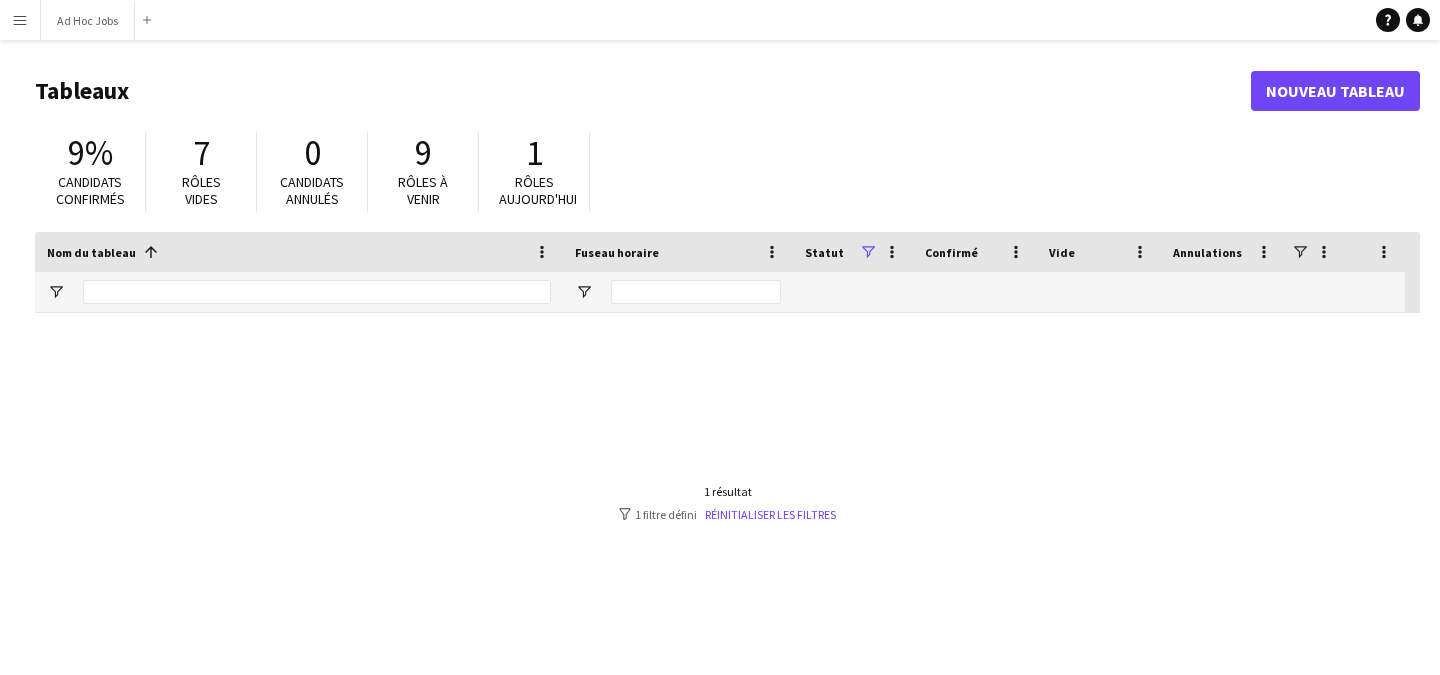 click on "Menu" at bounding box center [20, 20] 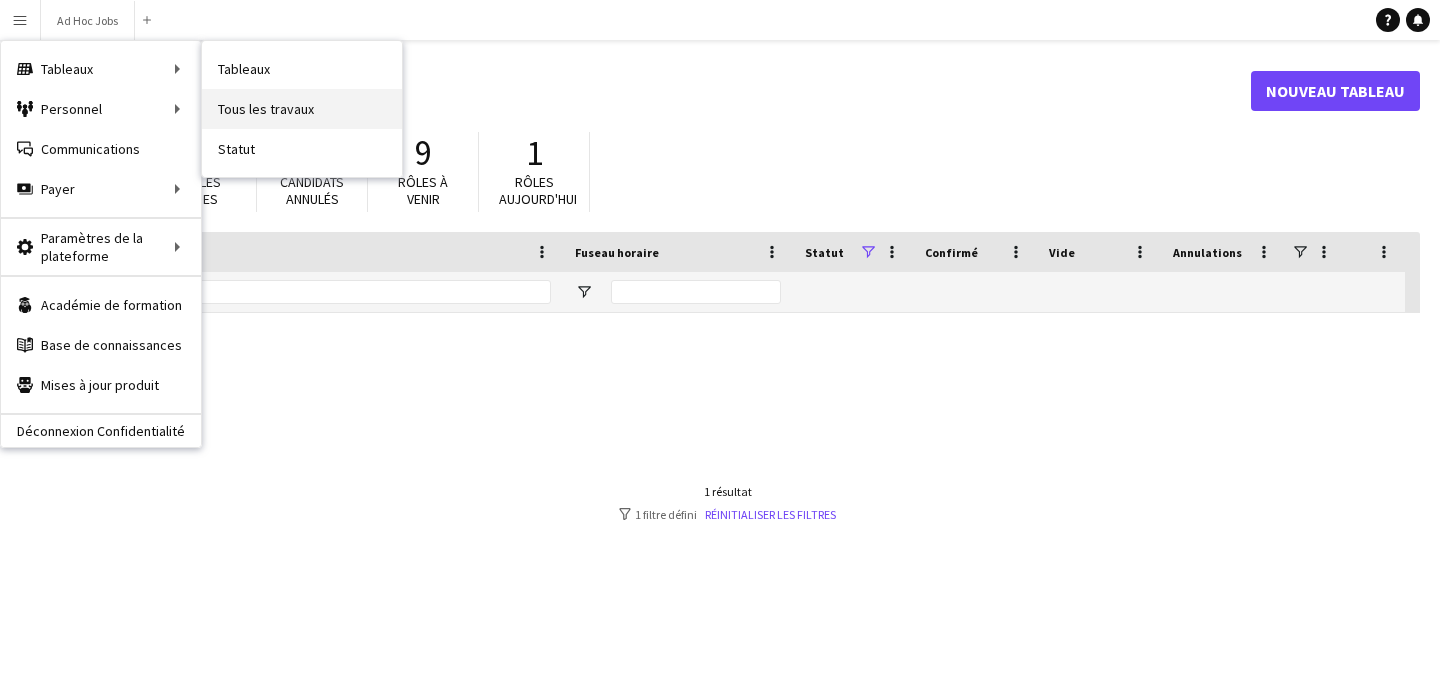 click on "Tous les travaux" at bounding box center [302, 109] 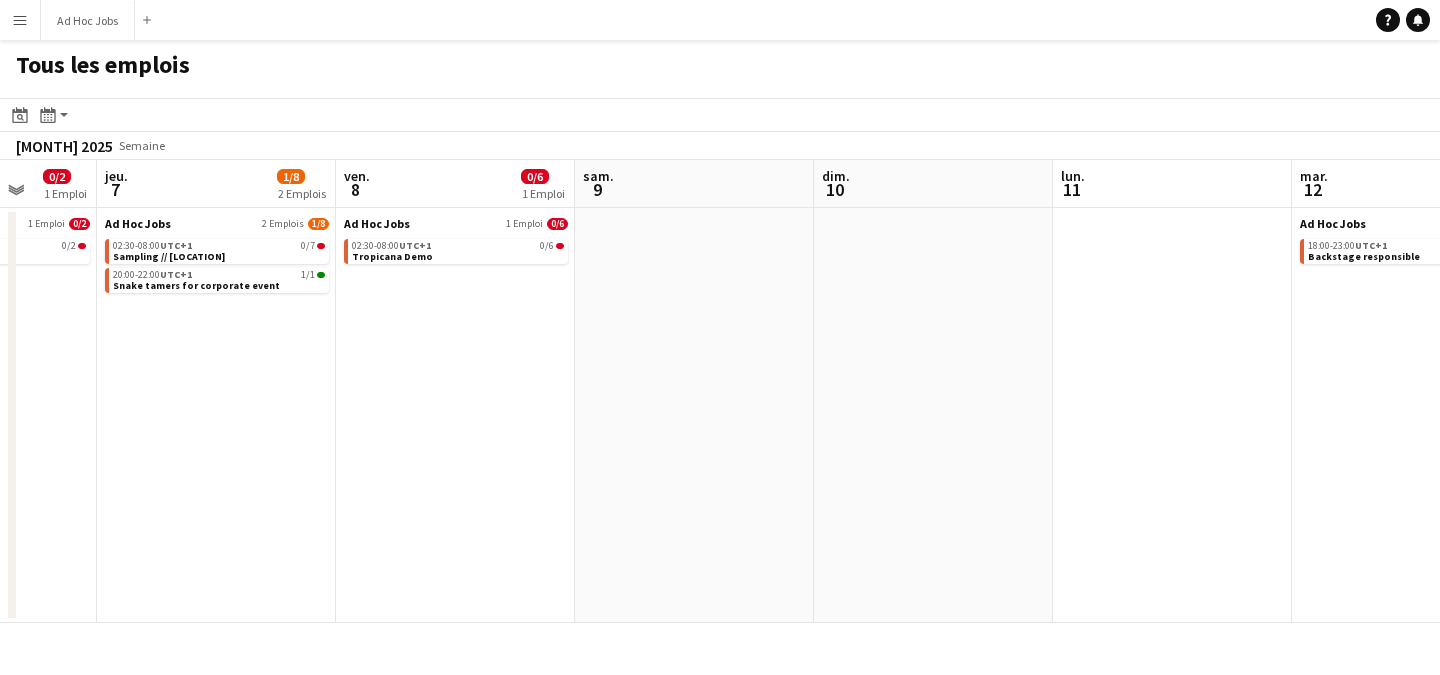scroll, scrollTop: 0, scrollLeft: 732, axis: horizontal 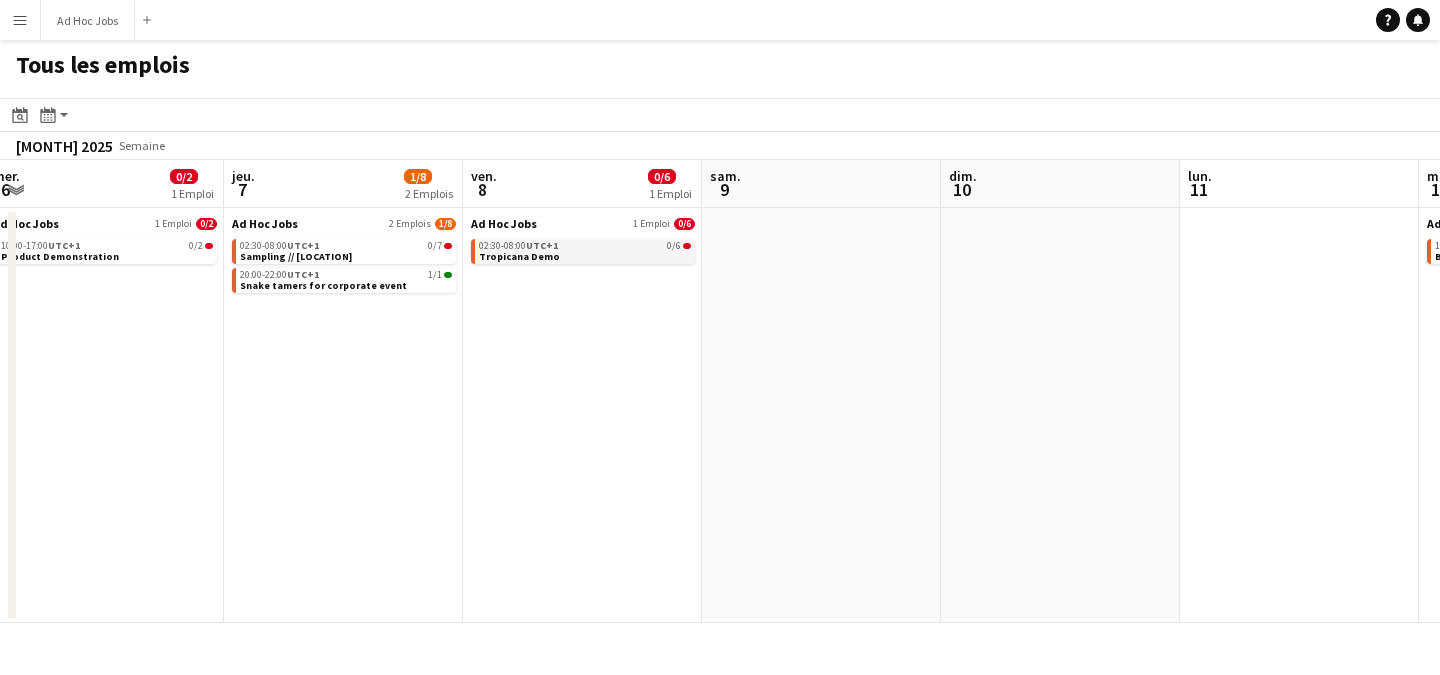 click on "UTC+1" at bounding box center [542, 245] 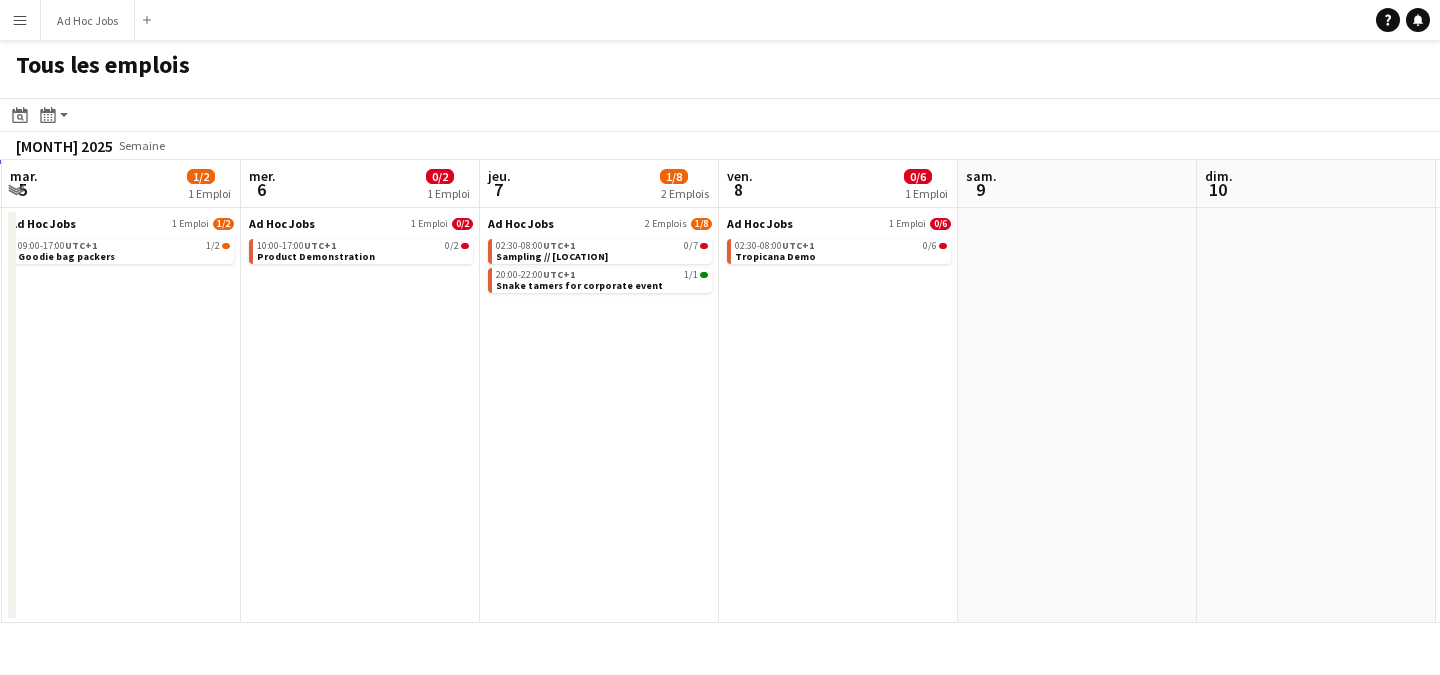 click on "Ad Hoc Jobs   1 Emploi   0/6   02:30-08:00    UTC+1   0/6   Tropicana Demo" at bounding box center (838, 415) 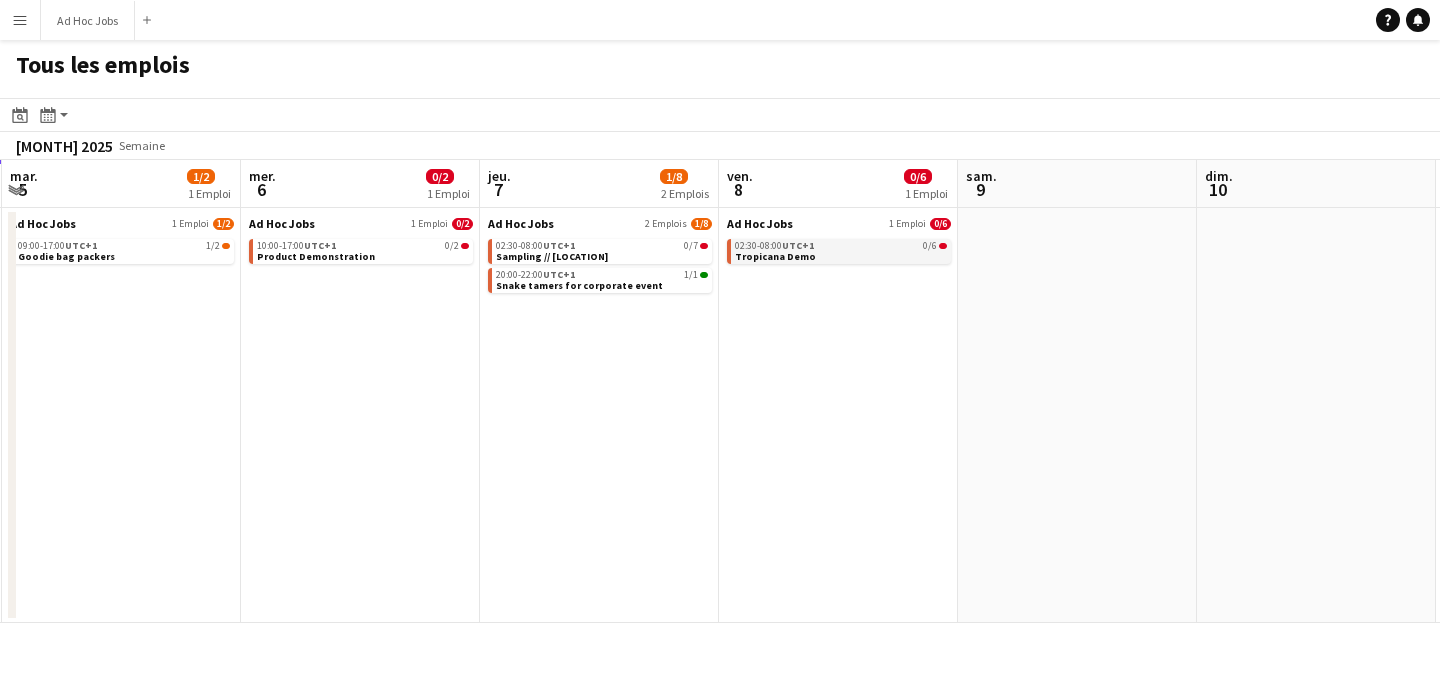 click on "02:30-08:00    UTC+1   0/6   Tropicana Demo" at bounding box center (841, 250) 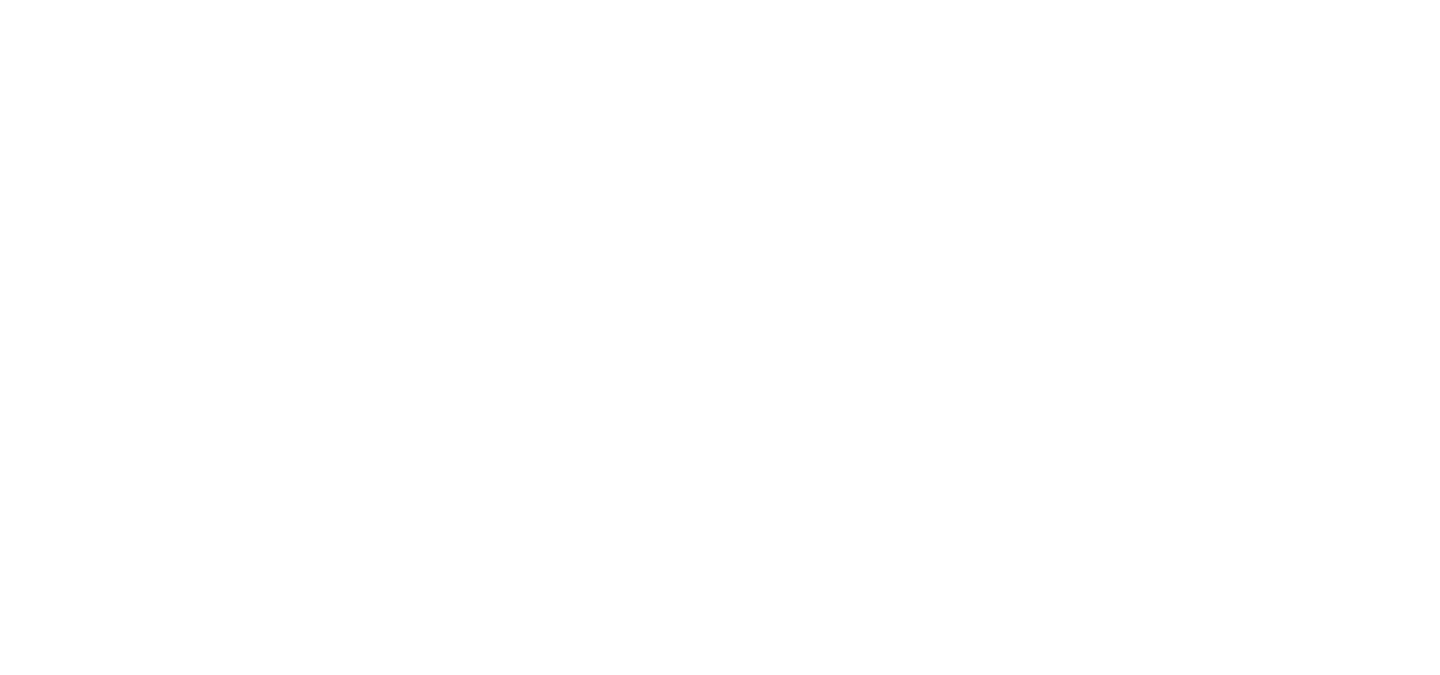 scroll, scrollTop: 0, scrollLeft: 0, axis: both 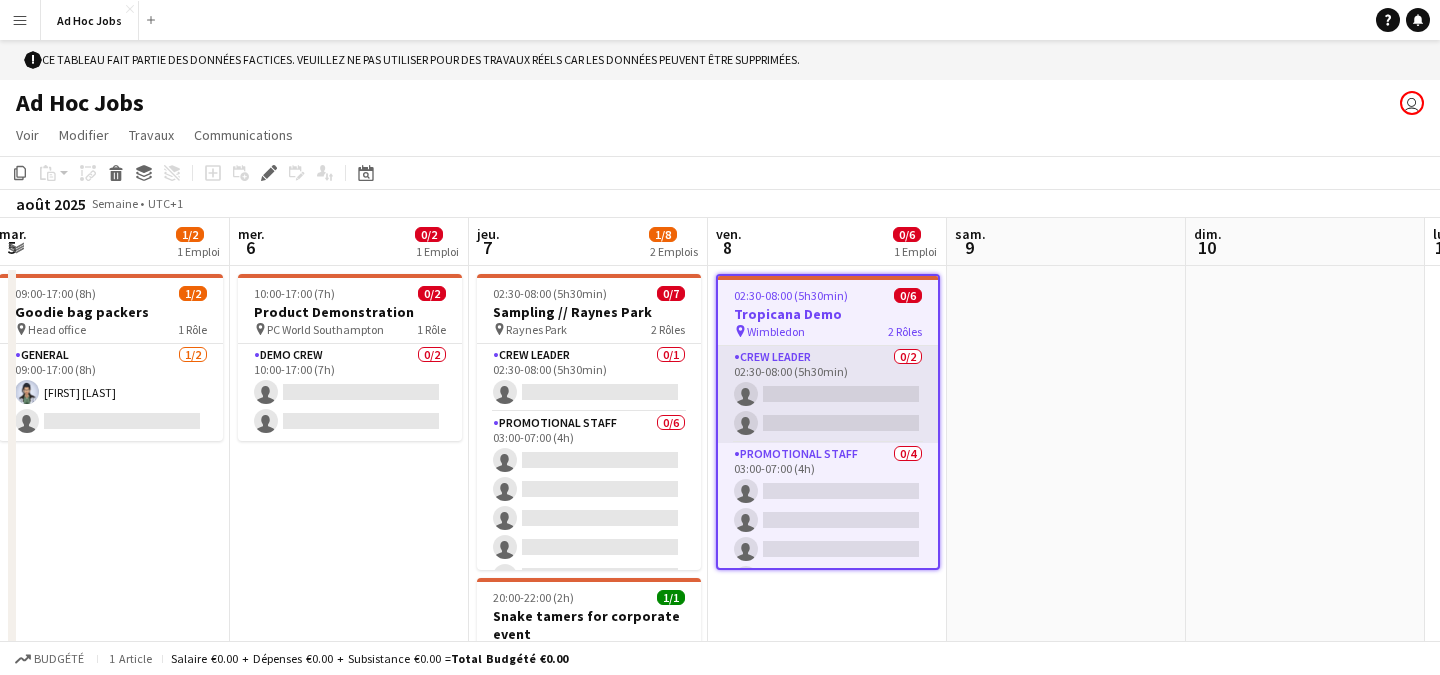 click on "Crew Leader 0/2 02:30-08:00 (5h30min)" at bounding box center (828, 394) 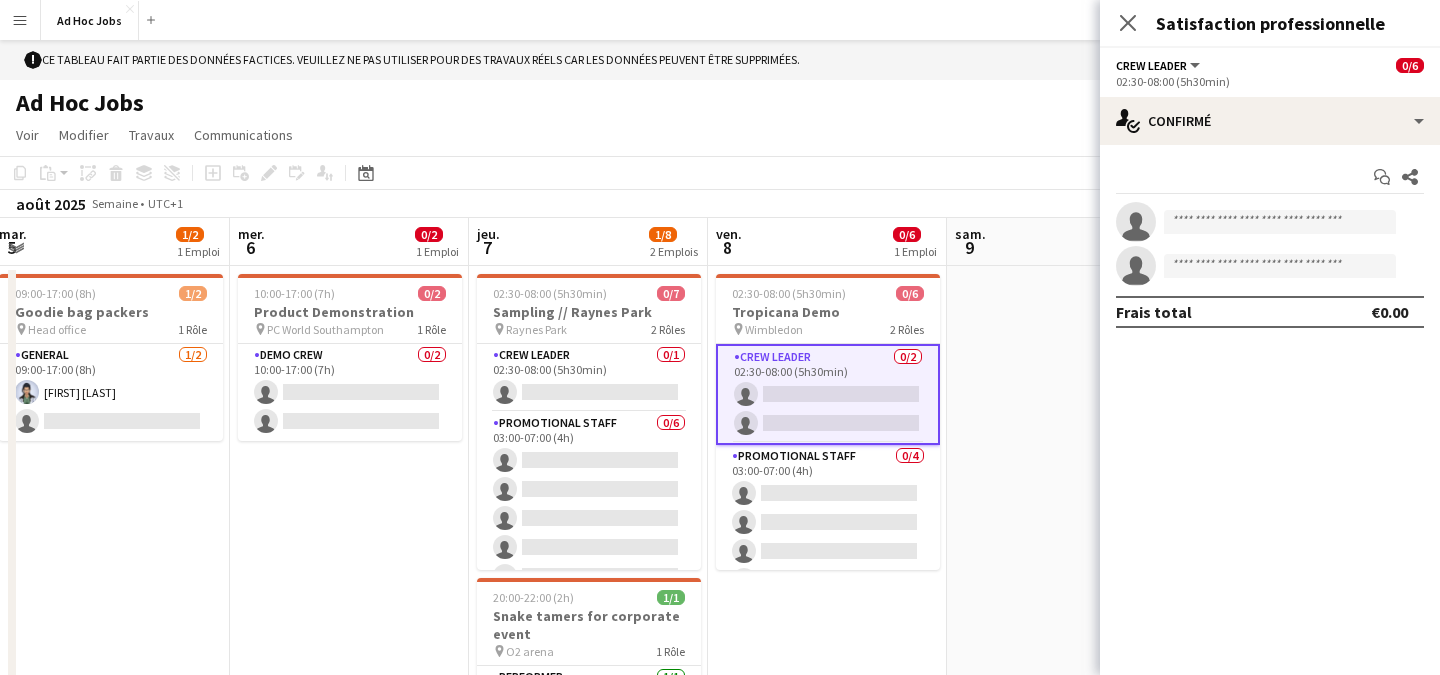 click on "Crew Leader 0/2 02:30-08:00 (5h30min)" at bounding box center [828, 394] 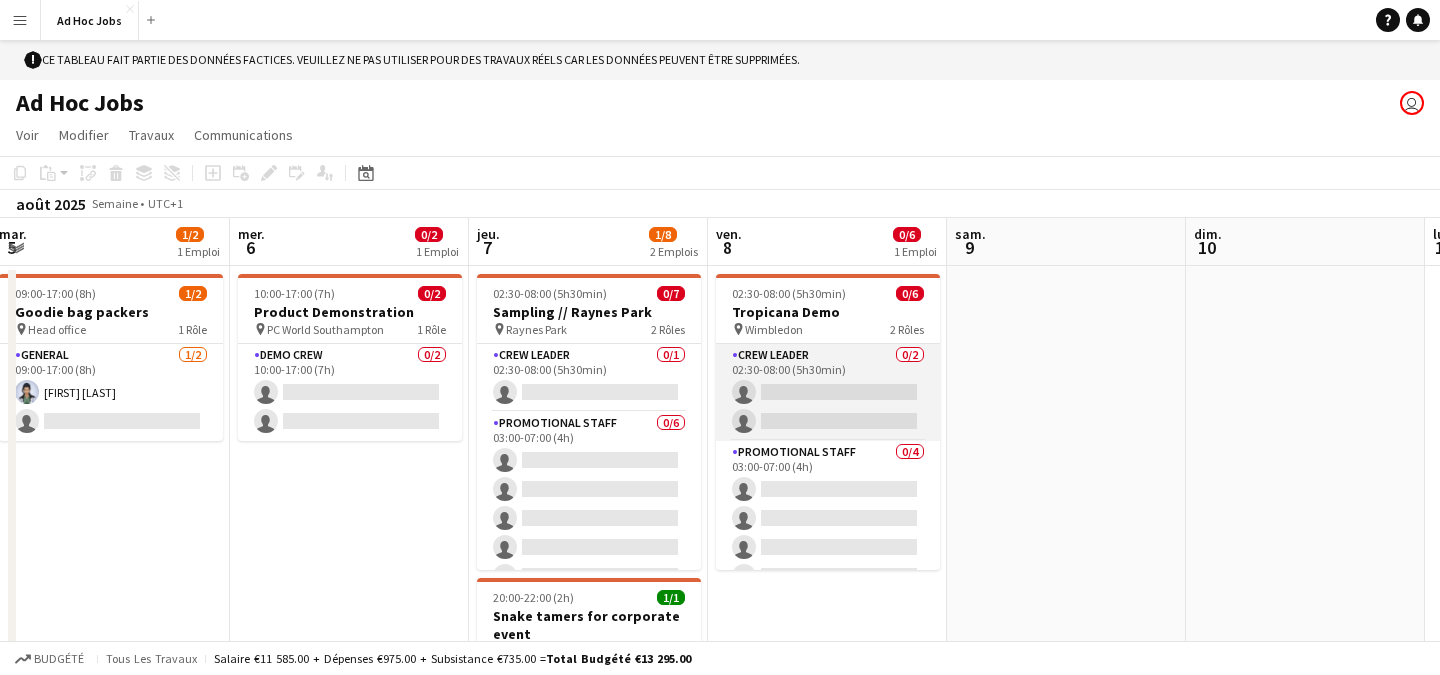 click on "Crew Leader 0/2 02:30-08:00 (5h30min)" at bounding box center [828, 392] 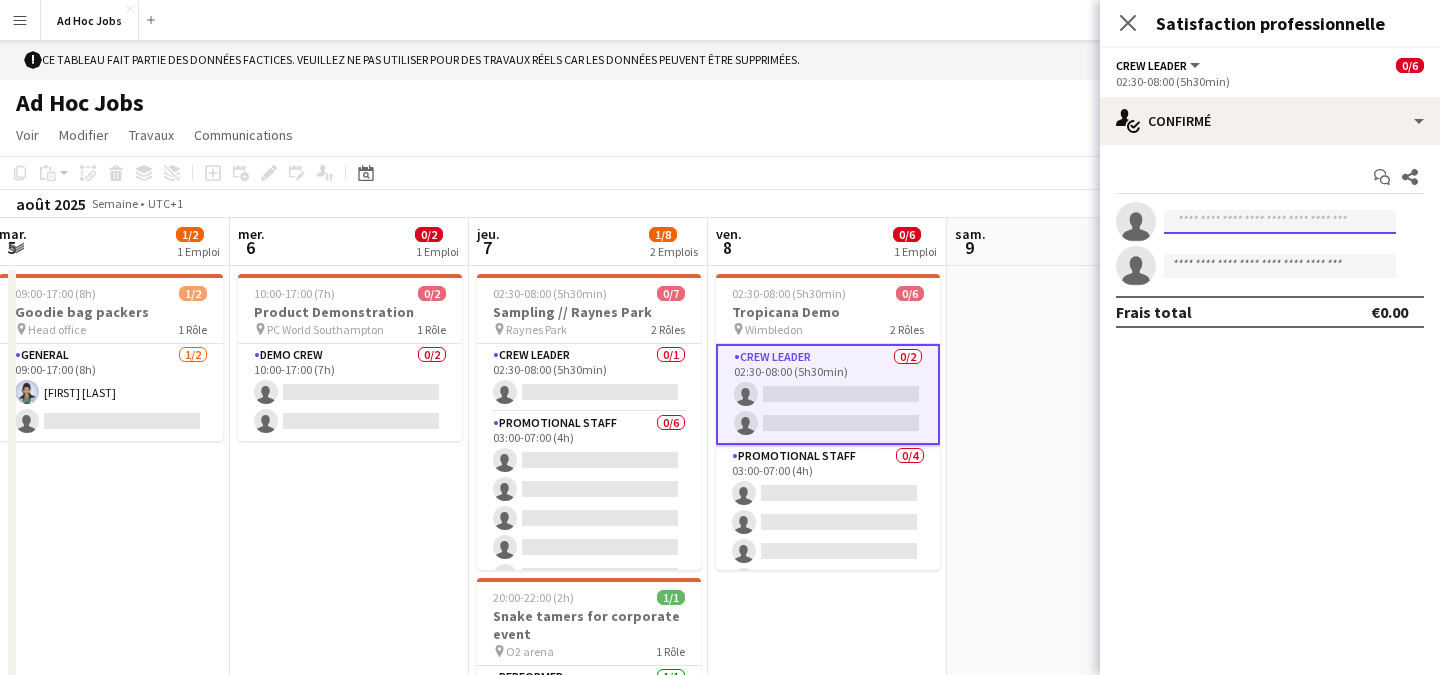 click at bounding box center [1280, 222] 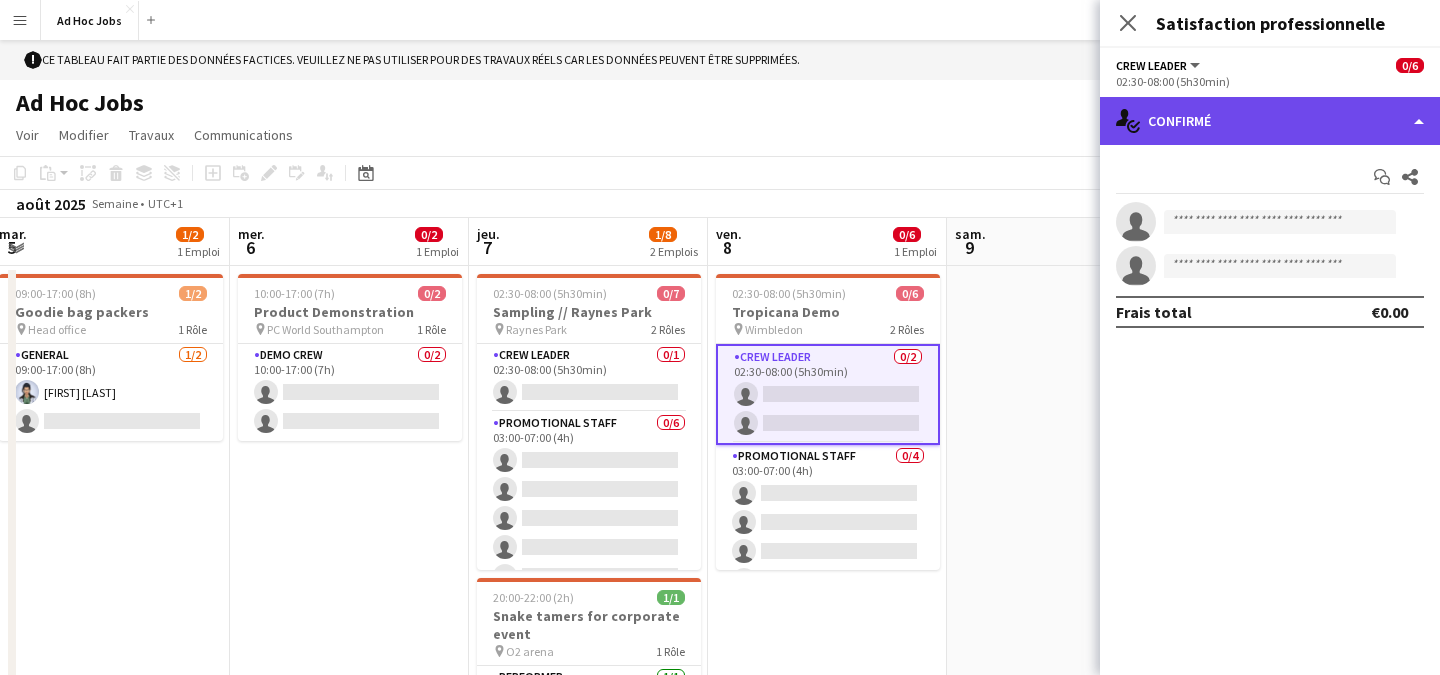 click on "single-neutral-actions-check-2
Confirmé" 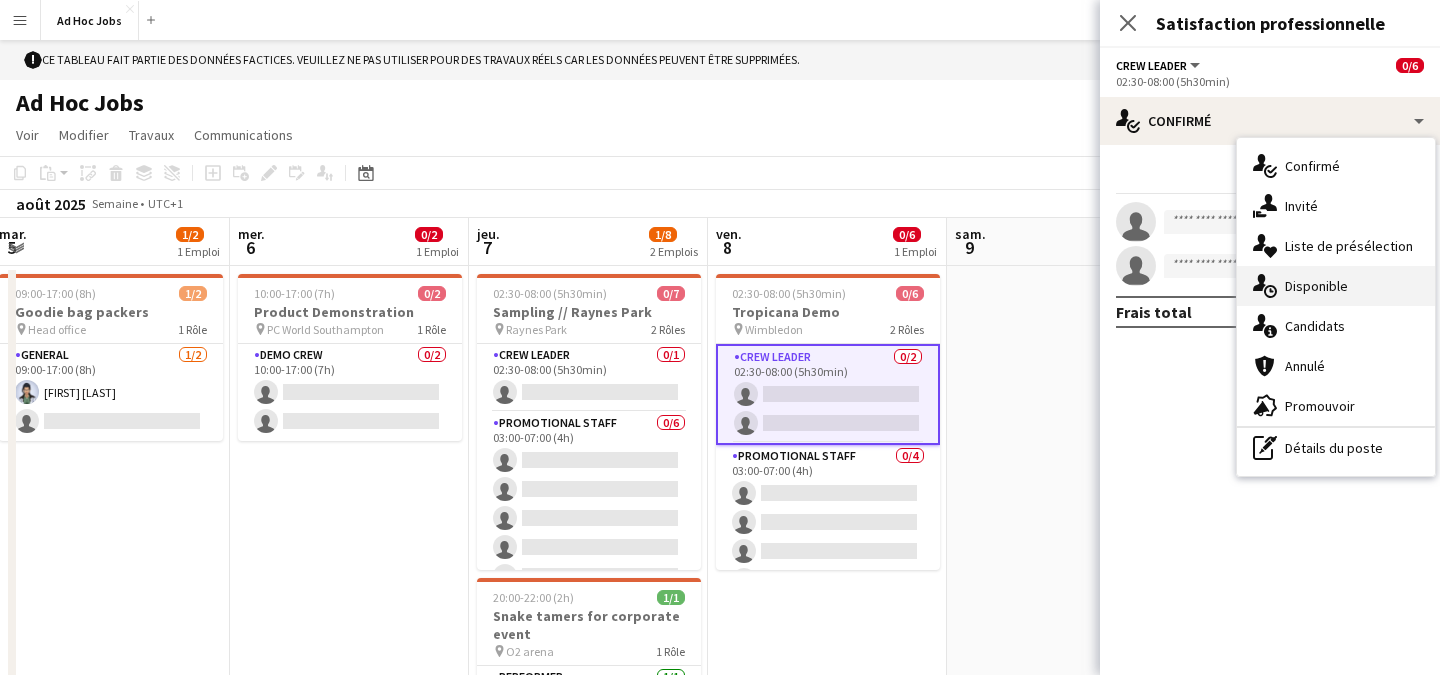 click on "single-neutral-actions-upload Disponible" at bounding box center [1336, 286] 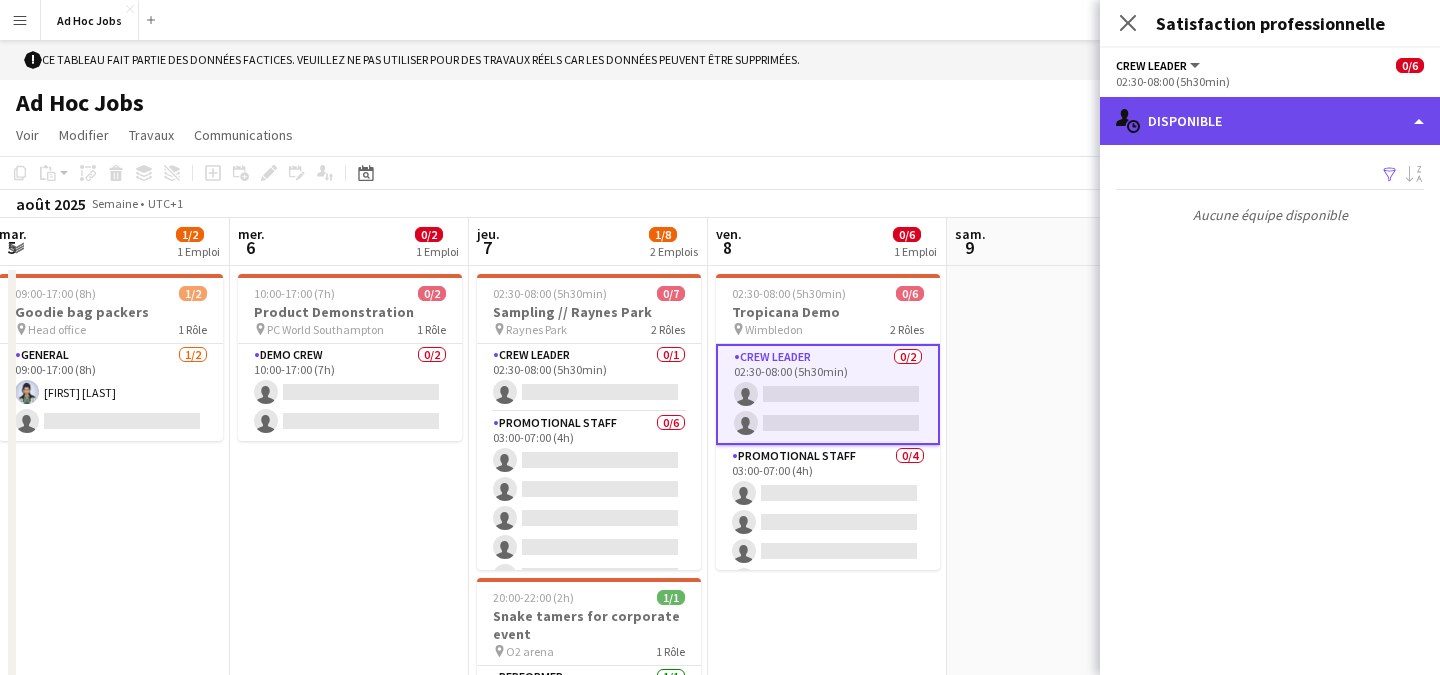 click on "single-neutral-actions-upload Disponible" 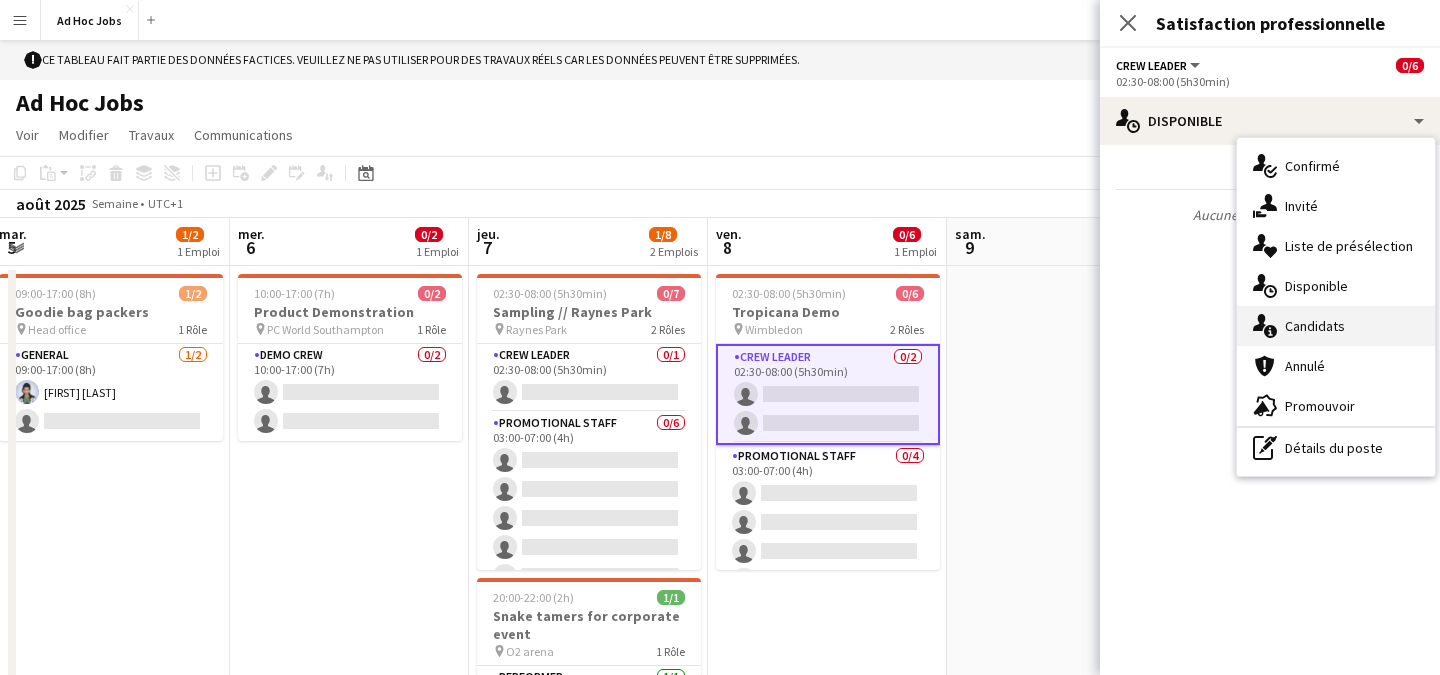 click on "single-neutral-actions-information Candidats" at bounding box center (1336, 326) 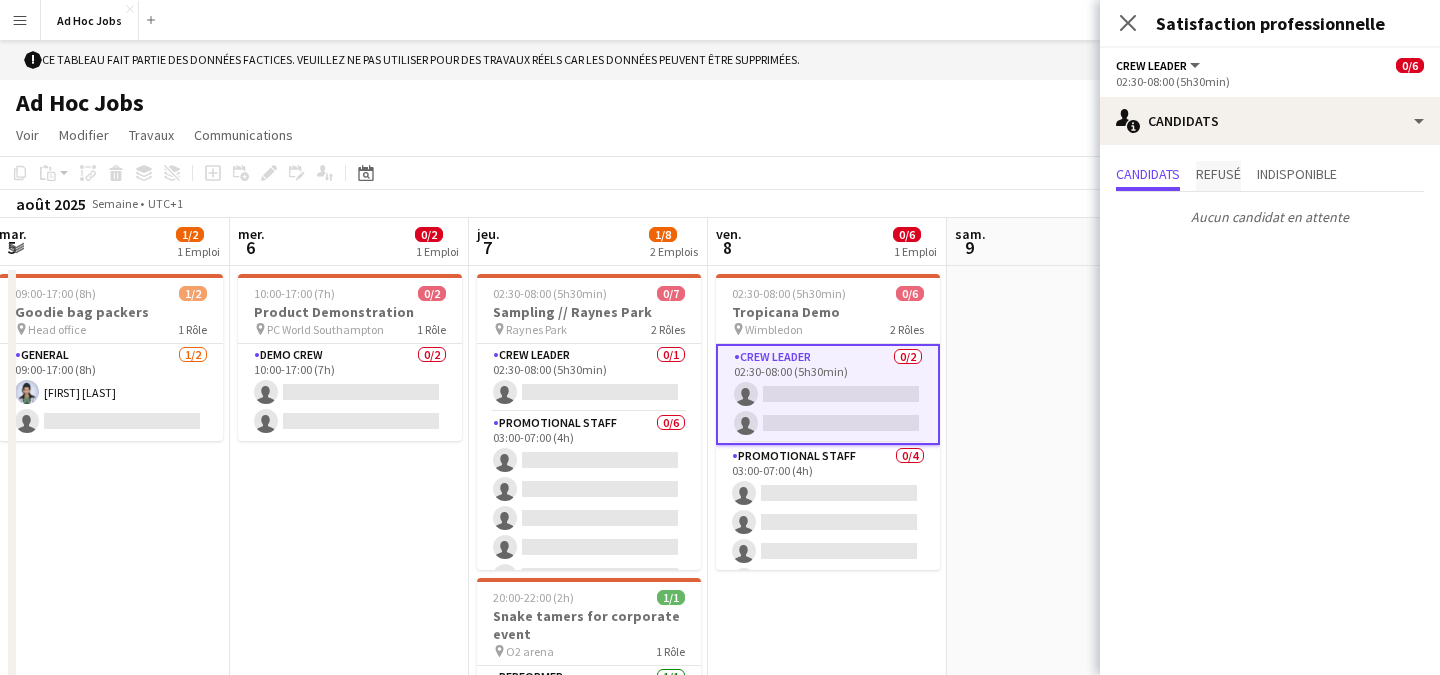 click on "Refusé" at bounding box center [1218, 174] 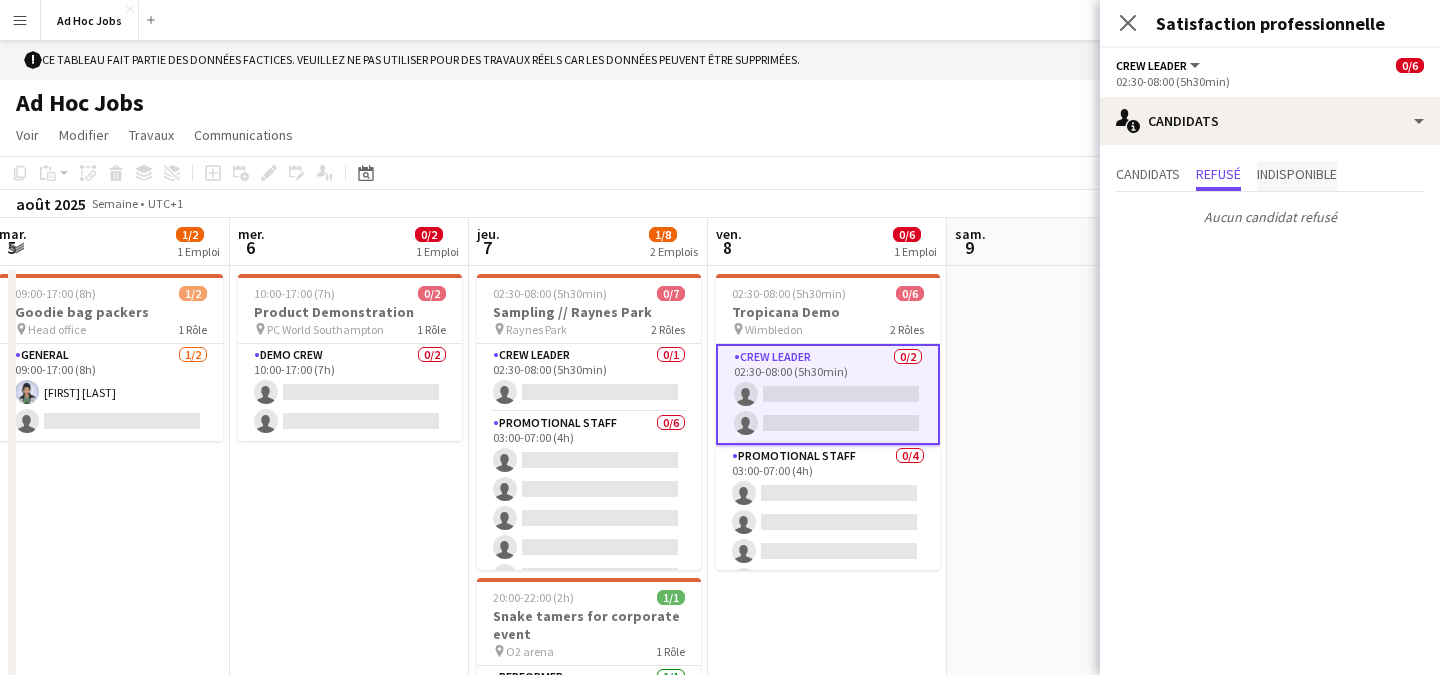 click on "Indisponible" at bounding box center [1297, 174] 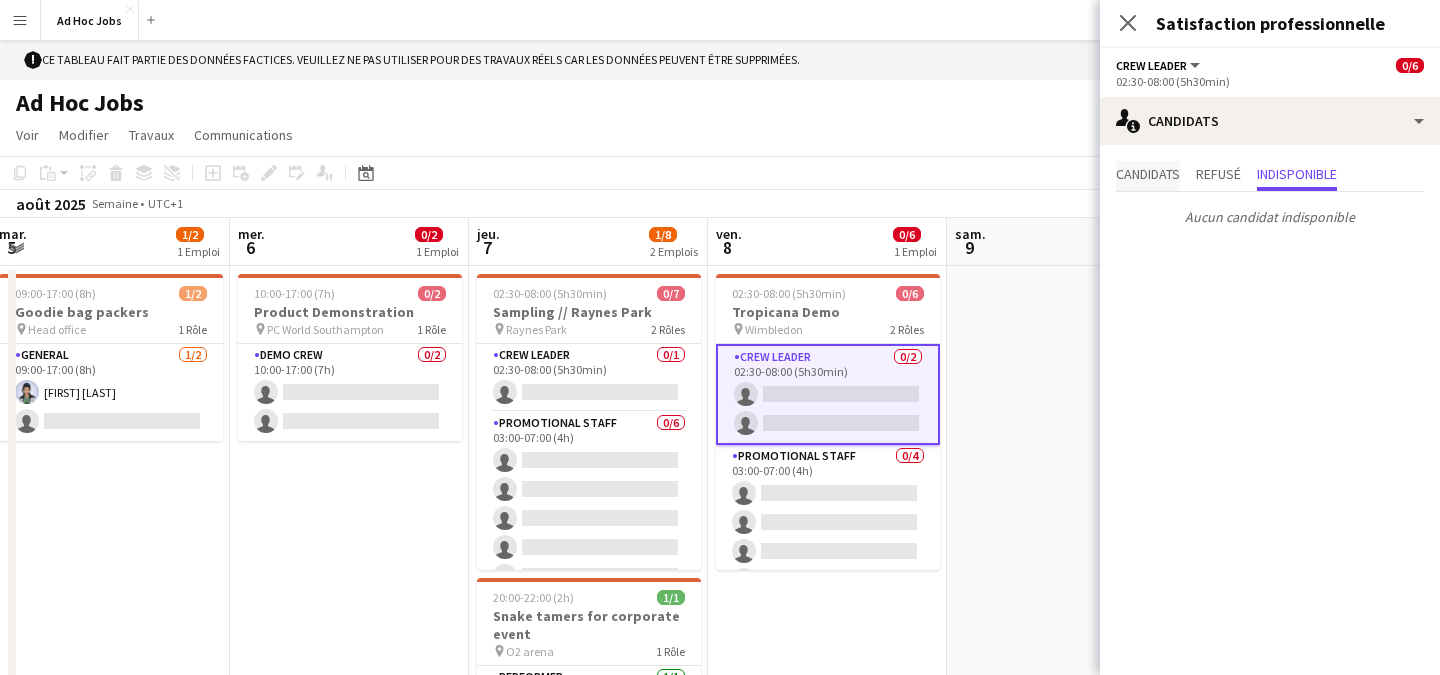click on "Candidats" at bounding box center [1148, 174] 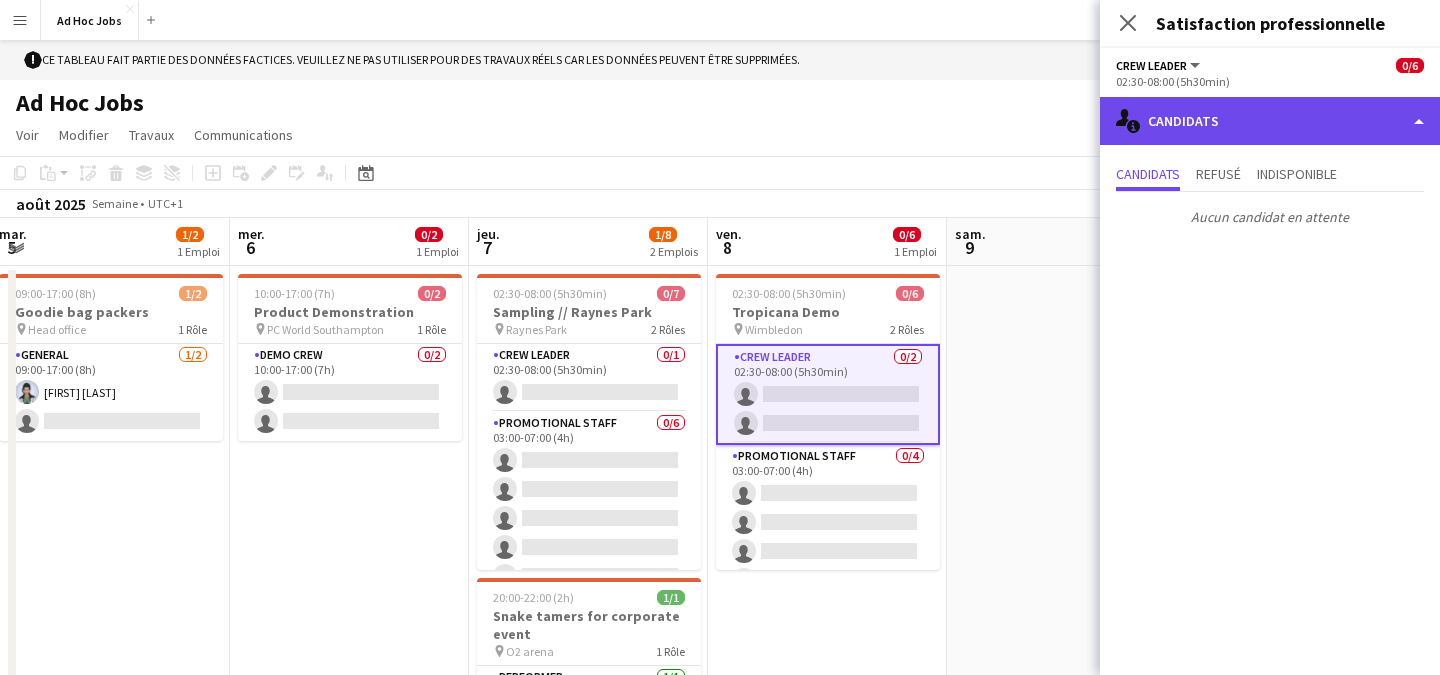 click on "single-neutral-actions-information Candidats" 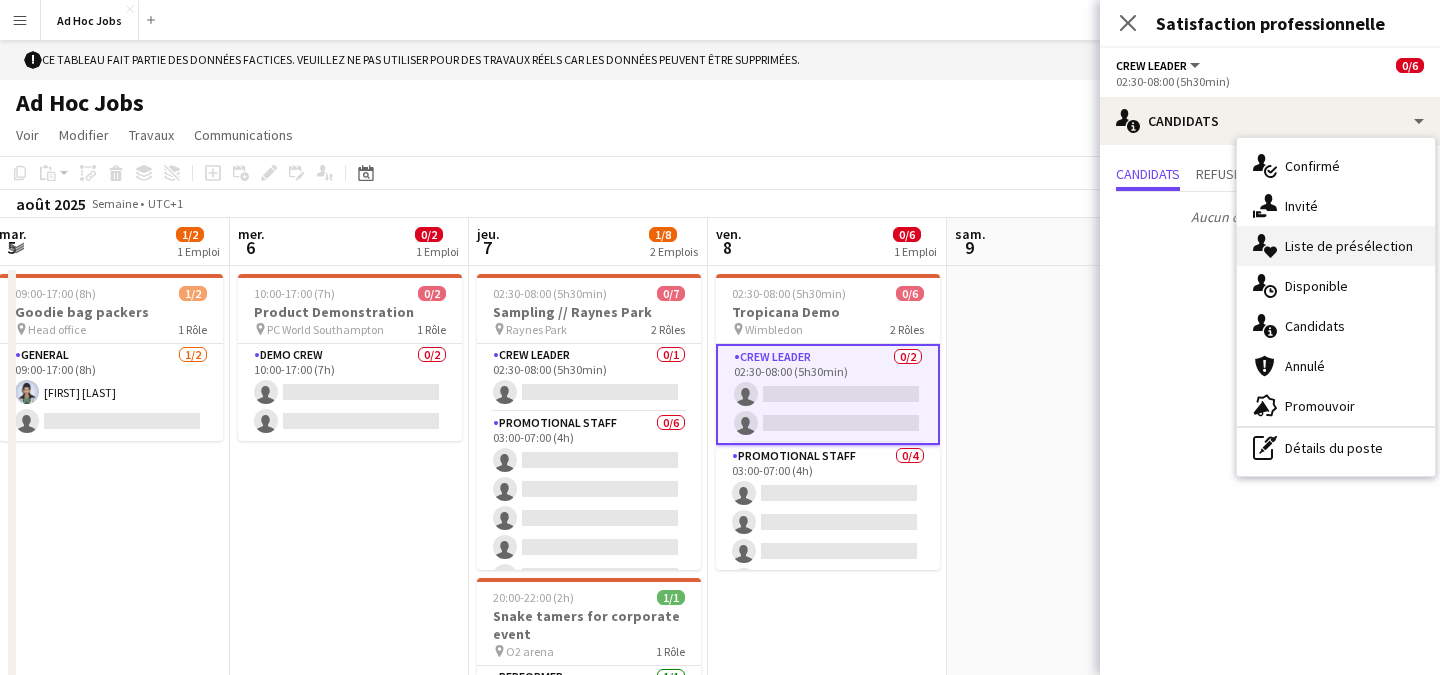 click on "single-neutral-actions-heart Liste de présélection" at bounding box center [1336, 246] 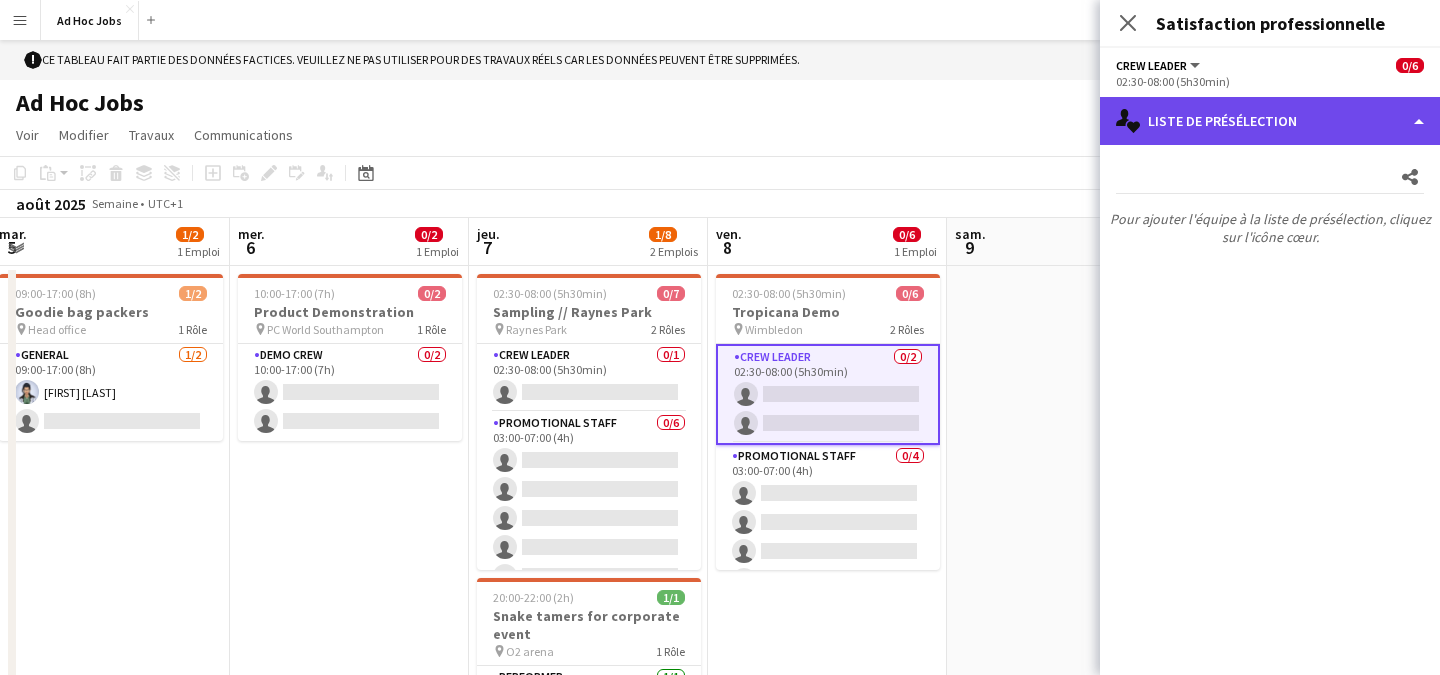 click on "single-neutral-actions-heart Liste de présélection" 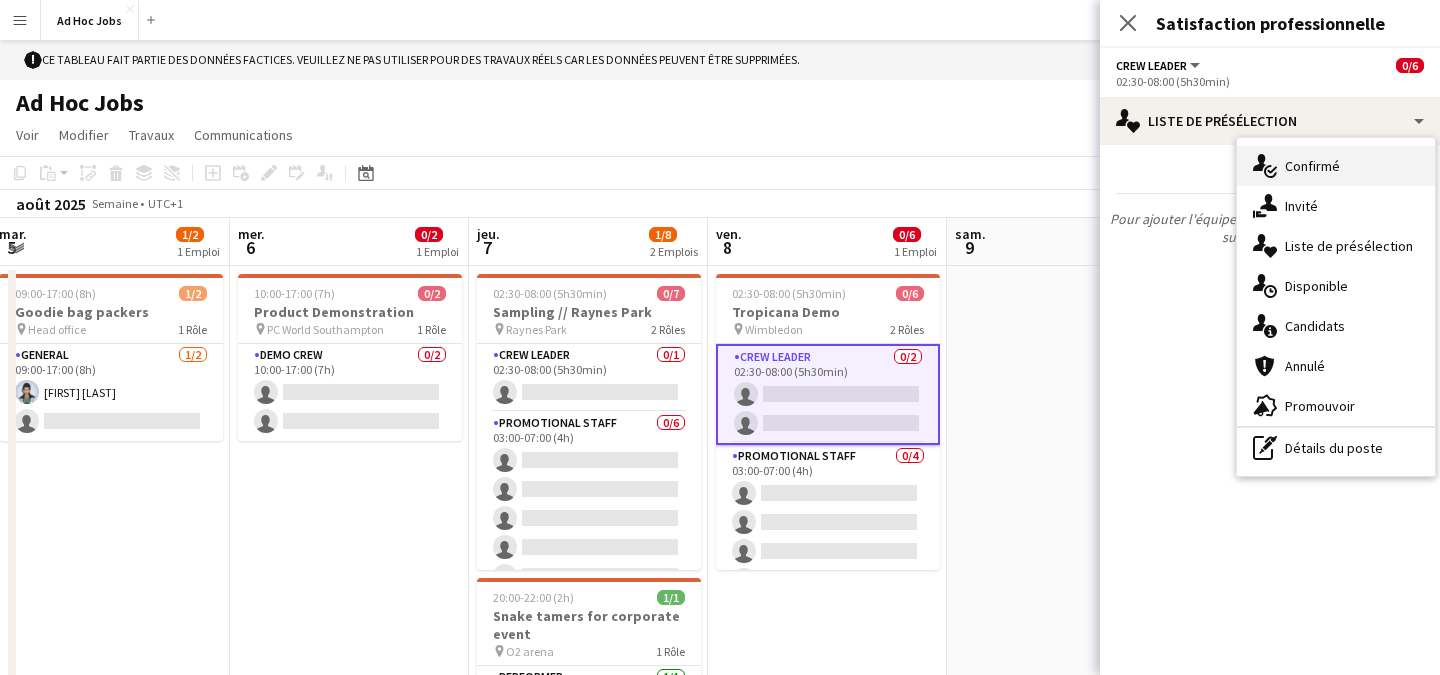 click on "single-neutral-actions-check-2
Confirmé" at bounding box center [1336, 166] 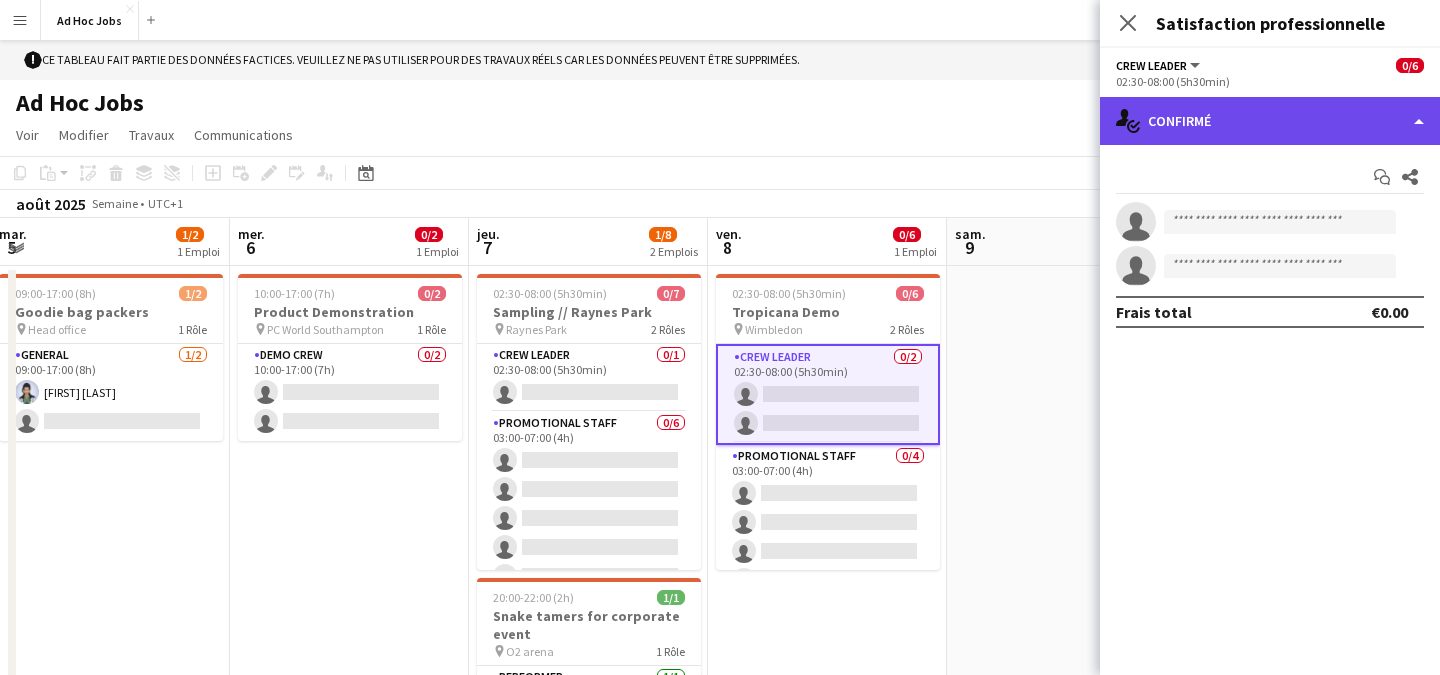 click on "single-neutral-actions-check-2
Confirmé" 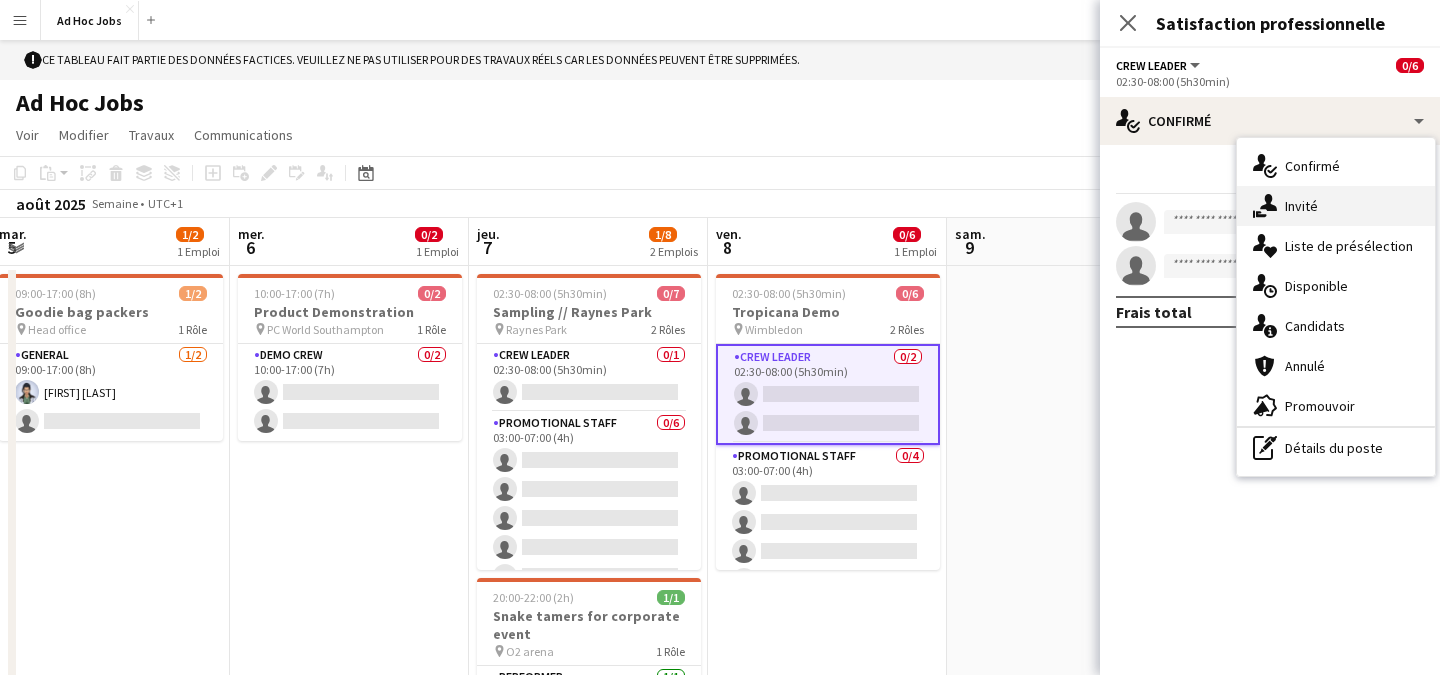 click on "single-neutral-actions-share-1 Invité" at bounding box center (1336, 206) 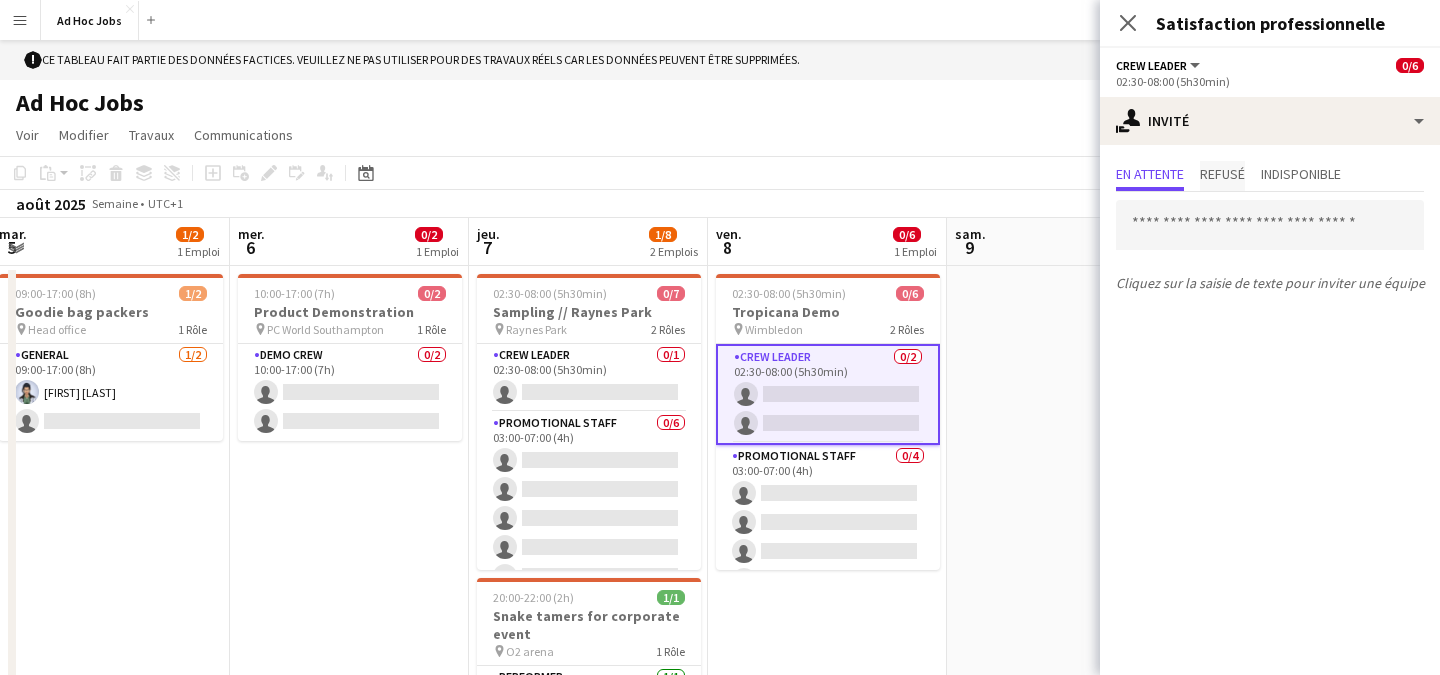 click on "Refusé" at bounding box center (1222, 176) 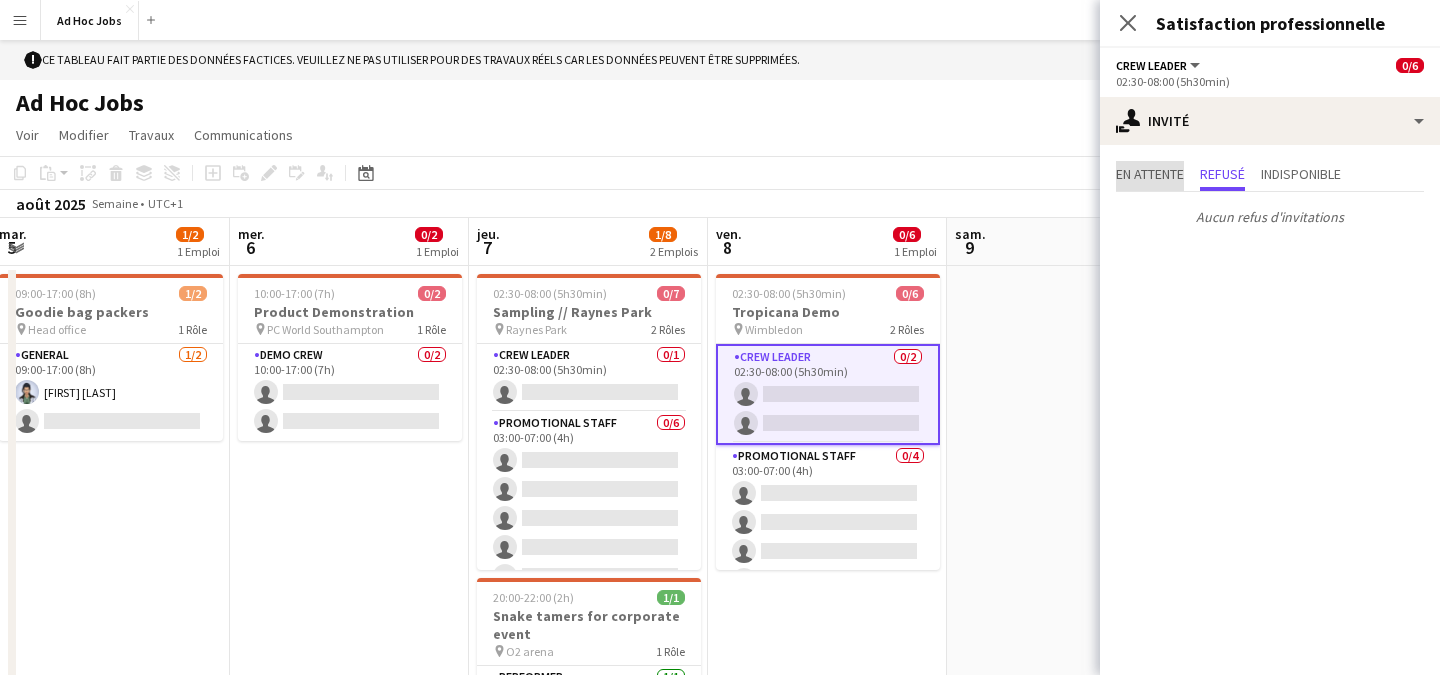 click on "En attente" at bounding box center [1150, 174] 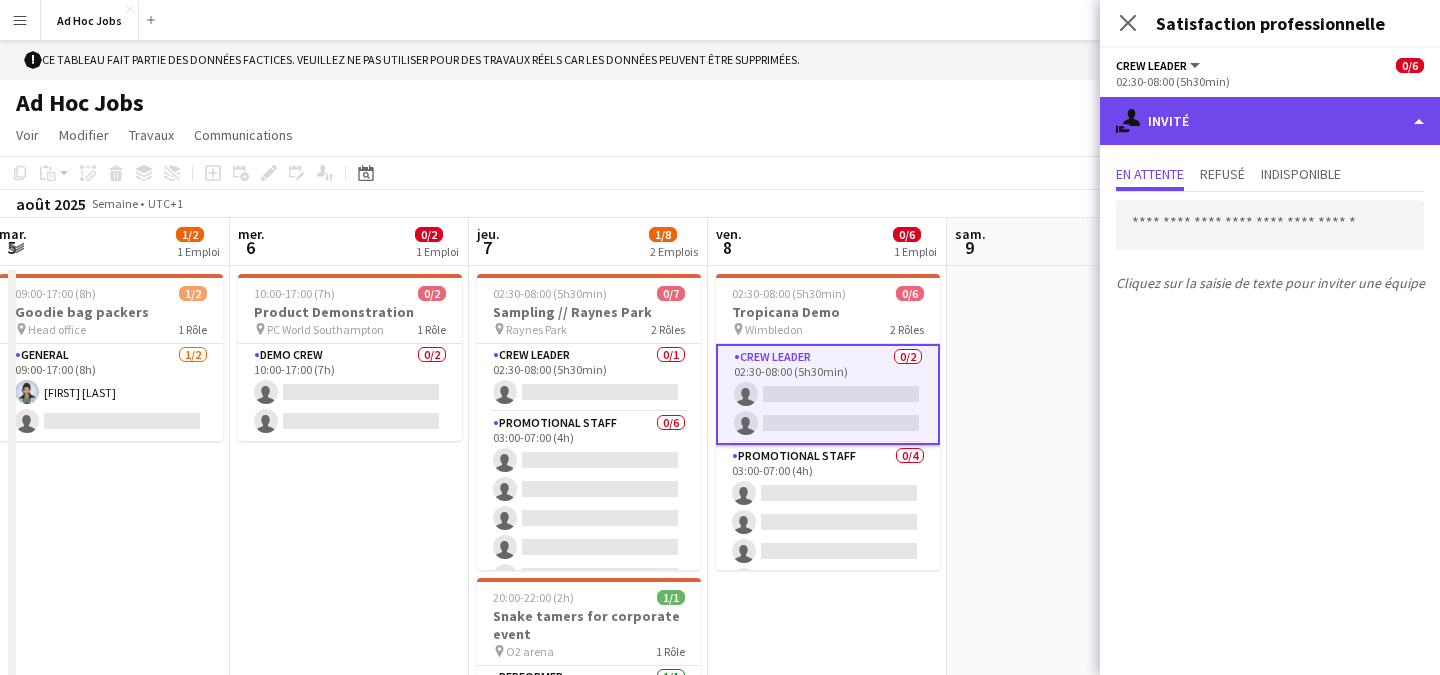 click on "single-neutral-actions-share-1 Invité" 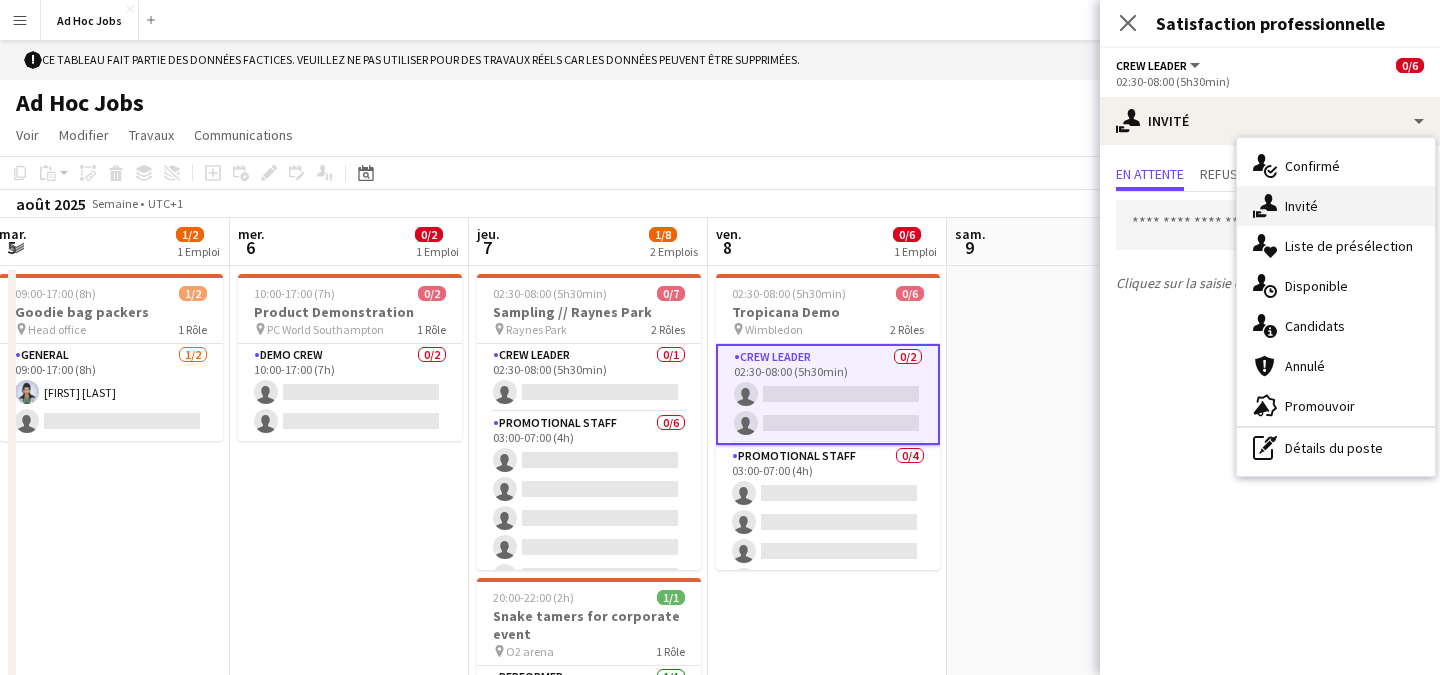 click on "single-neutral-actions-share-1" 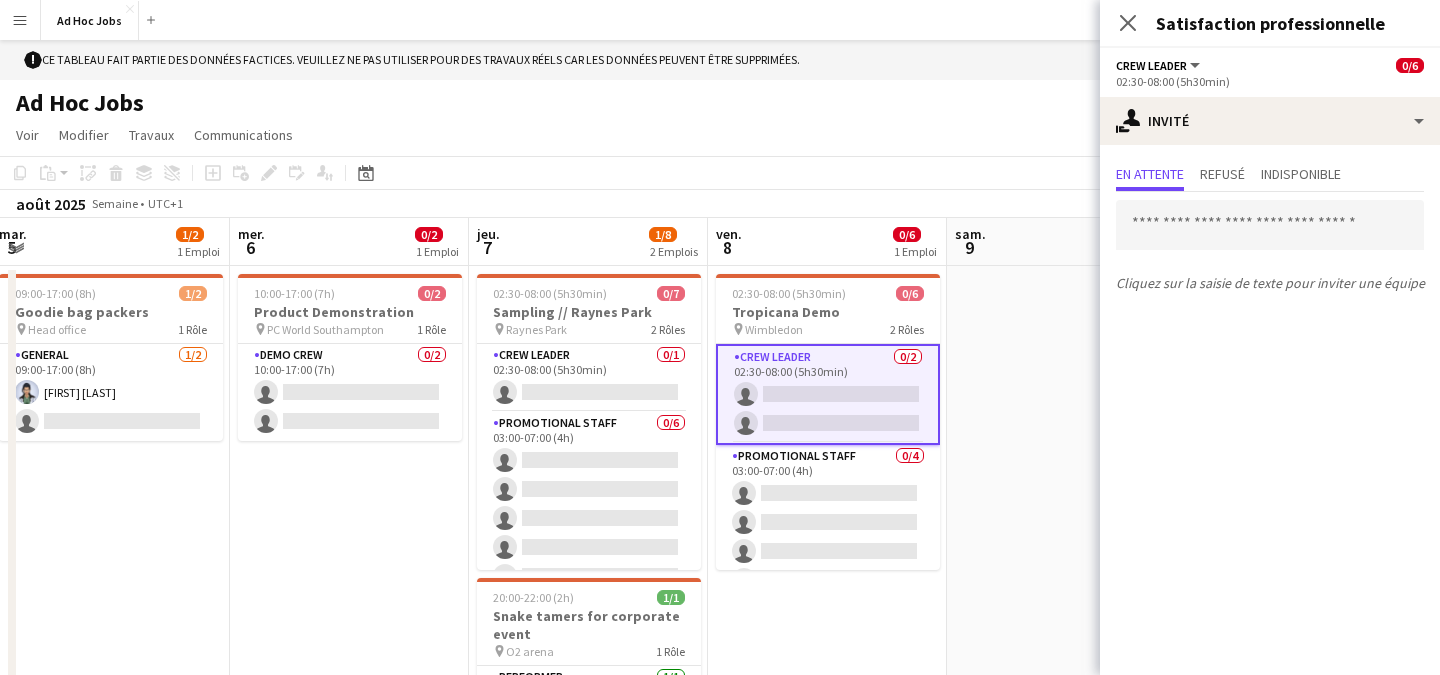 click on "En attente Refusé Indisponible Cliquez sur la saisie de texte pour inviter une équipe" at bounding box center [1270, 230] 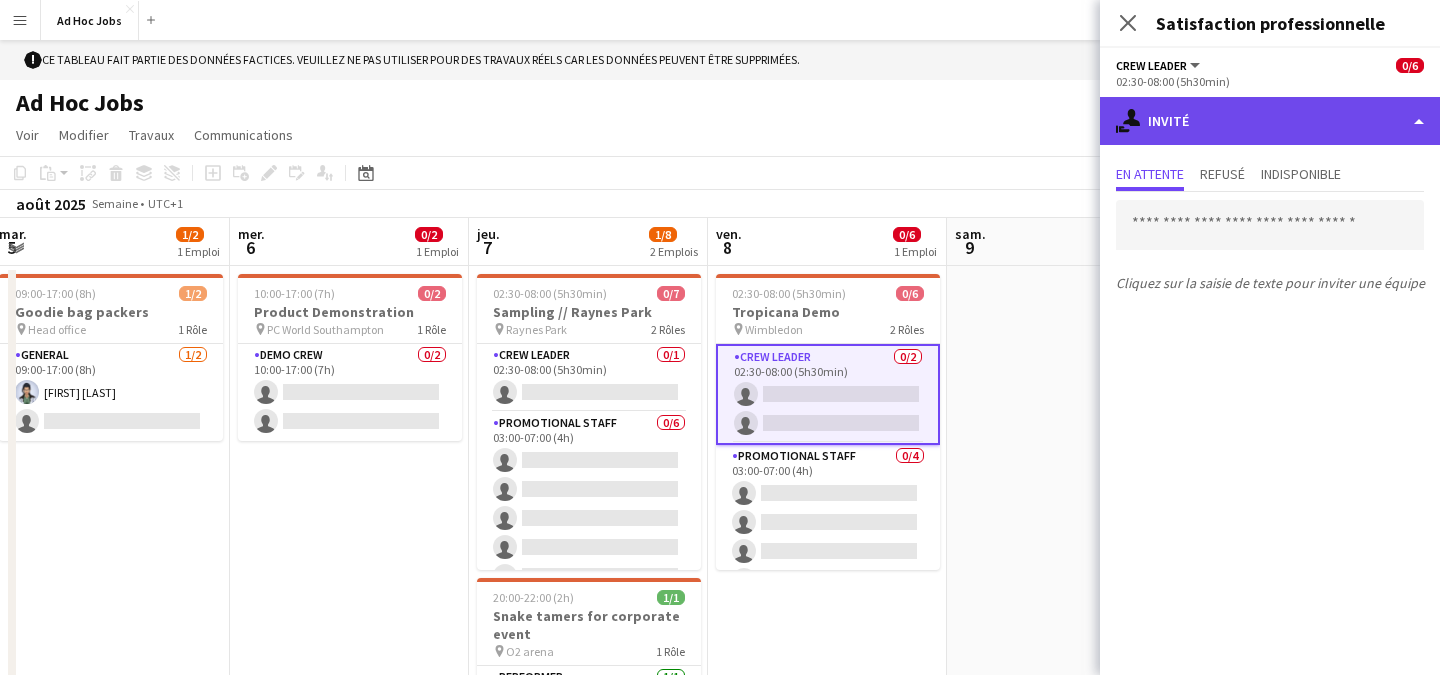 click on "single-neutral-actions-share-1 Invité" 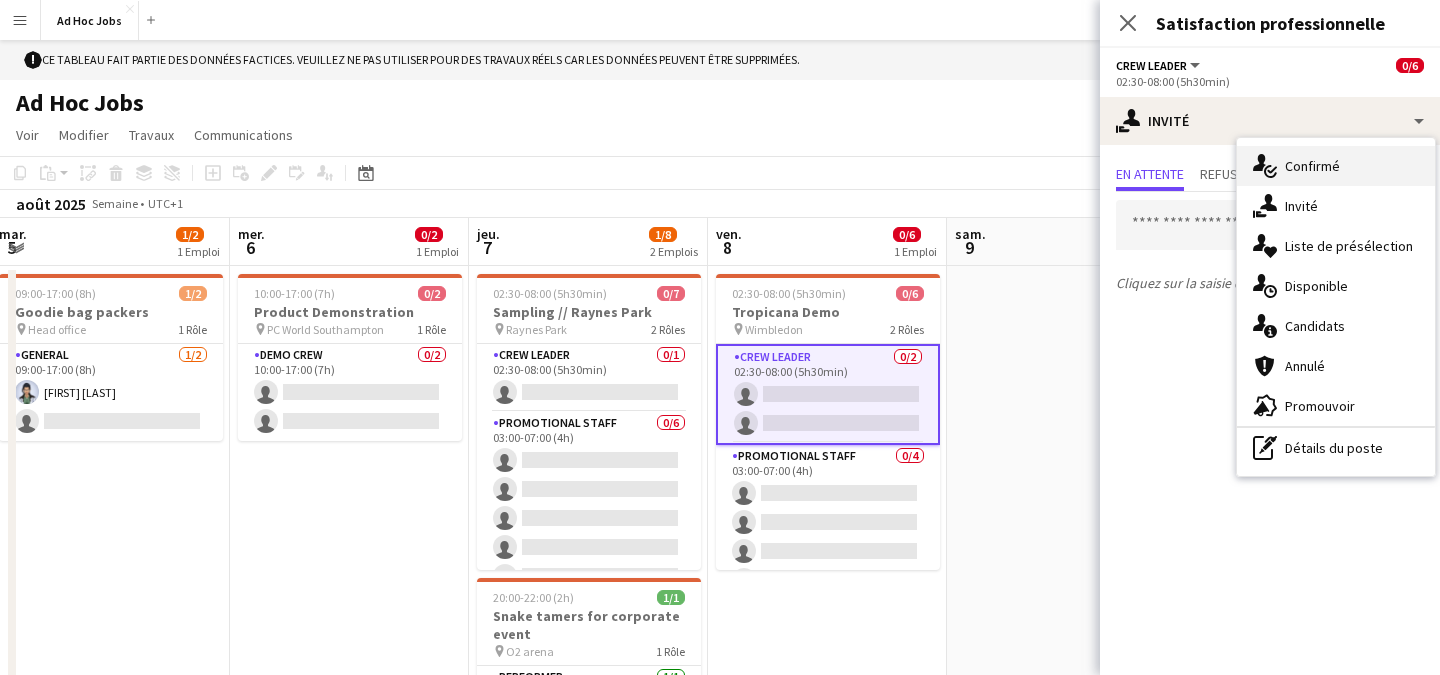 click on "single-neutral-actions-check-2
Confirmé" at bounding box center (1336, 166) 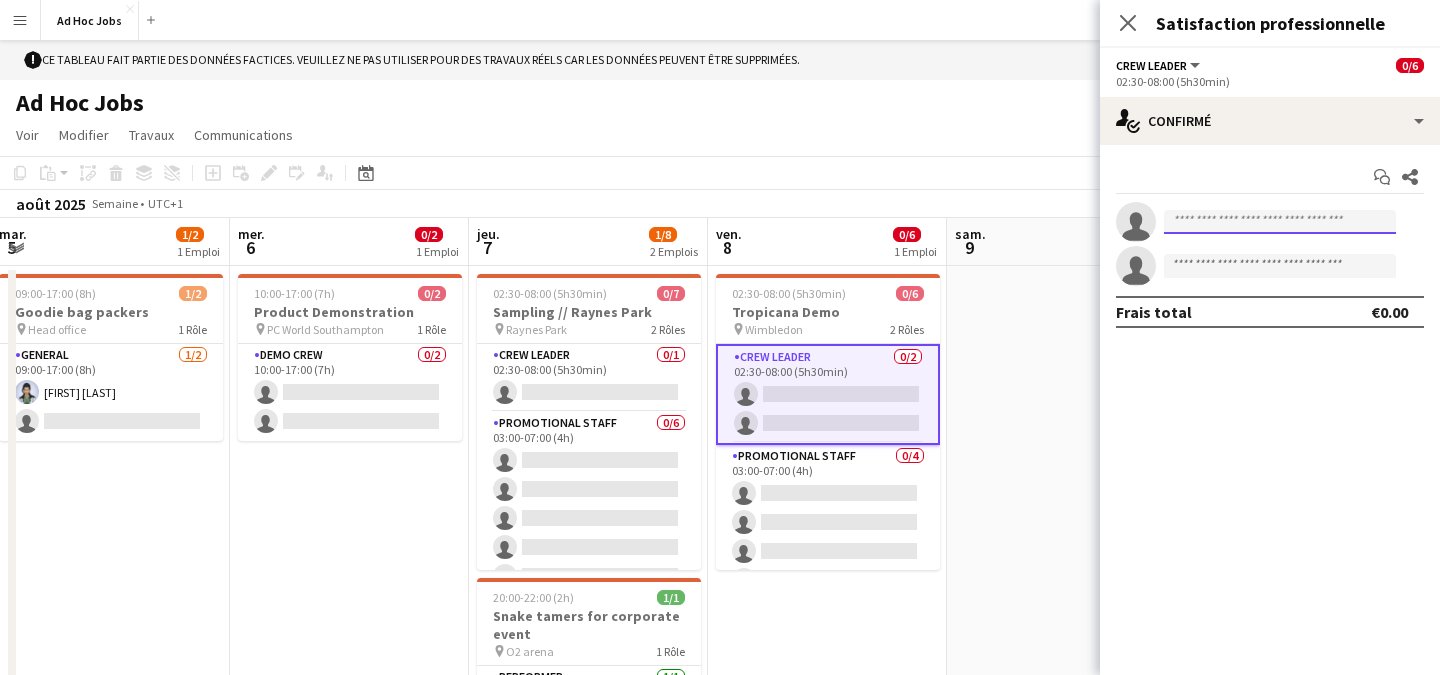 click at bounding box center [1280, 222] 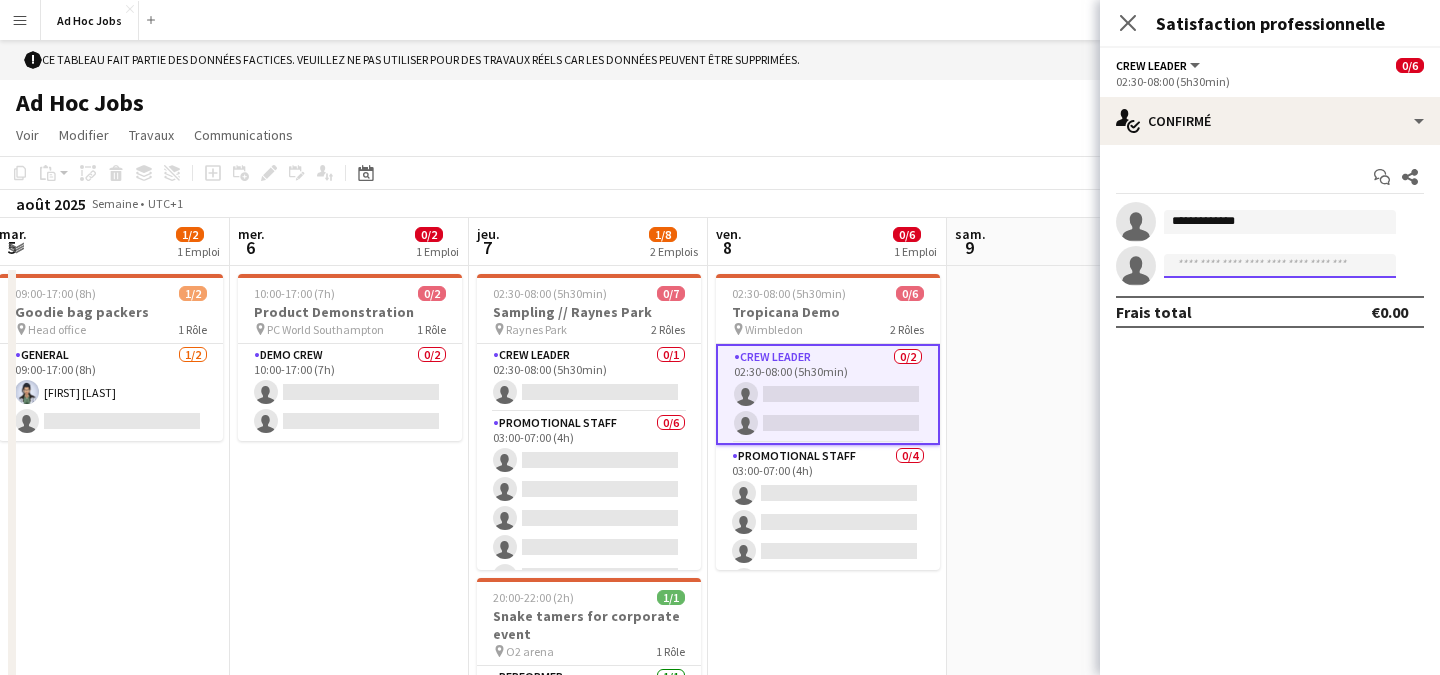 click at bounding box center [1280, 266] 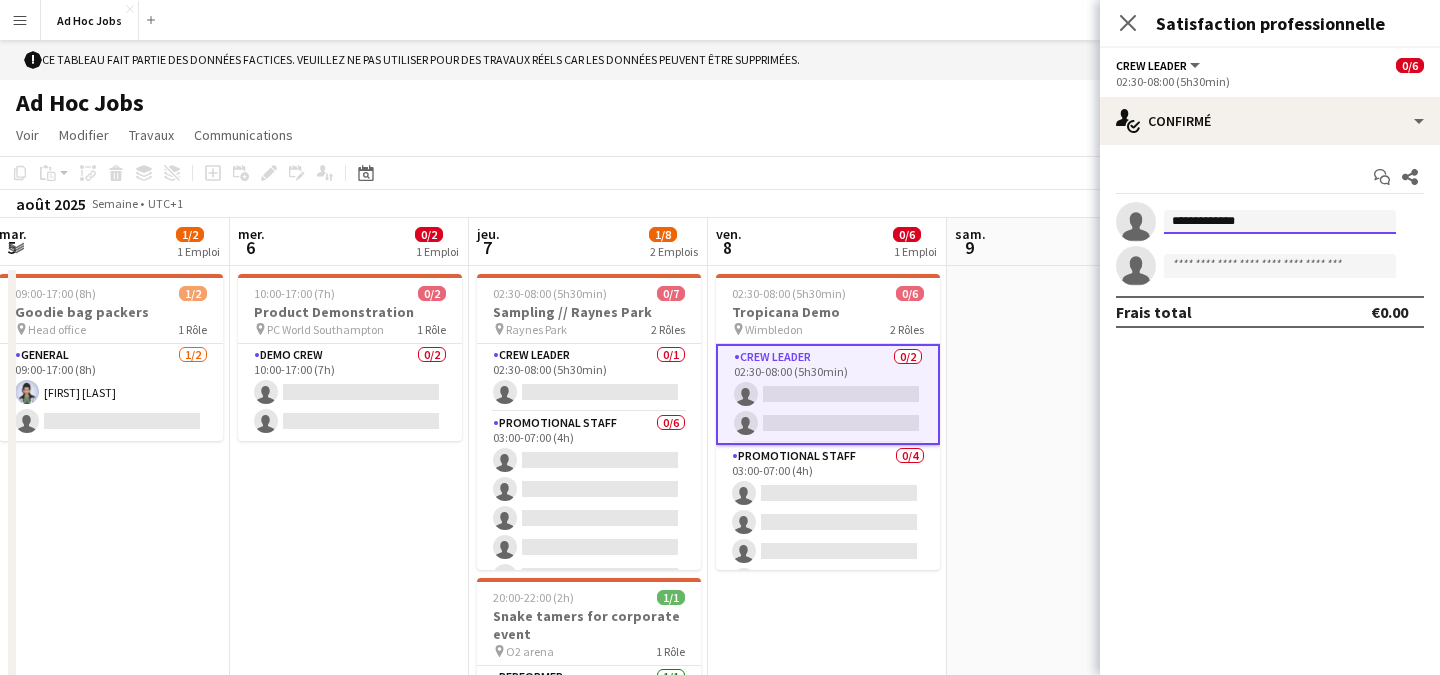 click on "**********" at bounding box center [1280, 222] 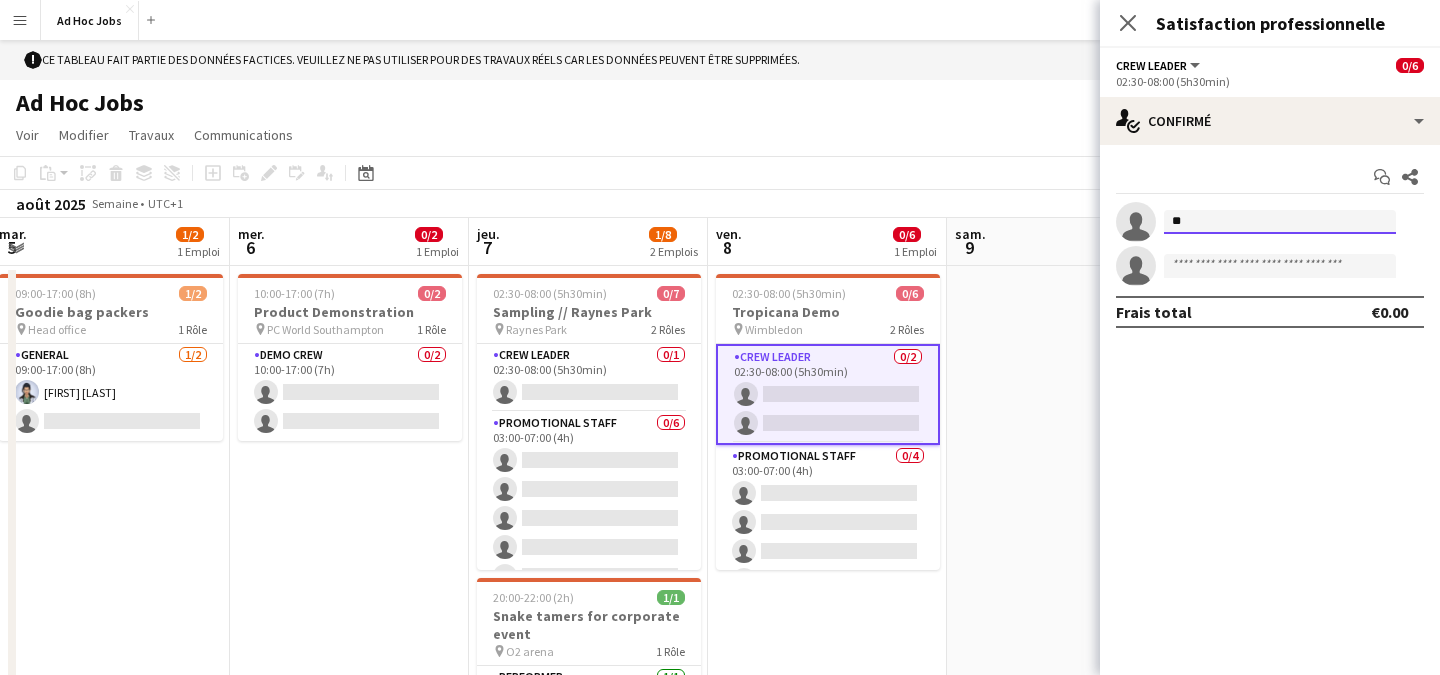 type on "*" 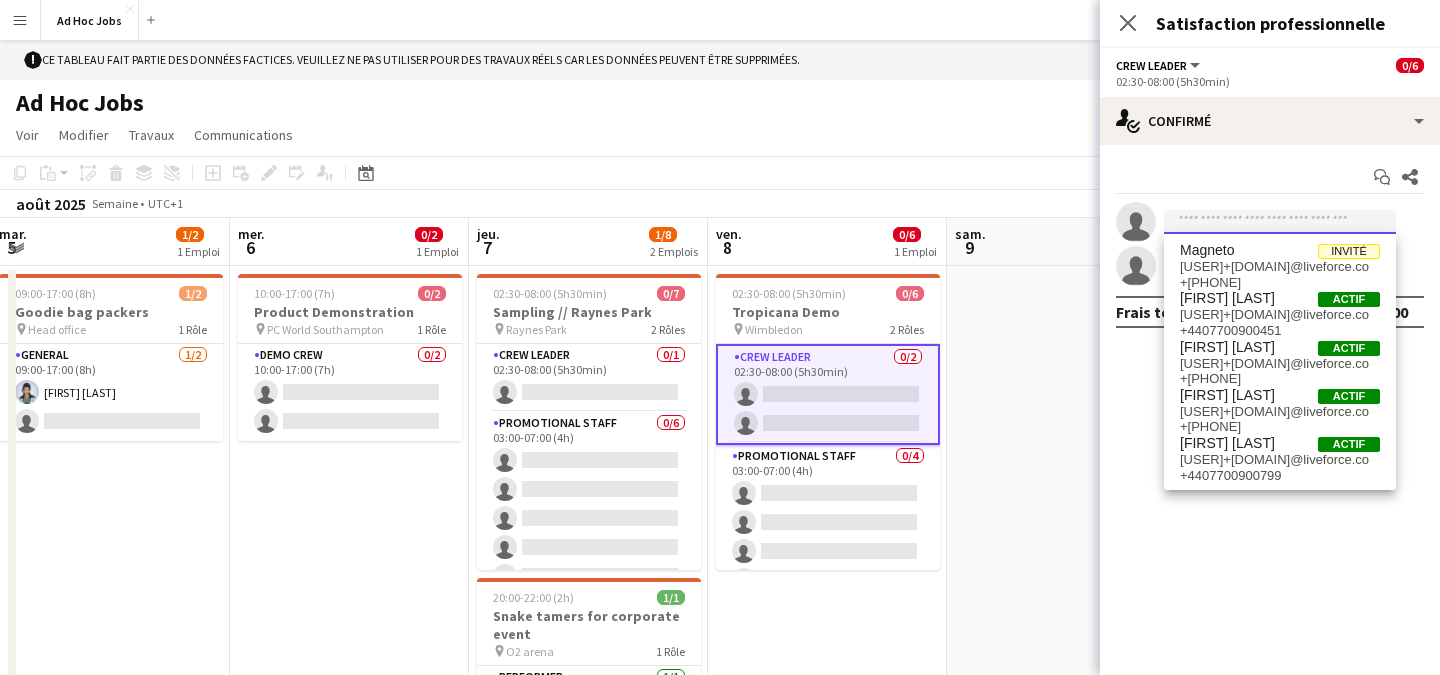 type 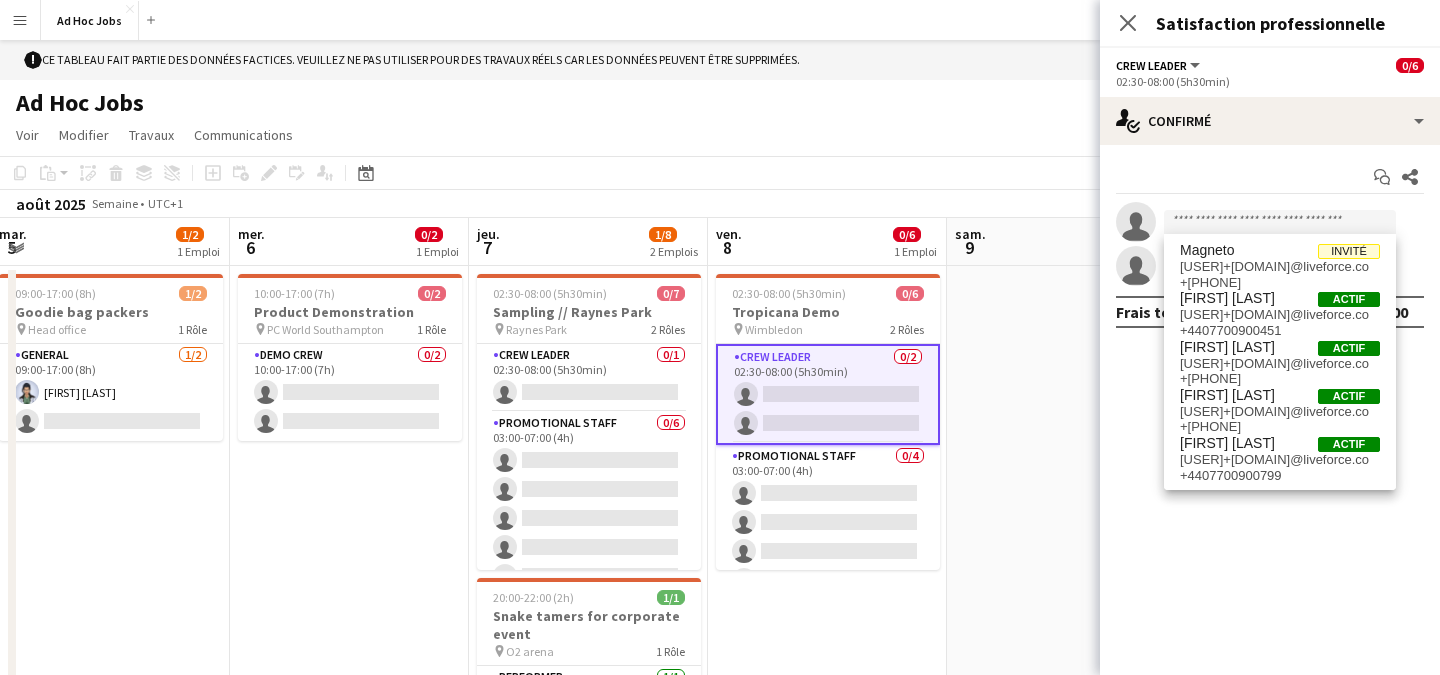 click on "Crew Leader 0/2 02:30-08:00 (5h30min)" at bounding box center [828, 394] 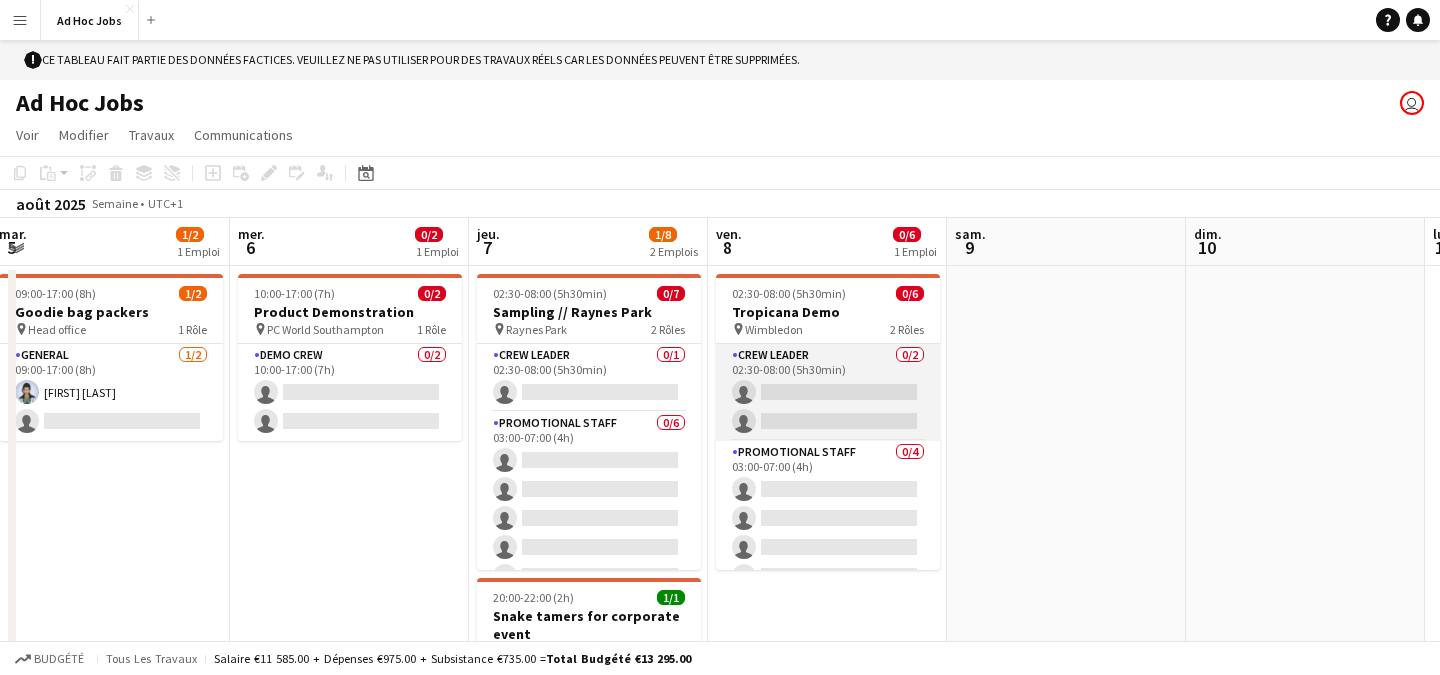 click on "Crew Leader 0/2 02:30-08:00 (5h30min)" at bounding box center (828, 392) 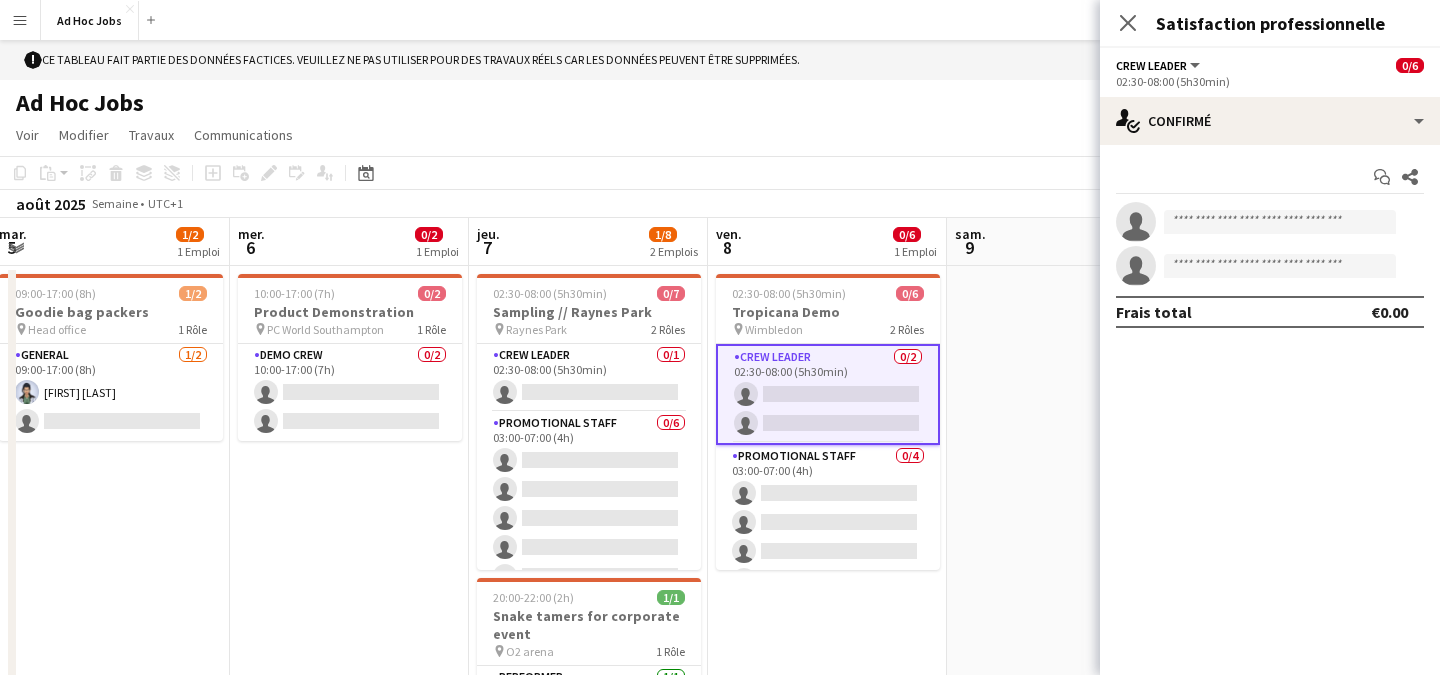 click on "single-neutral-actions" at bounding box center [1270, 266] 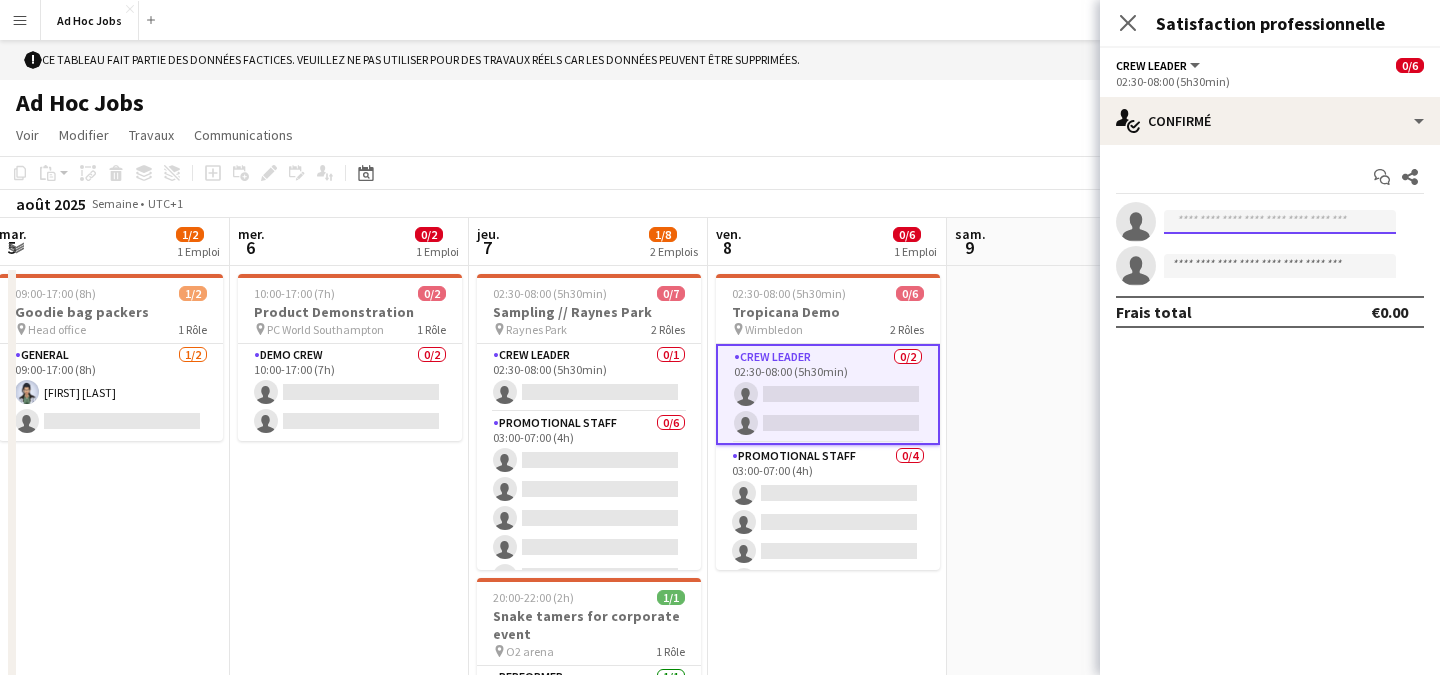 click at bounding box center [1280, 222] 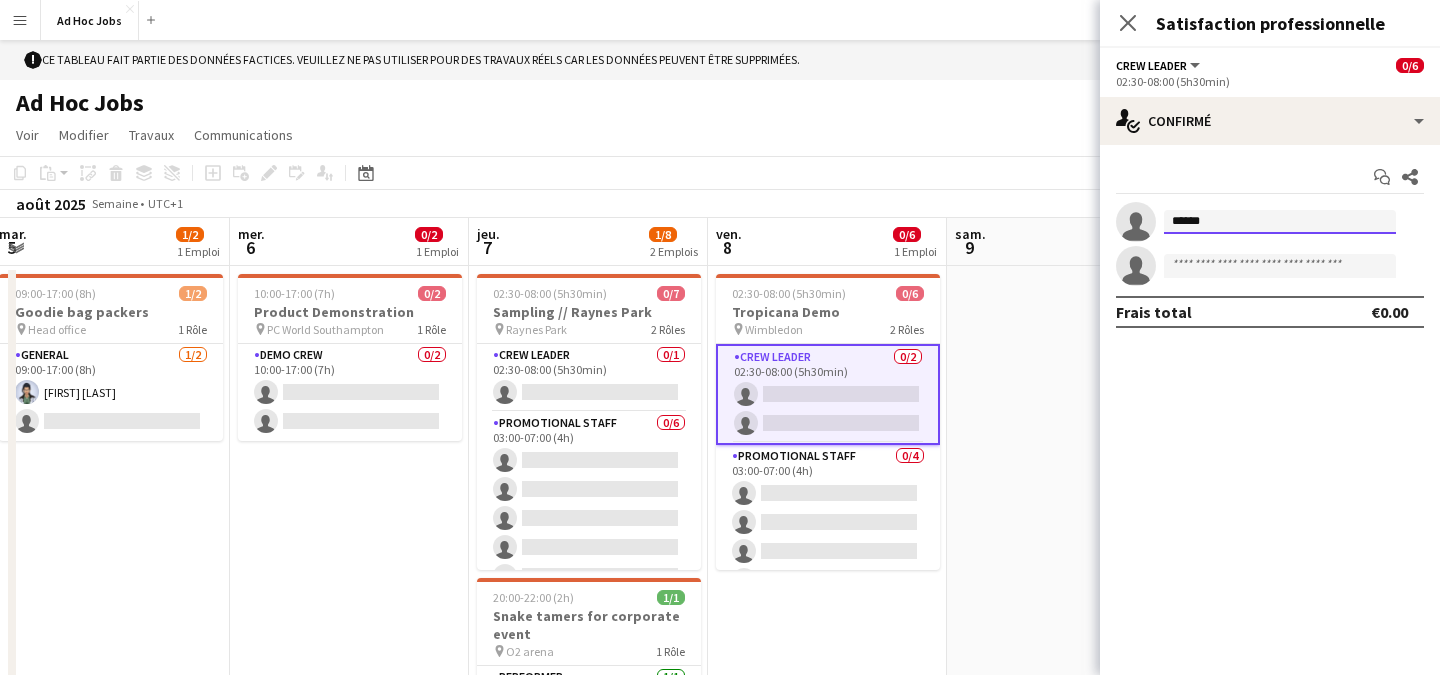type on "******" 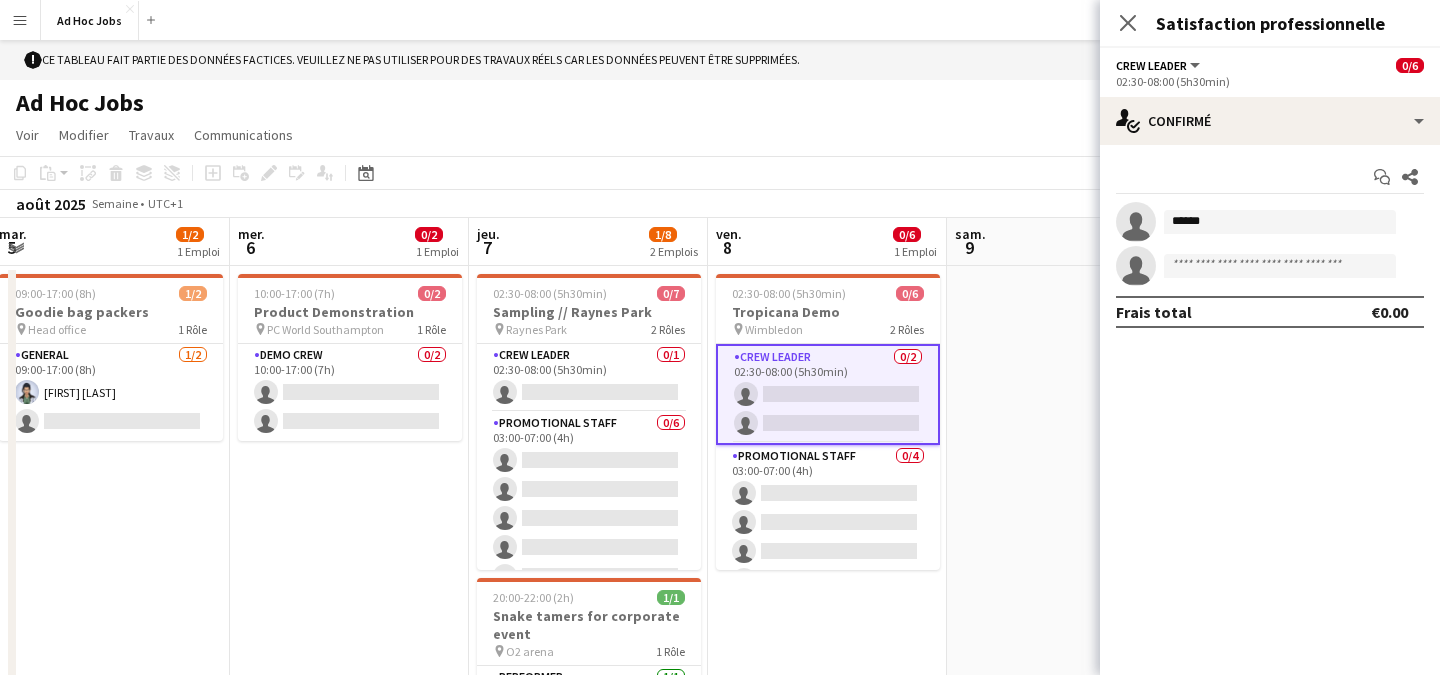 click on "check Confirmé Commencer une discussion Partager ******" 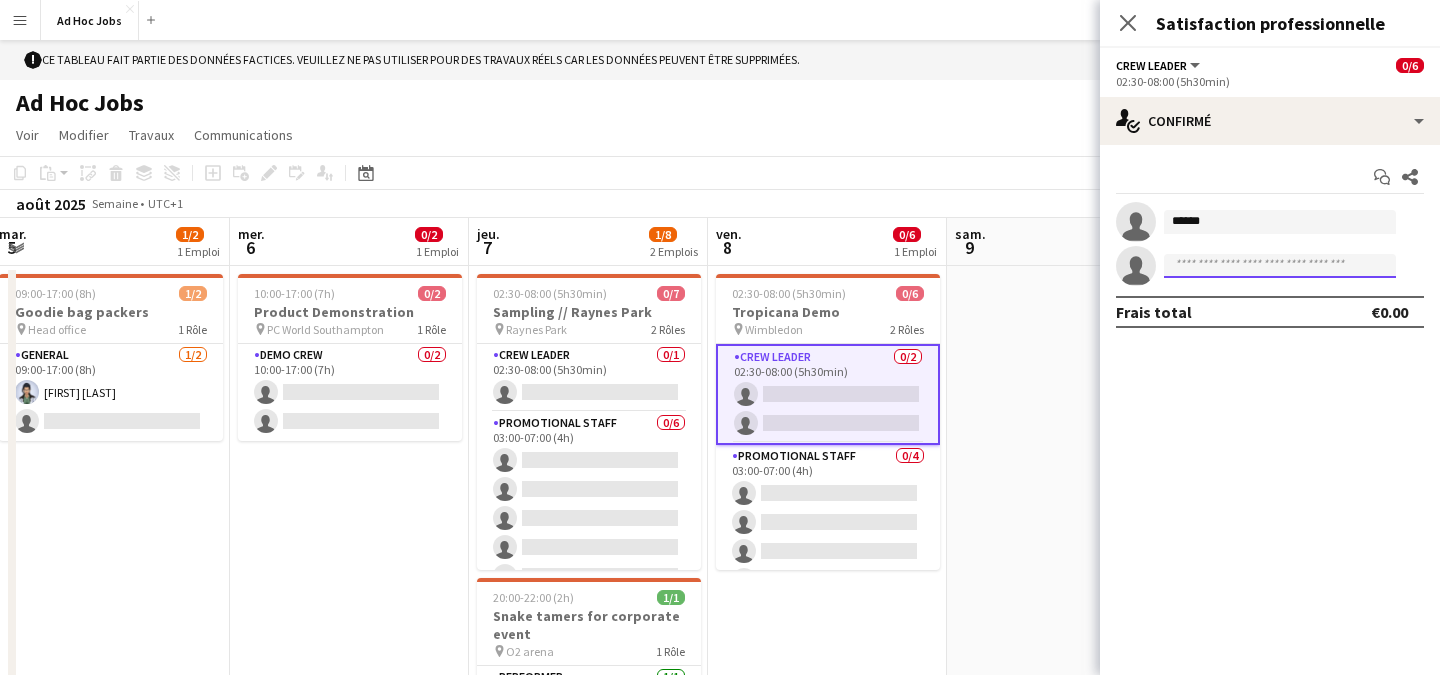 click at bounding box center [1280, 266] 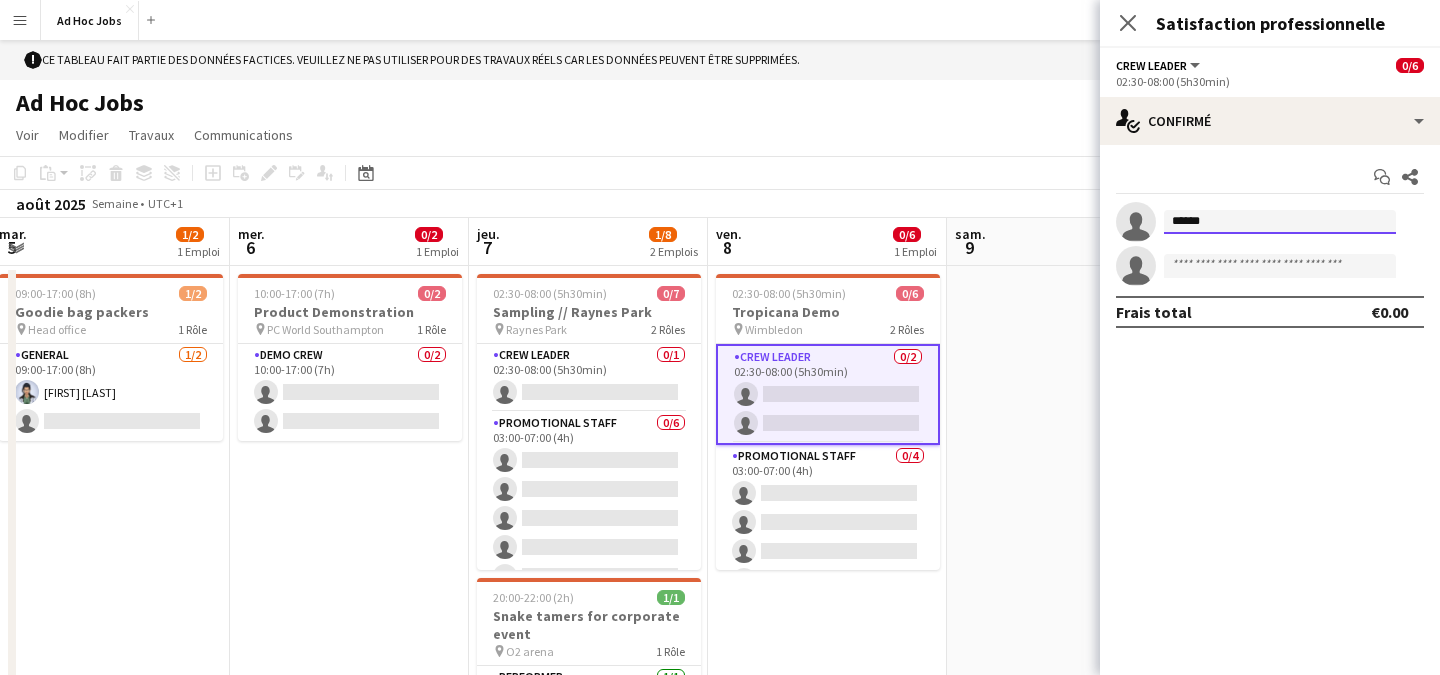 click on "******" at bounding box center [1280, 222] 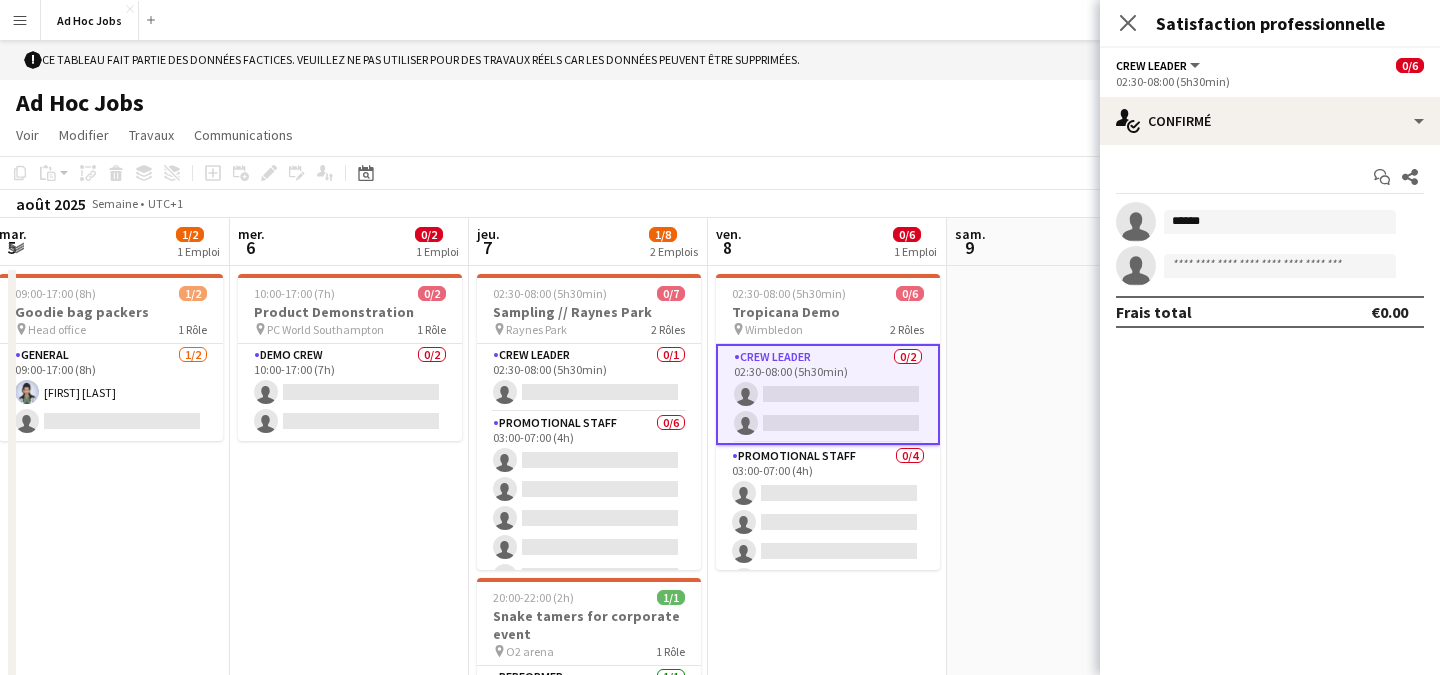 click on "check Confirmé Commencer une discussion Partager ******" 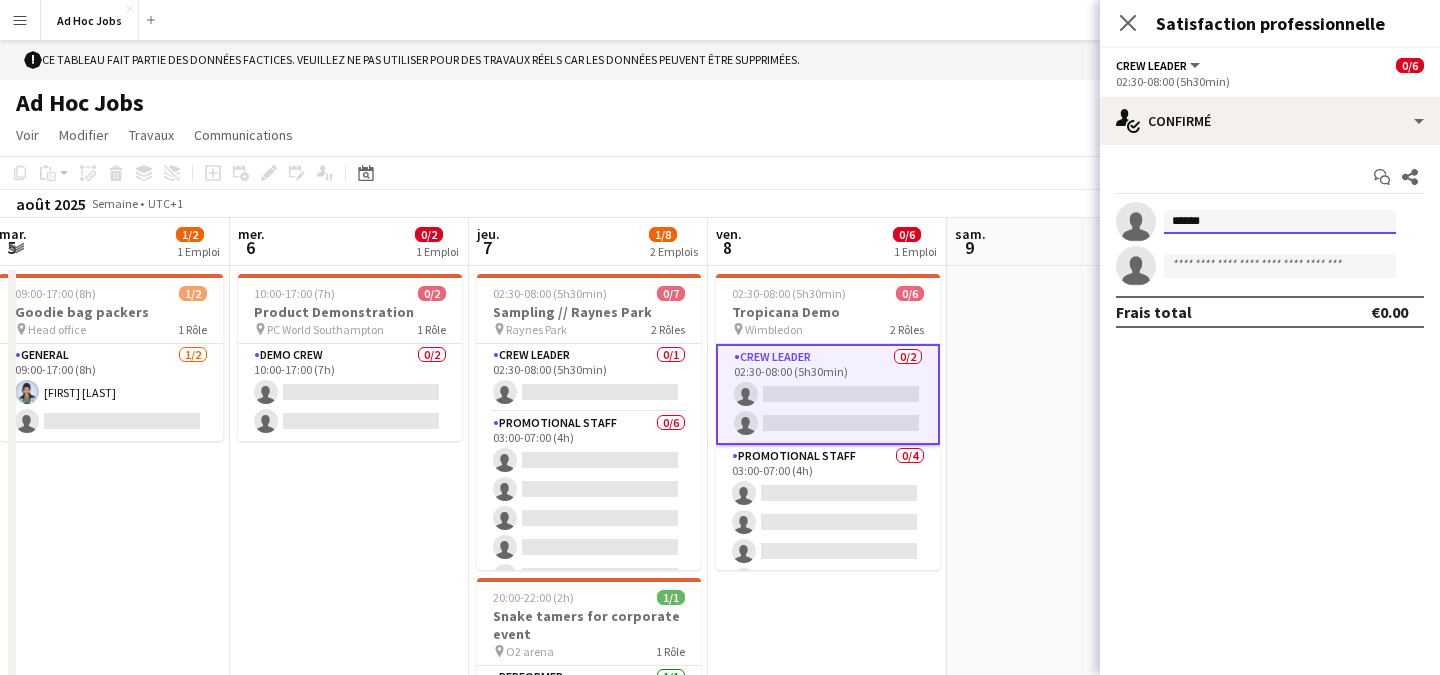 click on "******" at bounding box center (1280, 222) 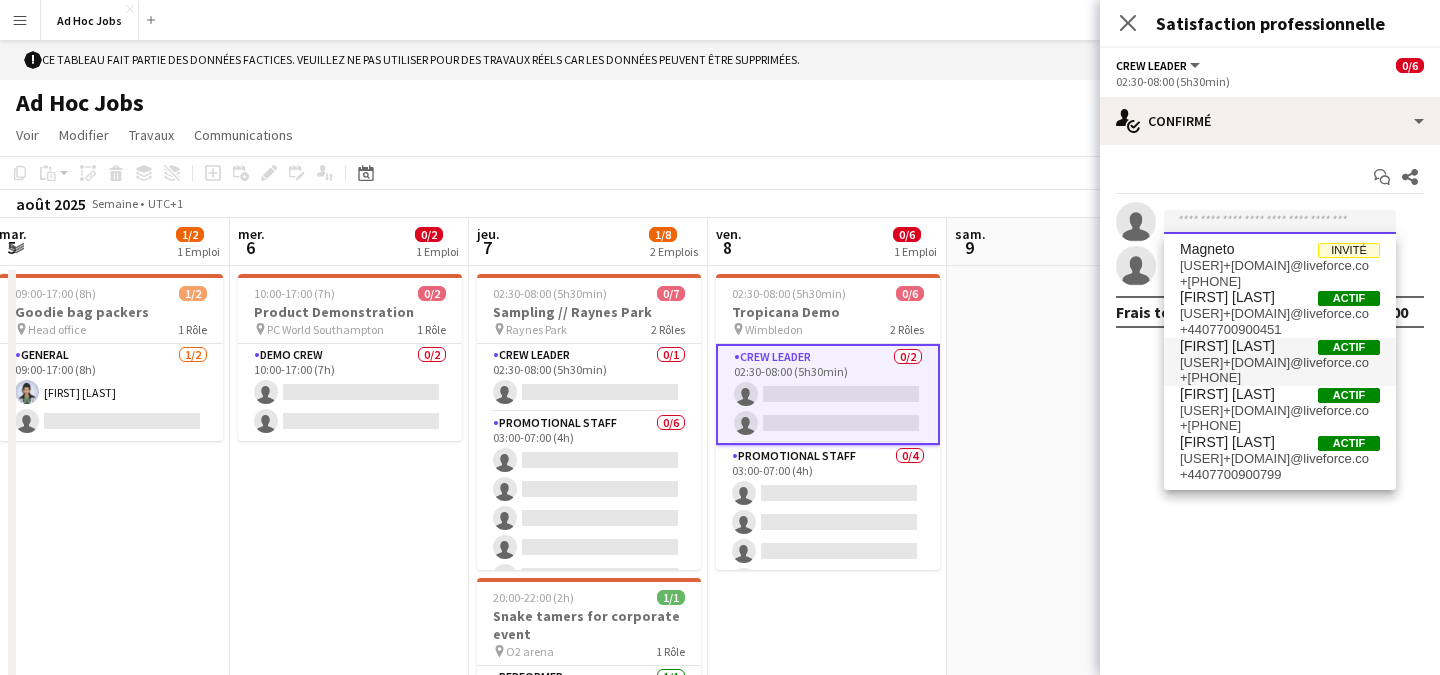 scroll, scrollTop: 0, scrollLeft: 0, axis: both 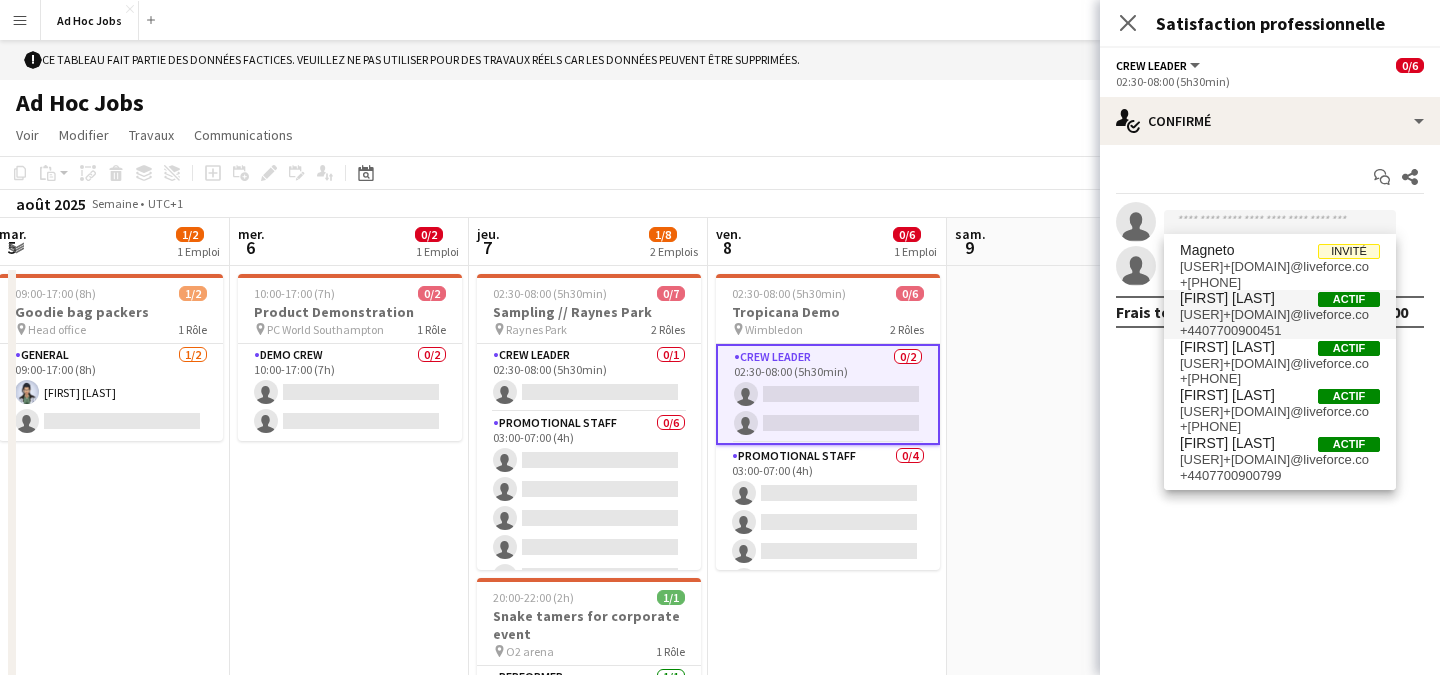 click on "[USER]+[DOMAIN]@liveforce.co" at bounding box center [1280, 315] 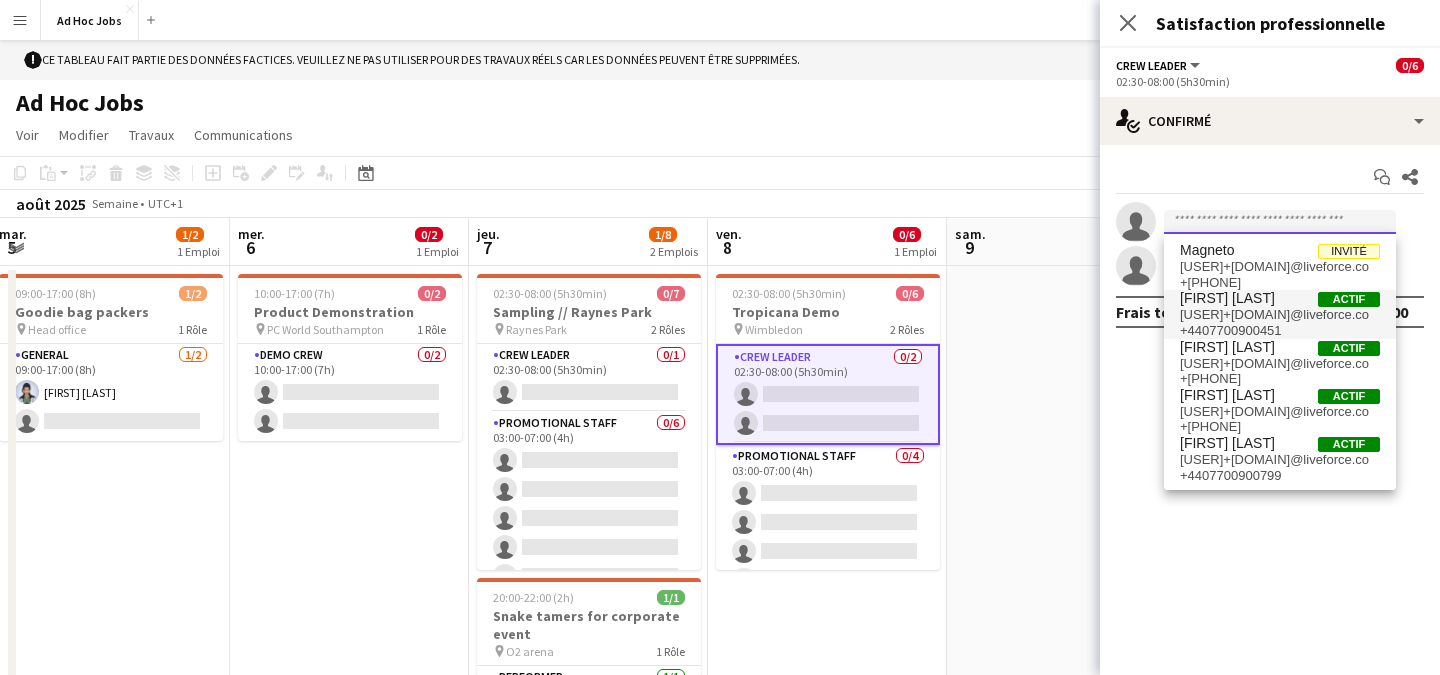 type 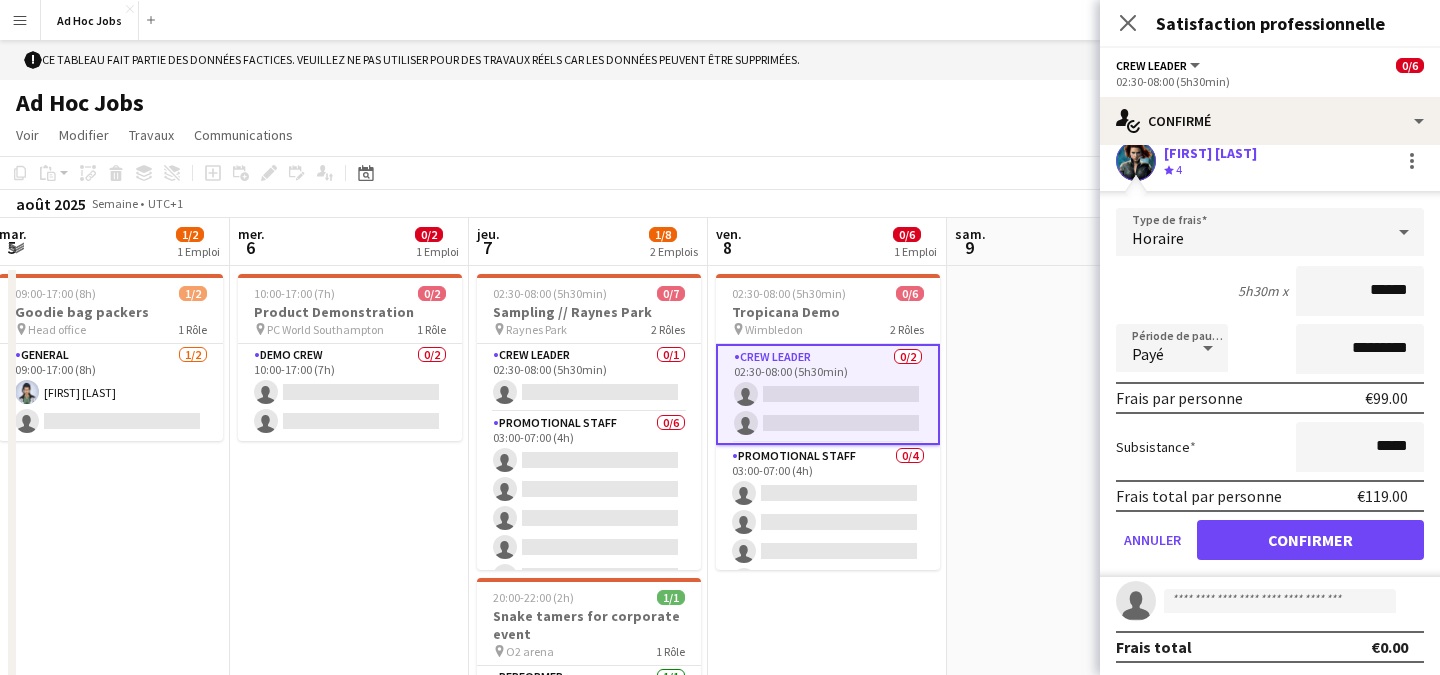 scroll, scrollTop: 65, scrollLeft: 0, axis: vertical 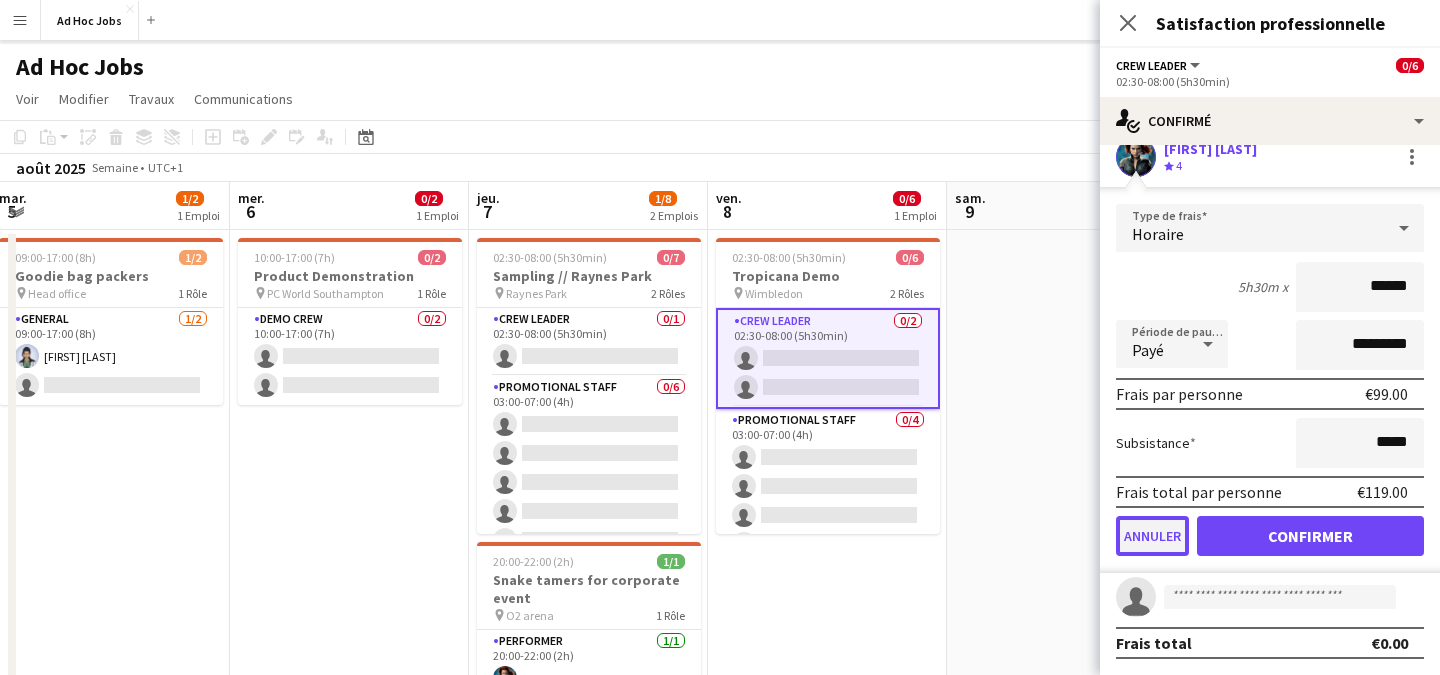 click on "Annuler" at bounding box center [1152, 536] 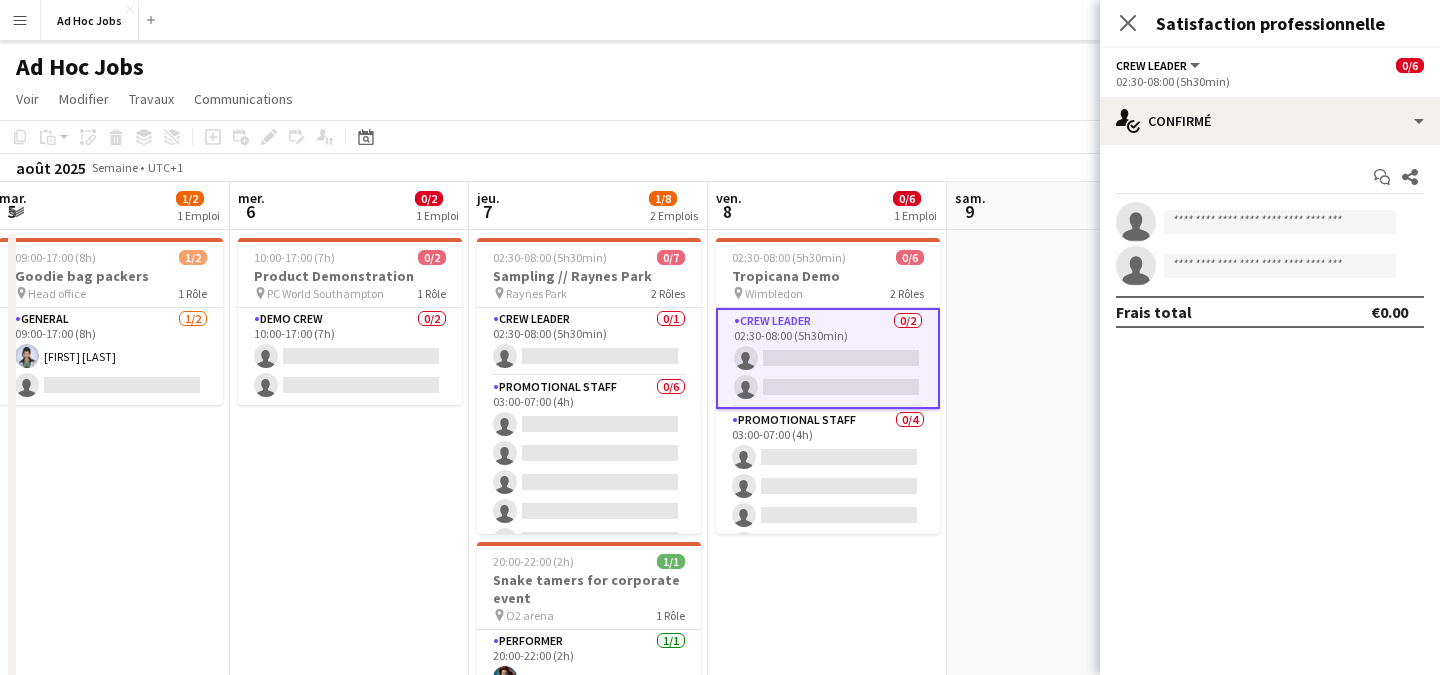 scroll, scrollTop: 0, scrollLeft: 0, axis: both 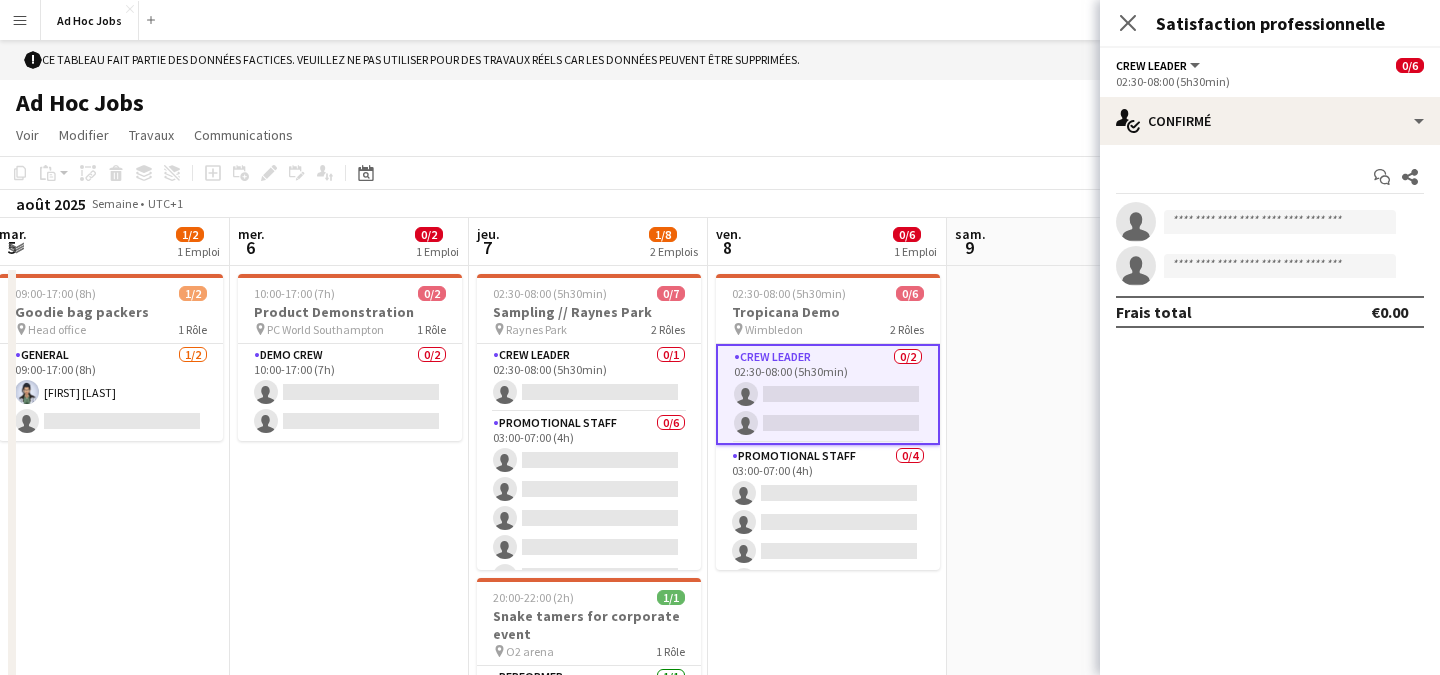 click on "single-neutral-actions" at bounding box center [1270, 222] 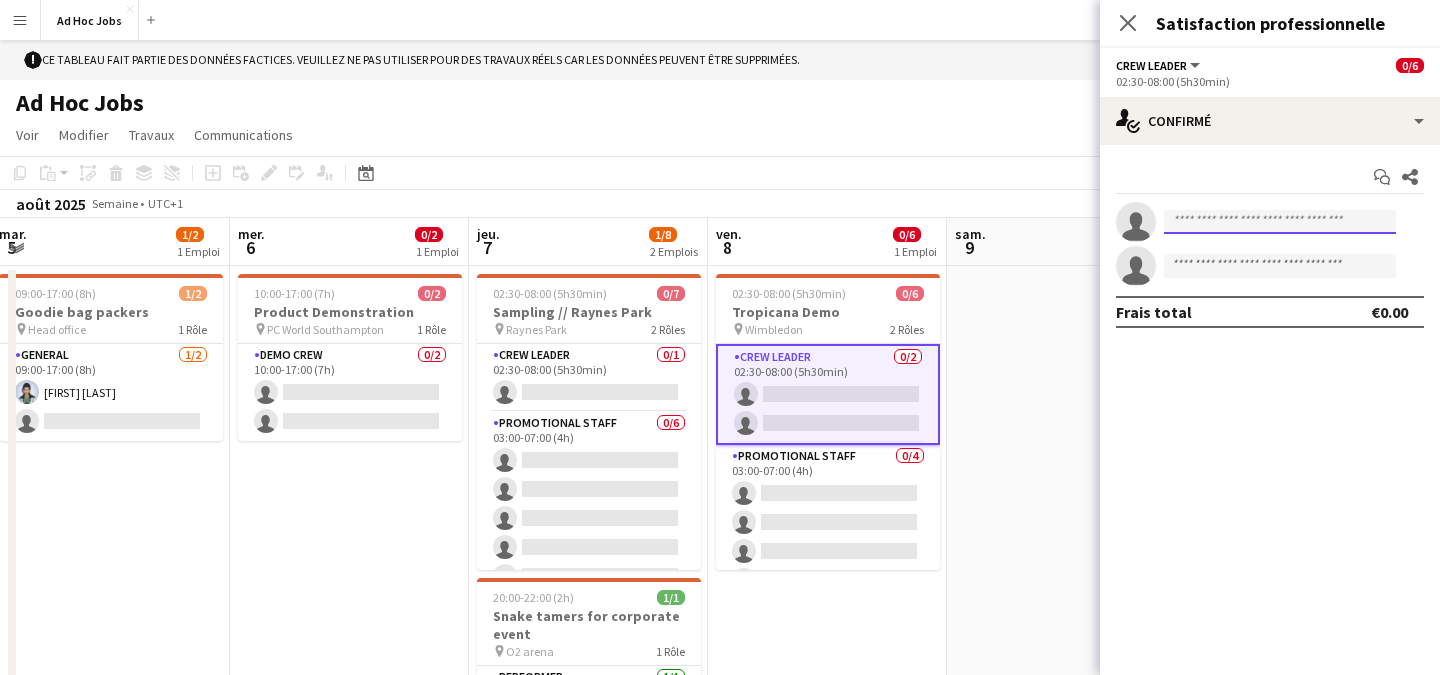 click at bounding box center (1280, 222) 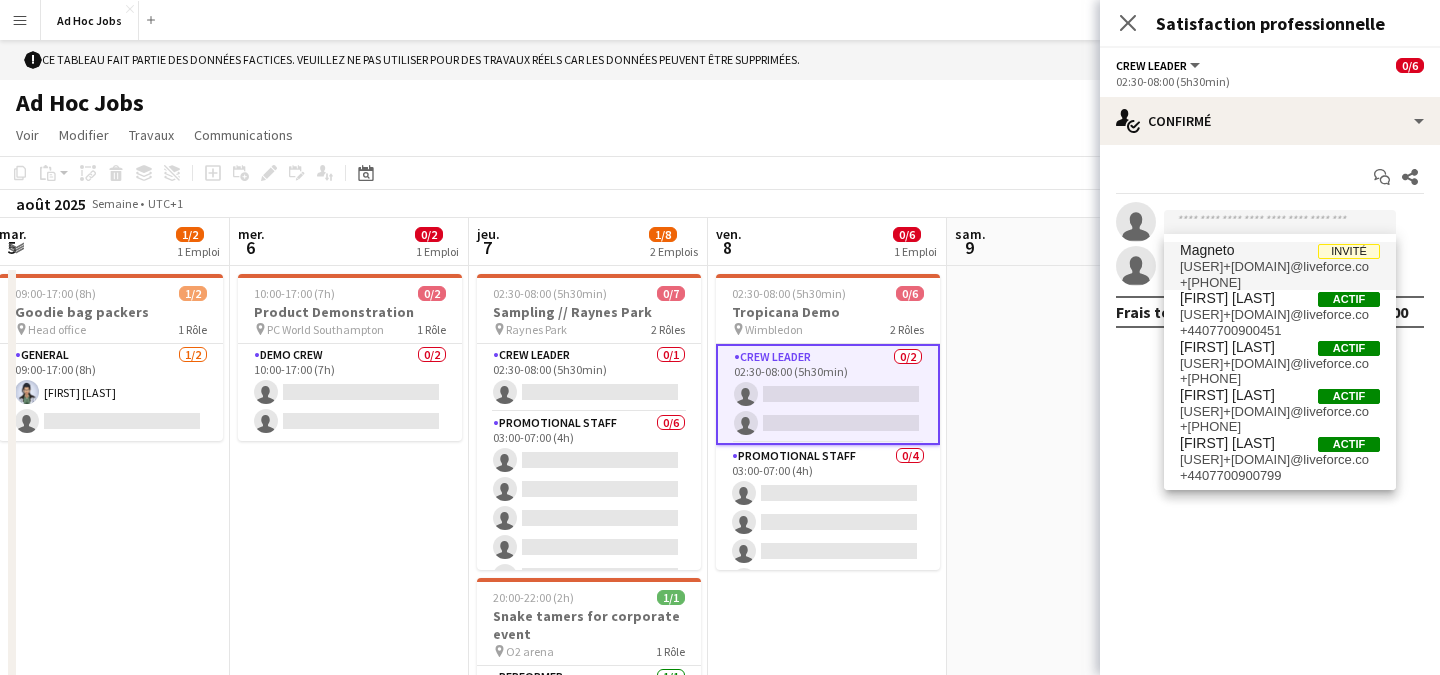 click on "[FIRST] Invité" at bounding box center (1280, 250) 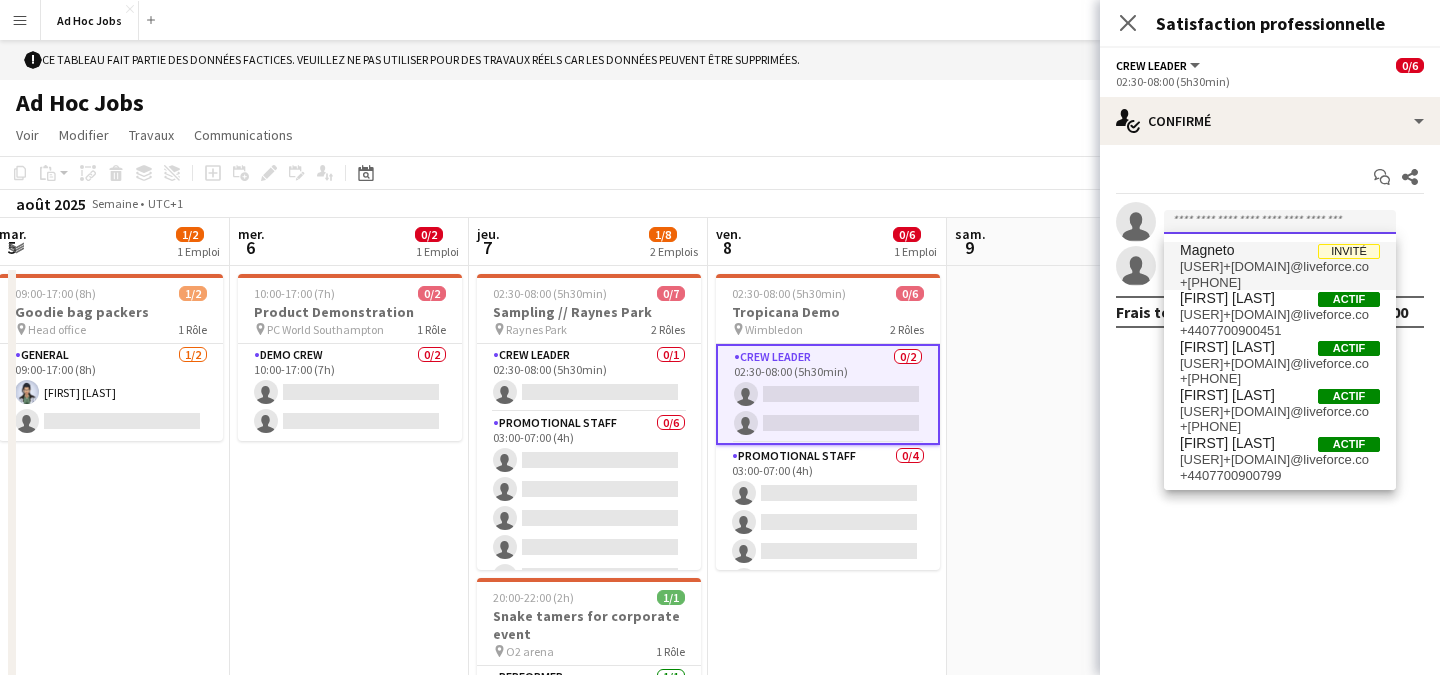 type 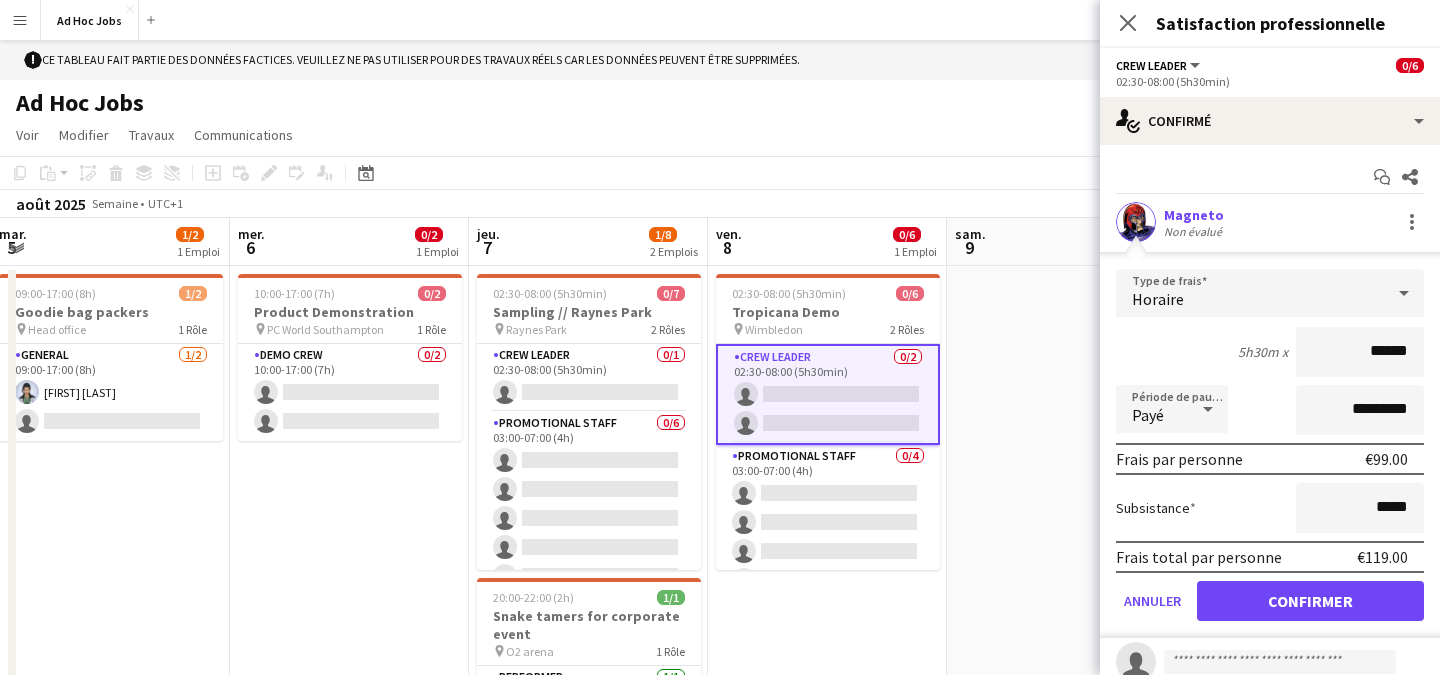 scroll, scrollTop: 65, scrollLeft: 0, axis: vertical 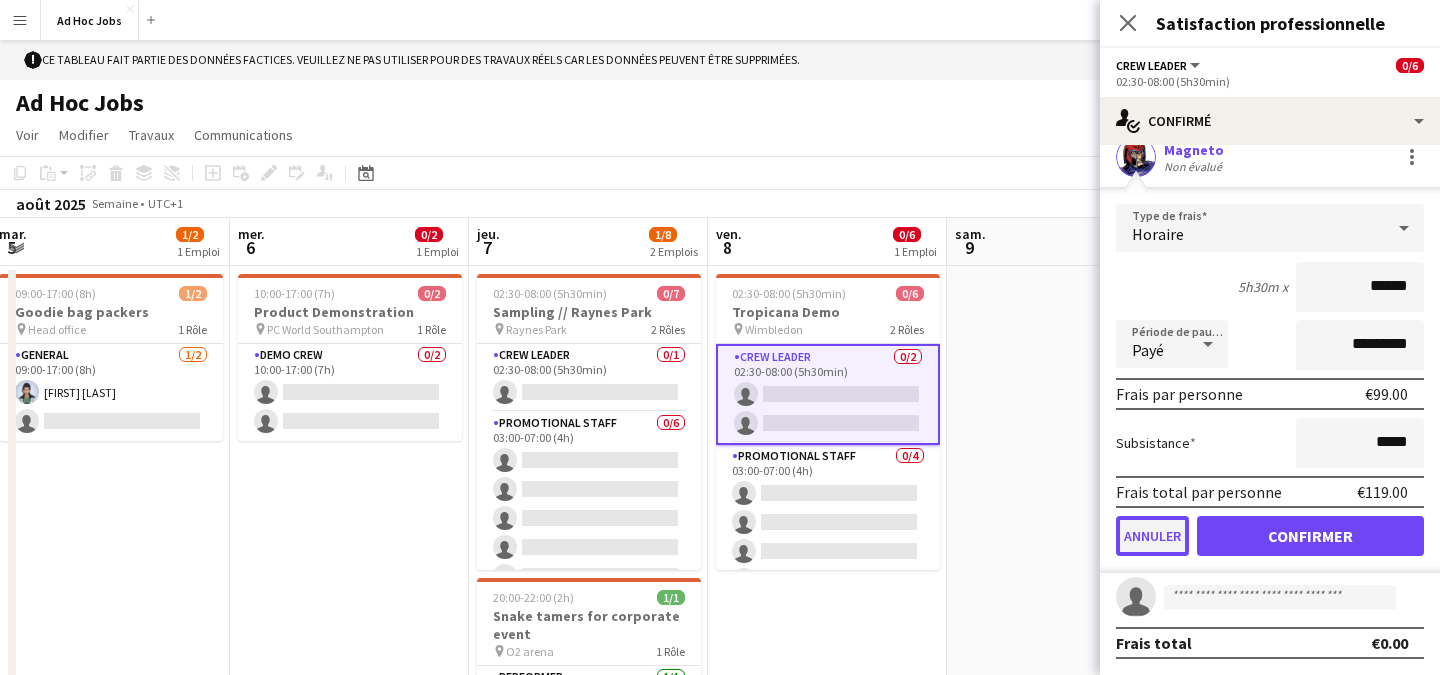 click on "Annuler" at bounding box center (1152, 536) 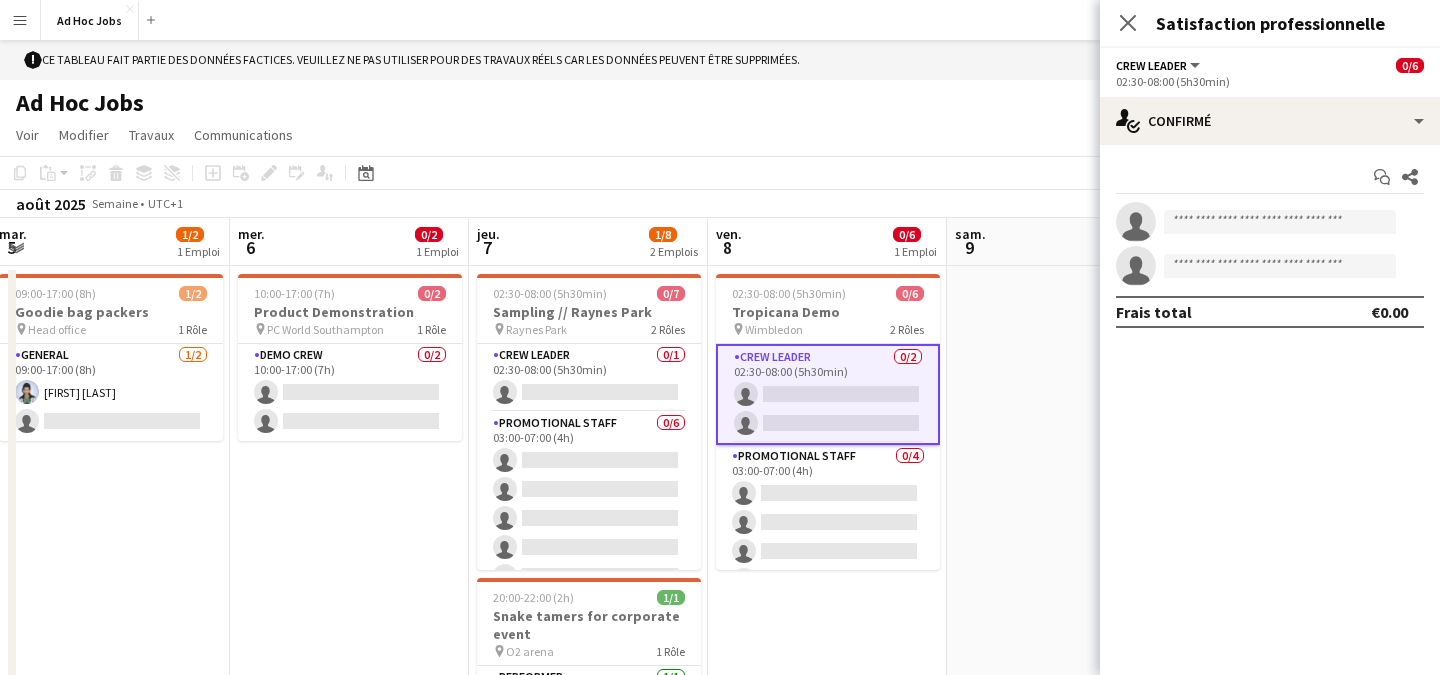 scroll, scrollTop: 0, scrollLeft: 0, axis: both 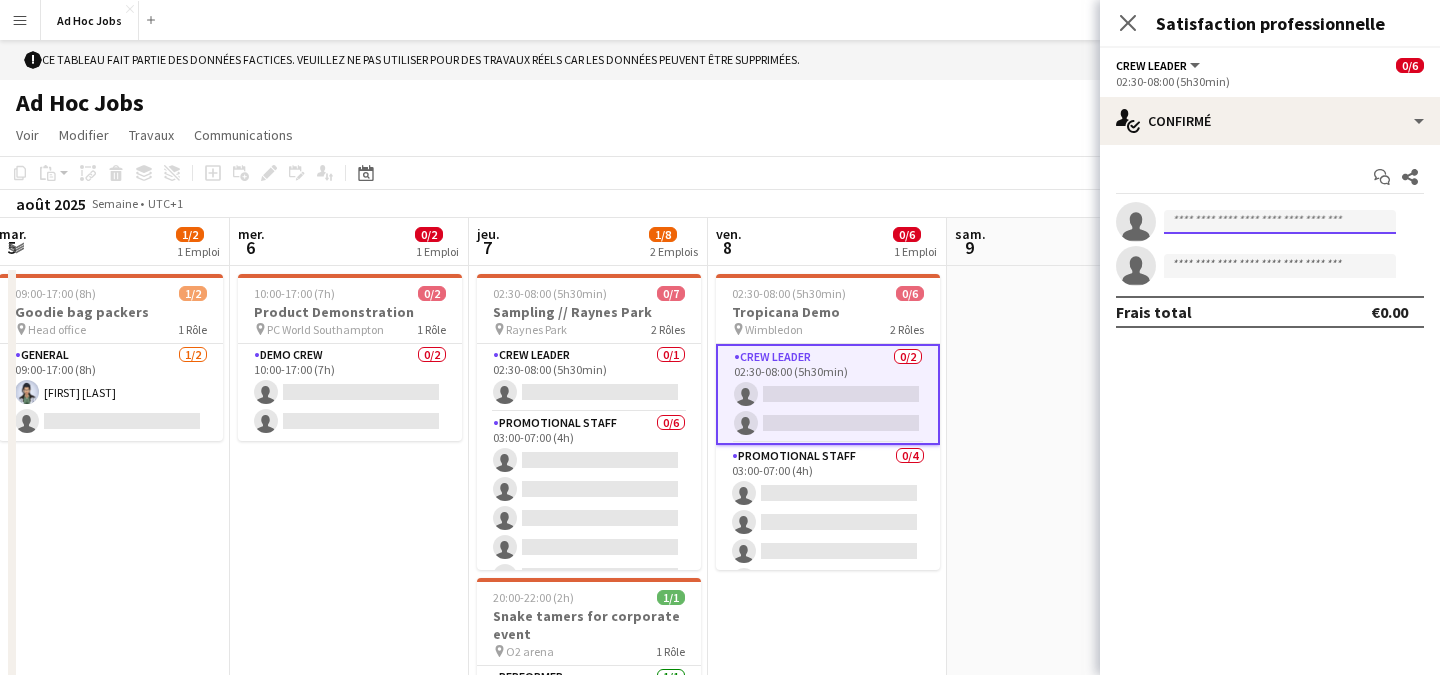 click at bounding box center (1280, 222) 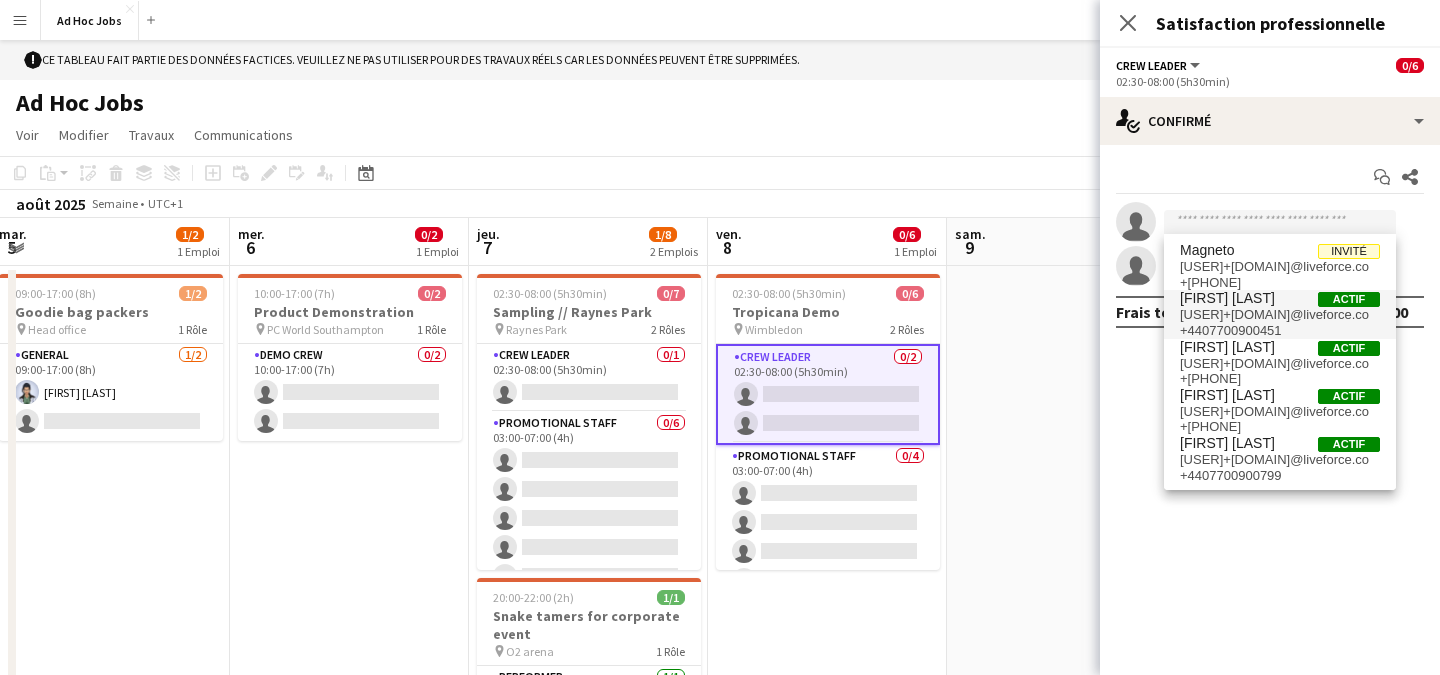 click on "[USER]+[DOMAIN]@liveforce.co" at bounding box center (1280, 315) 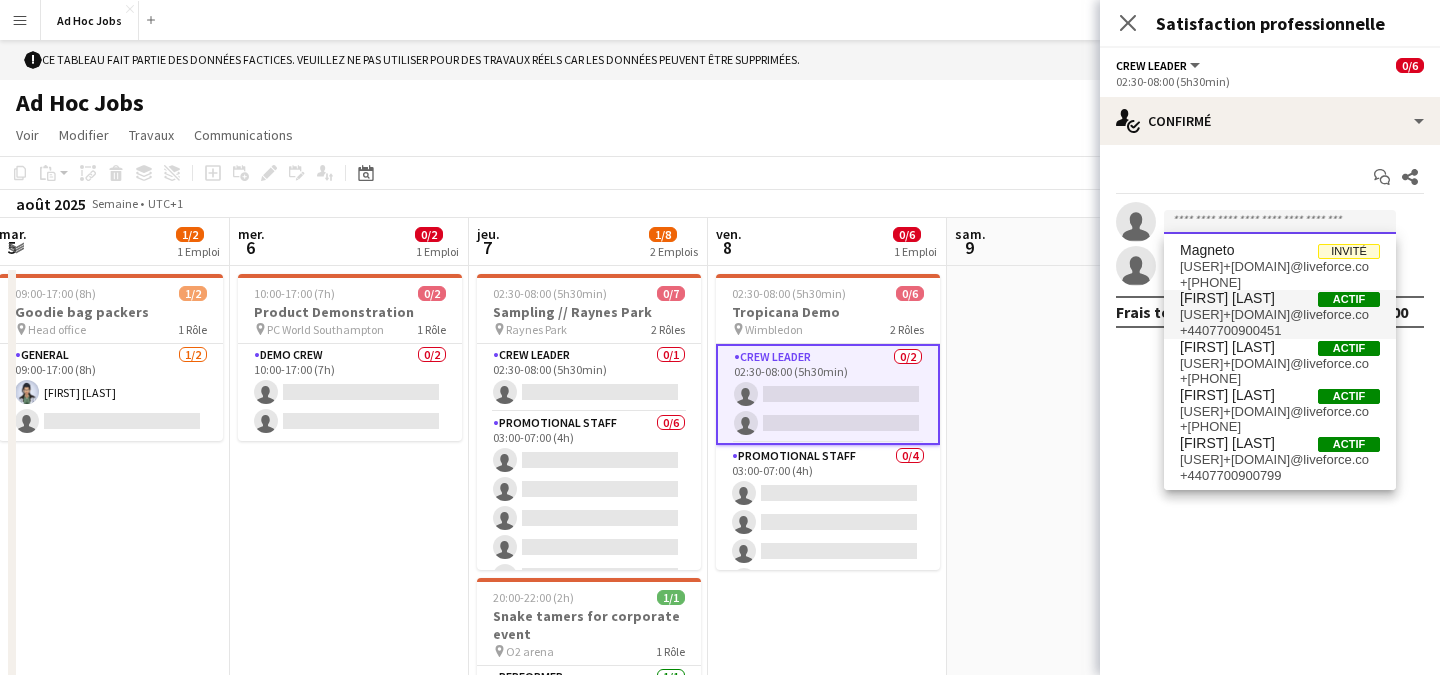 type 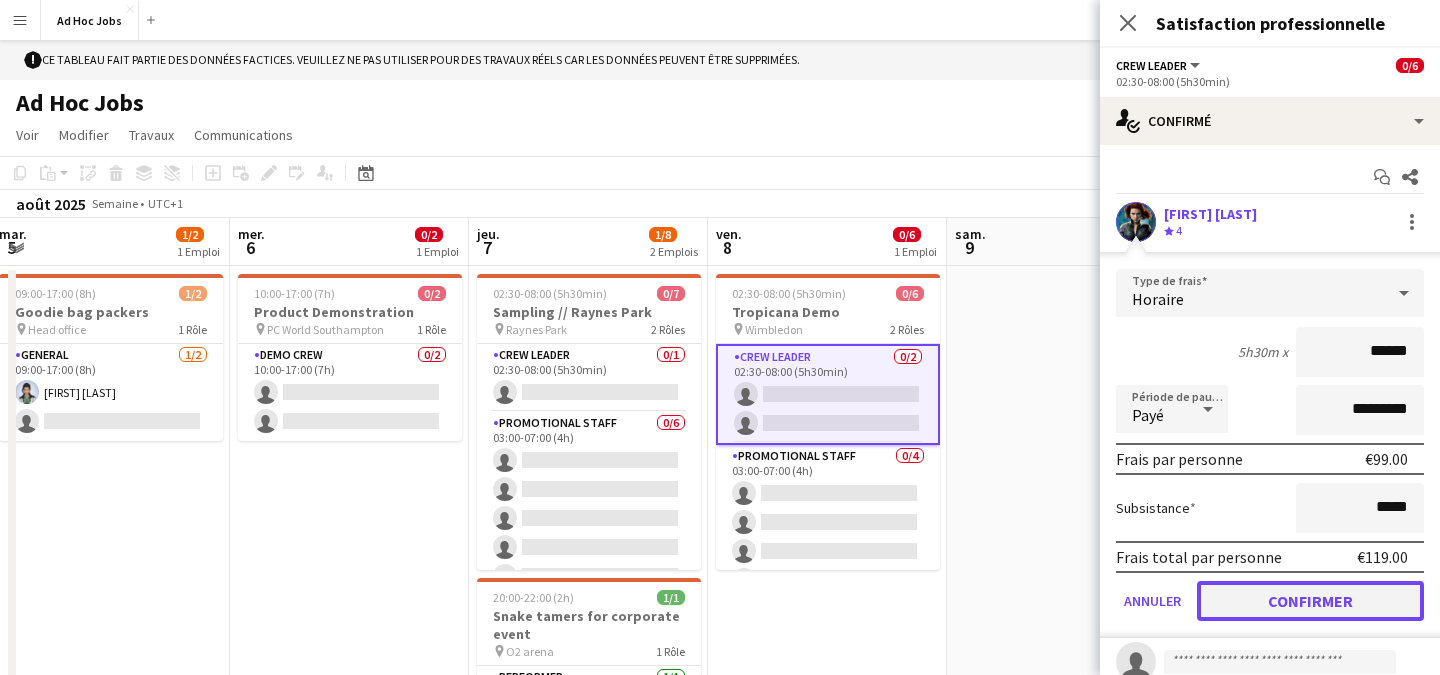 click on "Confirmer" at bounding box center (1310, 601) 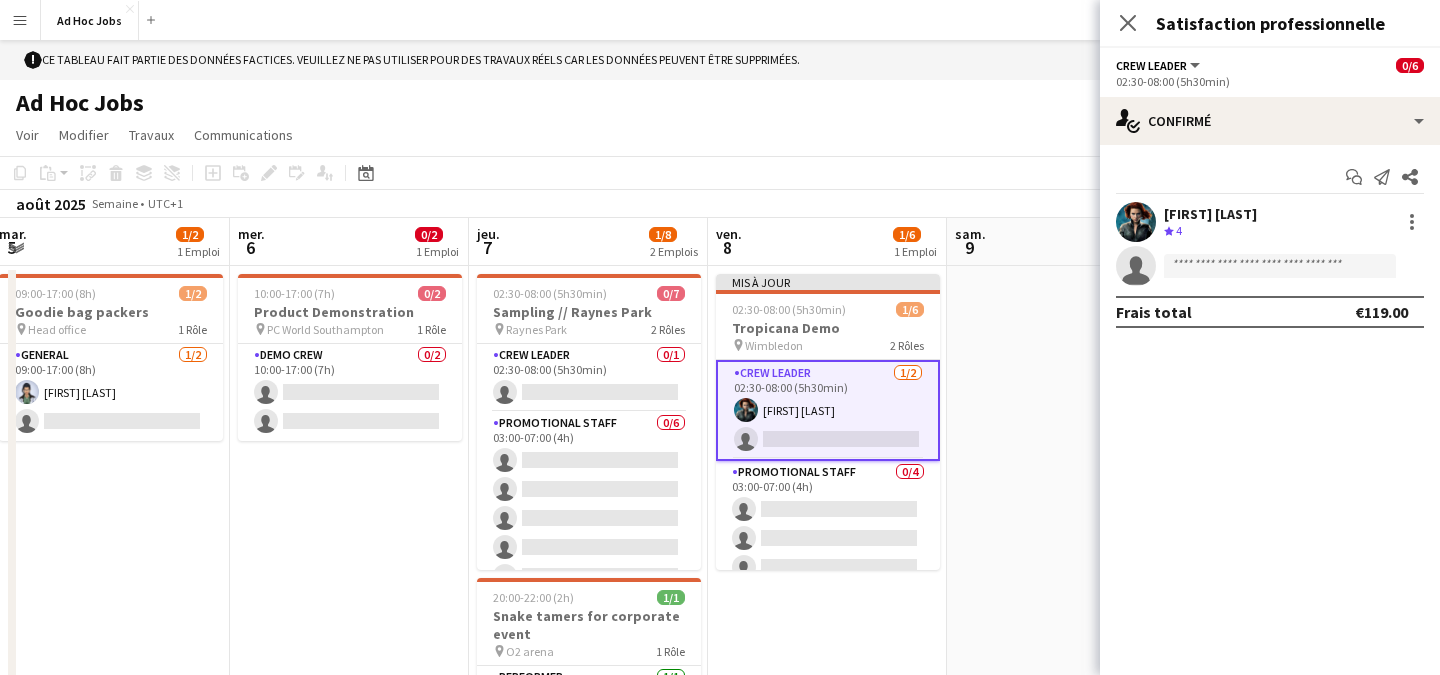 click on "[FIRST] [LAST] Évaluation de l'équipe 4" at bounding box center (1270, 222) 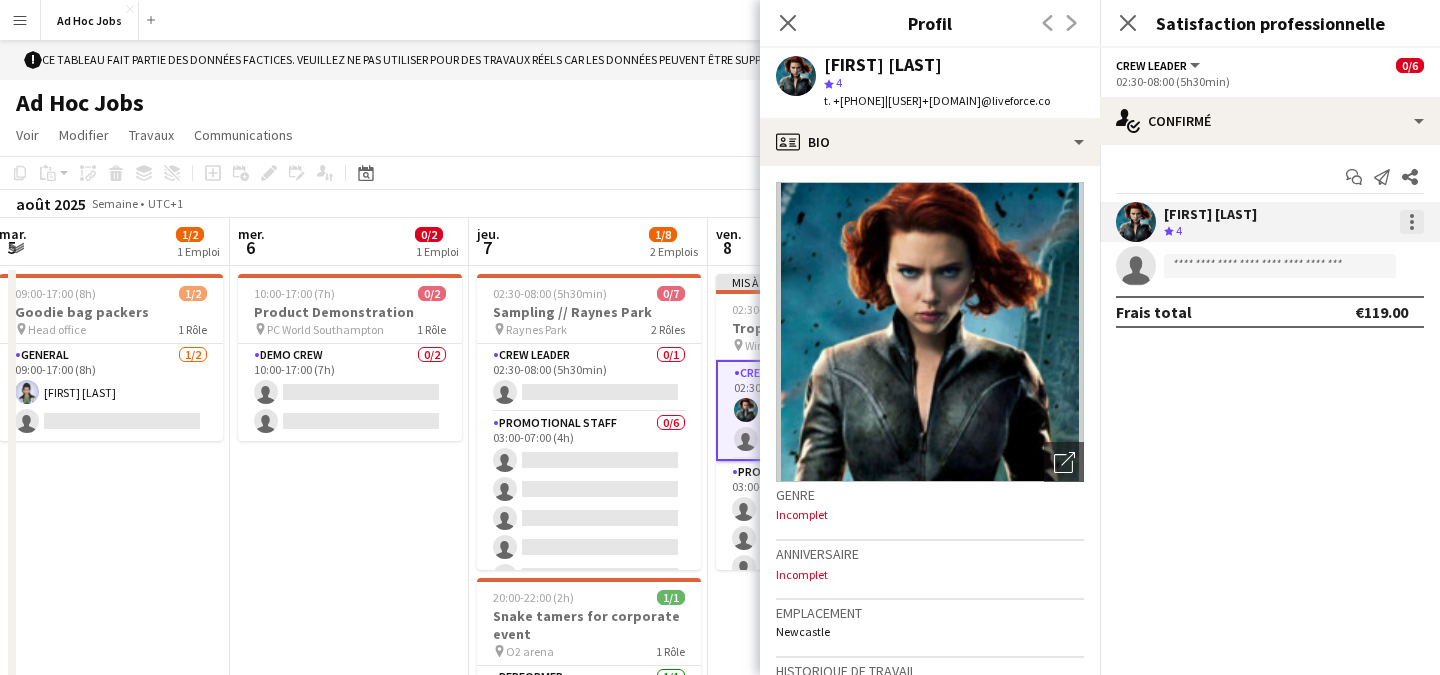 click at bounding box center (1412, 222) 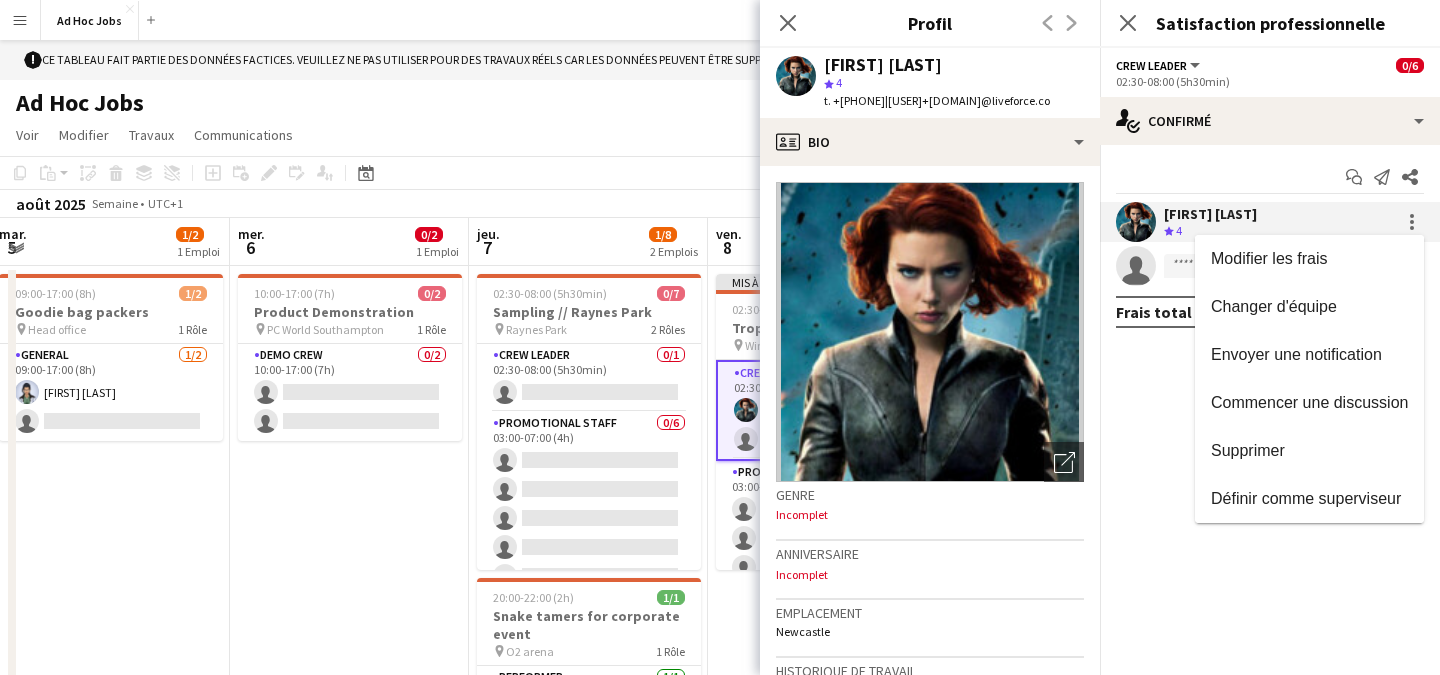 click at bounding box center [720, 337] 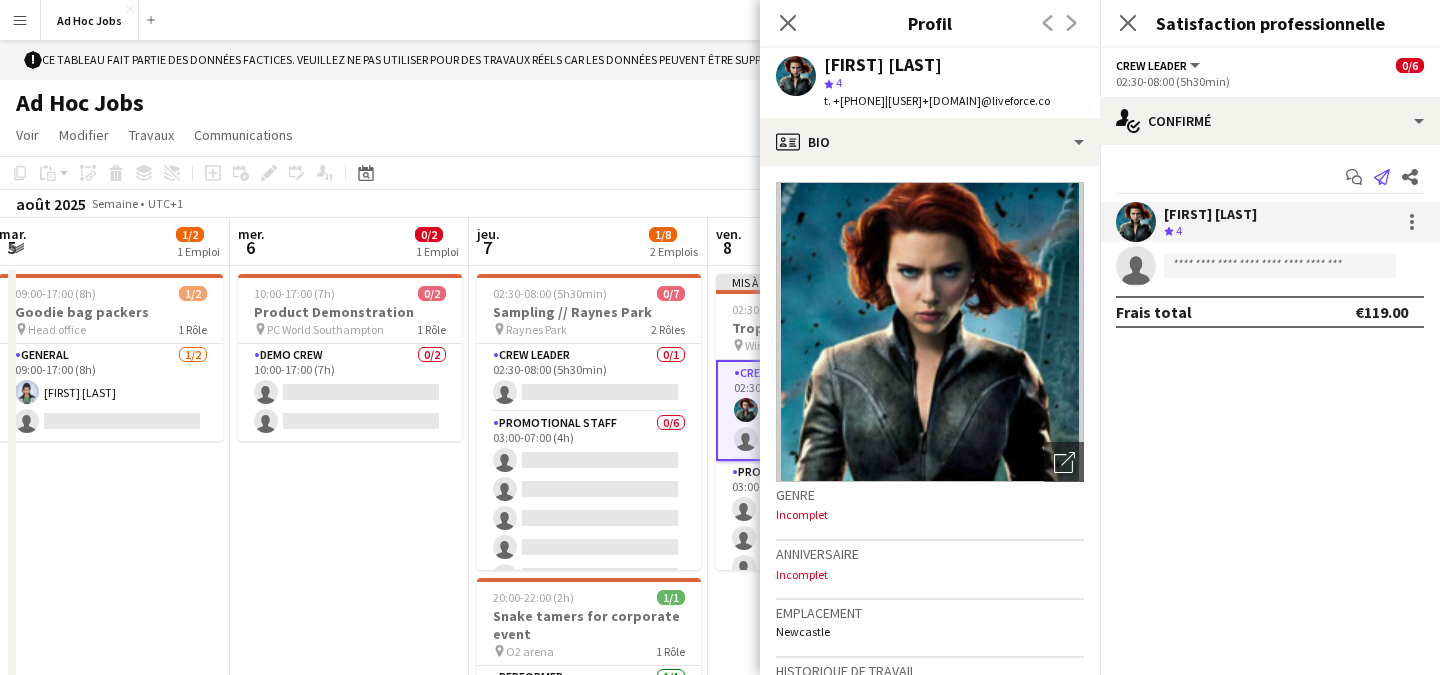 click 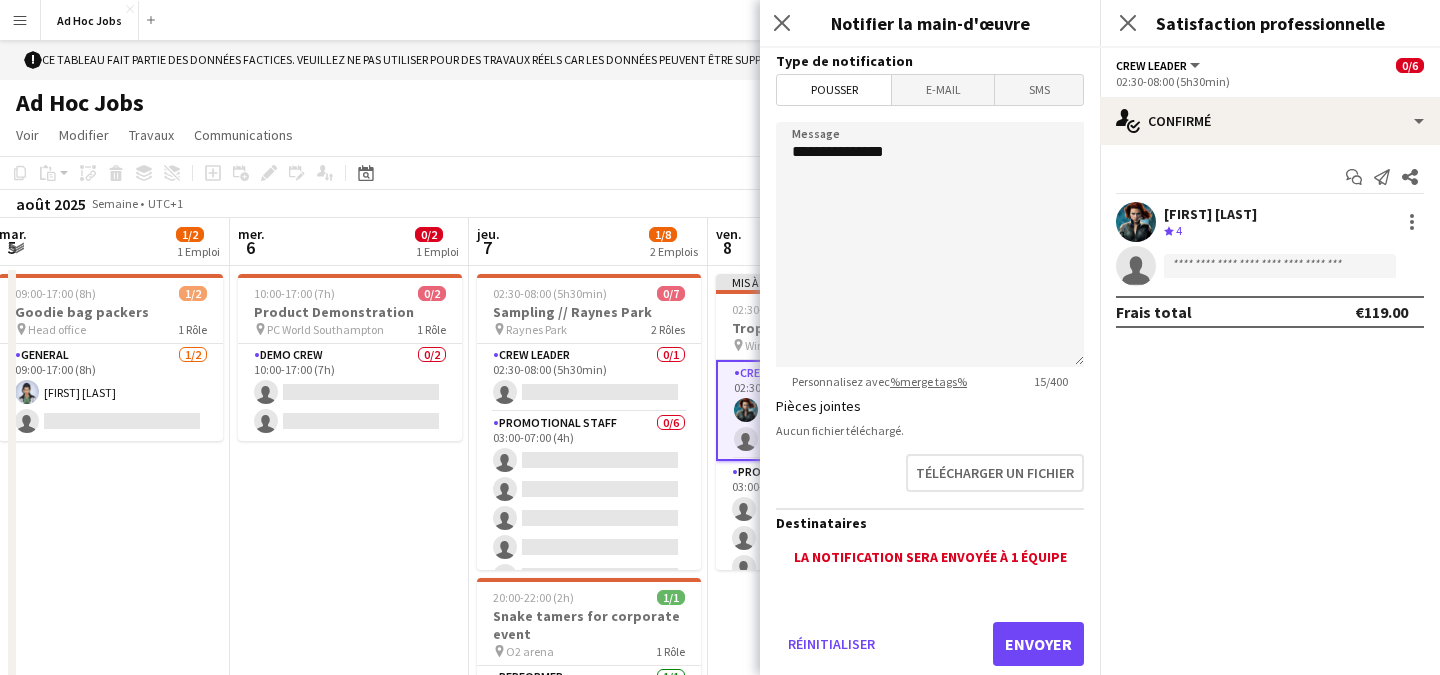 scroll, scrollTop: 48, scrollLeft: 0, axis: vertical 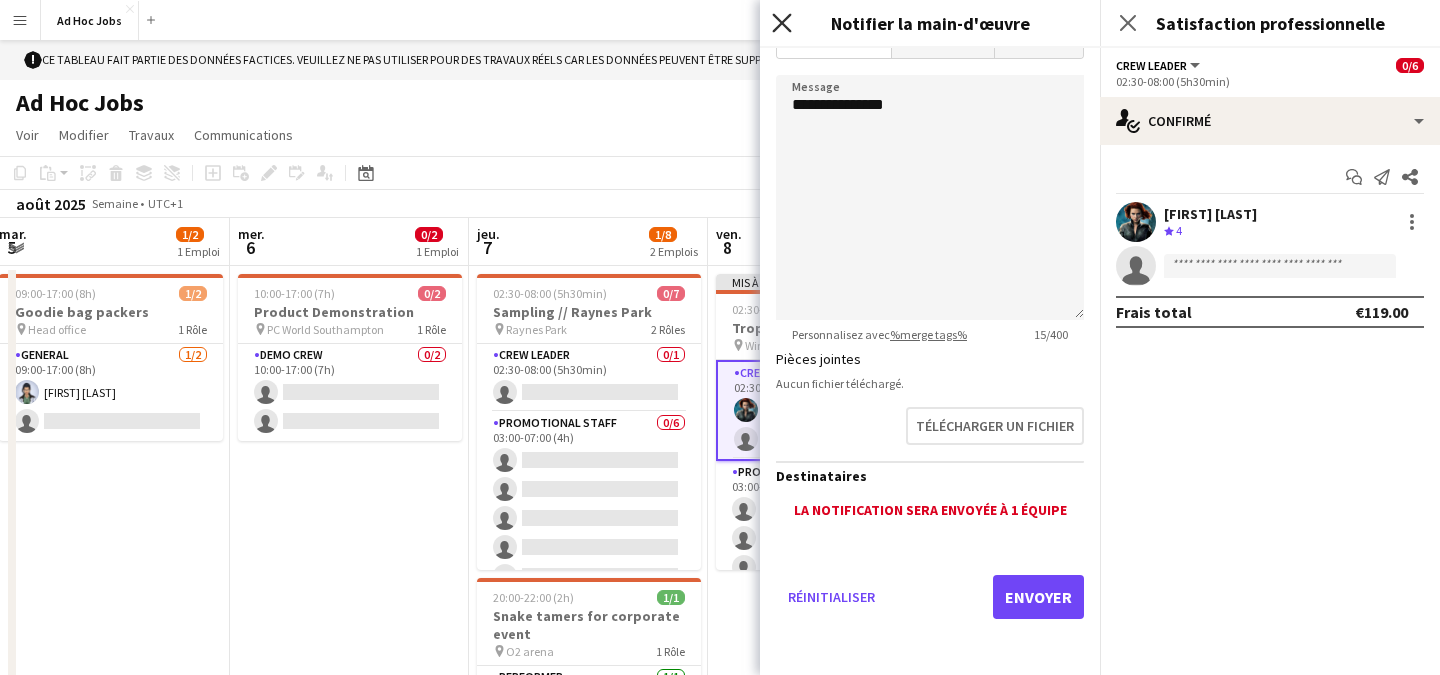 click 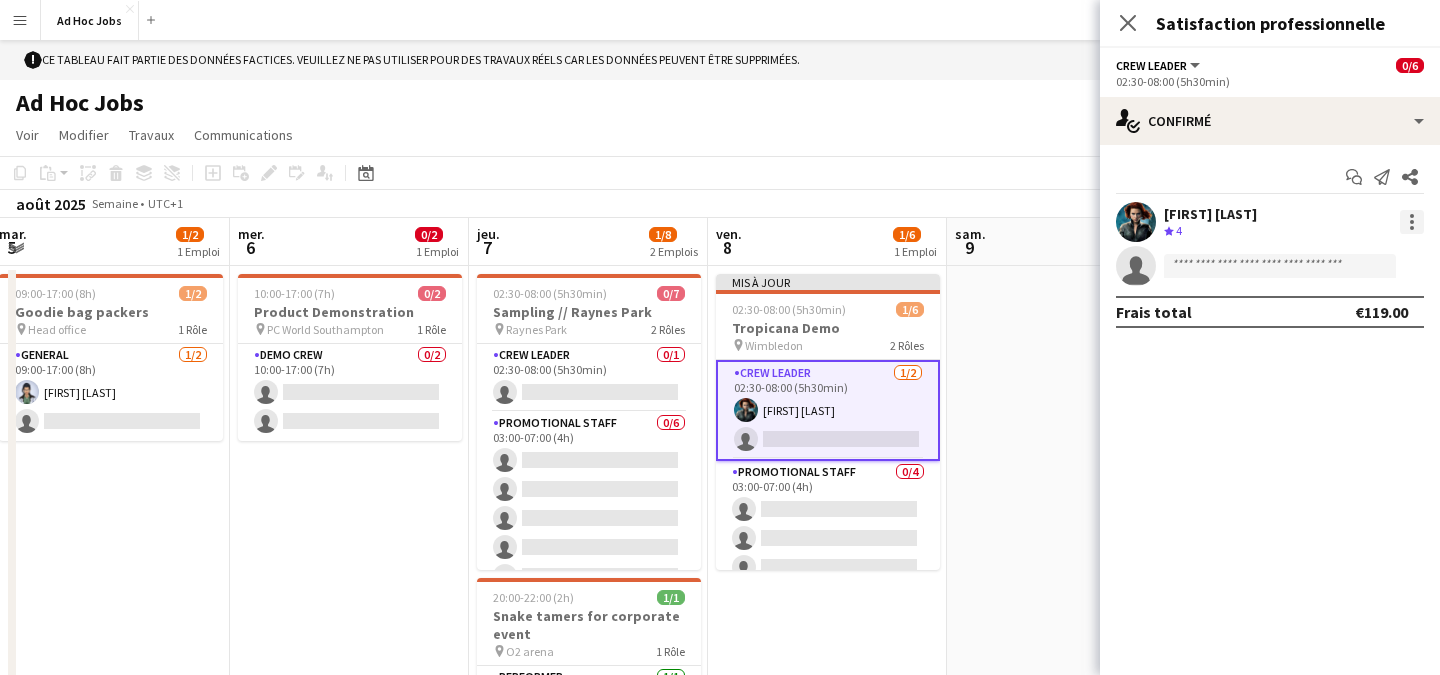 click at bounding box center (1412, 222) 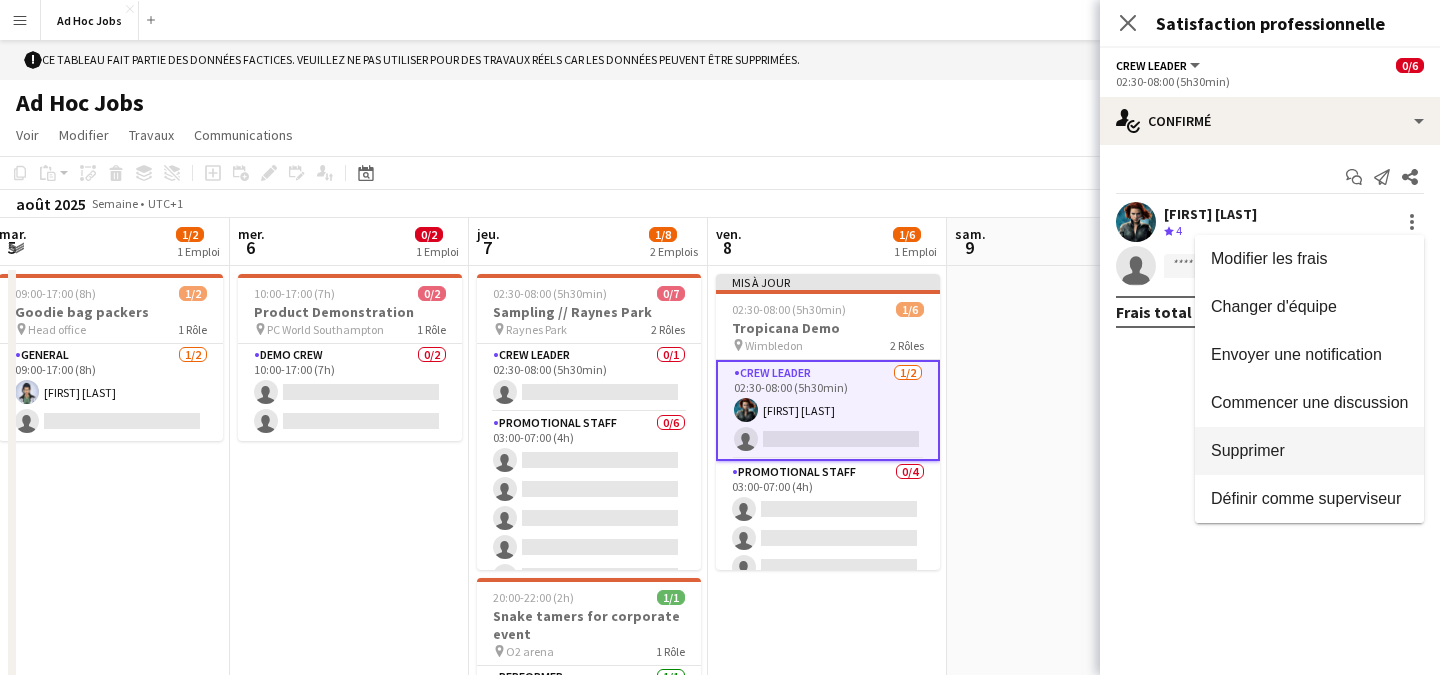 click on "Supprimer" at bounding box center [1309, 451] 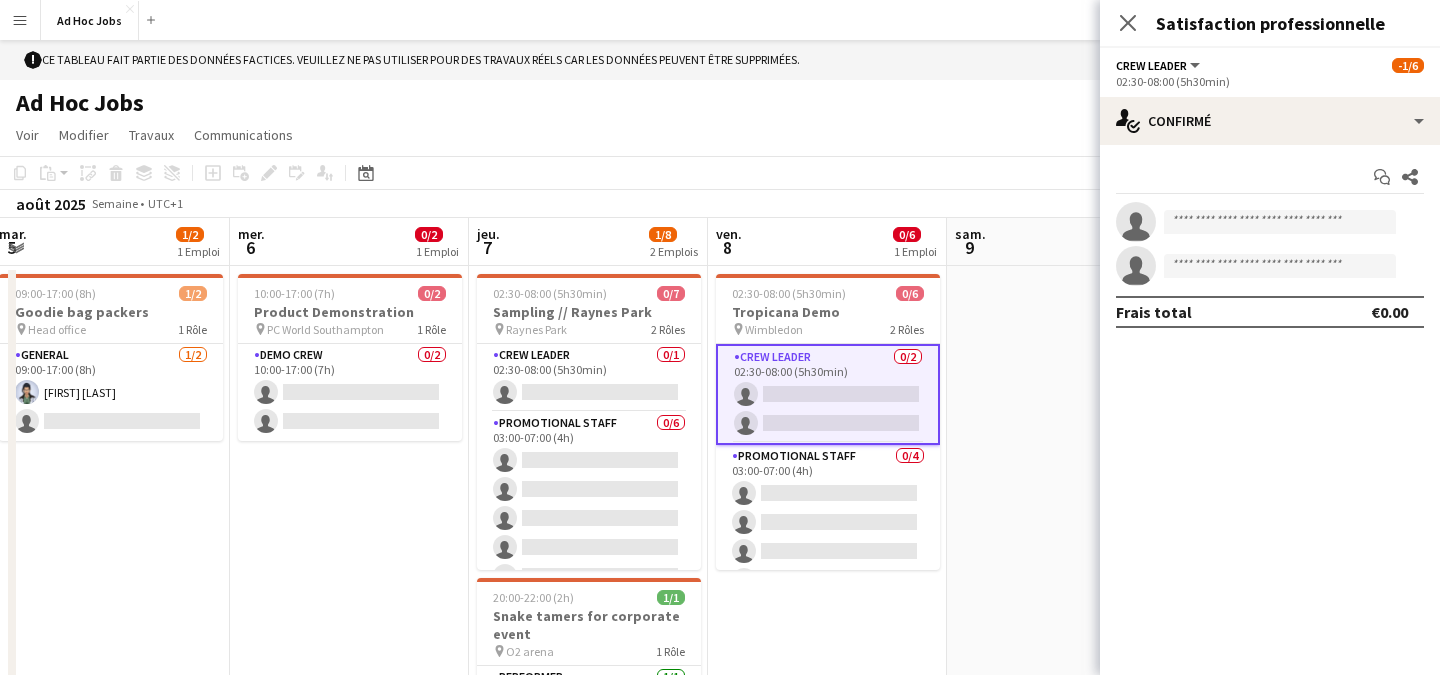 click on "Crew Leader" 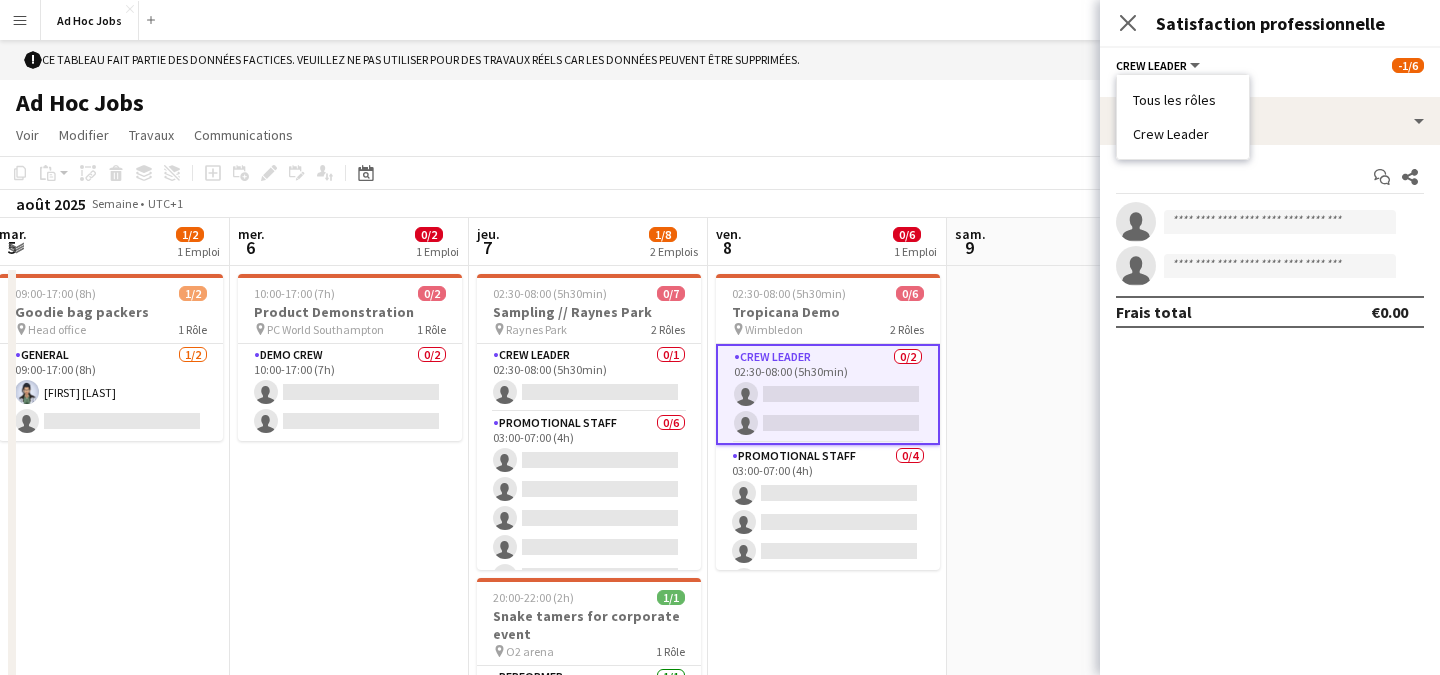 click on "Fermer le pop-in" 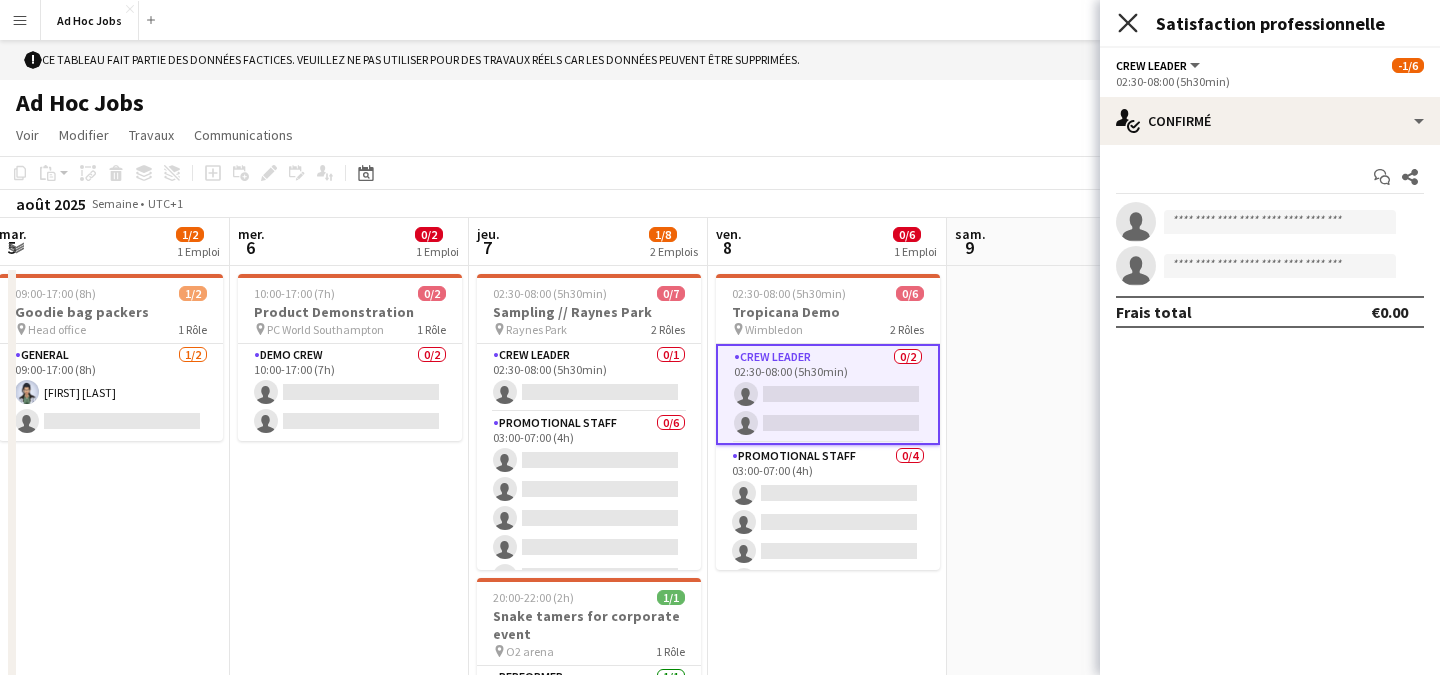 click 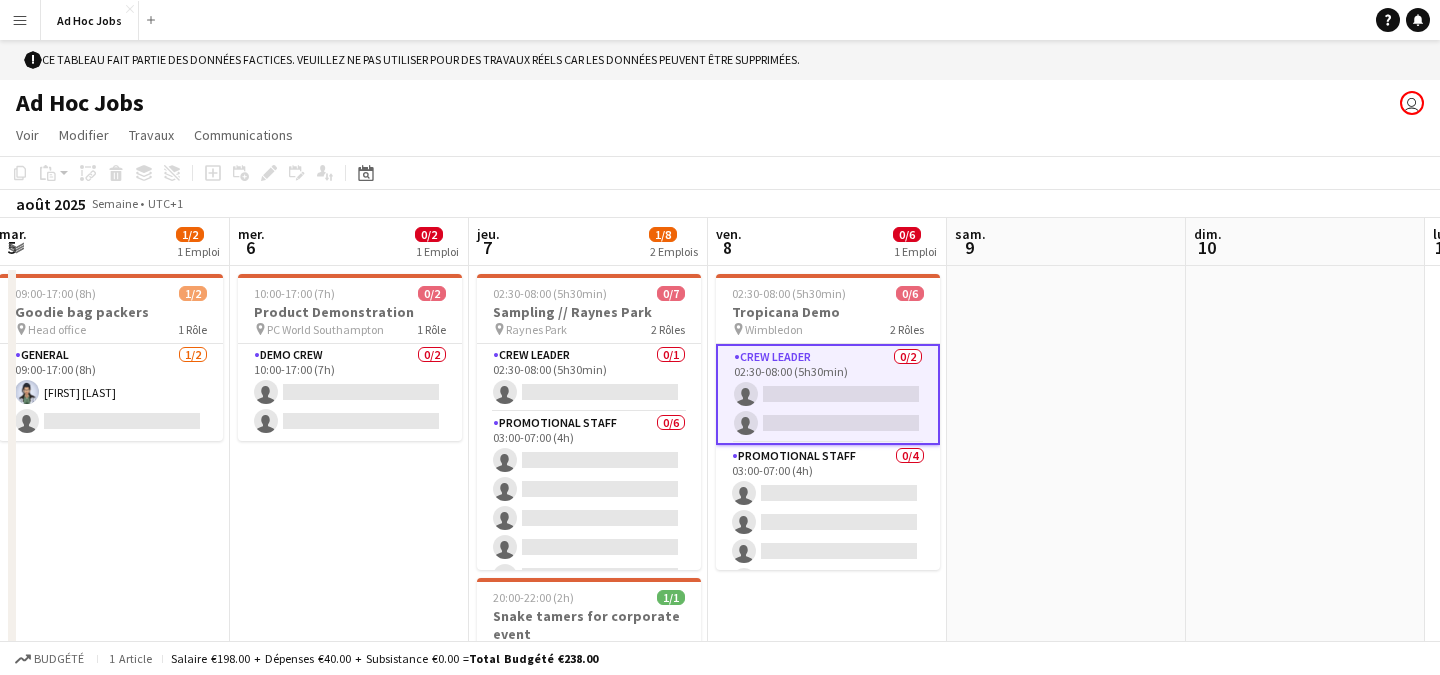 click on "Menu" at bounding box center [20, 20] 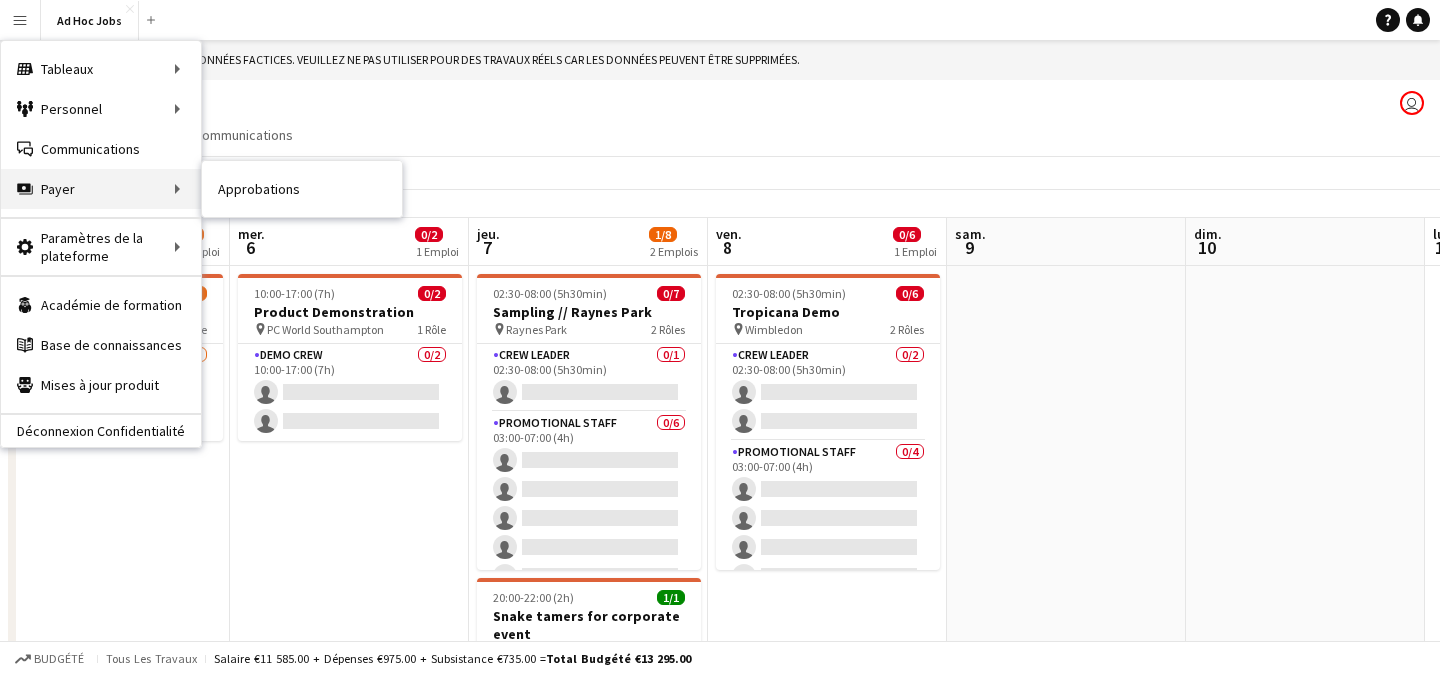 click on "Payer Payer" at bounding box center [101, 189] 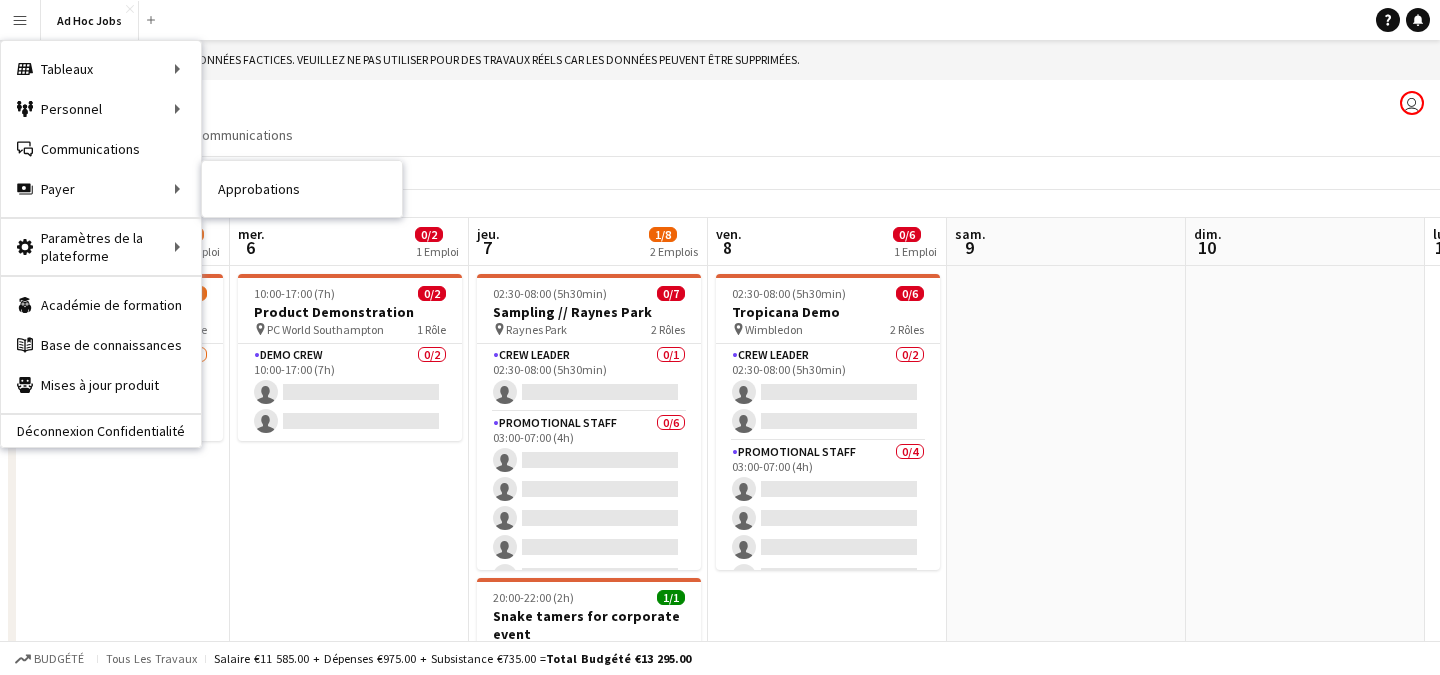 click on "Approbations" at bounding box center (302, 189) 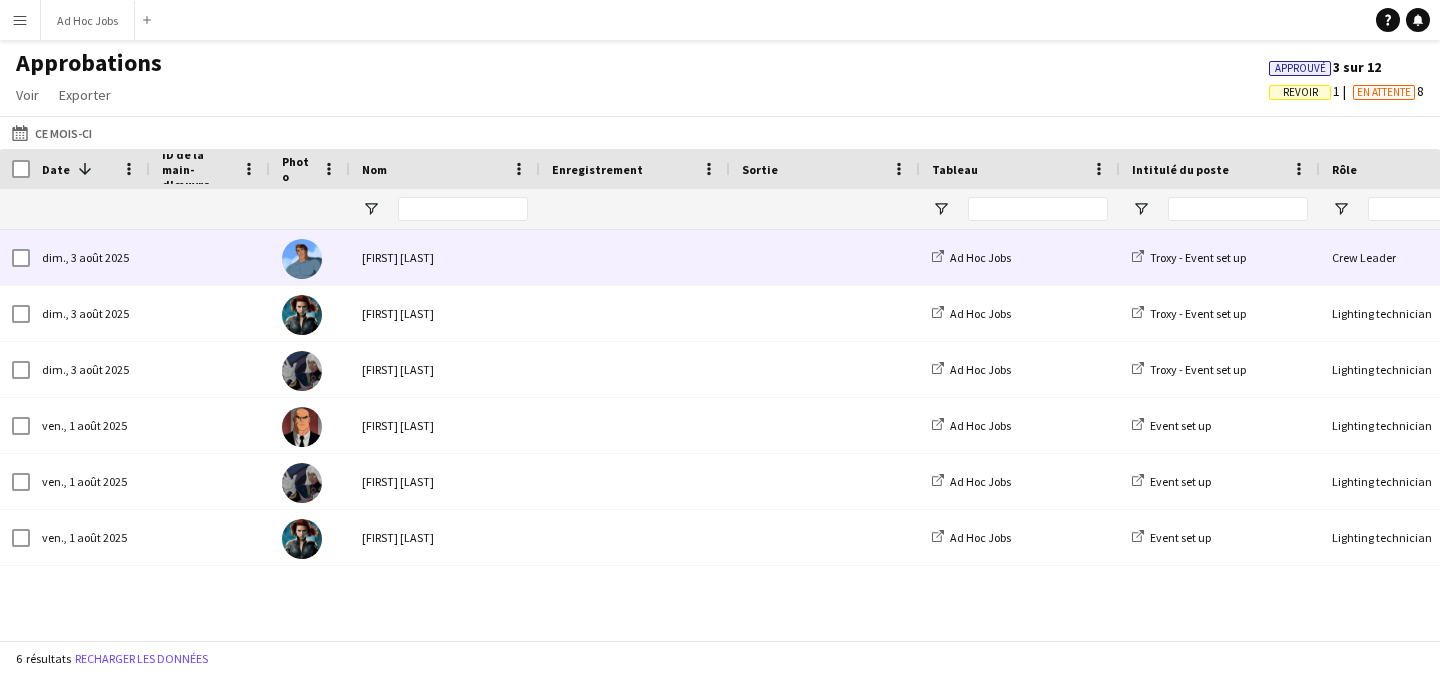 scroll, scrollTop: 0, scrollLeft: 71, axis: horizontal 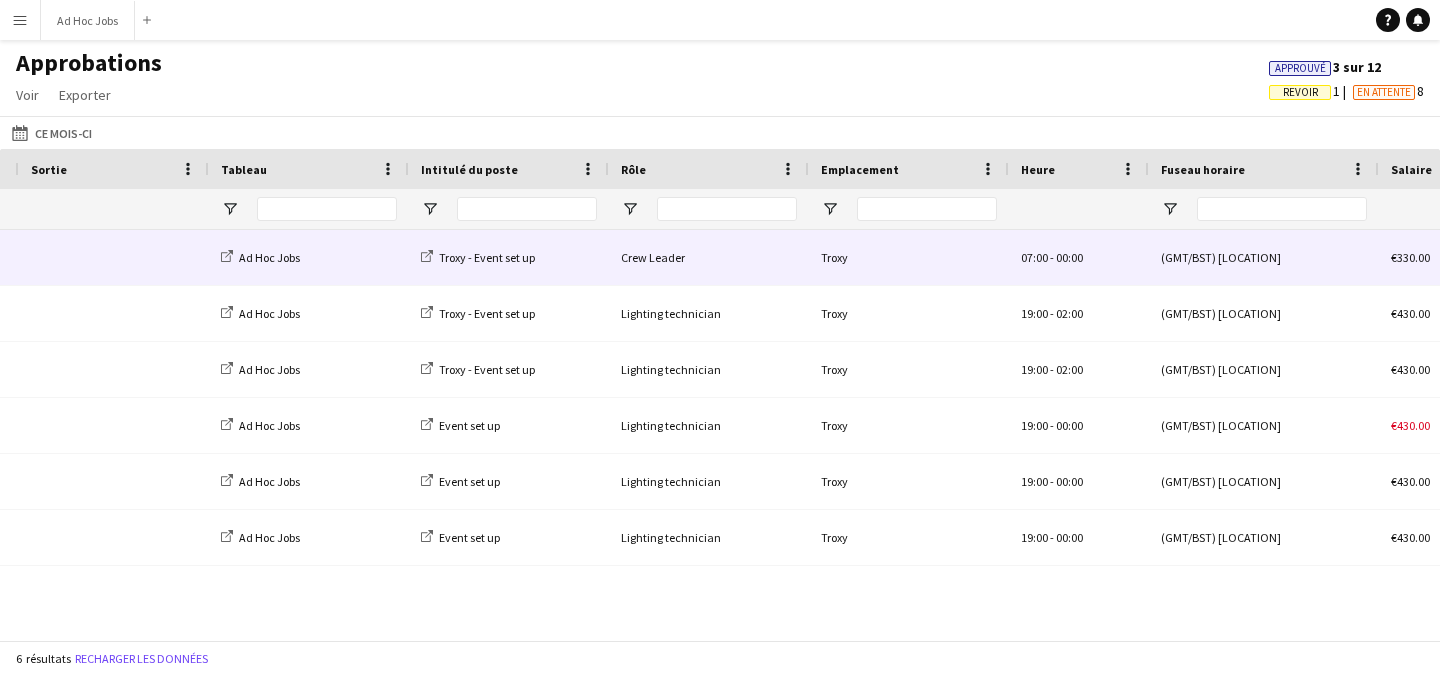 click on "-" at bounding box center (1052, 257) 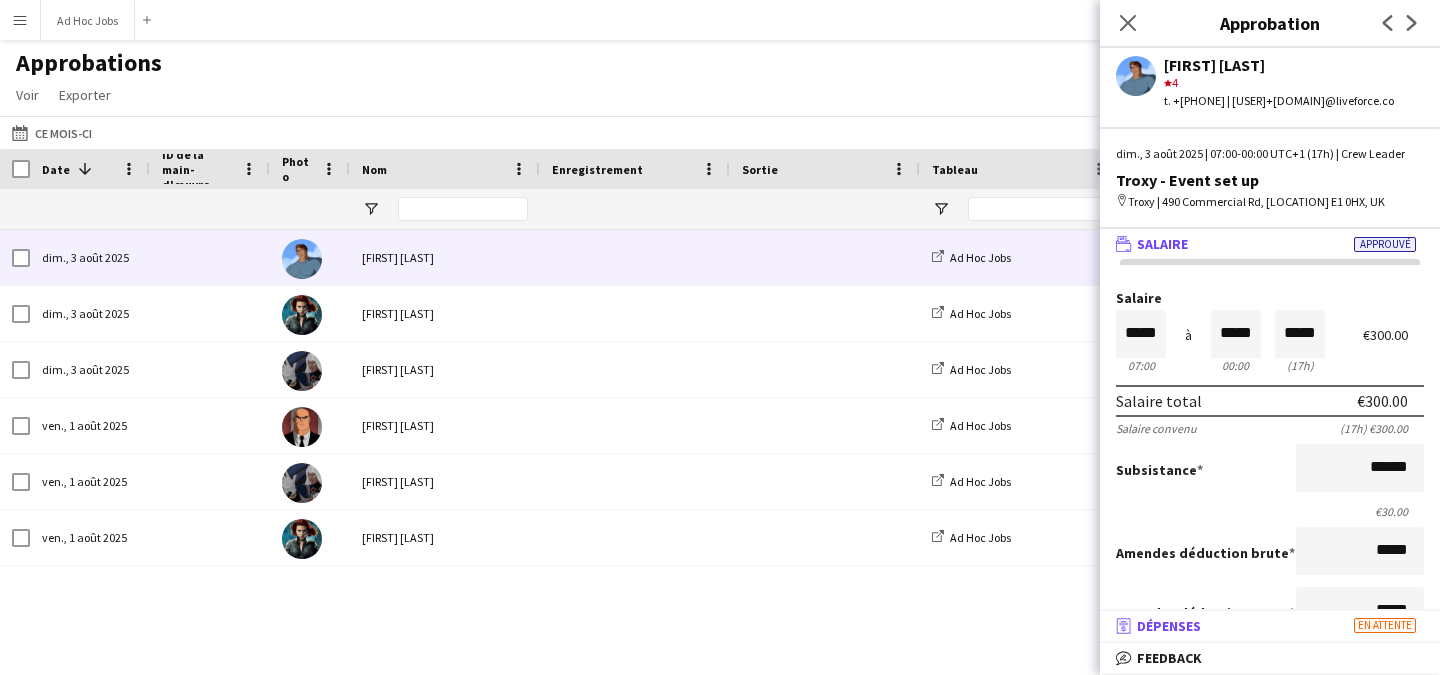 click on "Dépenses" at bounding box center (1169, 626) 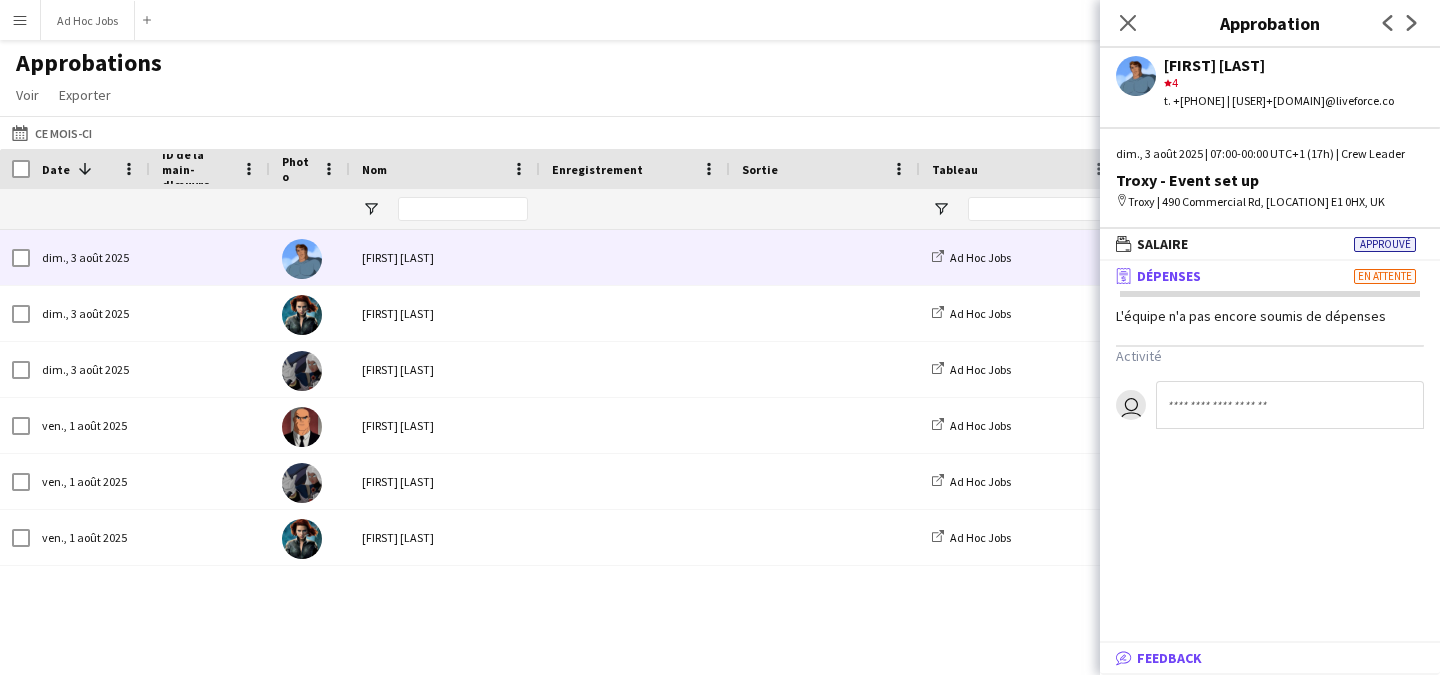 click on "Feedback" at bounding box center (1169, 658) 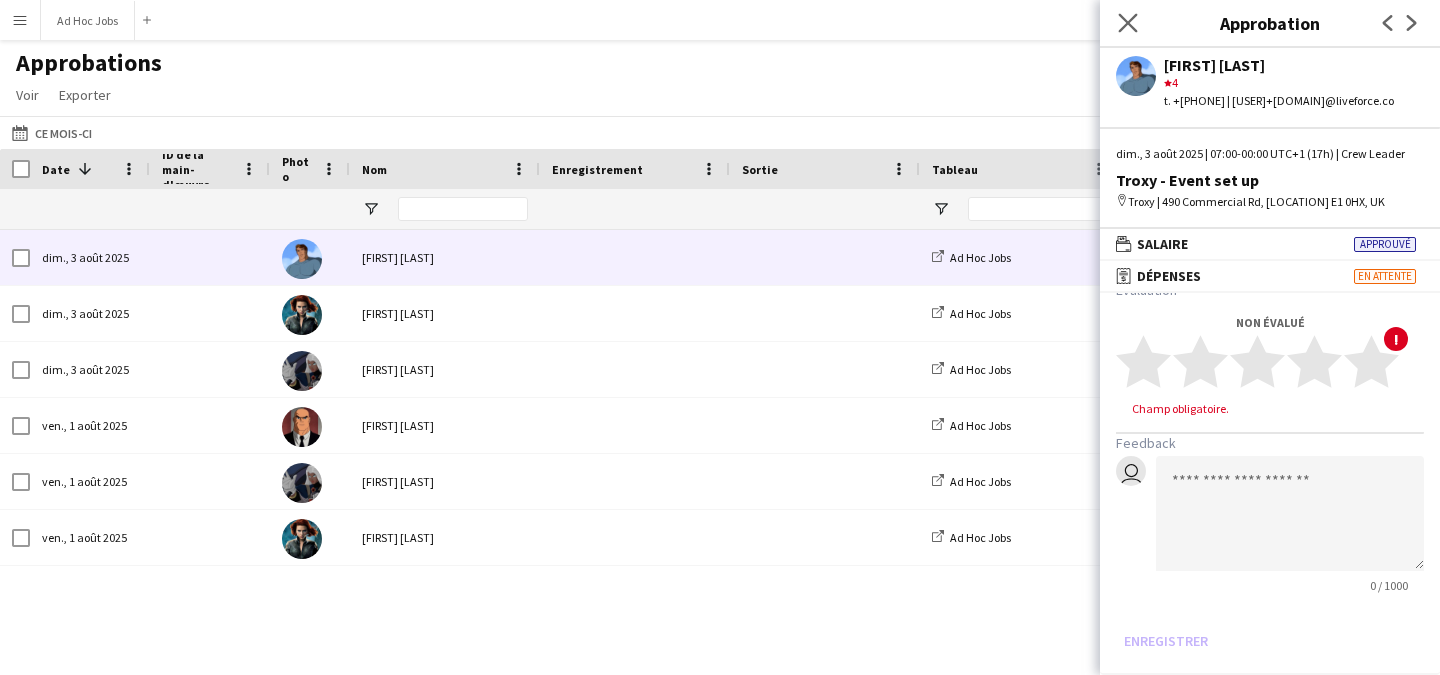 click on "Fermer le pop-in" 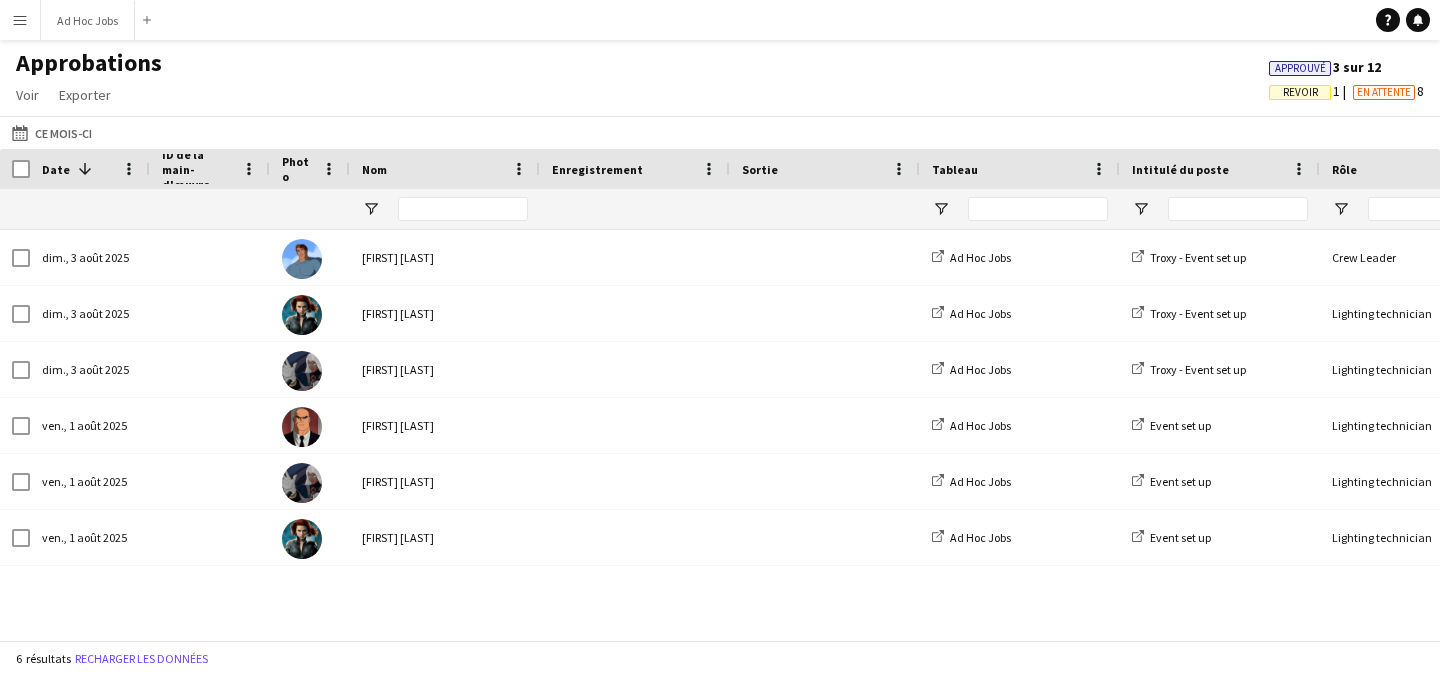 click on "Menu" at bounding box center [20, 20] 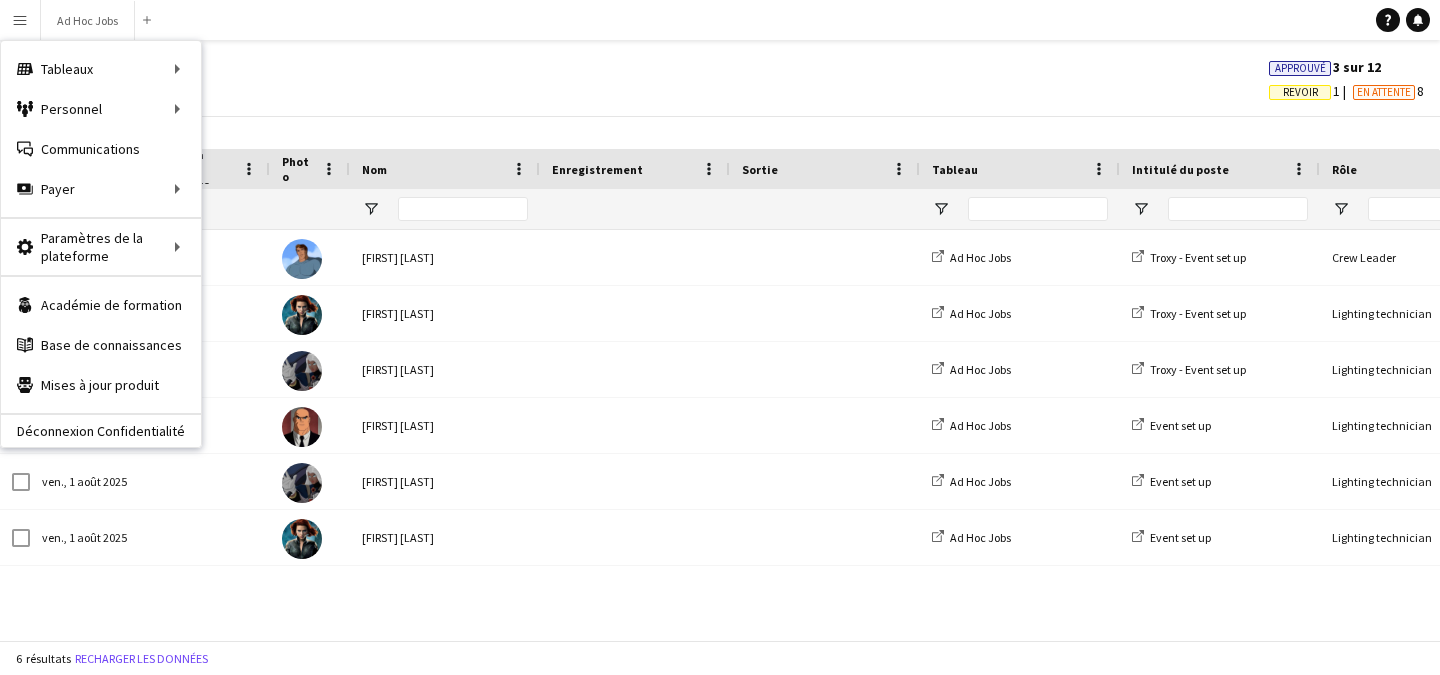 click on "Approbations Voir Personnaliser la vue Personnaliser les filtres Réinitialiser les filtres Réinitialiser la vue Tout réinitialiser Exporter Exporter en XLSX Exporter en CSV Exporter en PDF Approuvé 3 sur 12 Revoir 1 En attente 8" 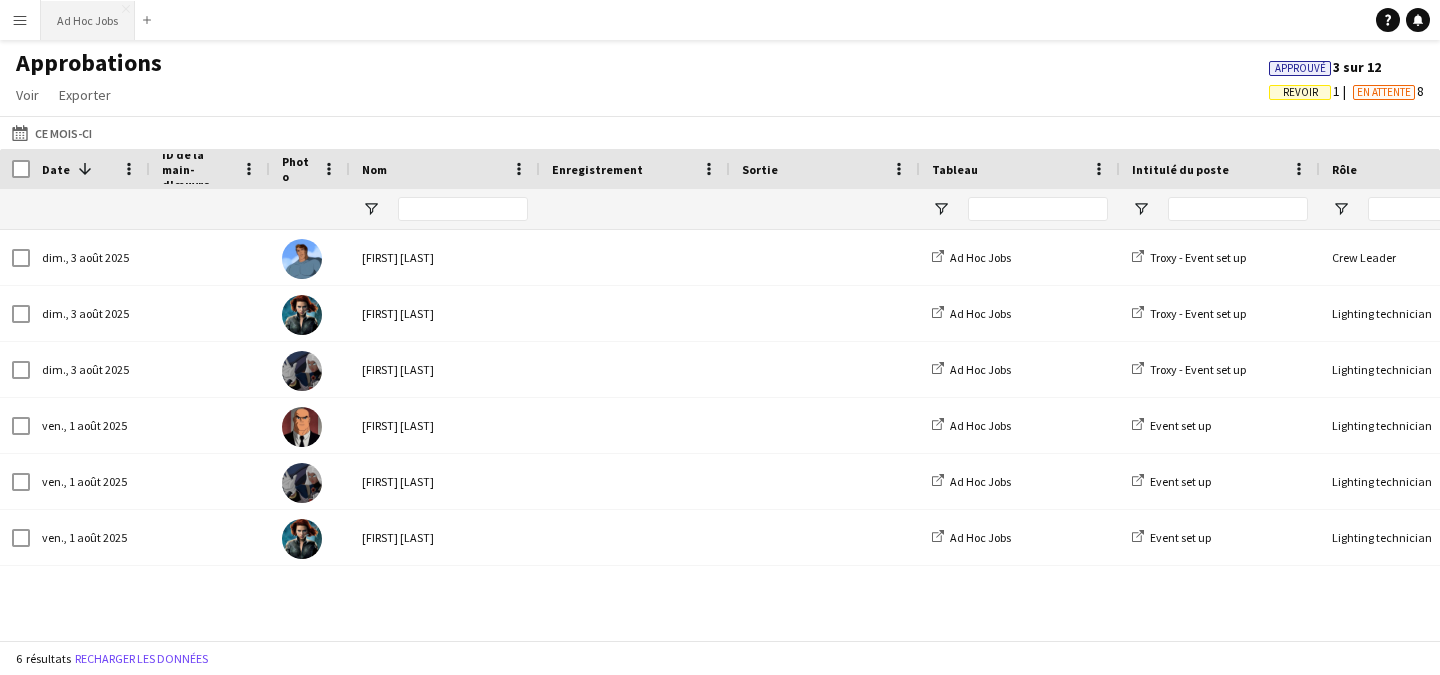 click on "Ad Hoc Jobs
Fermer" at bounding box center [88, 20] 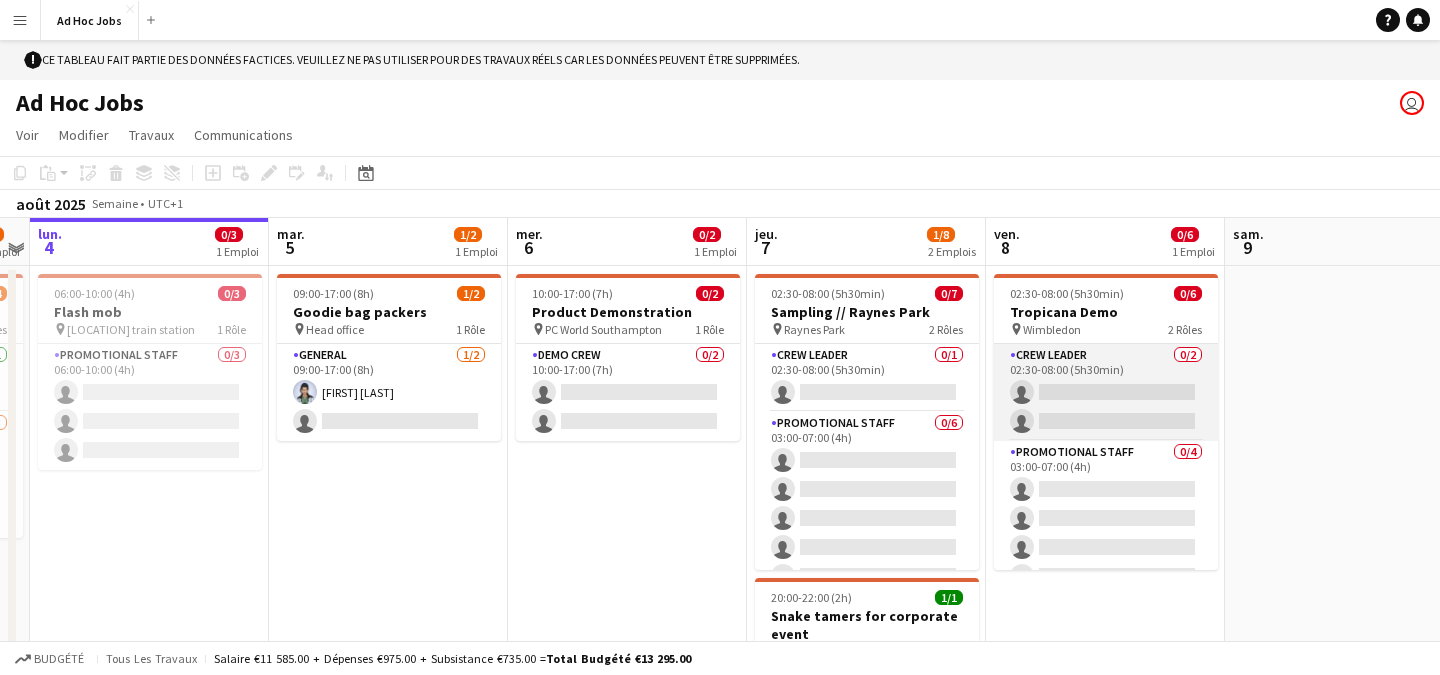 click on "Crew Leader 0/2 02:30-08:00 (5h30min)" at bounding box center [1106, 392] 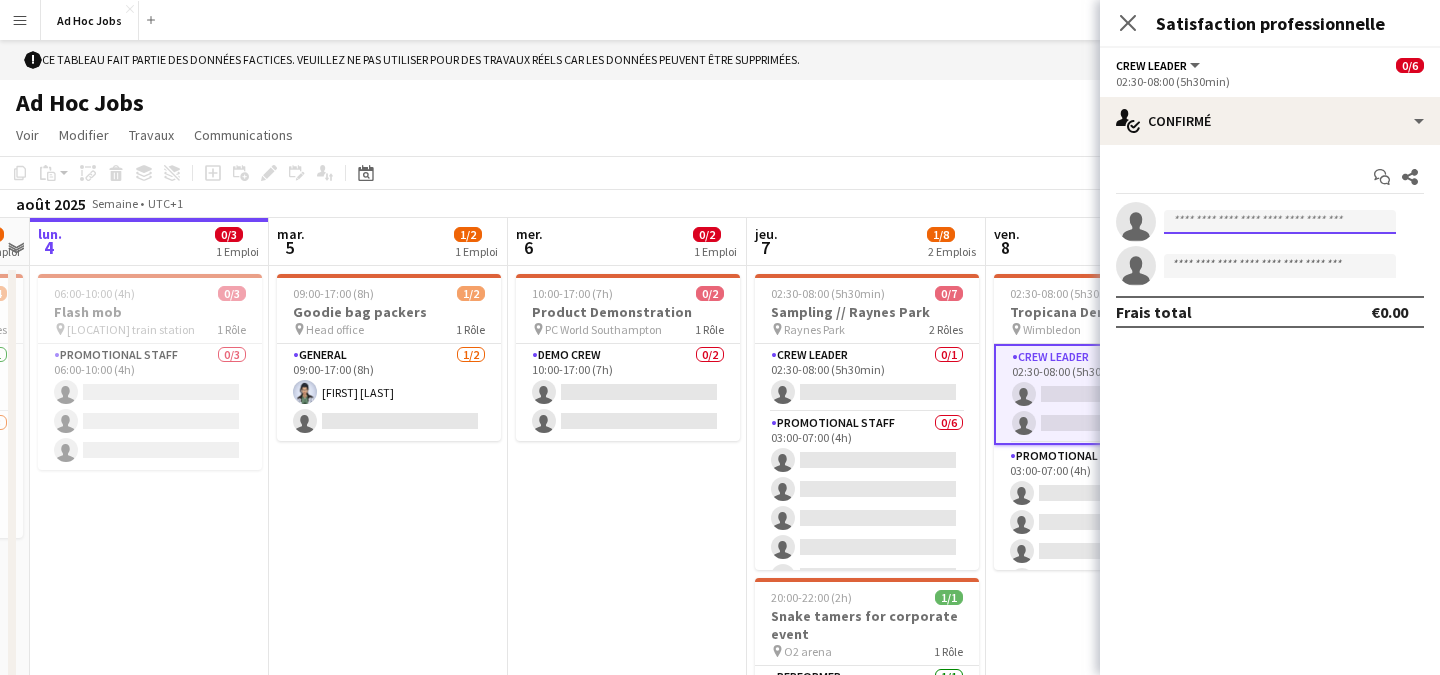 click at bounding box center (1280, 222) 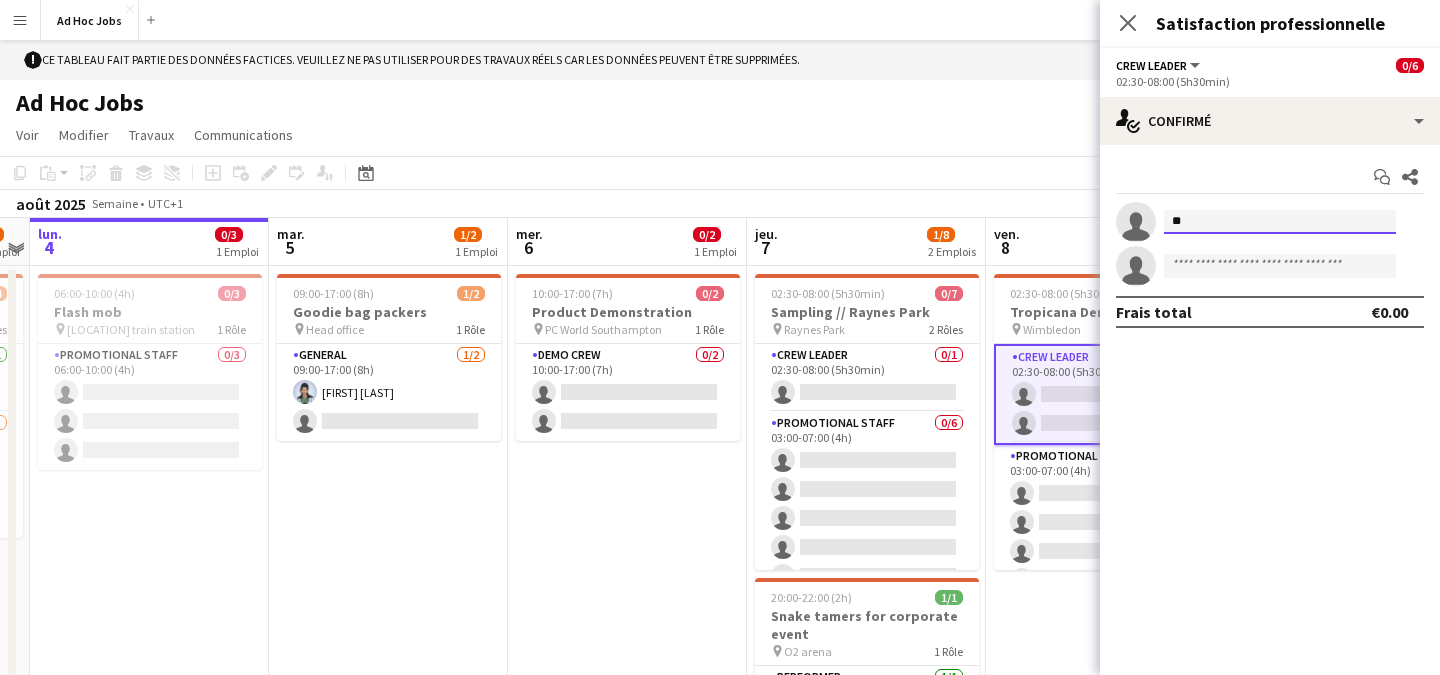 type on "*" 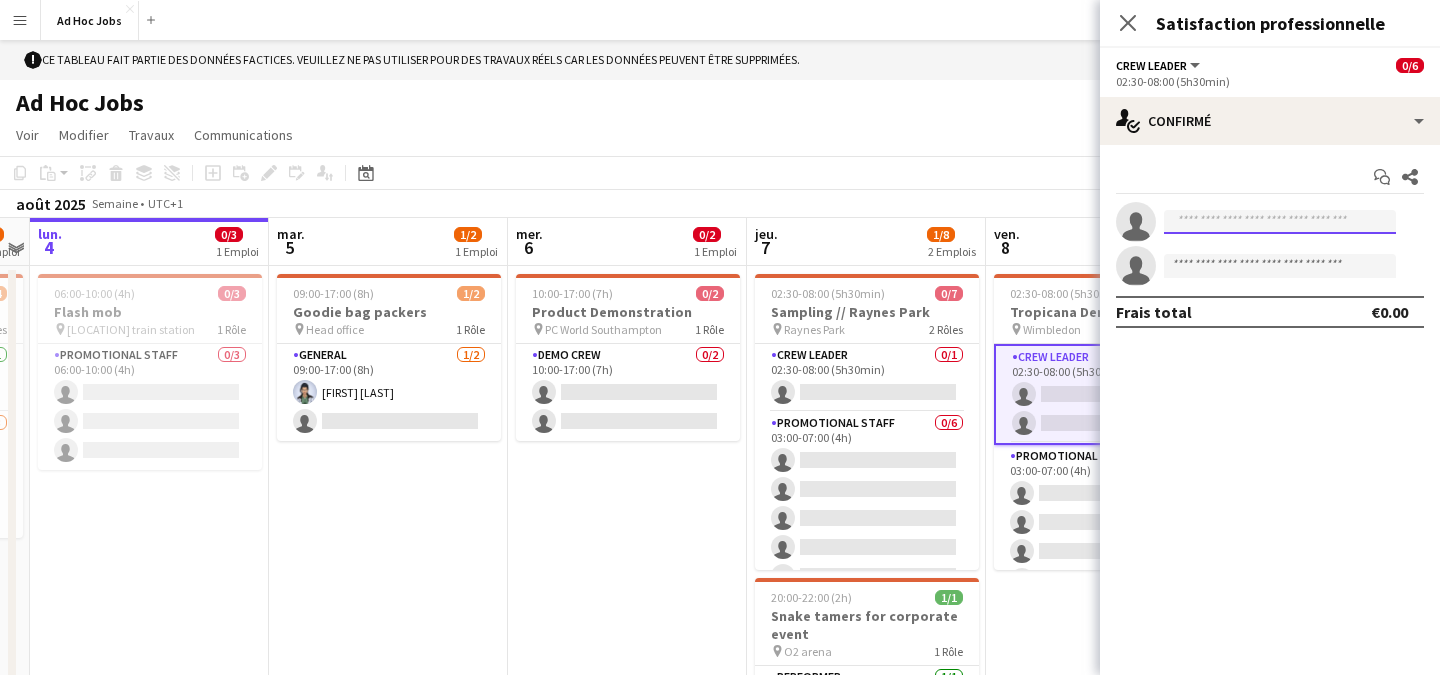type on "*" 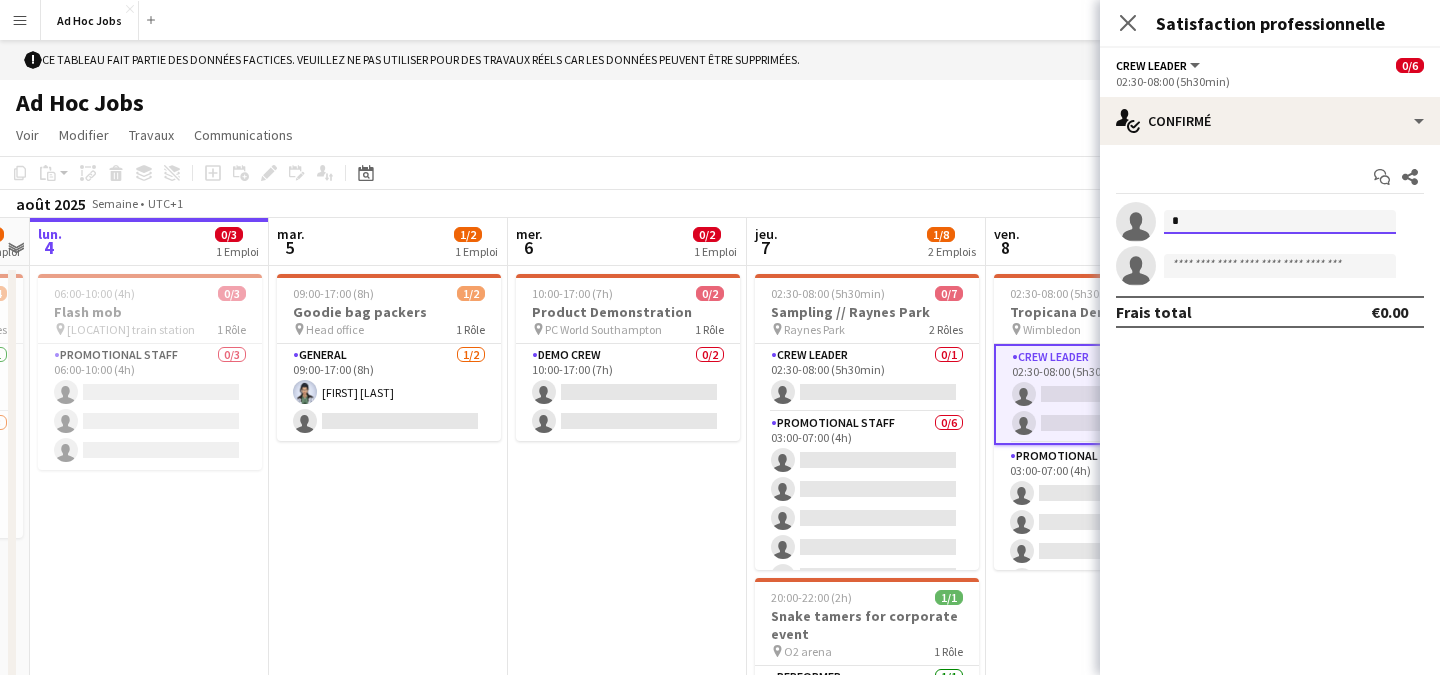 type 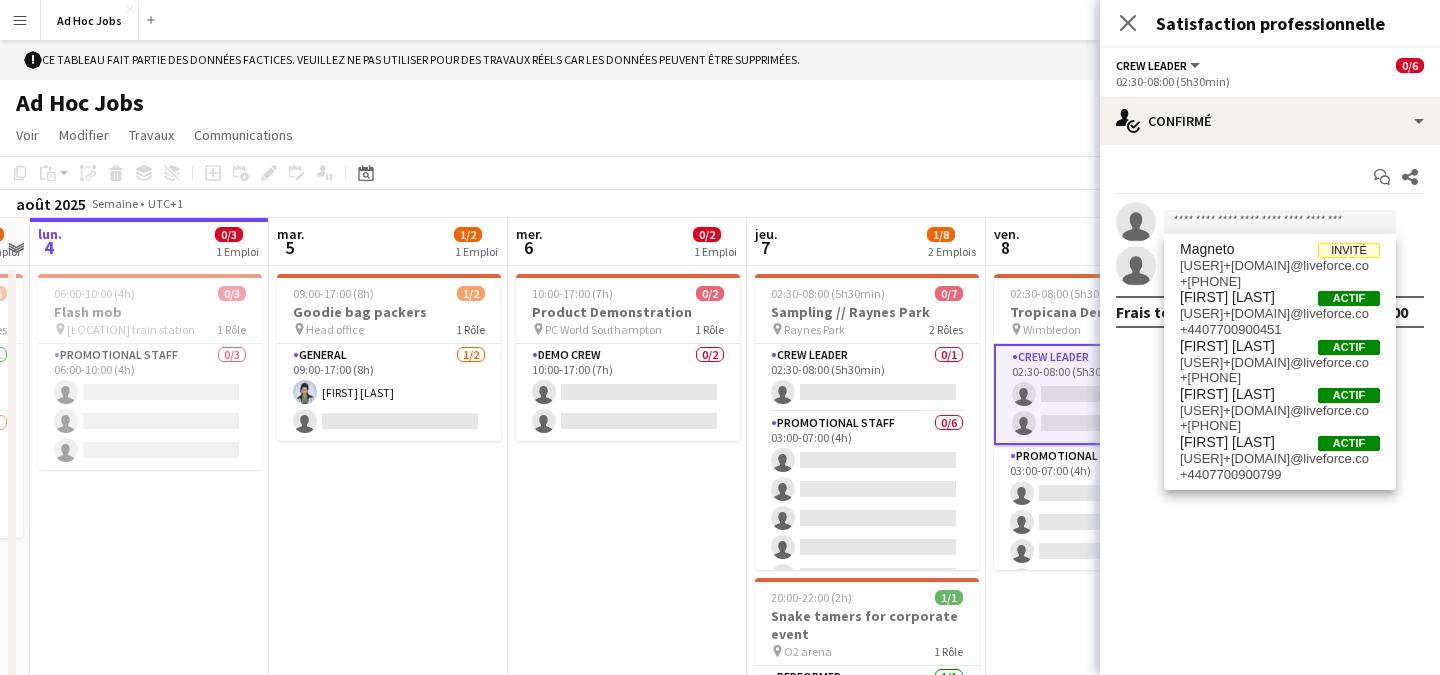 click on "Commencer une discussion Partager Frais total €0.00" at bounding box center [1270, 244] 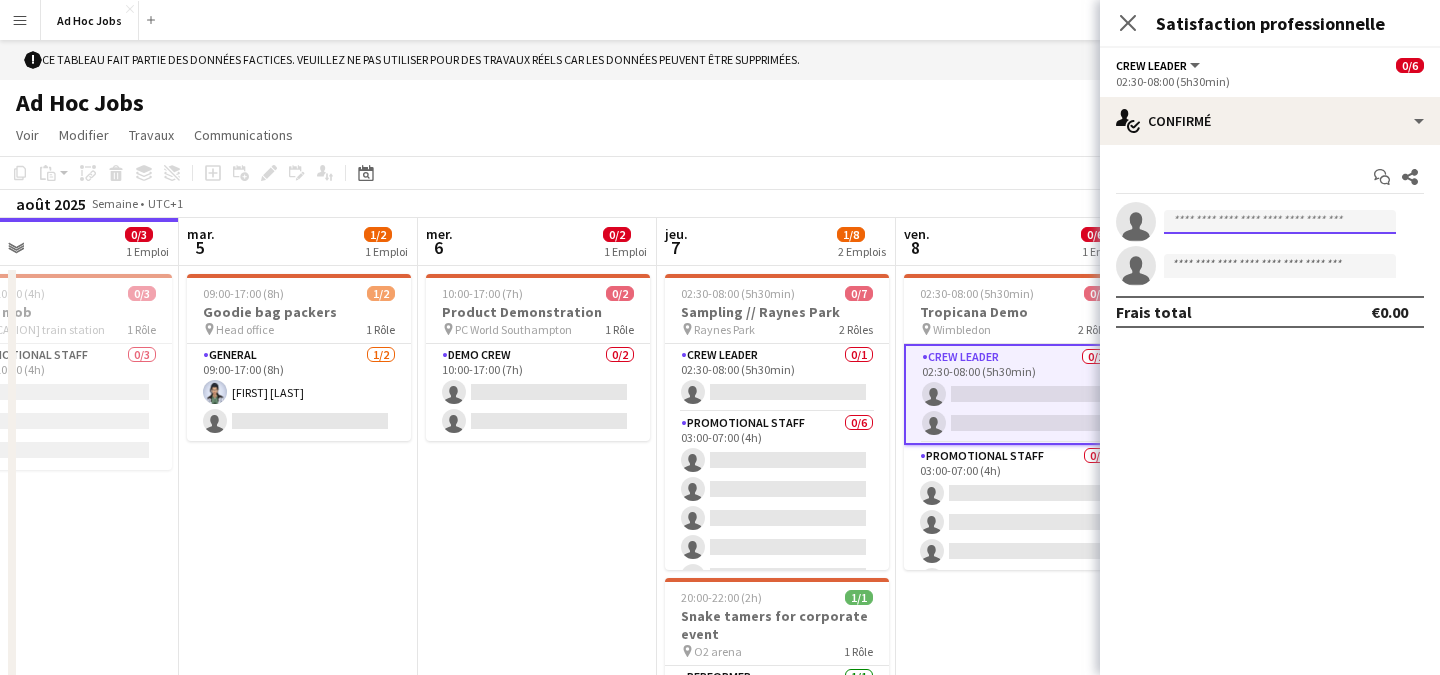 click at bounding box center (1280, 222) 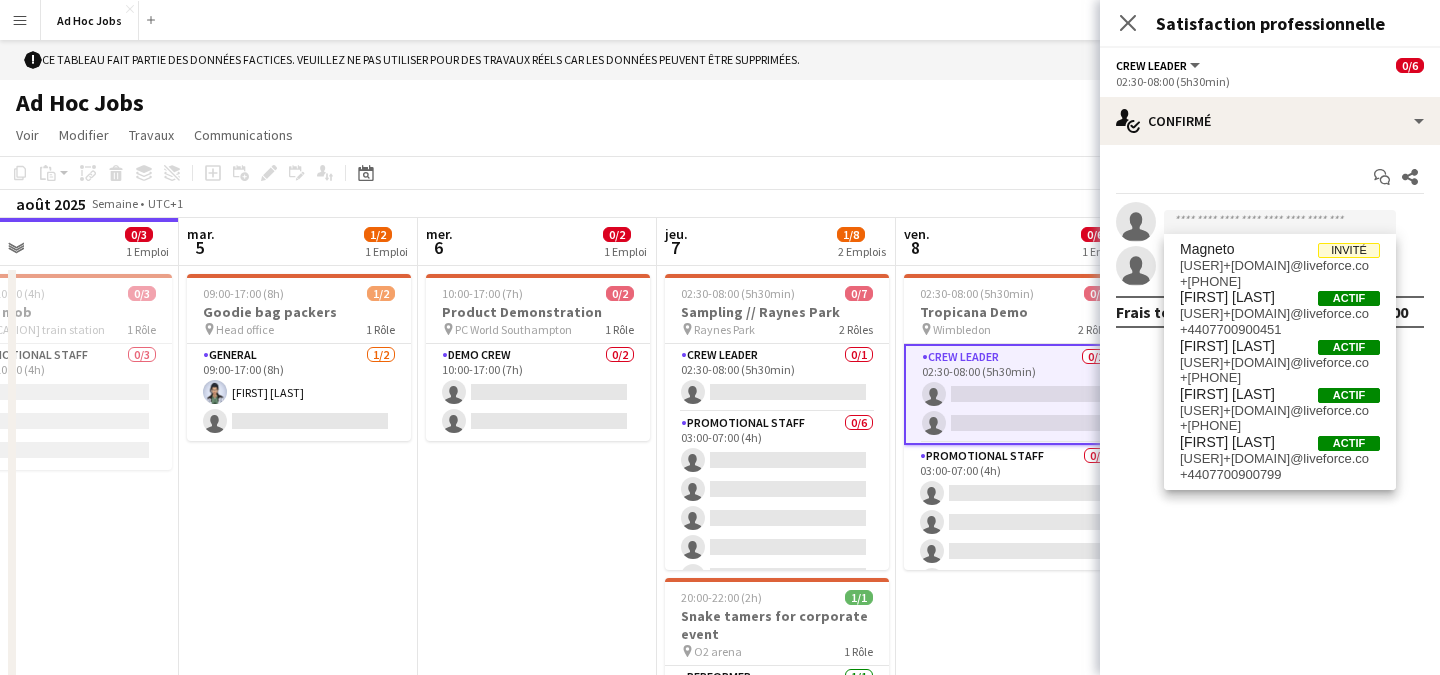 click on "Copier Coller Coller Commande V Coller avec équipage Commande Poste V Coller un Travail Lié Supprimer Groupe Dissocier Ajouter un travail Ajouter un Travail Lié Modifier Modifier l'emploi lié Candidats Sélecteur de date AOÛT 2025 AOÛT 2025 lundi L mardi M mercredi M jeudi J vendredi V samedi S dimanche D AOÛT 1 2 3 4 5 6 7 8 9 10 11 12" 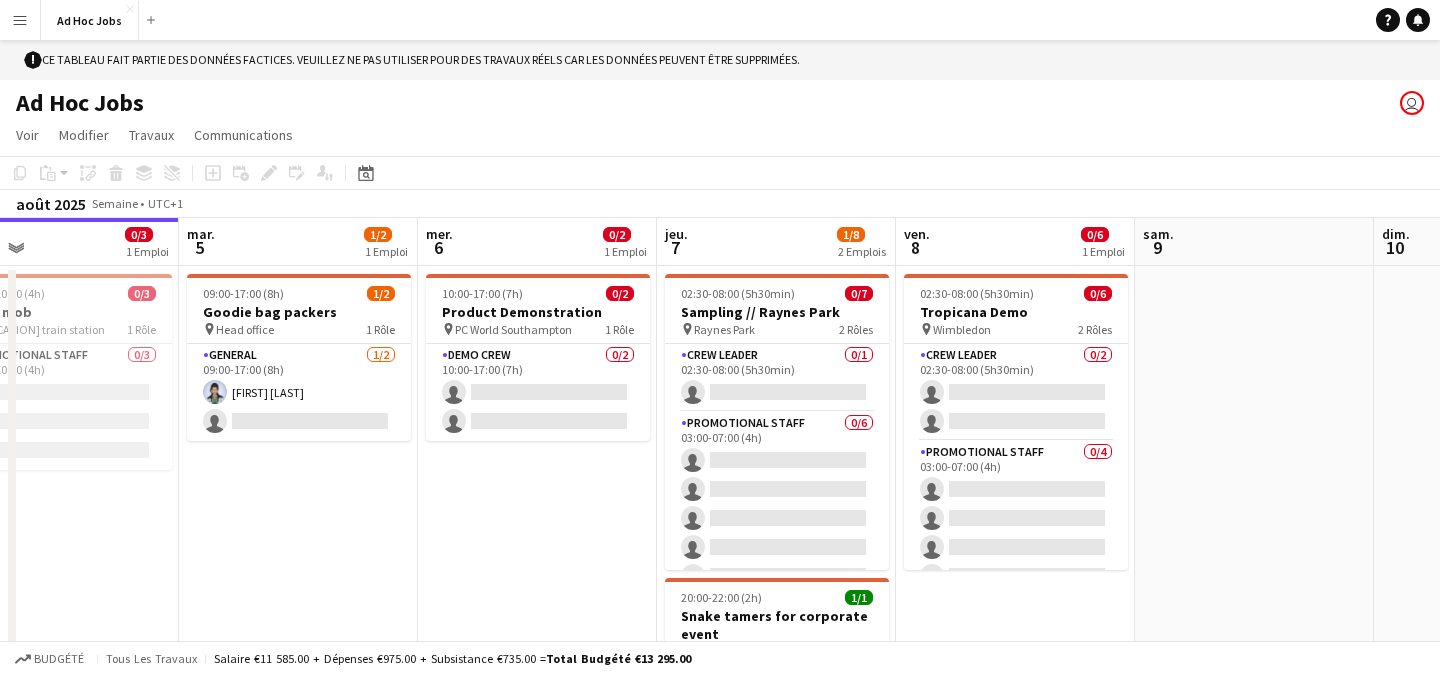 click on "Menu" at bounding box center [20, 20] 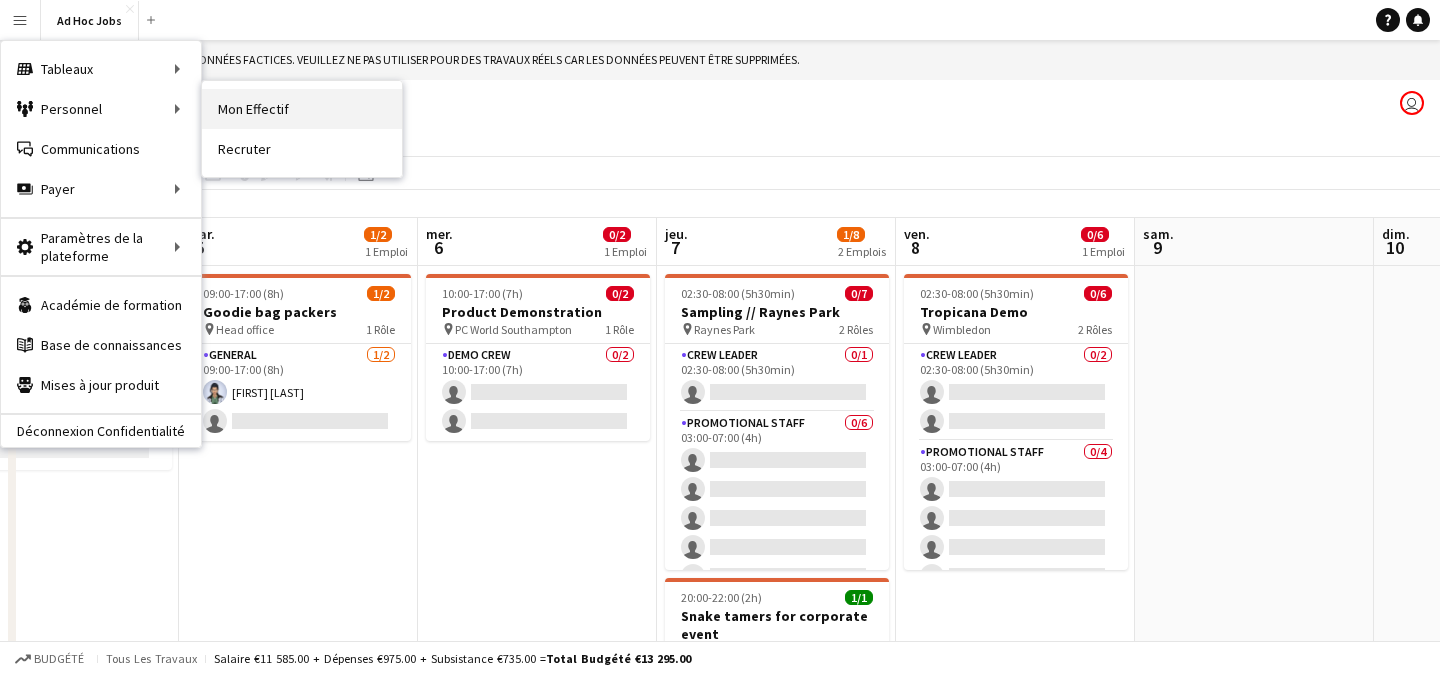 click on "Mon Effectif" at bounding box center [302, 109] 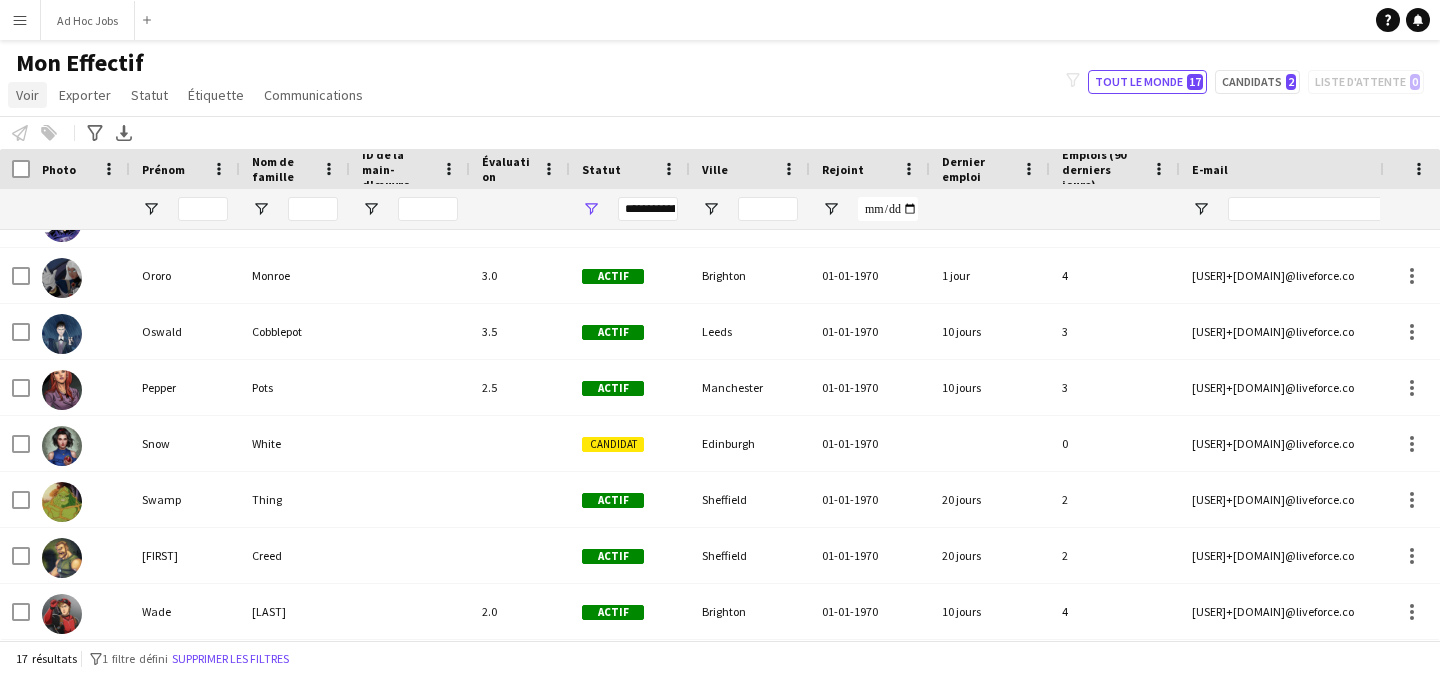 click on "Voir" 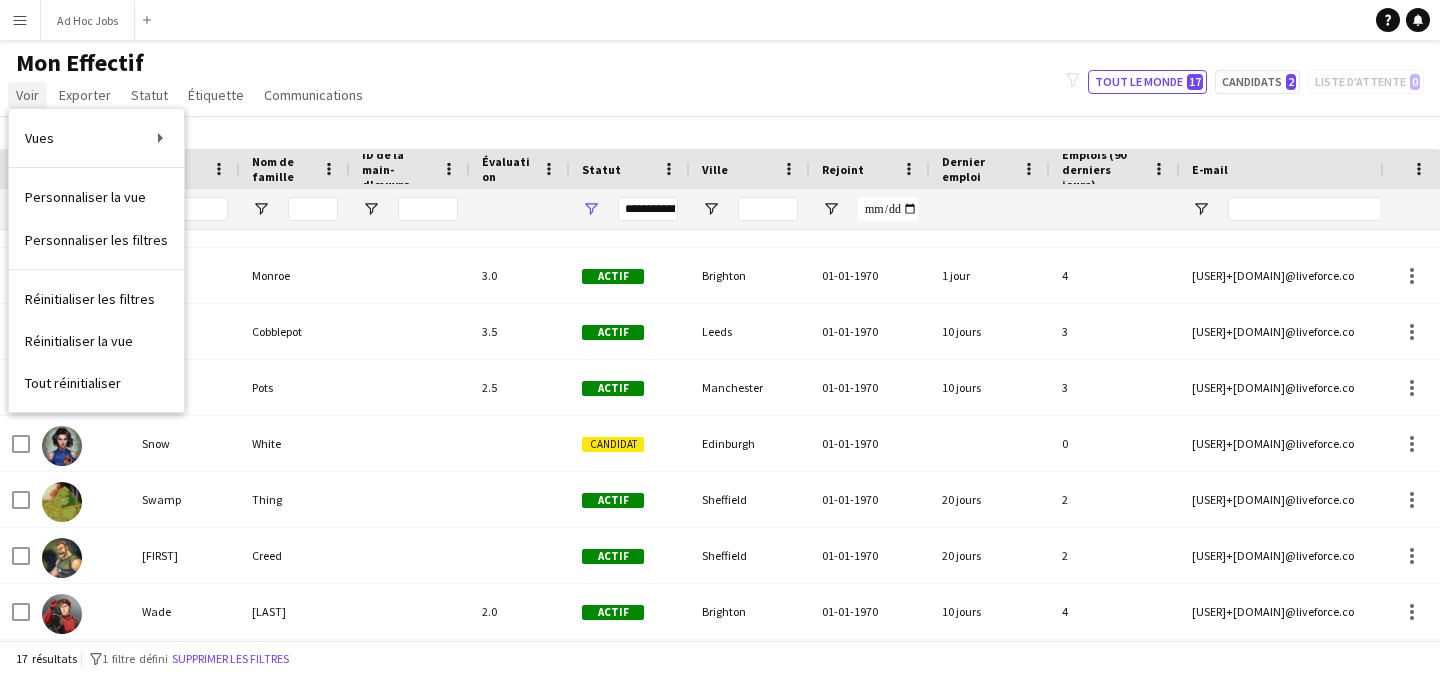click on "Voir" 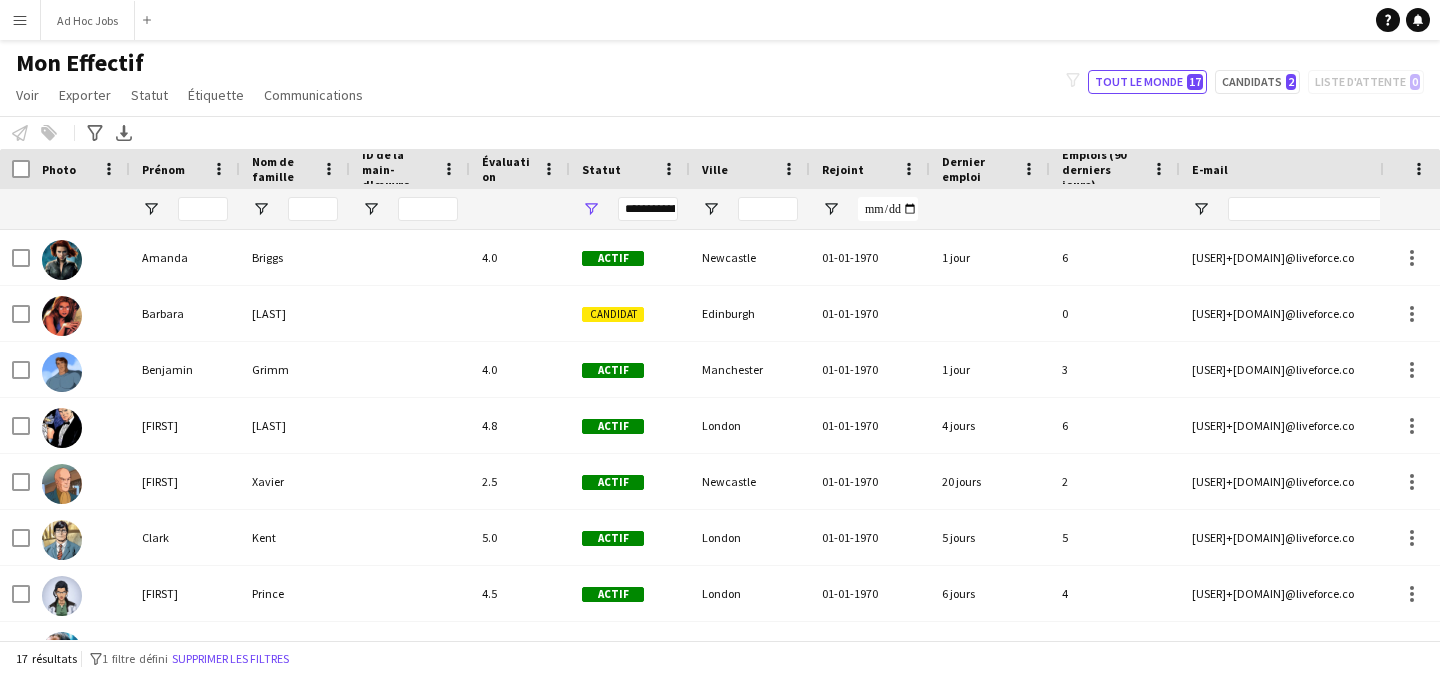 click on "Mon Effectif Voir Vues Vue par défaut Nouvelle vue Mettre à jour la vue Supprimer la vue Modifier le nom Personnaliser la vue Personnaliser les filtres Réinitialiser les filtres Réinitialiser la vue Tout réinitialiser Exporter Exporter en XLSX Exporter en PDF Statut Modifier Étiquette Nouveau tag Modifier le tag A-Team (0) Levis (0) Troxy (0) VR Team (0) Ajouter au tag A-Team (0) Levis (0) Troxy (0) VR Team (0) Détaguer A-Team (0) Levis (0) Troxy (0) VR Team (0) Taguer le chat A-Team (0) Levis (0) Troxy (0) VR Team (0) Taguer la page de partage A-Team (0) Levis (0) Troxy (0) VR Team (0) Communications Envoyer une notification filter-1 Tout le monde 17 Candidats 2 Liste d'attente 0" 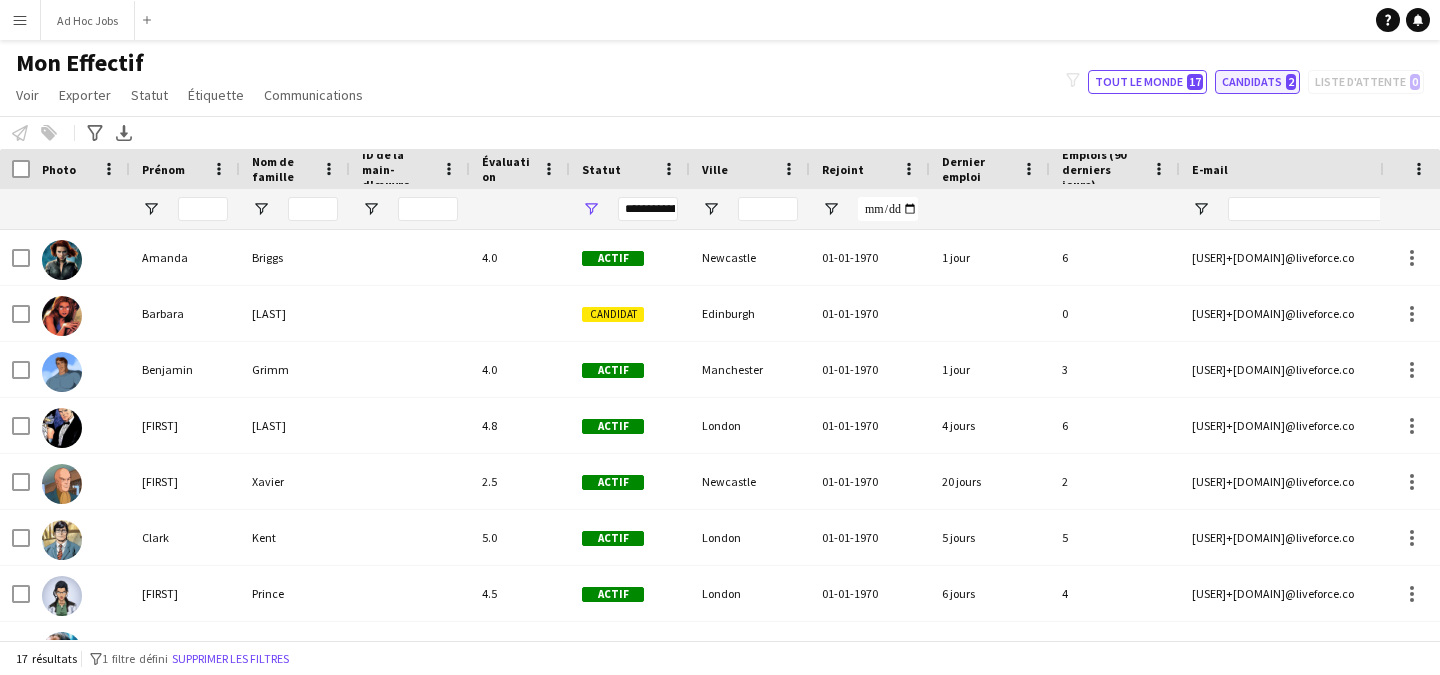 click on "Candidats 2" 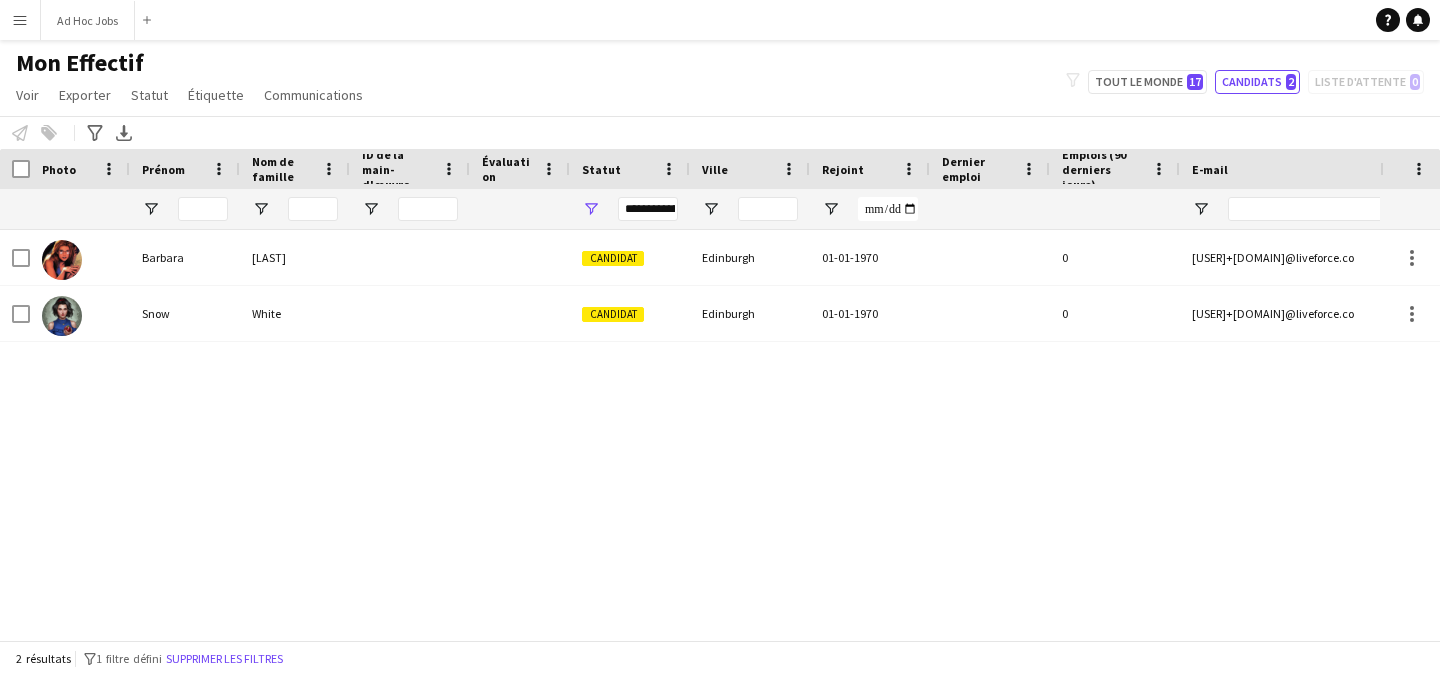 click on "filter-1 Tout le monde 17 Candidats 2 Liste d'attente 0" 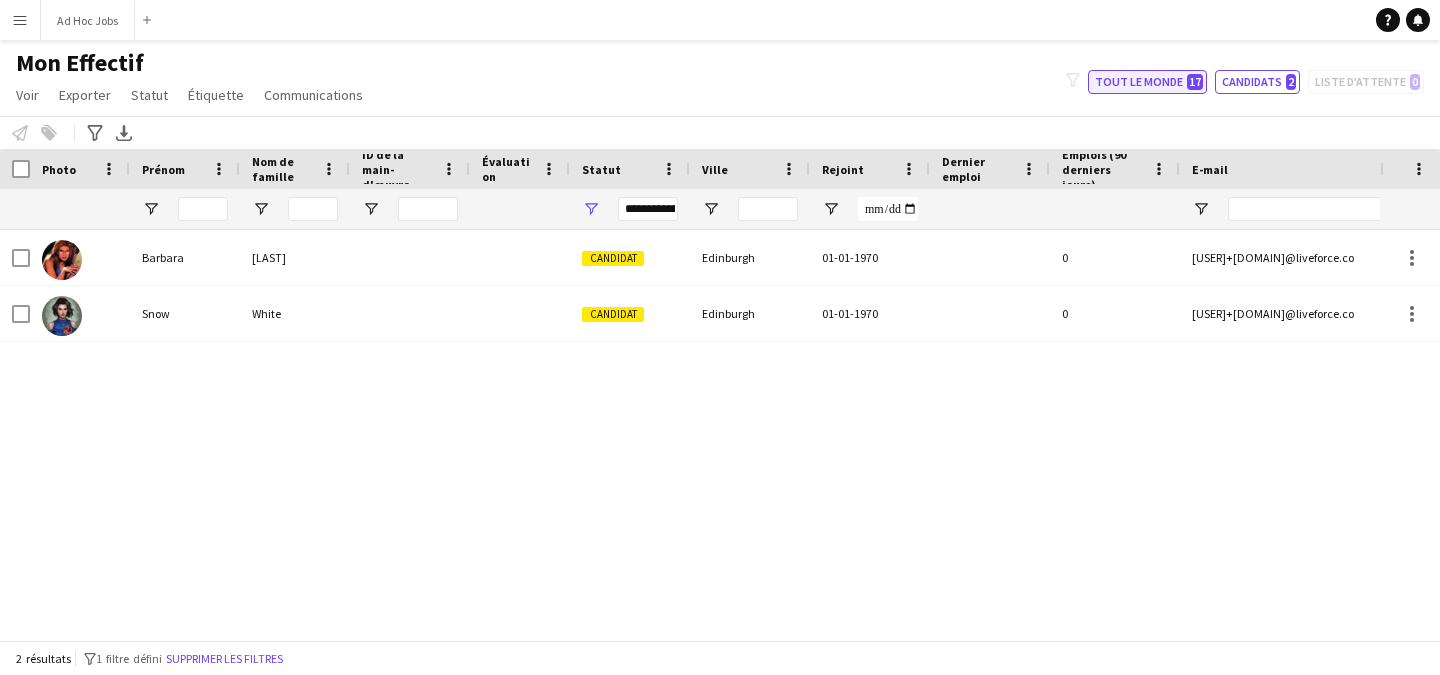 click on "Tout le monde 17" 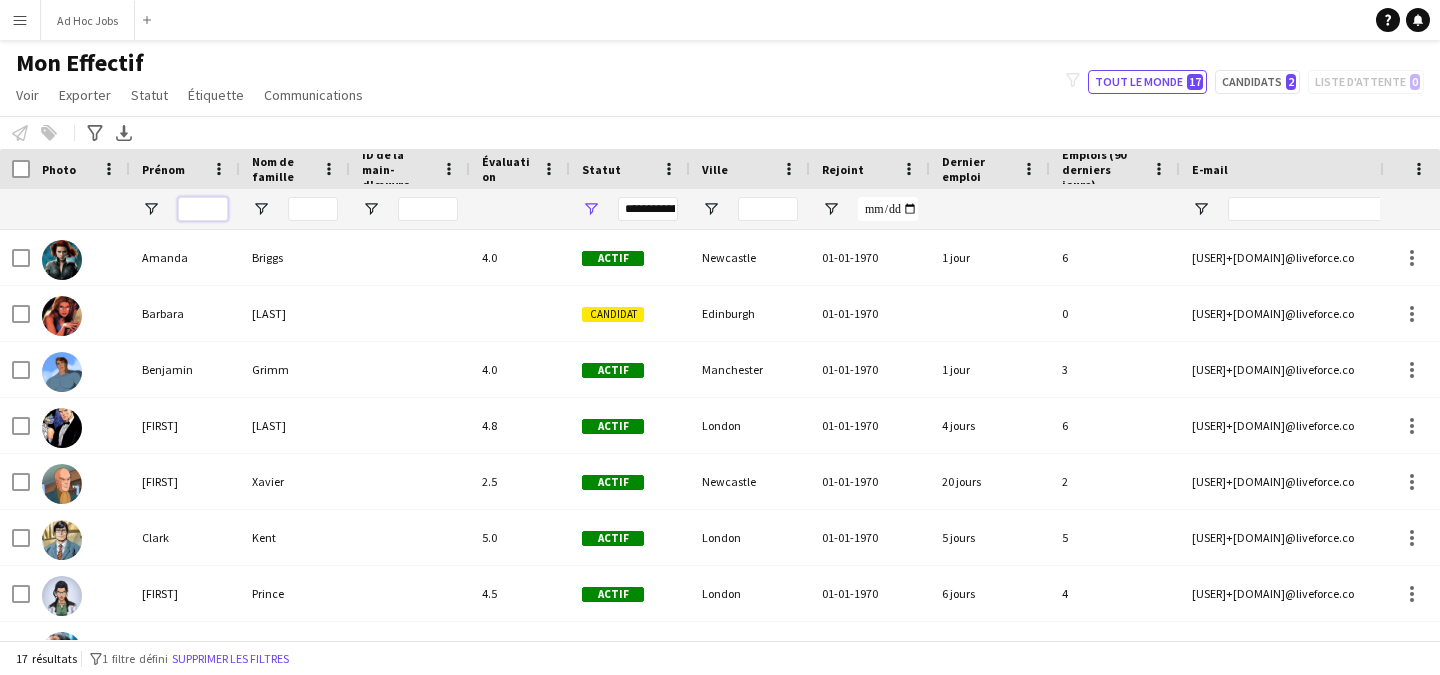 click at bounding box center [203, 209] 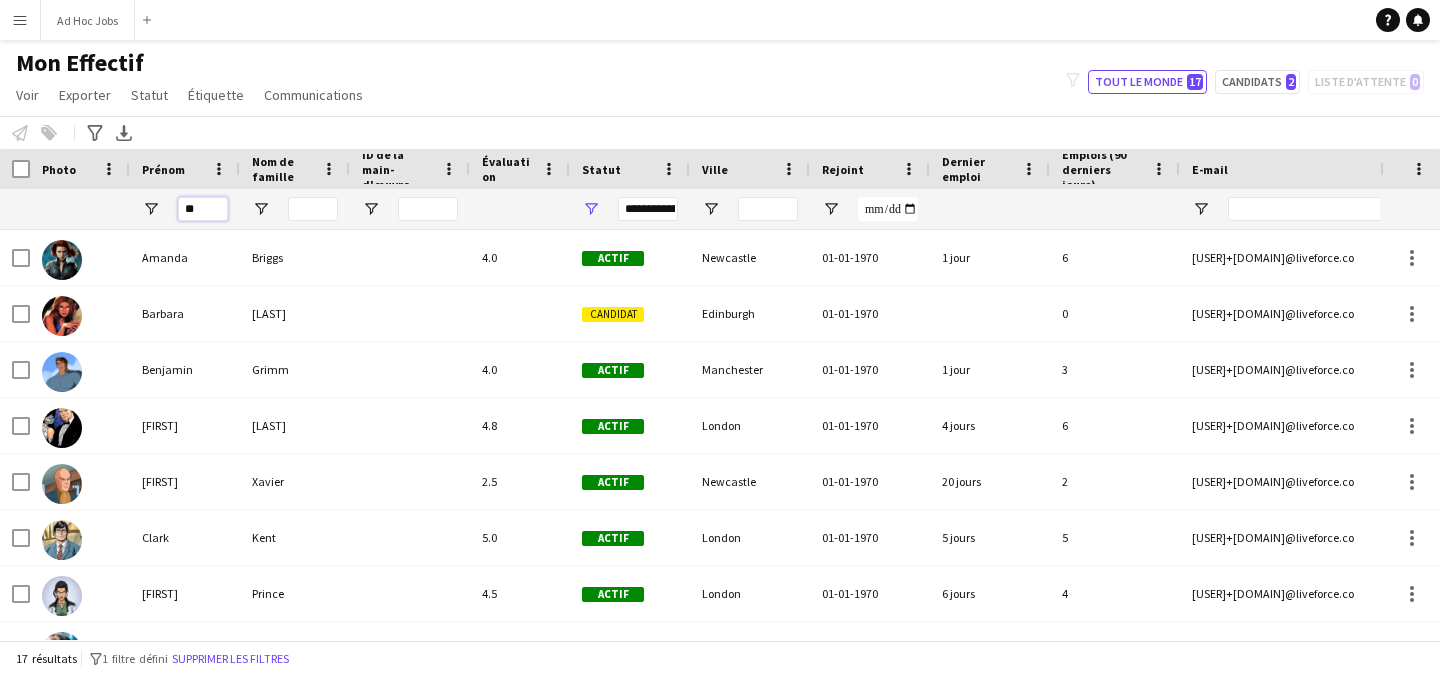 type on "*" 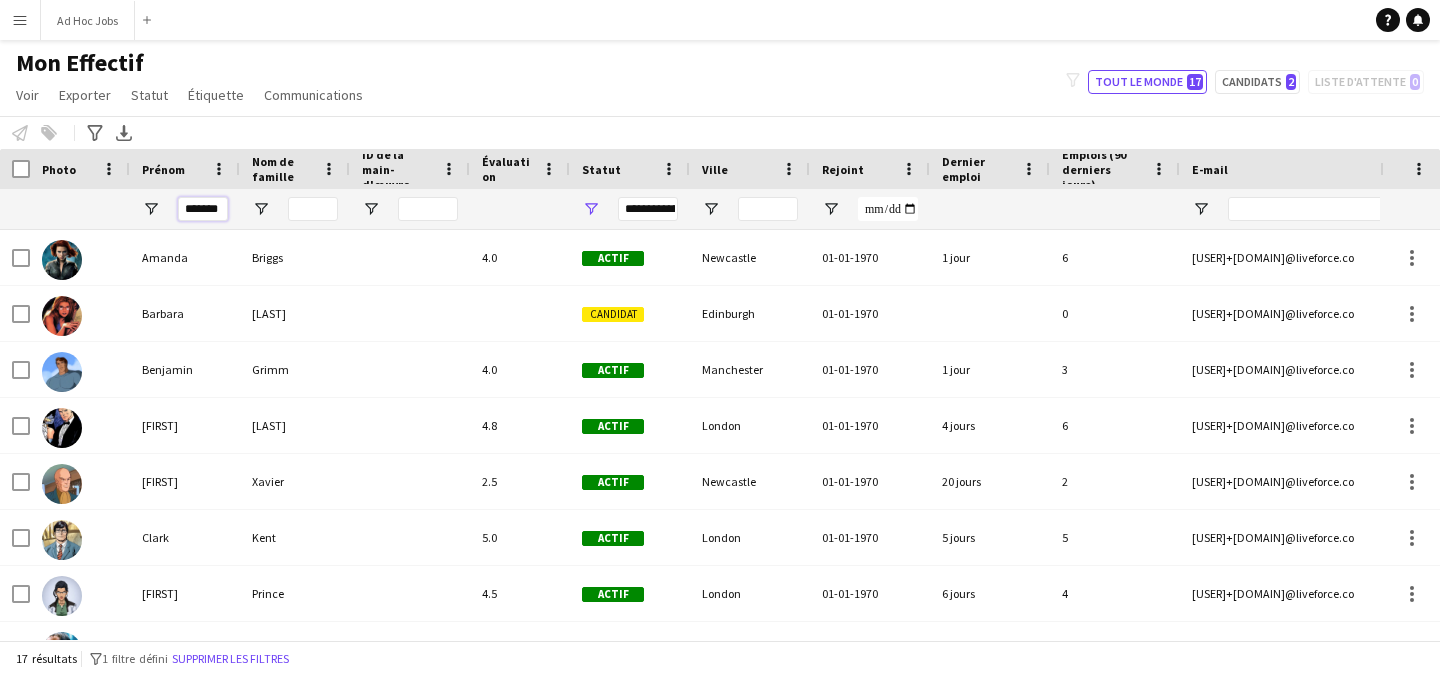 type on "*******" 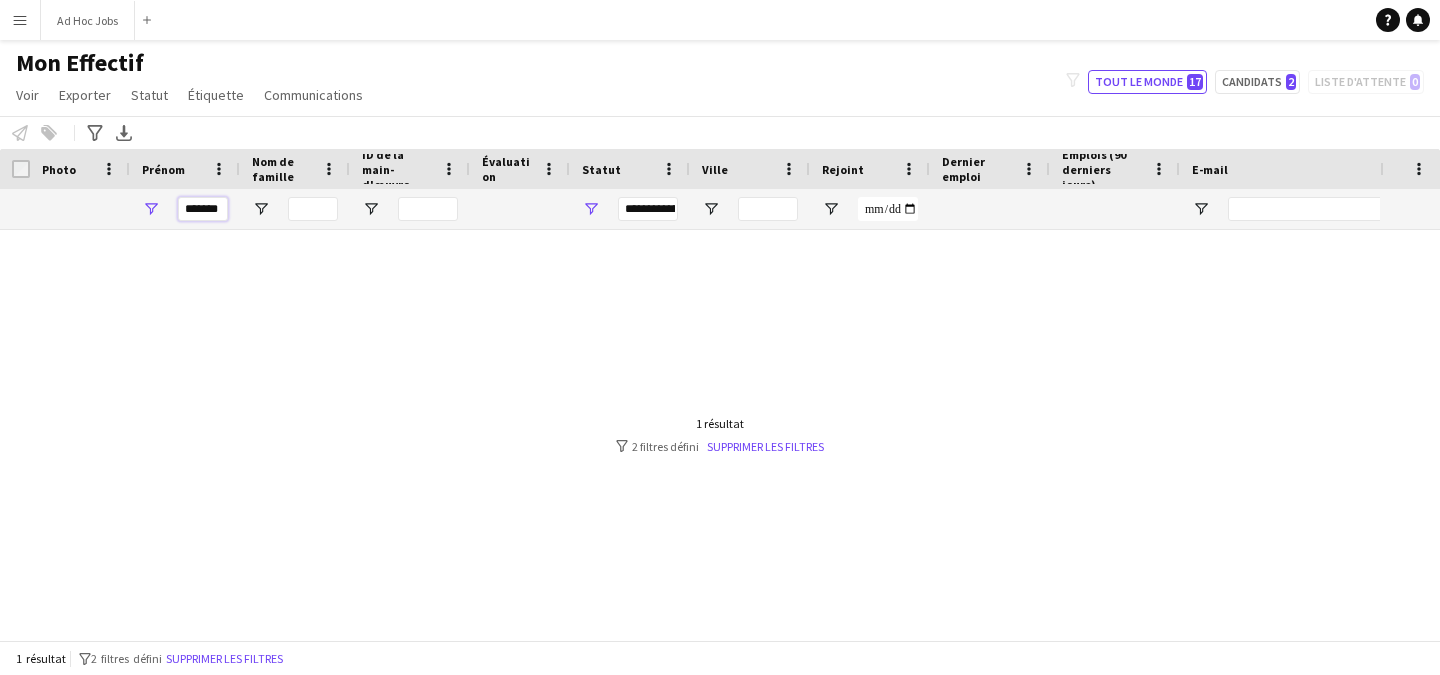 click on "*******" at bounding box center [203, 209] 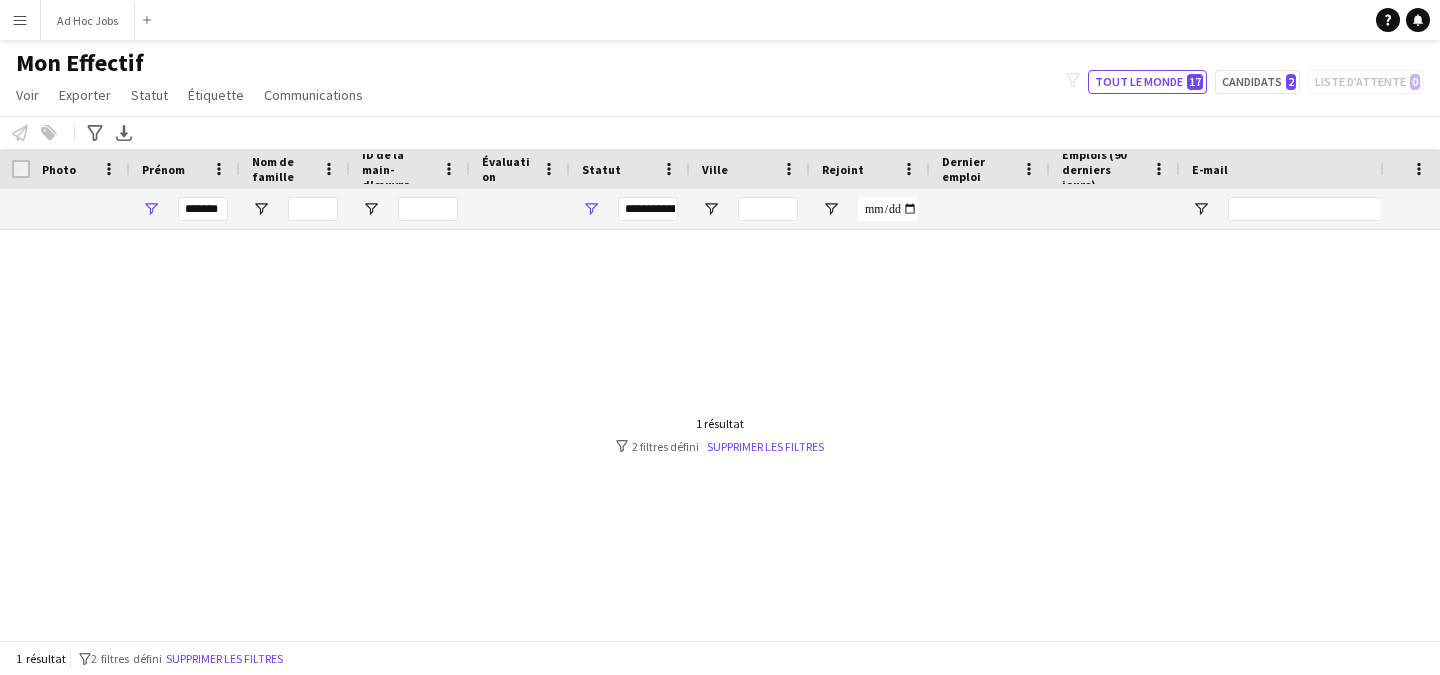click at bounding box center (690, 435) 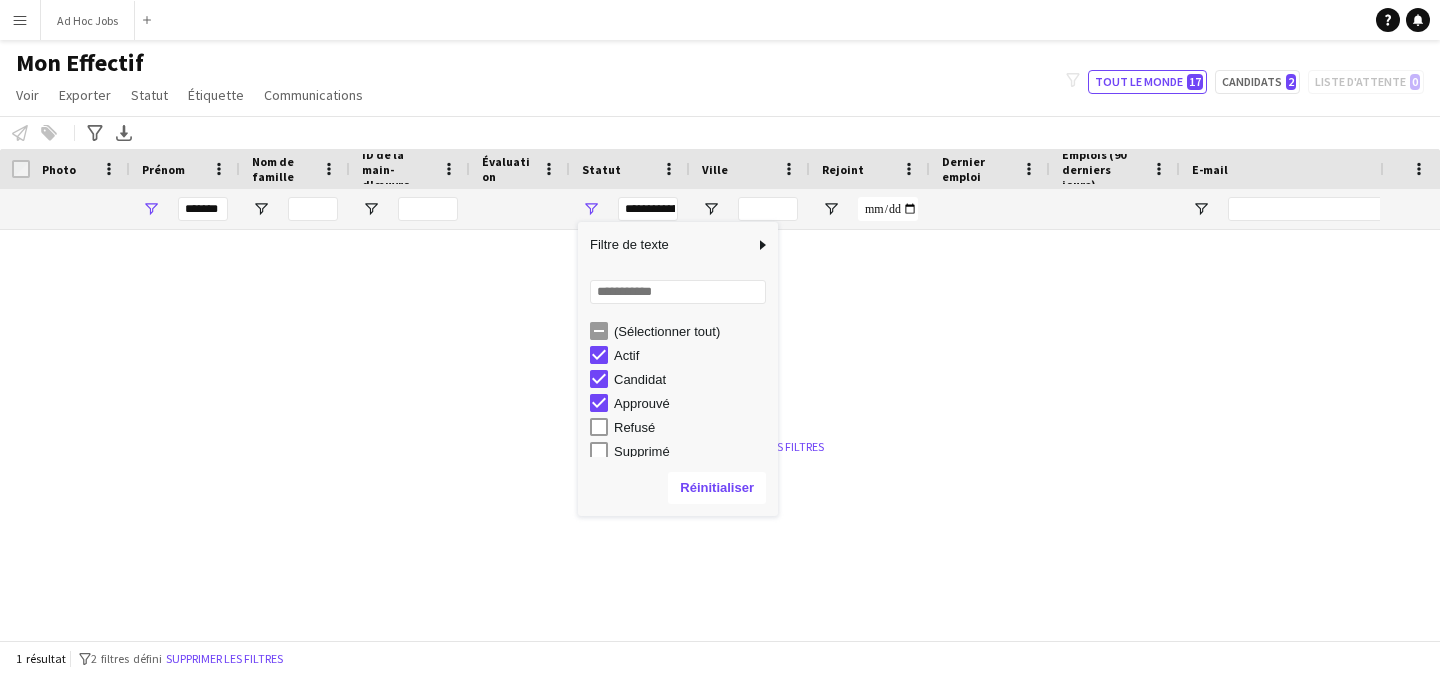 click on "Refusé" at bounding box center (693, 427) 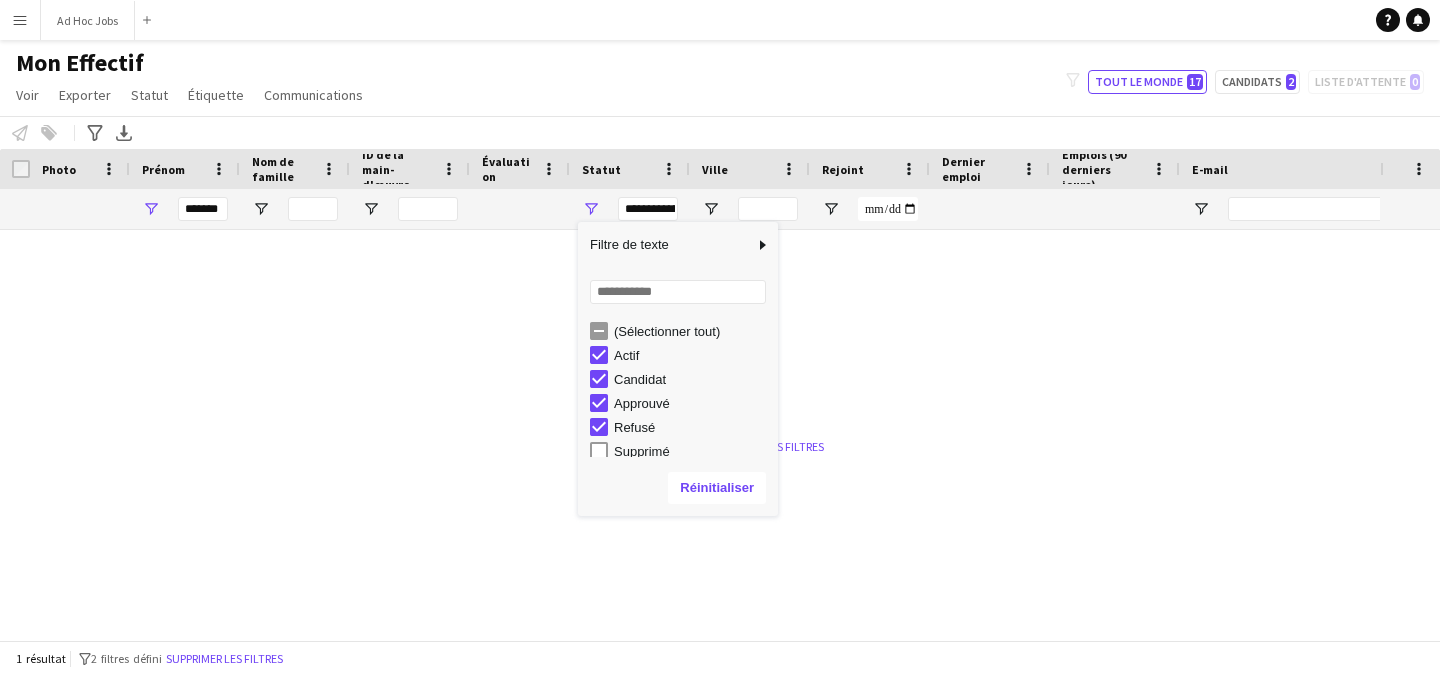 click on "Supprimé" at bounding box center (693, 451) 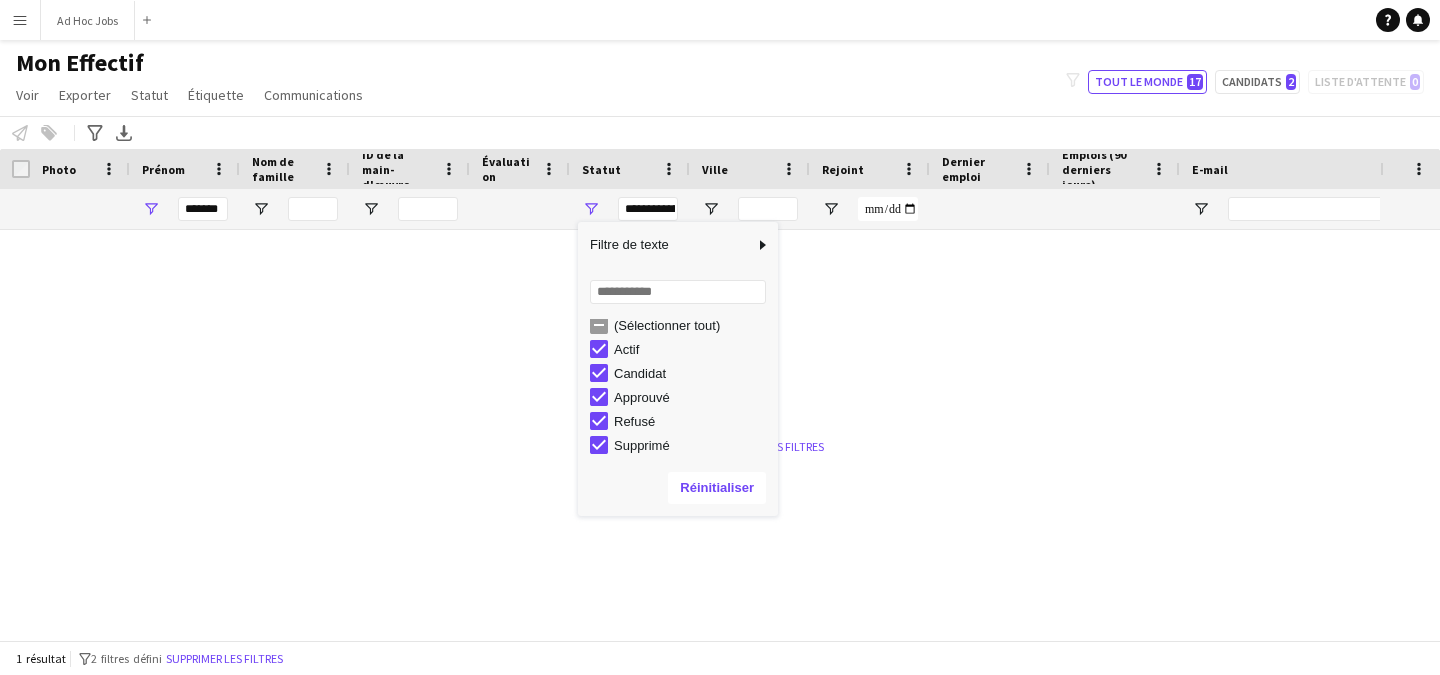 click on "Chargement... Aucune correspondance (Sélectionner tout) Actif Candidat Approuvé Refusé Supprimé" at bounding box center [678, 364] 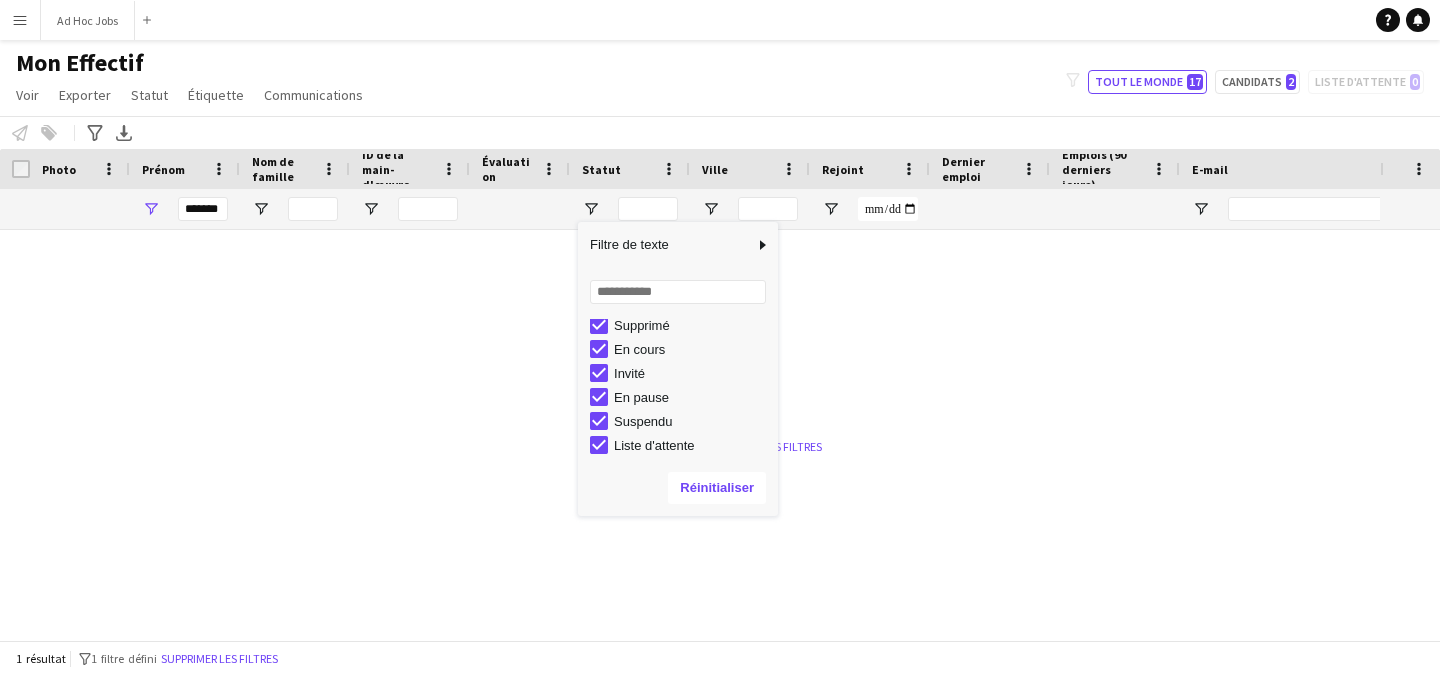 click at bounding box center (690, 435) 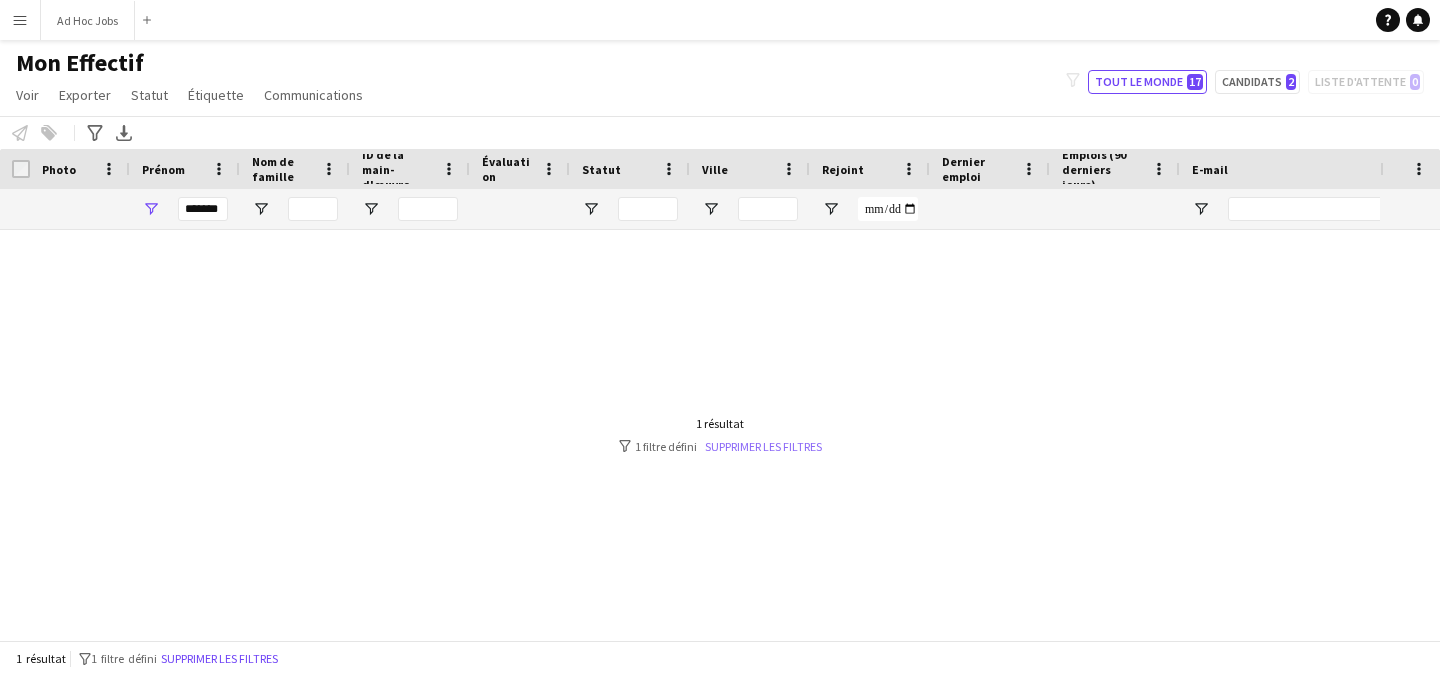click on "Supprimer les filtres" at bounding box center [763, 446] 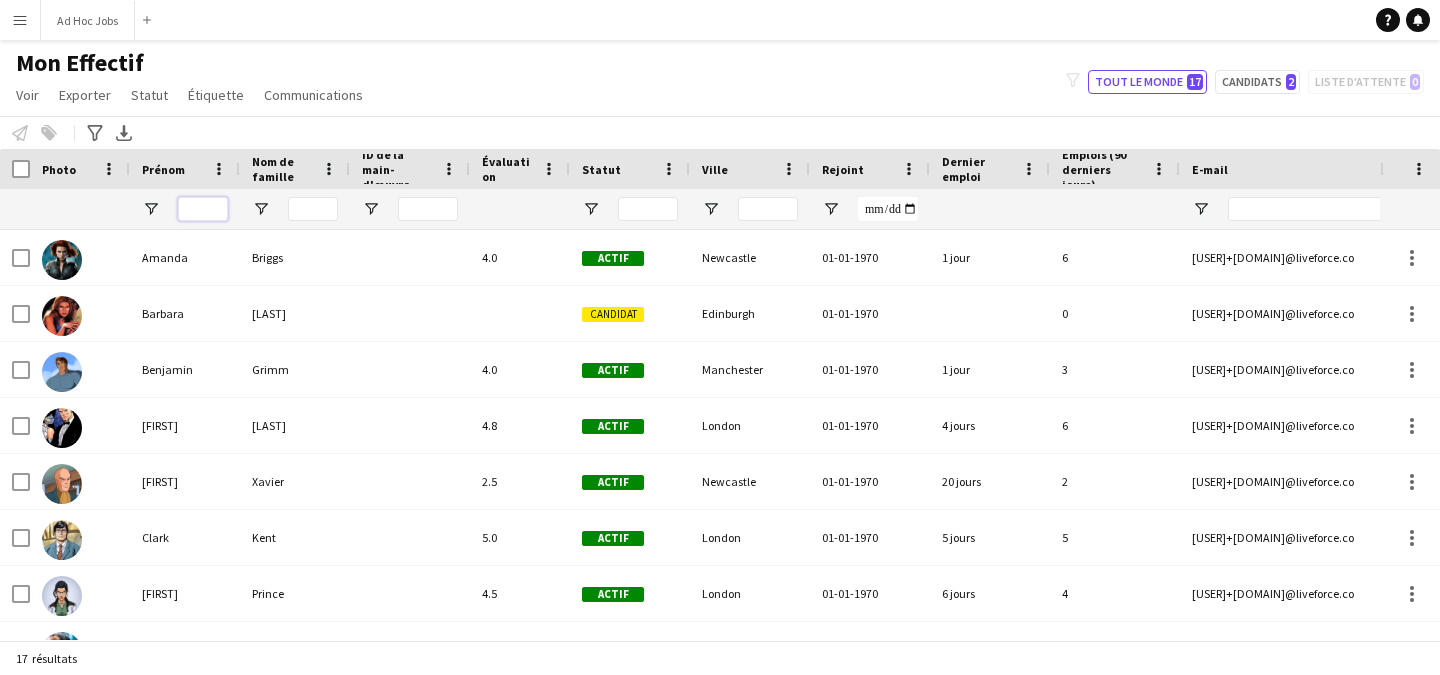 click at bounding box center [203, 209] 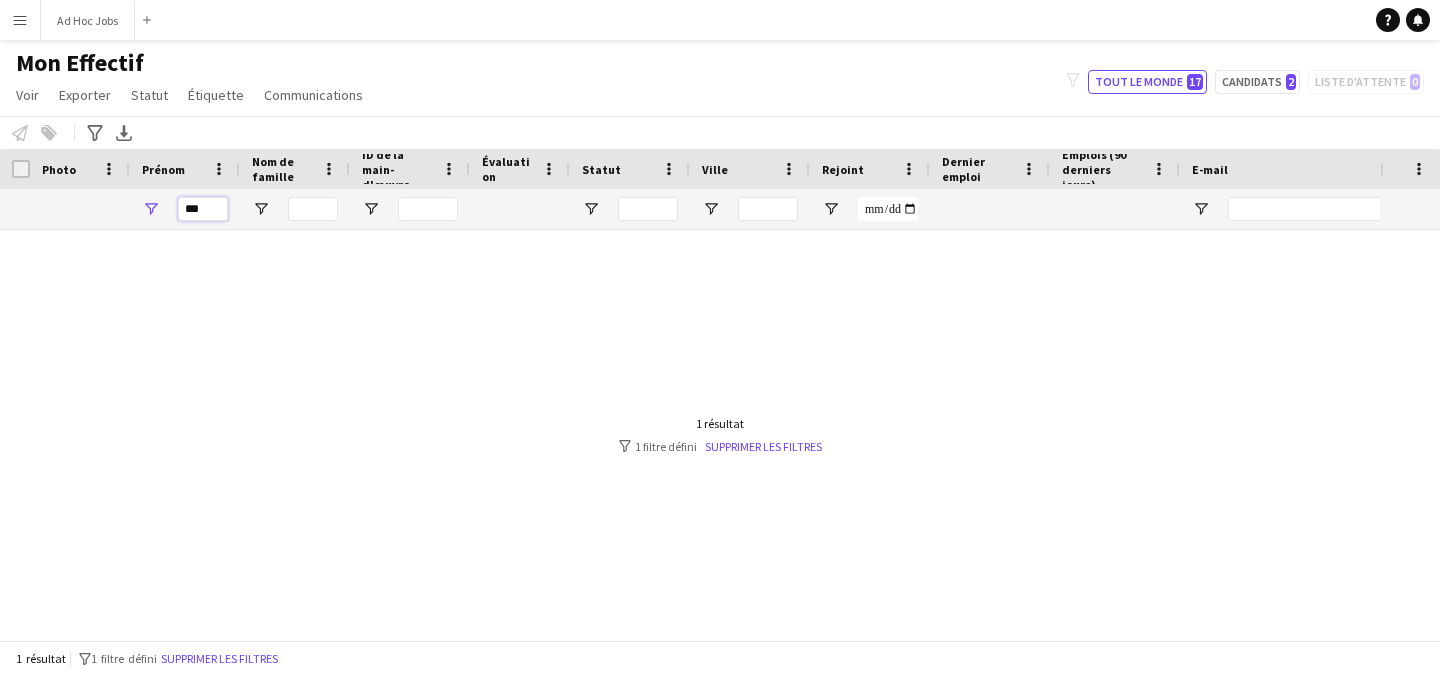 type on "*****" 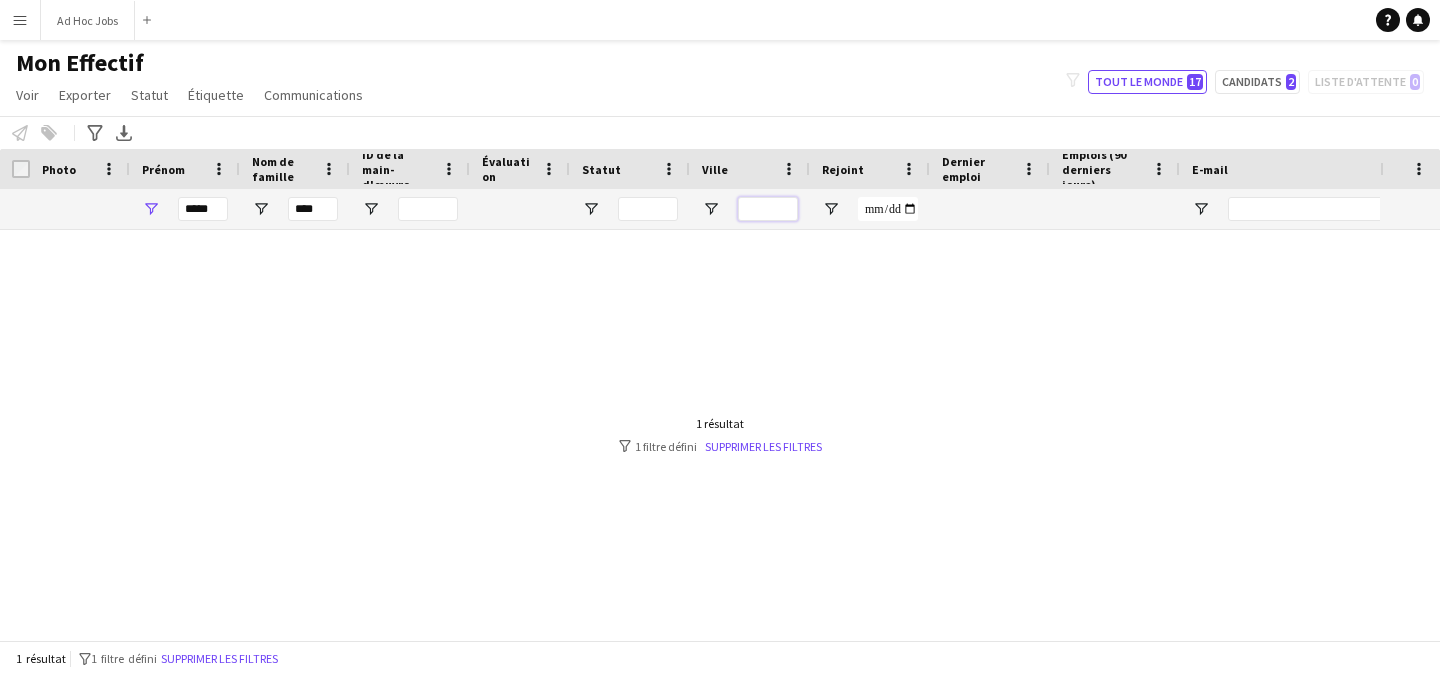 type on "*****" 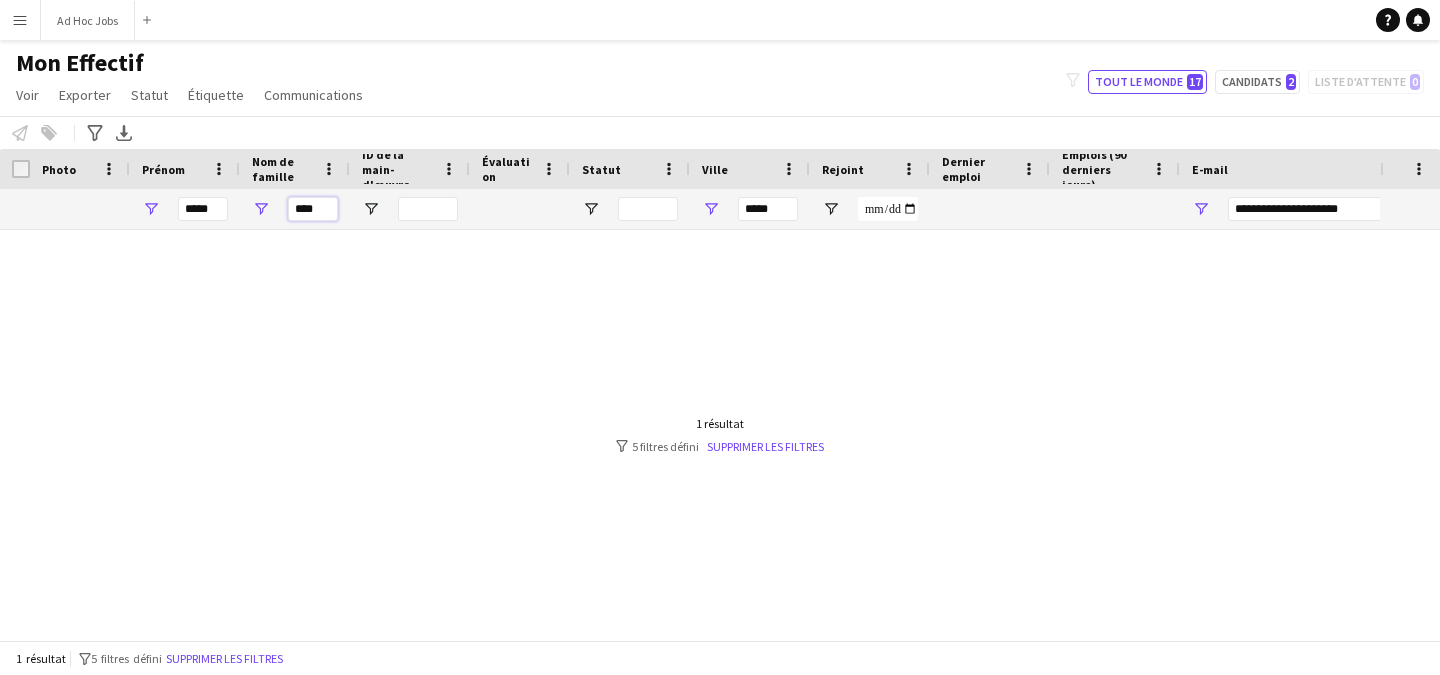 click on "****" at bounding box center (313, 209) 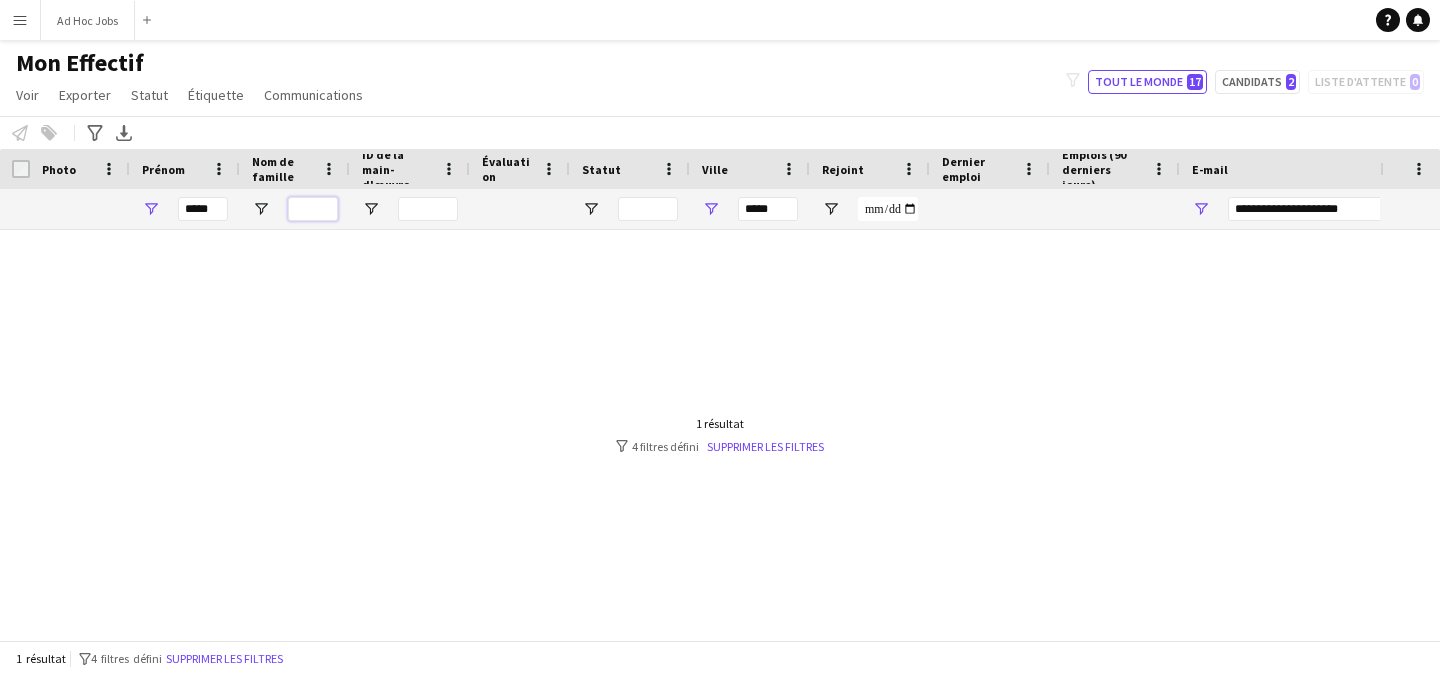 type 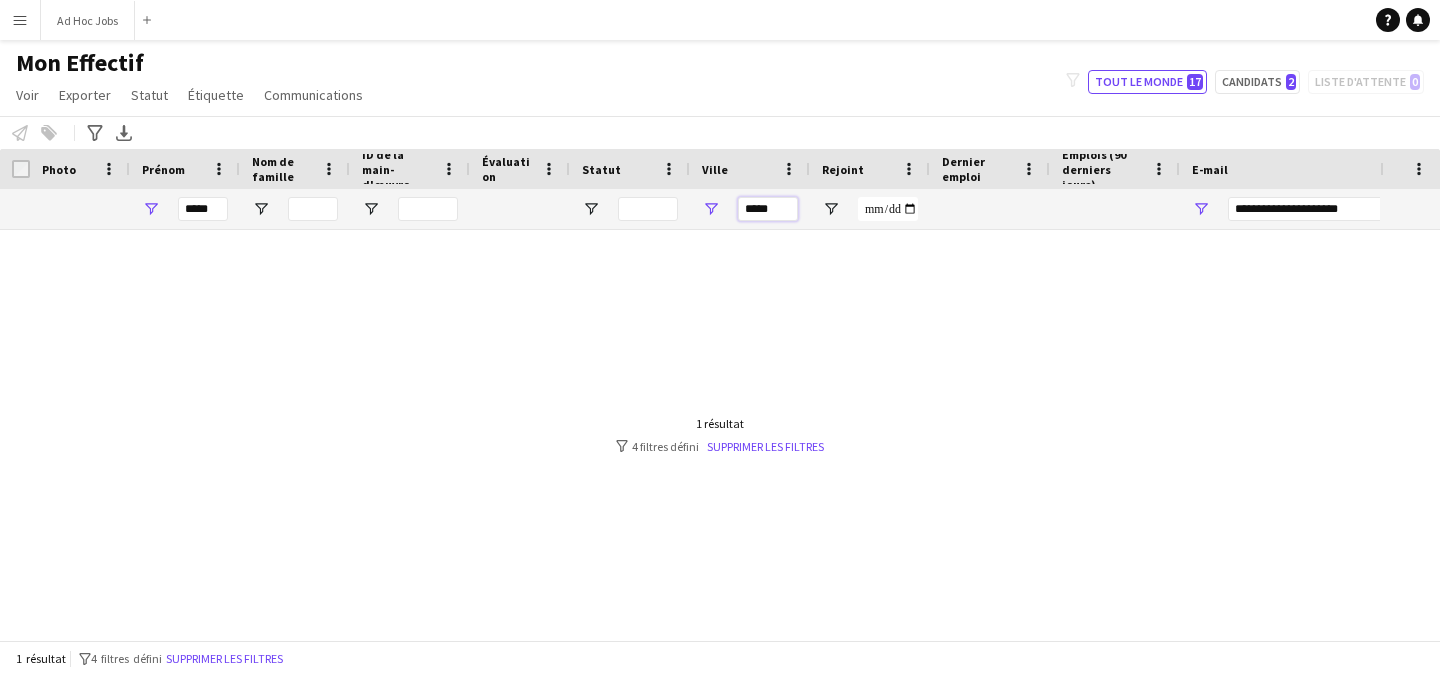 click on "*****" at bounding box center (768, 209) 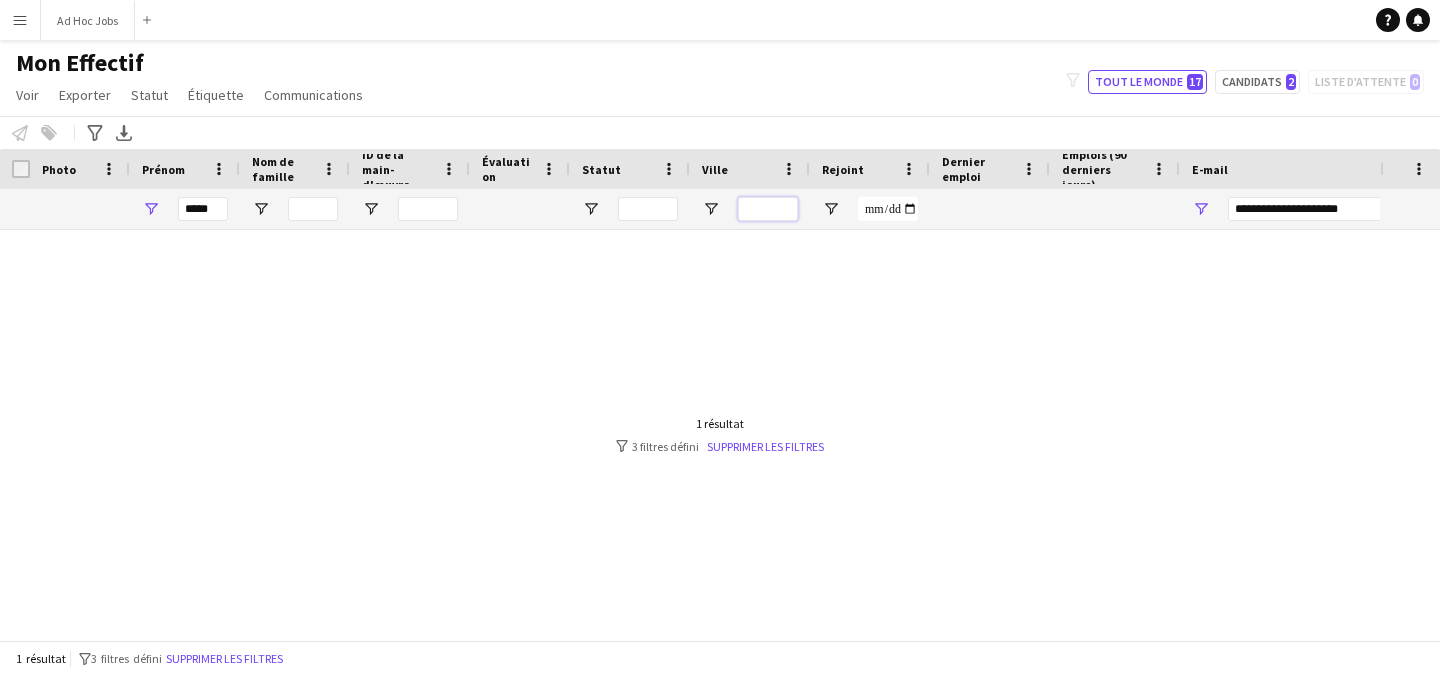 type 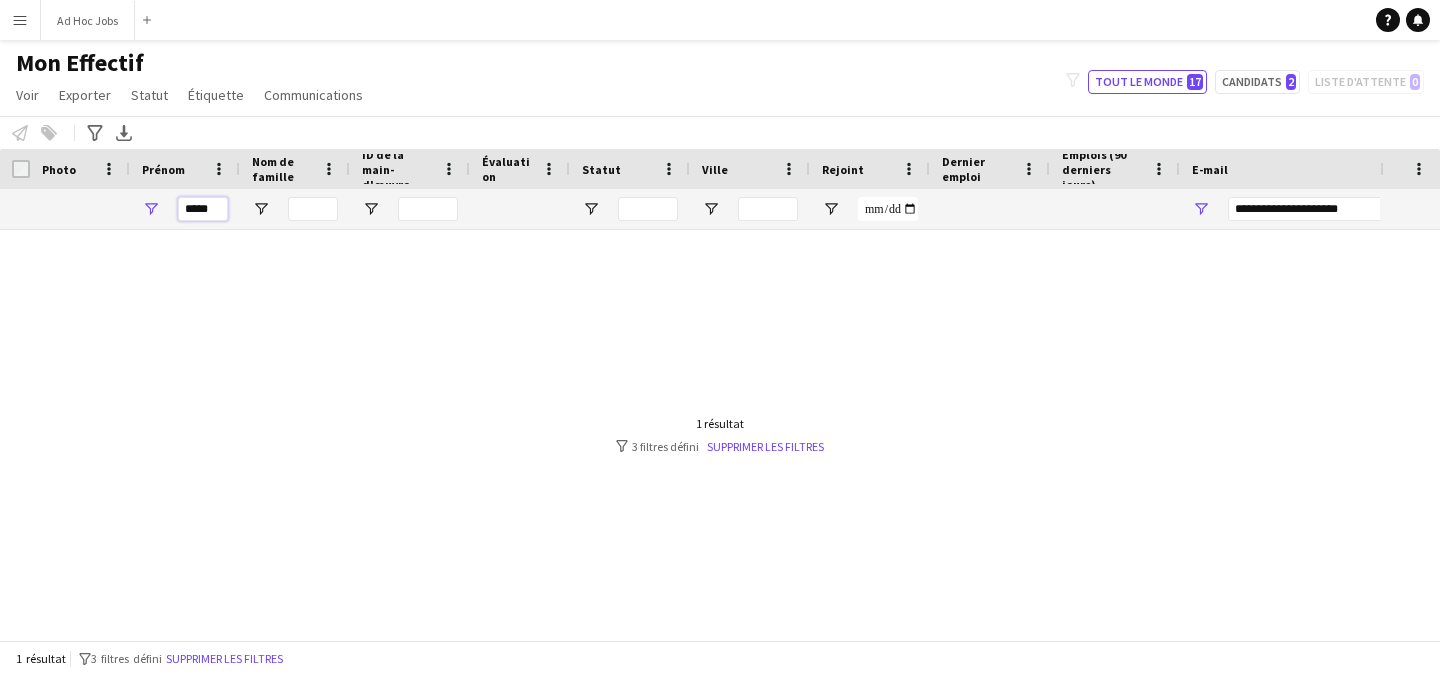 click on "*****" at bounding box center (203, 209) 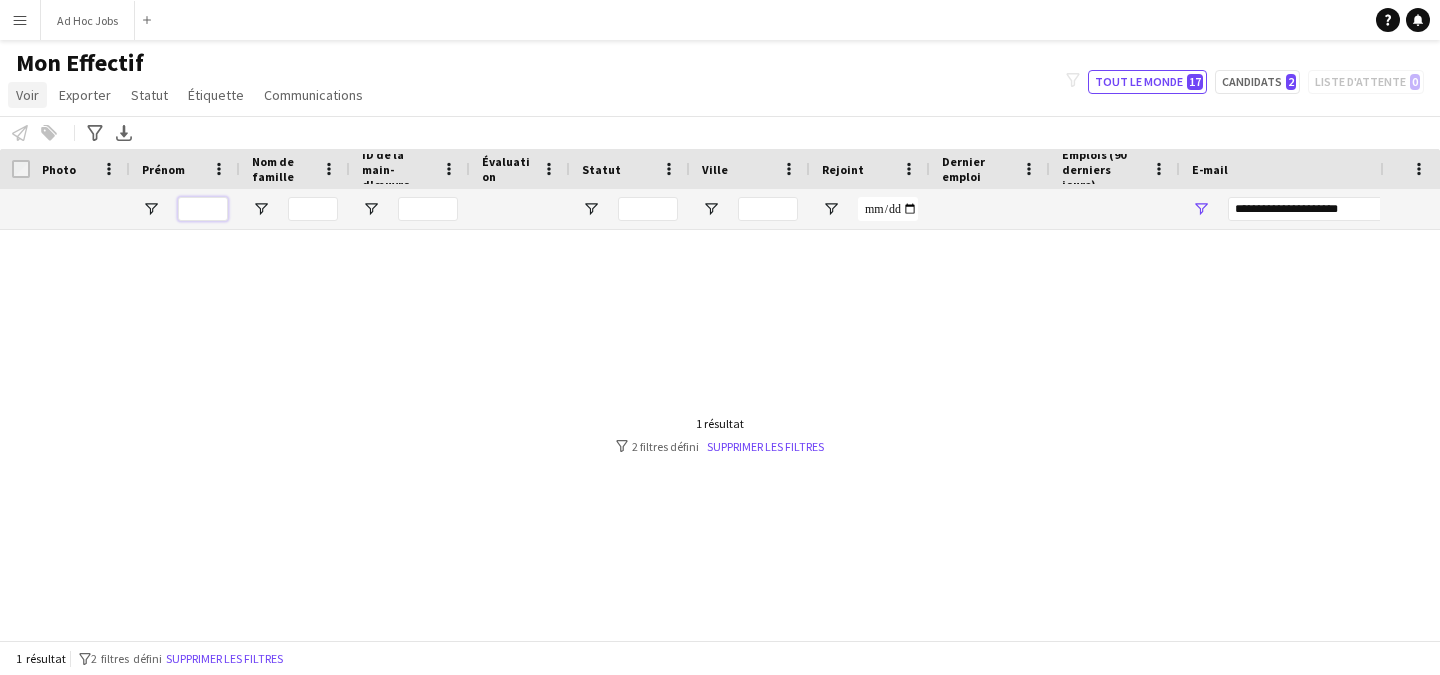 type 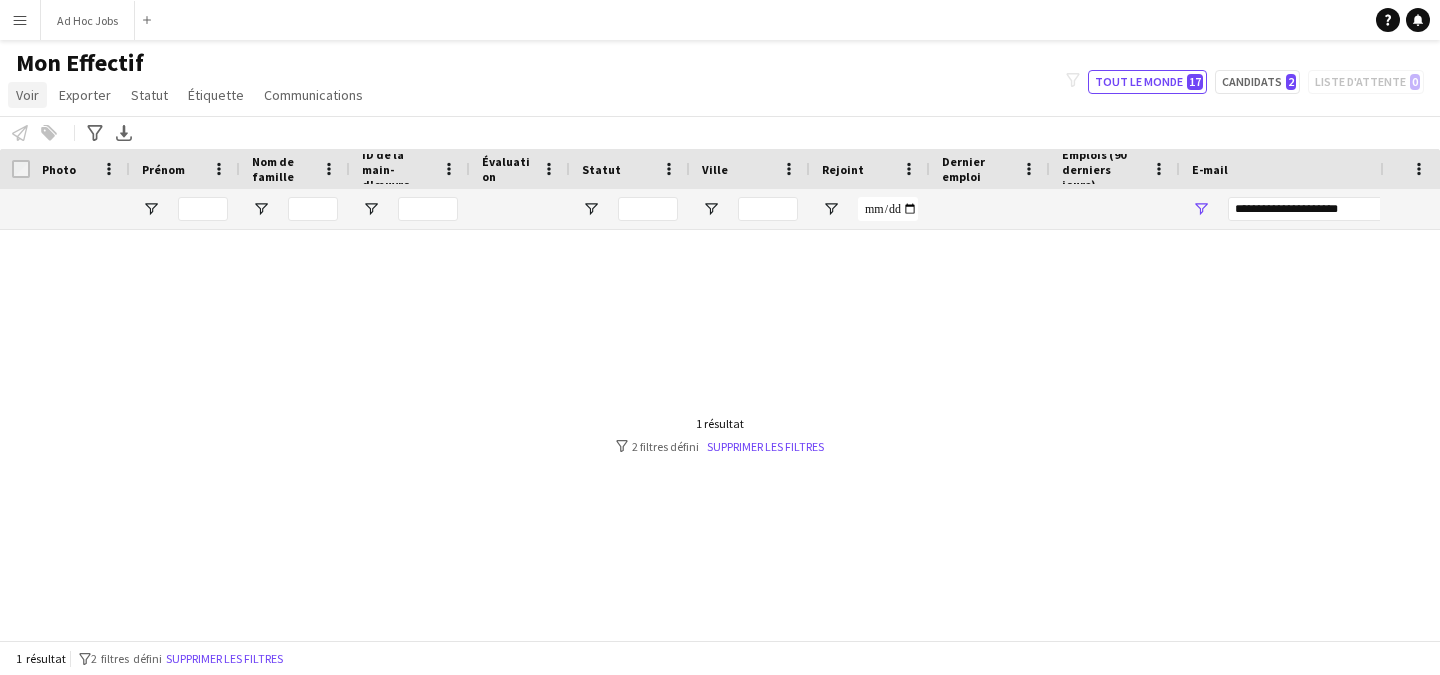 click on "Voir" 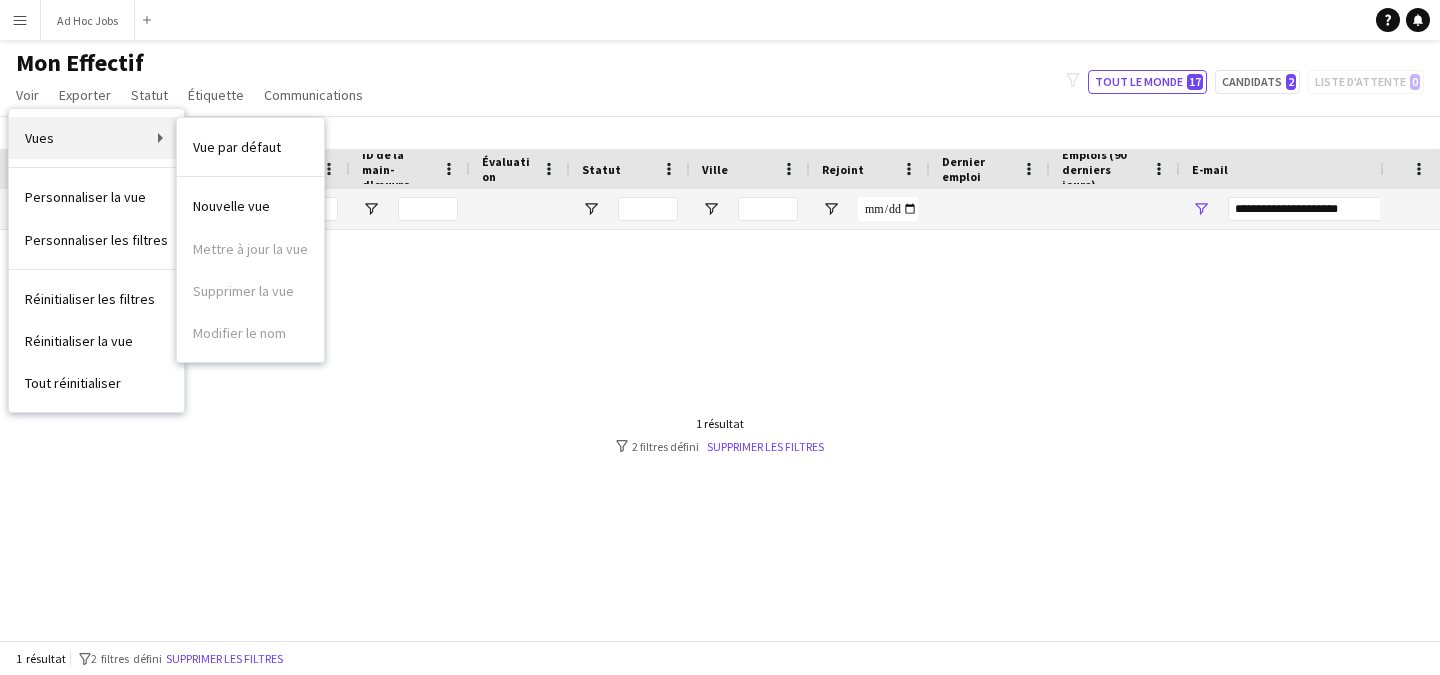 click on "Vues" at bounding box center [39, 138] 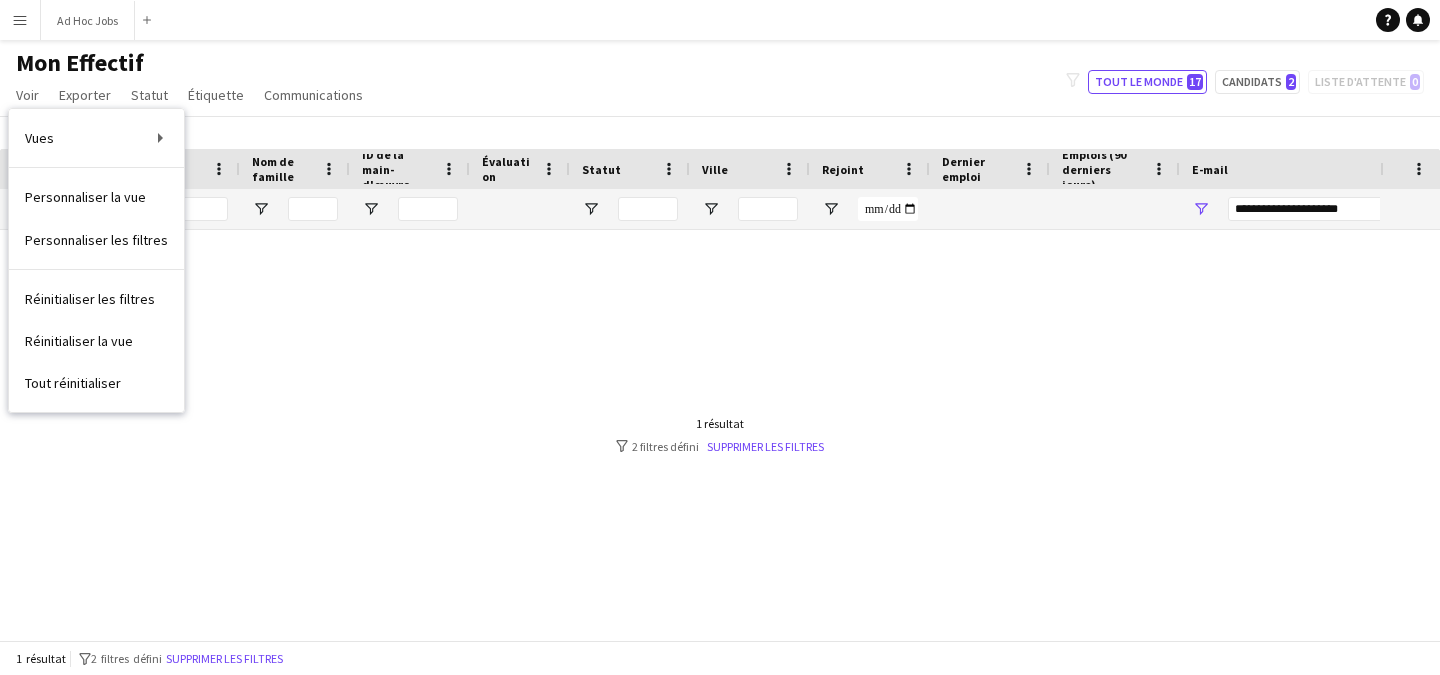 click on "Mon Effectif   Voir   Vues  Vue par défaut Nouvelle vue Mettre à jour la vue Supprimer la vue Modifier le nom Personnaliser la vue Personnaliser les filtres Réinitialiser les filtres Réinitialiser la vue Tout réinitialiser  Exporter  Exporter en XLSX Exporter en PDF  Statut  Modifier  Étiquette  Nouveau tag  Modifier le tag  A-Team (0) Levis (0) Troxy (0) VR Team (0)  Ajouter au tag  A-Team (0) Levis (0) Troxy (0) VR Team (0)  Détaguer  A-Team (0) Levis (0) Troxy (0) VR Team (0)  Taguer le chat  A-Team (0) Levis (0) Troxy (0) VR Team (0)  Taguer la page de partage  A-Team (0) Levis (0) Troxy (0) VR Team (0)  Communications  Envoyer une notification
filter-1
Tout le monde   17   Candidats   2   Liste d'attente   0
Notifier l'effectif
Ajouter au tag
Sélectionnez au moins un membre d'équipage pour le taguer.
Filtres avancés
Filtres avancés   Disponibilité   Heure de fin" 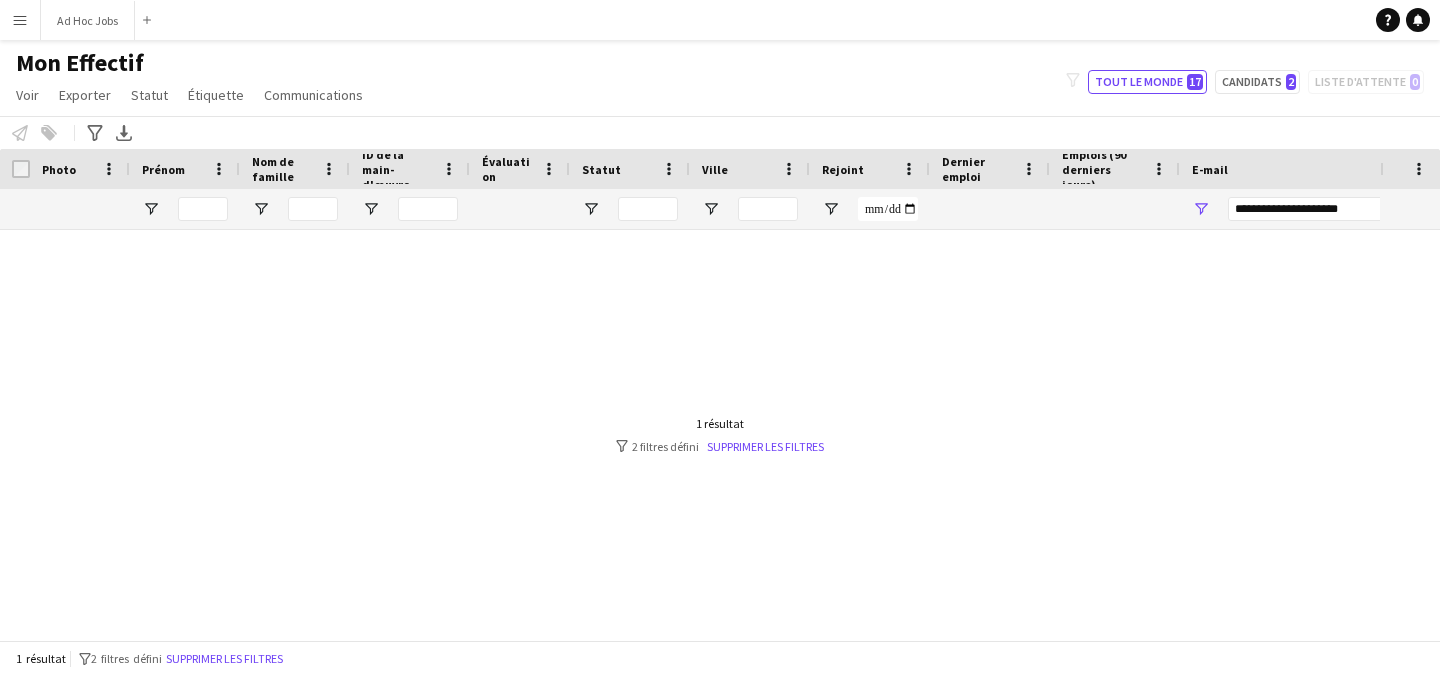 click on "Mon Effectif" 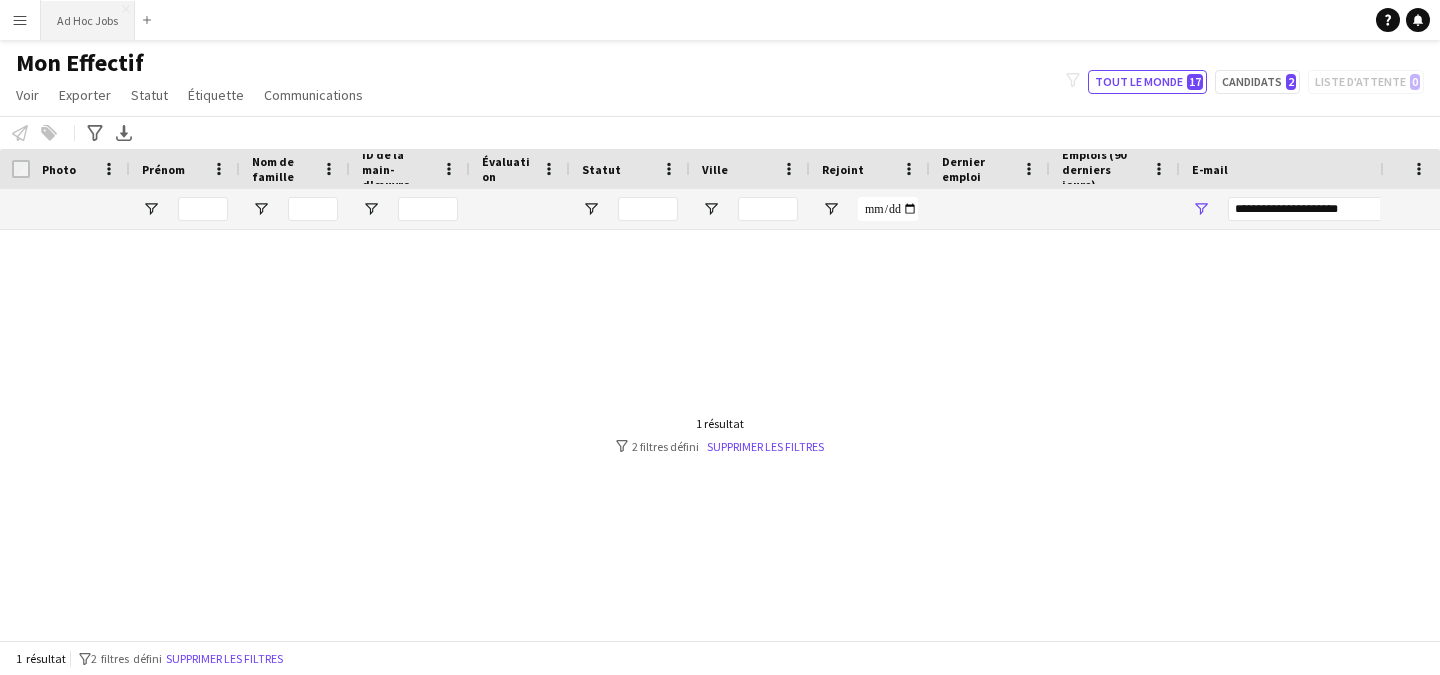 click on "Ad Hoc Jobs
Fermer" at bounding box center [88, 20] 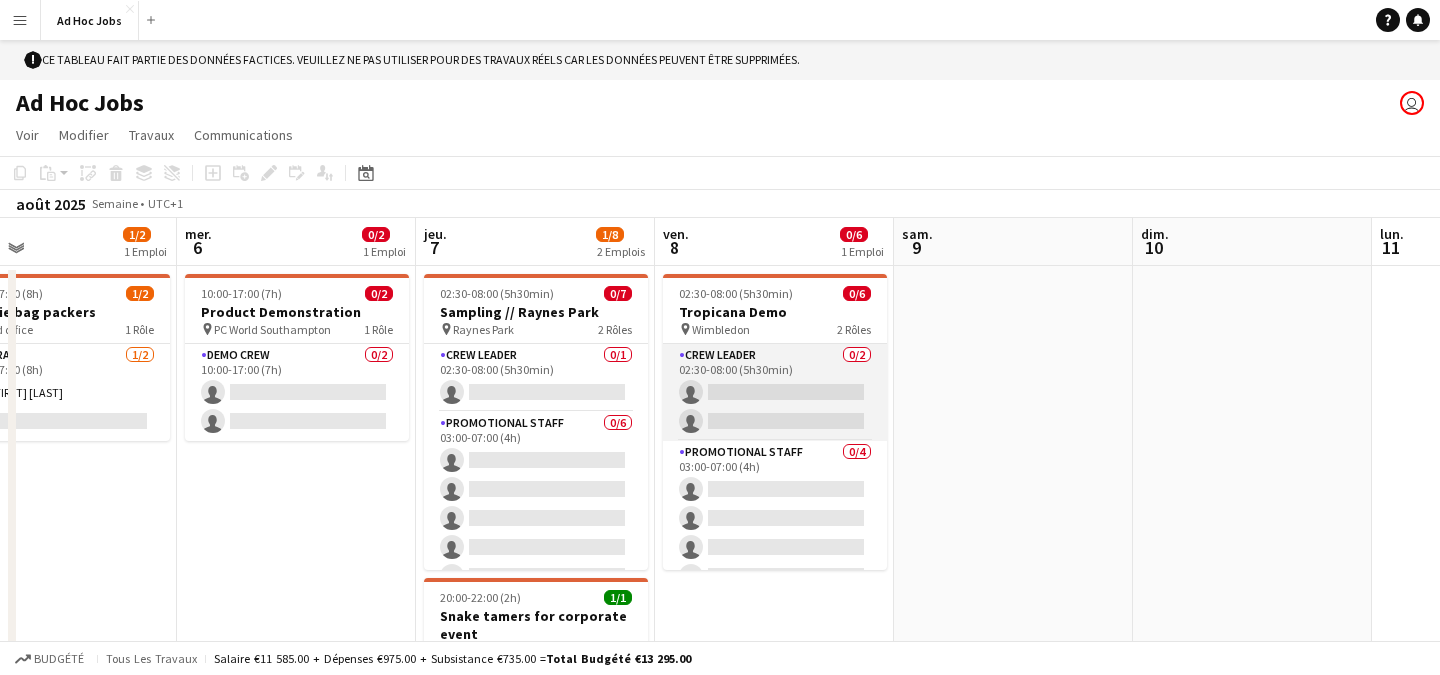 click on "Crew Leader 0/2 02:30-08:00 (5h30min)" at bounding box center (775, 392) 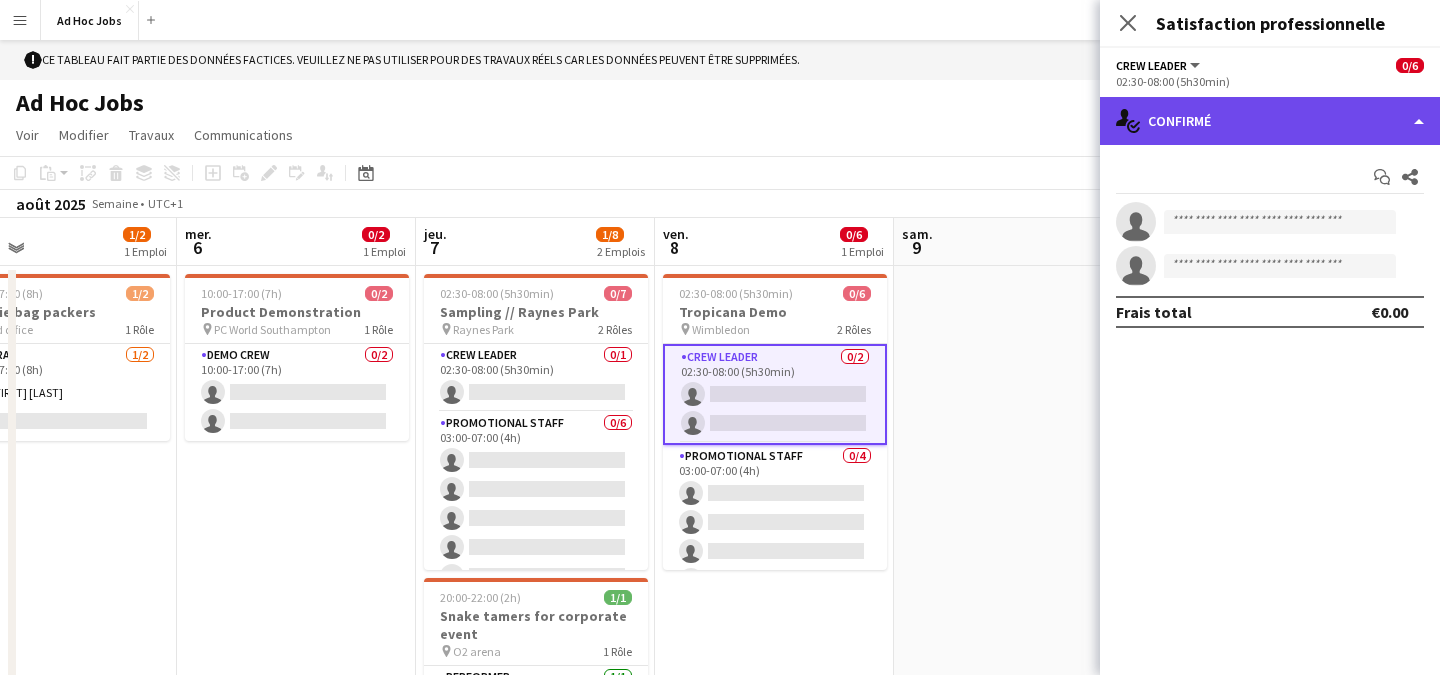 click on "single-neutral-actions-check-2
Confirmé" 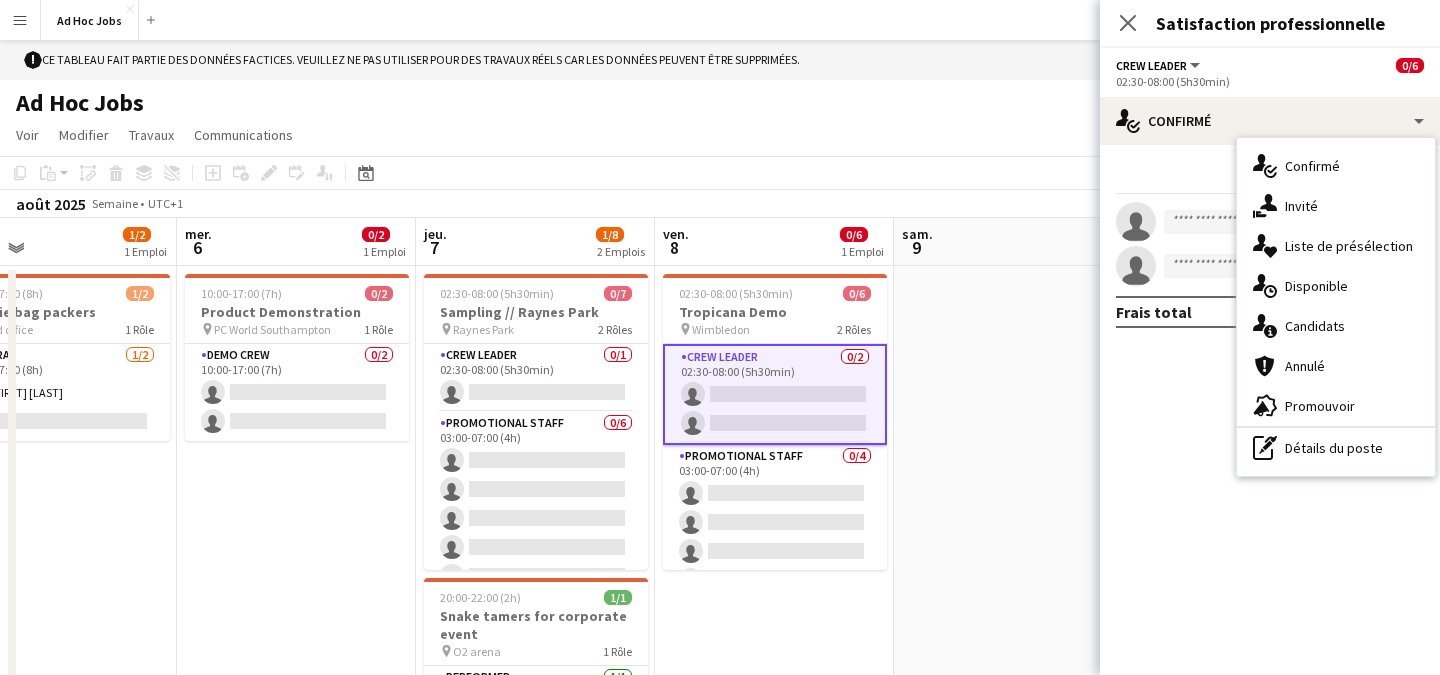 click on "check Confirmé Commencer une discussion Partager Frais total €0.00" 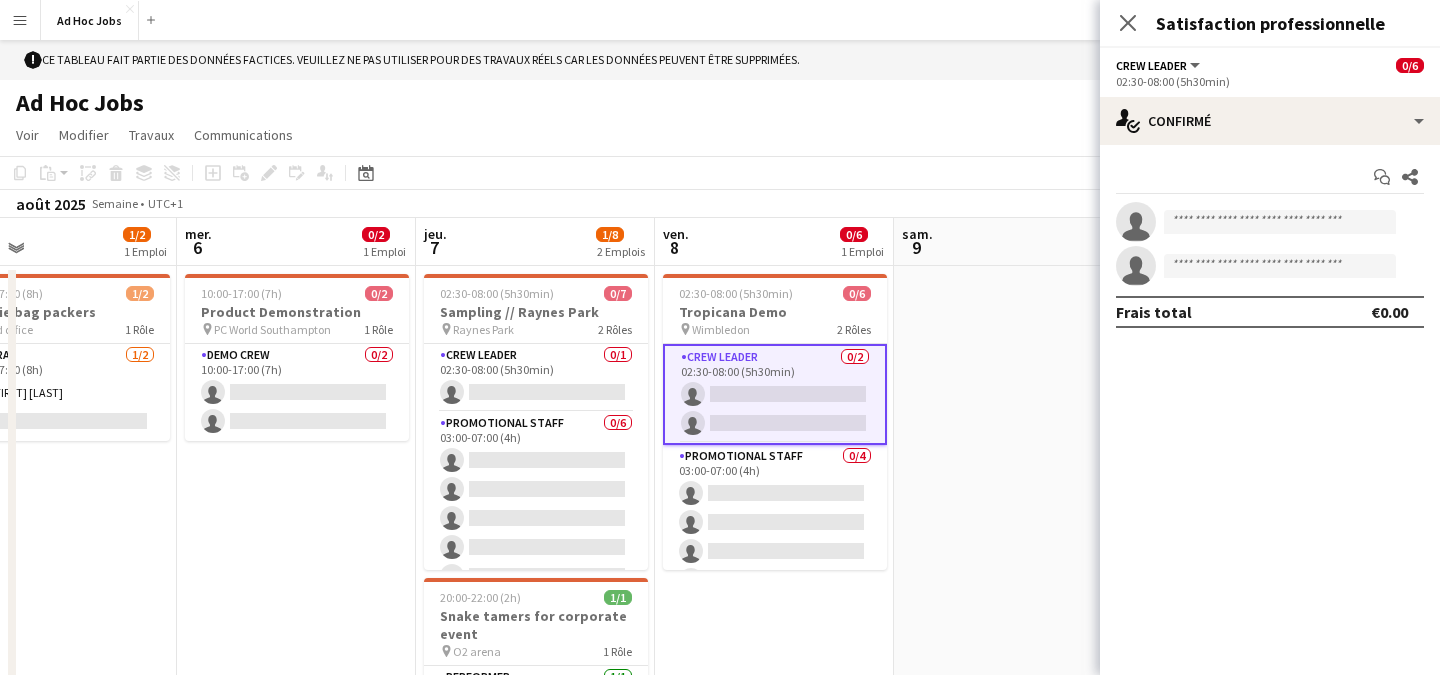 click on "Menu" at bounding box center [20, 20] 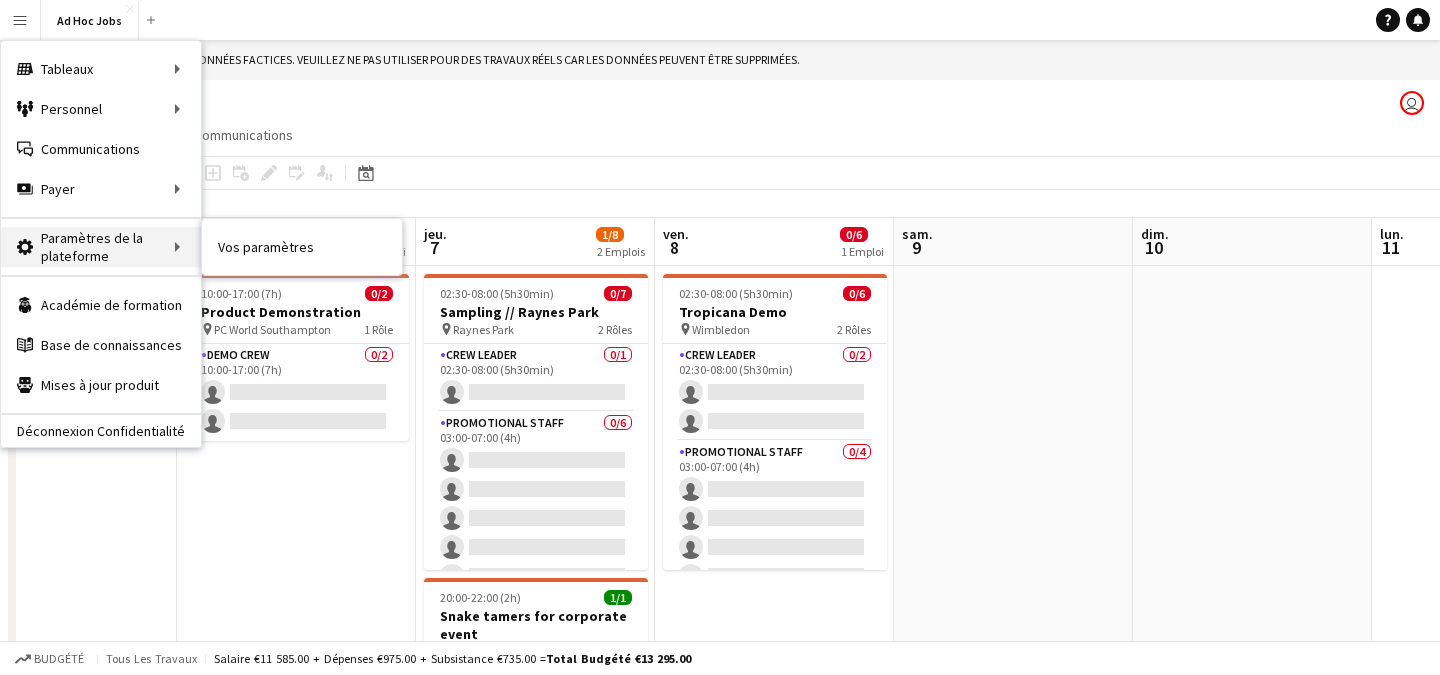 click on "Paramètres de la plateforme
Paramètres de la plateforme" at bounding box center [101, 247] 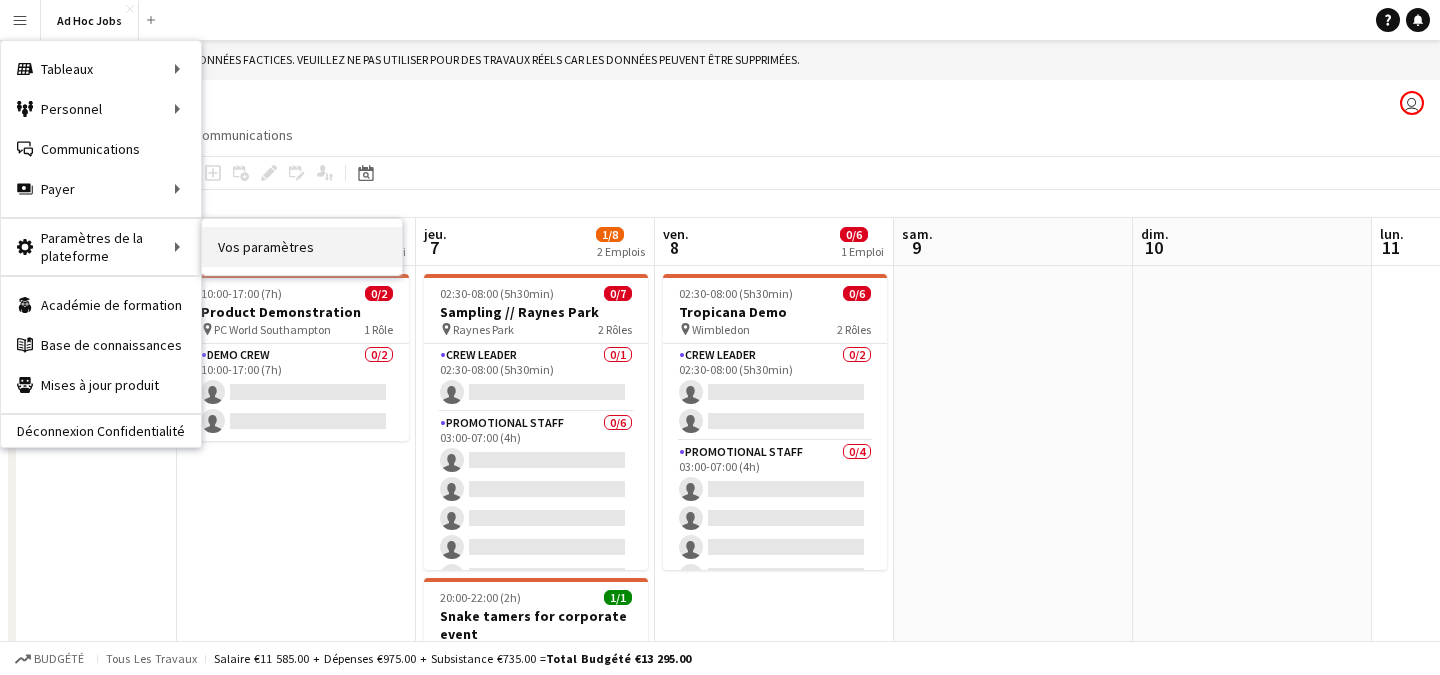 click on "Vos paramètres" at bounding box center (302, 247) 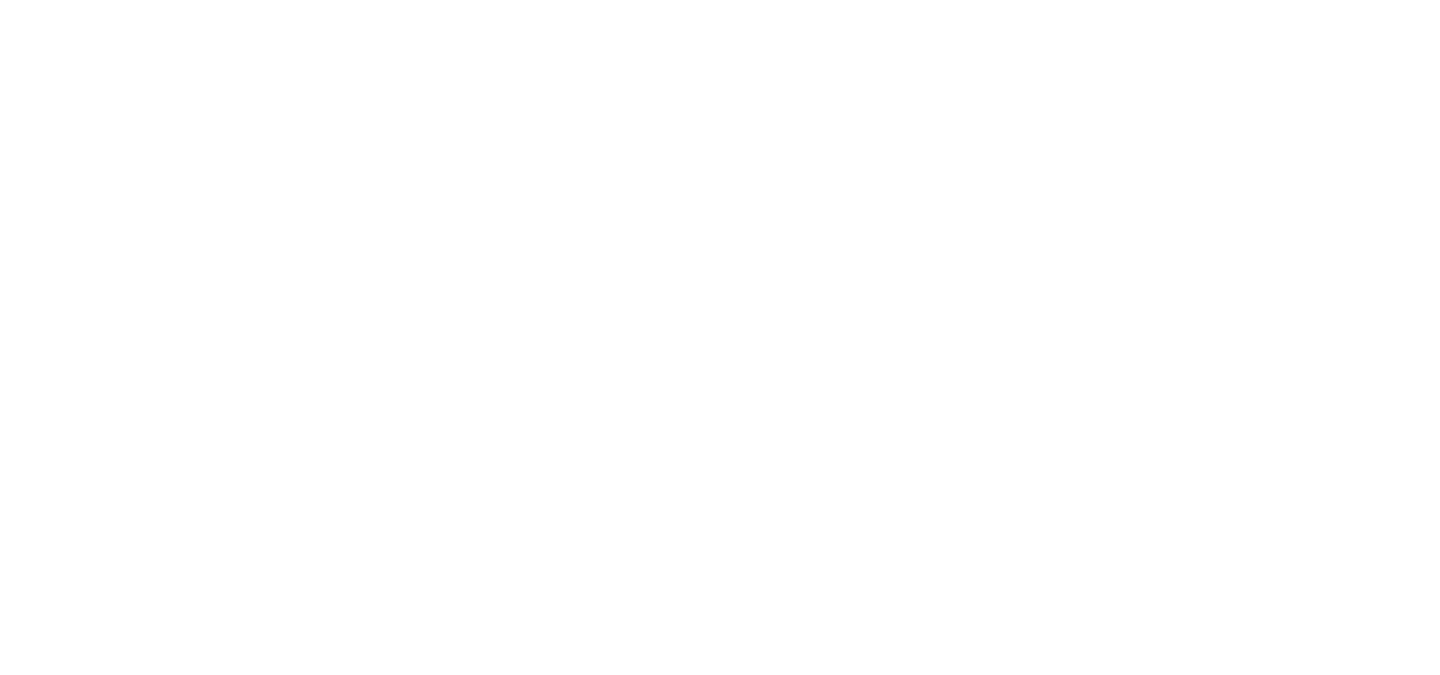 scroll, scrollTop: 0, scrollLeft: 0, axis: both 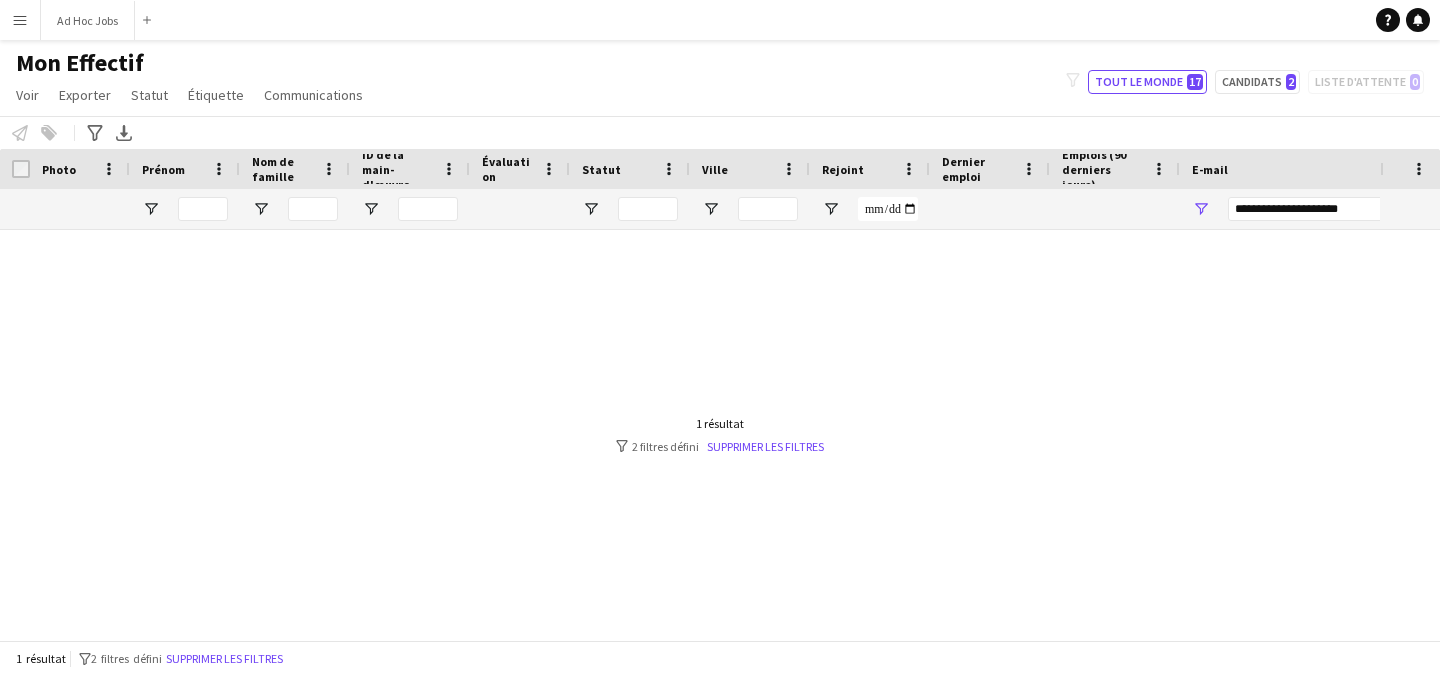 click on "Menu" at bounding box center (20, 20) 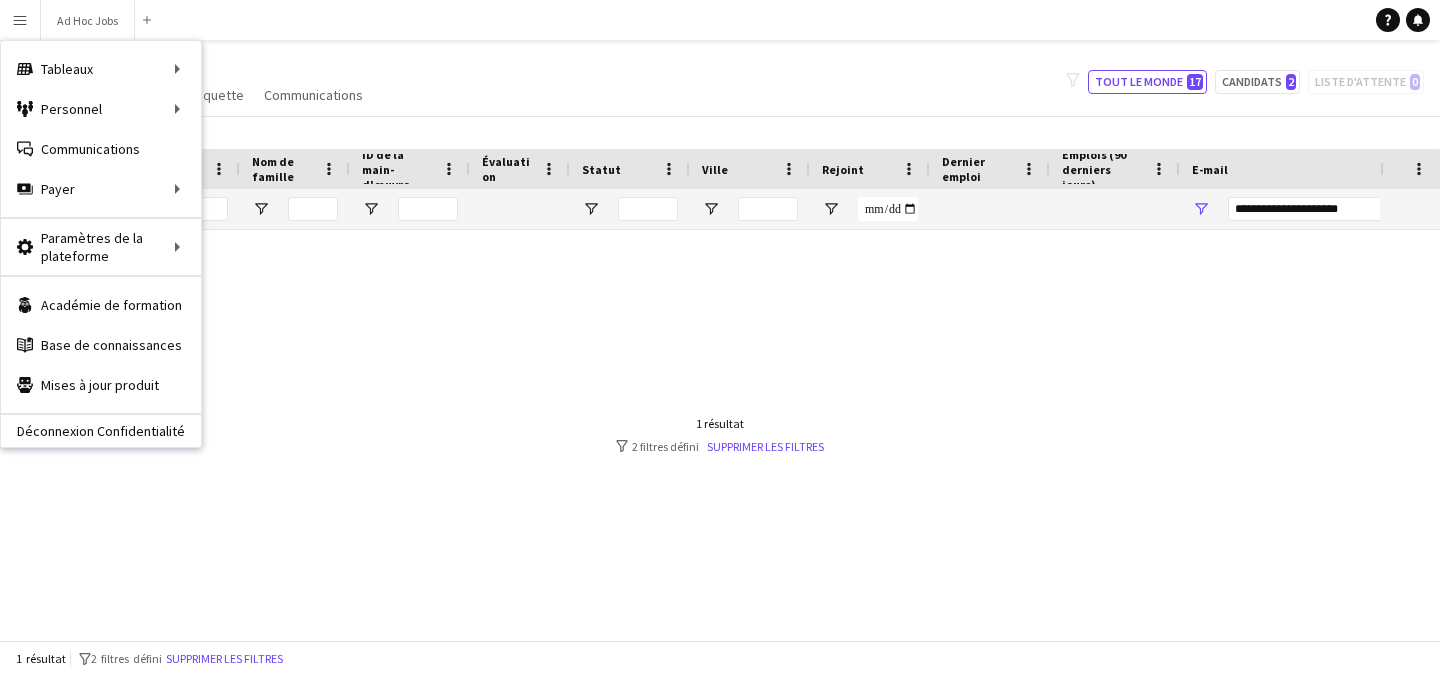 click on "Mon Effectif Voir Vues Vue par défaut Nouvelle vue Mettre à jour la vue Supprimer la vue Modifier le nom Personnaliser la vue Personnaliser les filtres Réinitialiser les filtres Réinitialiser la vue Tout réinitialiser Exporter Exporter en XLSX Exporter en PDF Statut Modifier Étiquette Nouveau tag Modifier le tag A-Team (0) Levis (0) Troxy (0) VR Team (0) Ajouter au tag A-Team (0) Levis (0) Troxy (0) VR Team (0) Détaguer A-Team (0) Levis (0) Troxy (0) VR Team (0) Taguer le chat A-Team (0) Levis (0) Troxy (0) VR Team (0) Taguer la page de partage A-Team (0) Levis (0) Troxy (0) VR Team (0) Communications Envoyer une notification filter-1 Tout le monde 17 Candidats 2 Liste d'attente 0" 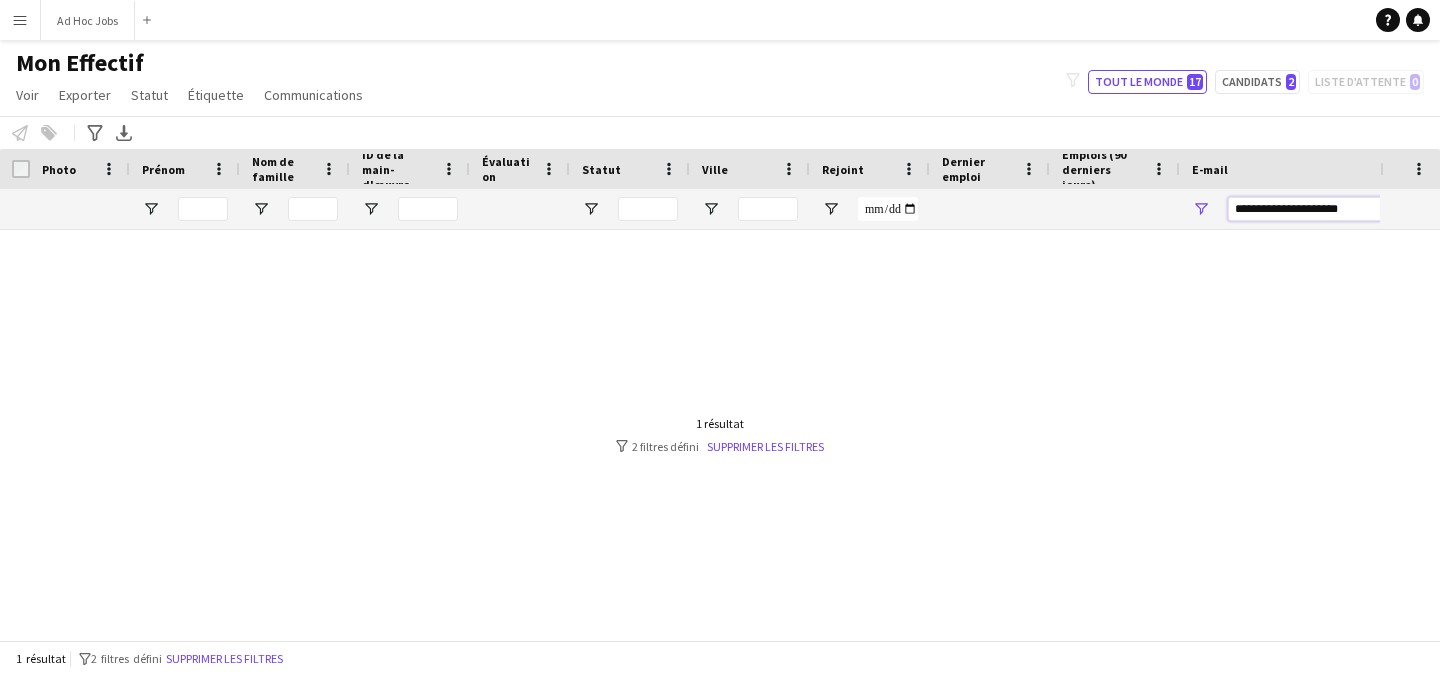 click on "**********" at bounding box center [1398, 209] 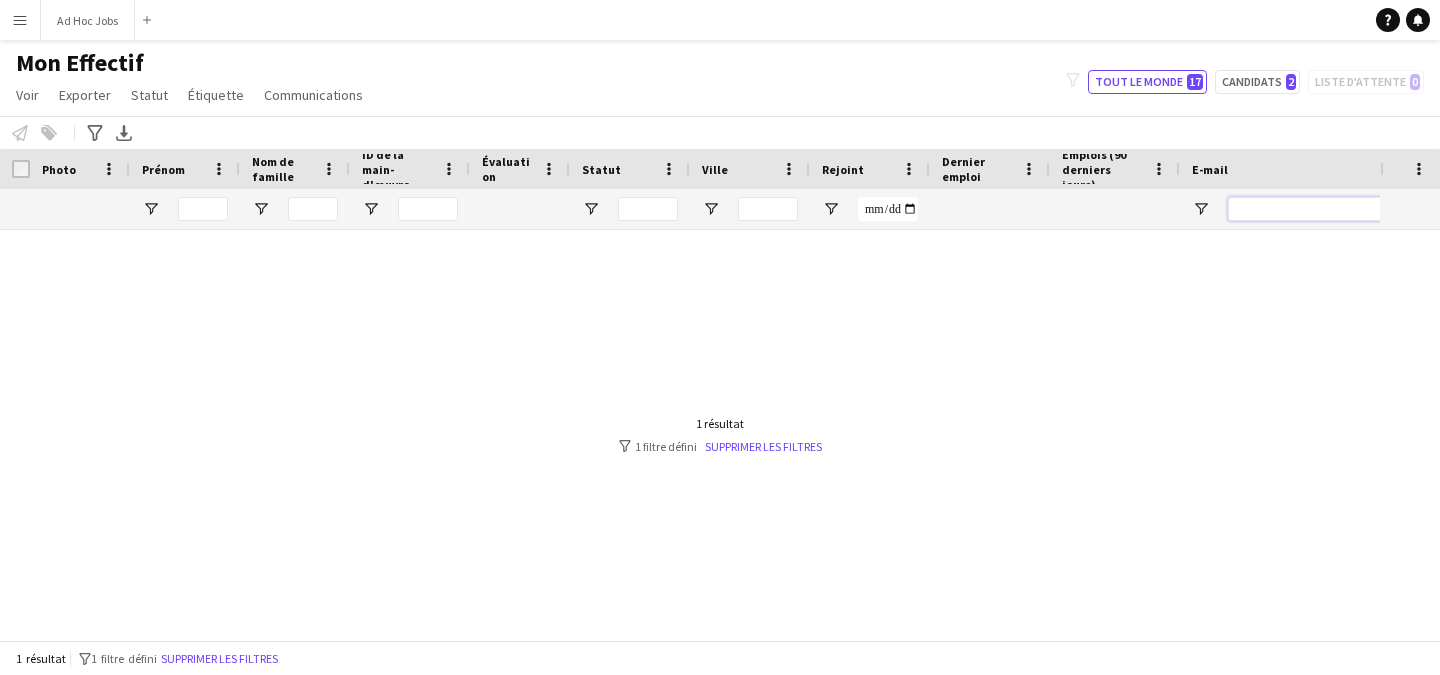 type 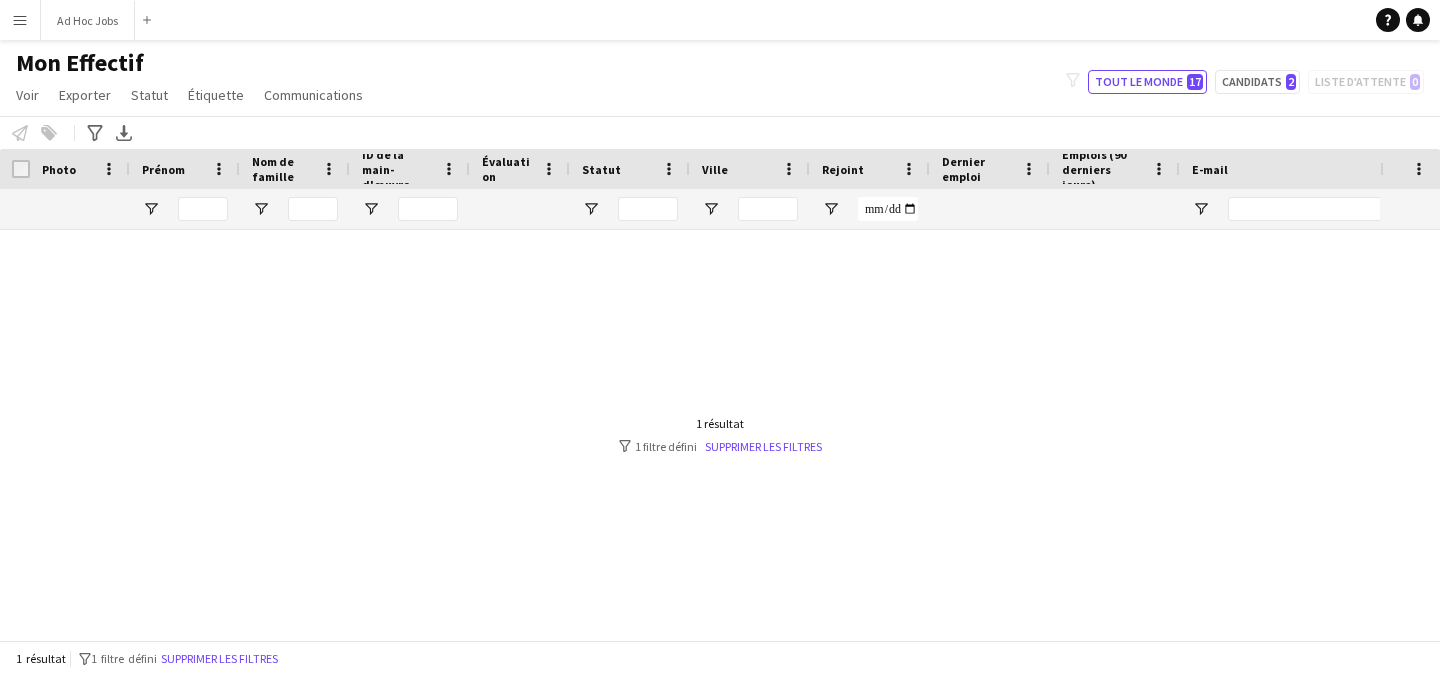 click on "Menu" at bounding box center (20, 20) 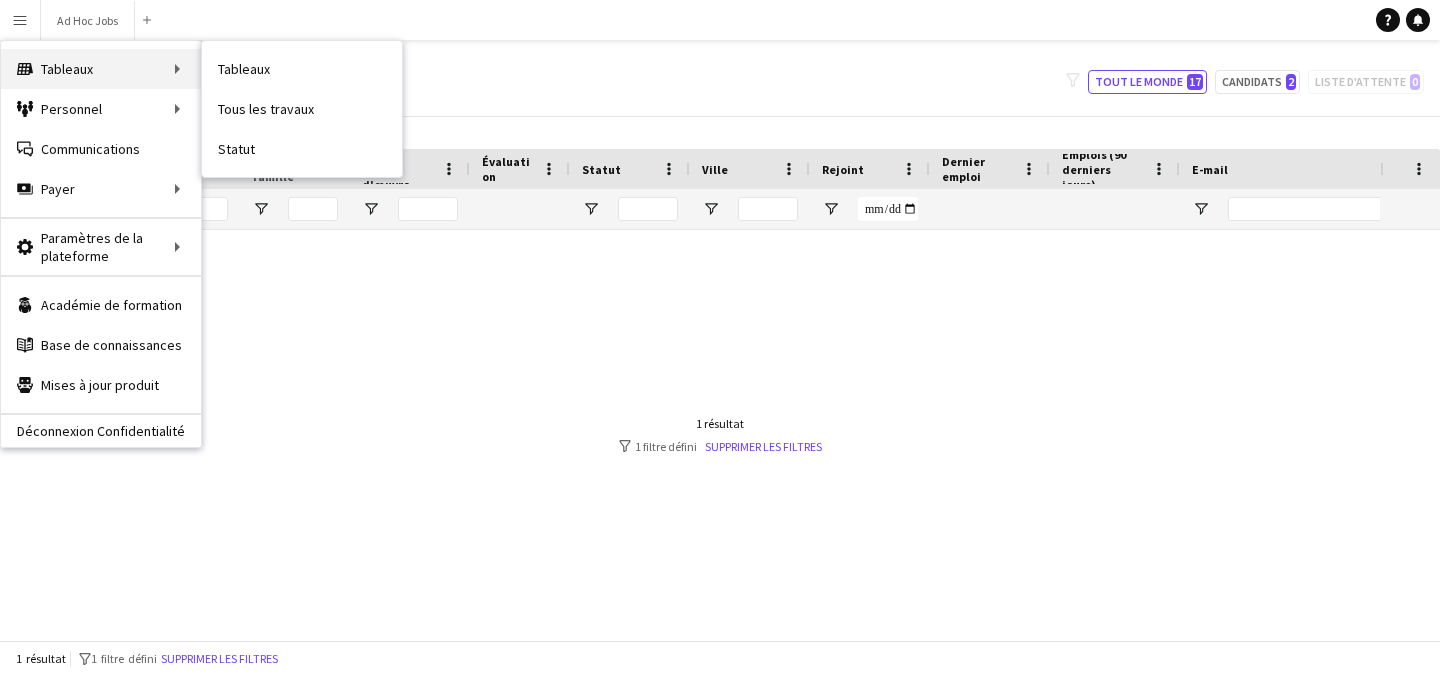 click on "Tableaux
Tableaux" at bounding box center [101, 69] 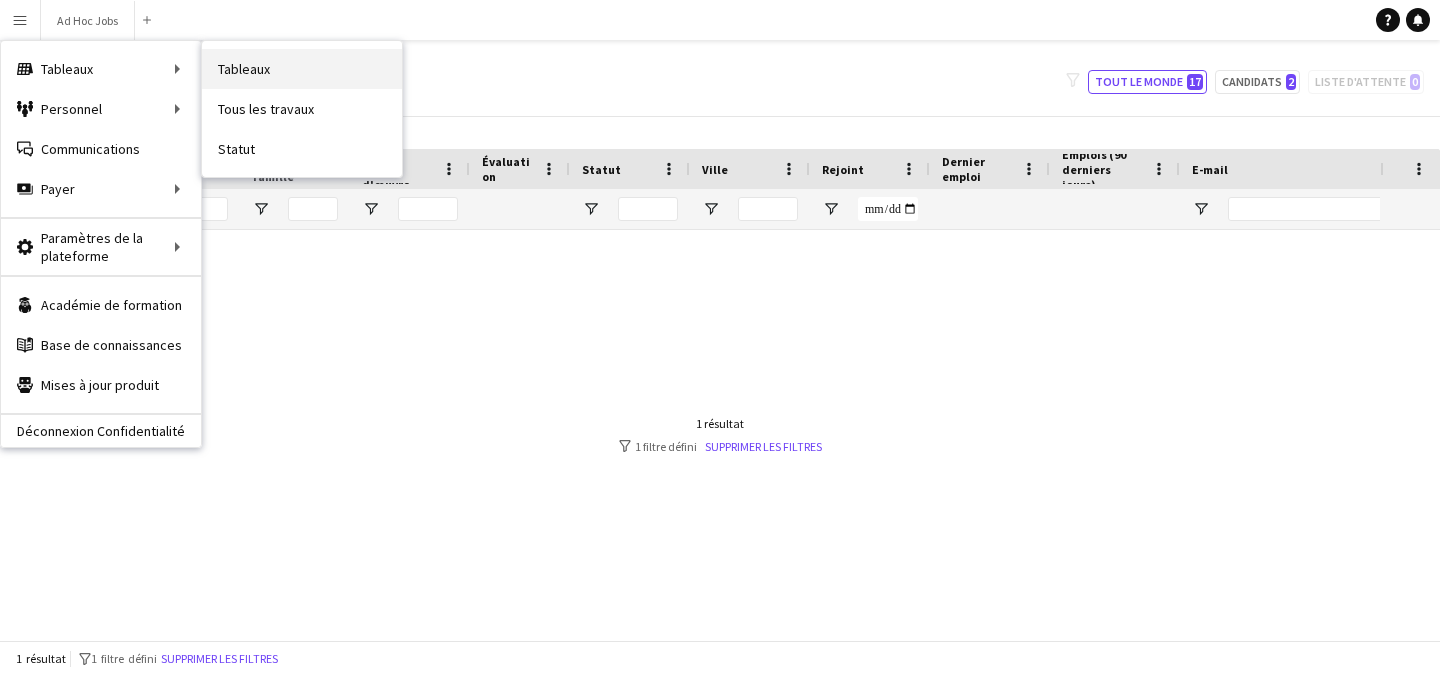 click on "Tableaux" at bounding box center [302, 69] 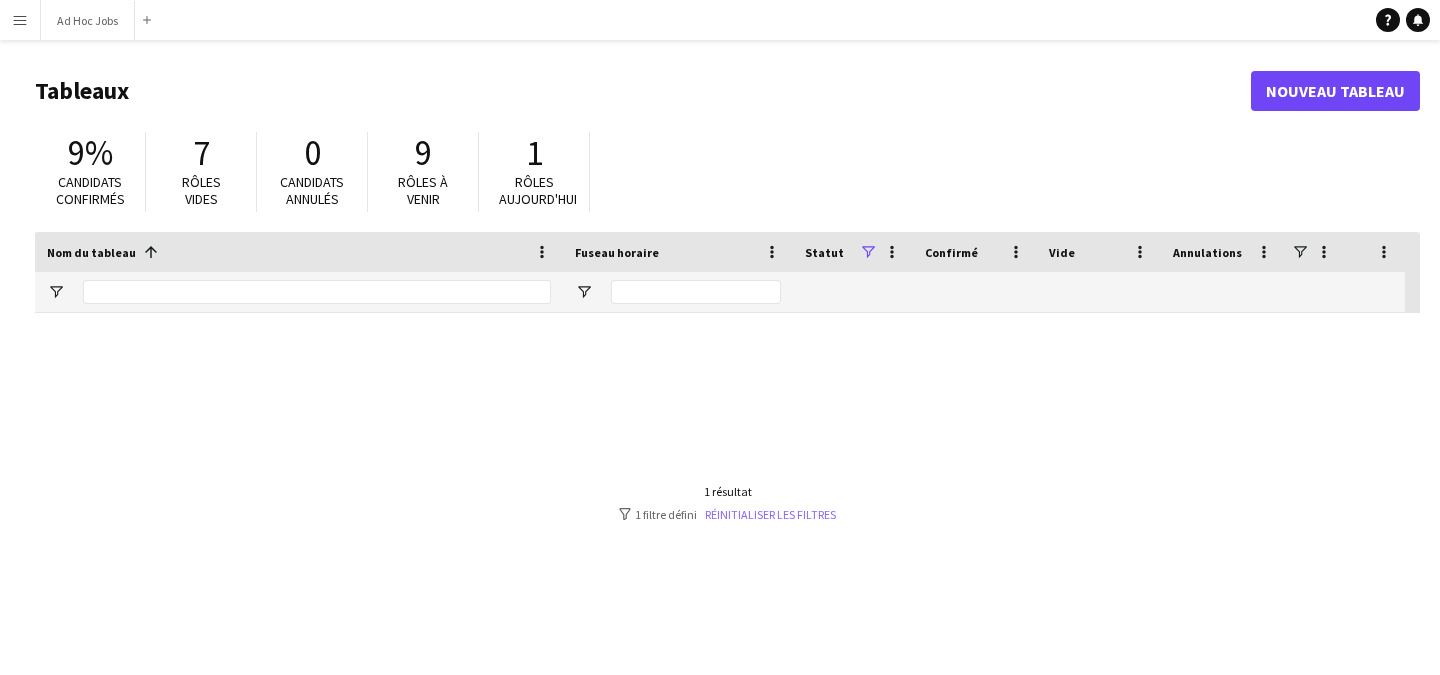 click on "Réinitialiser les filtres" 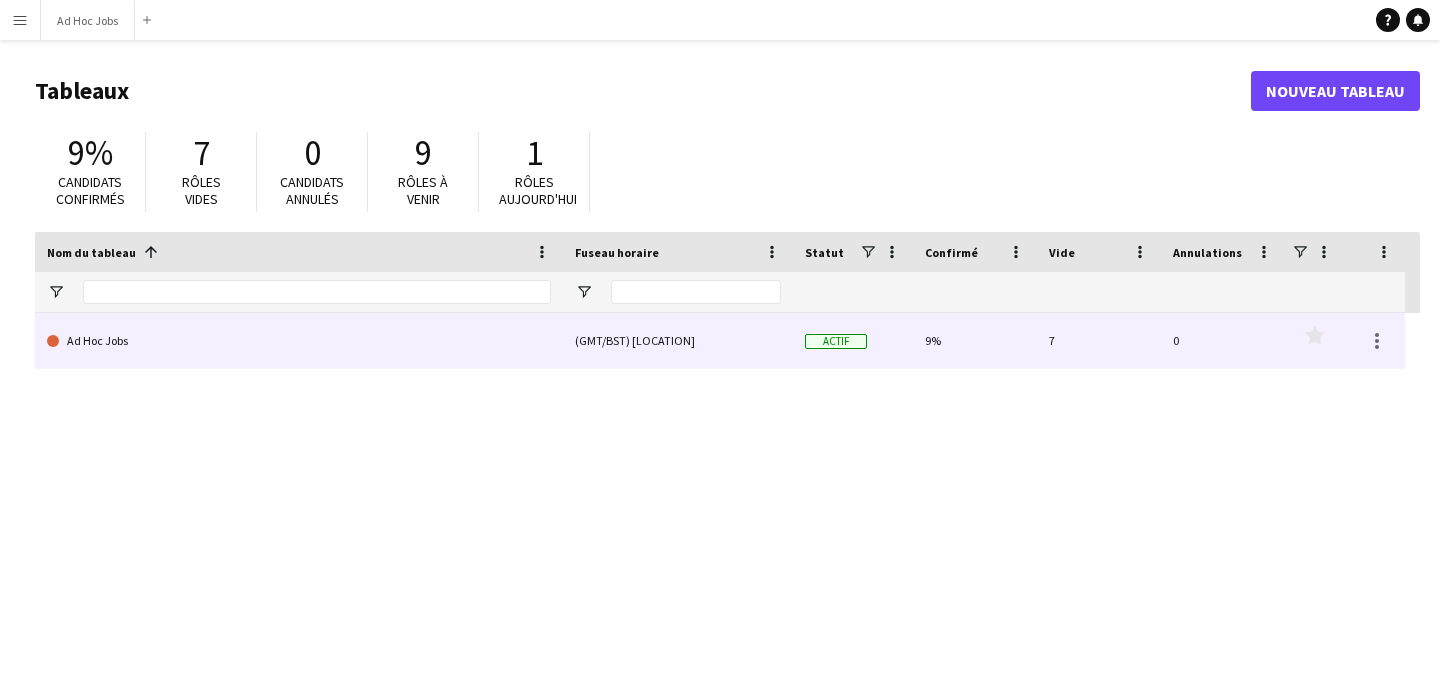click on "Ad Hoc Jobs" 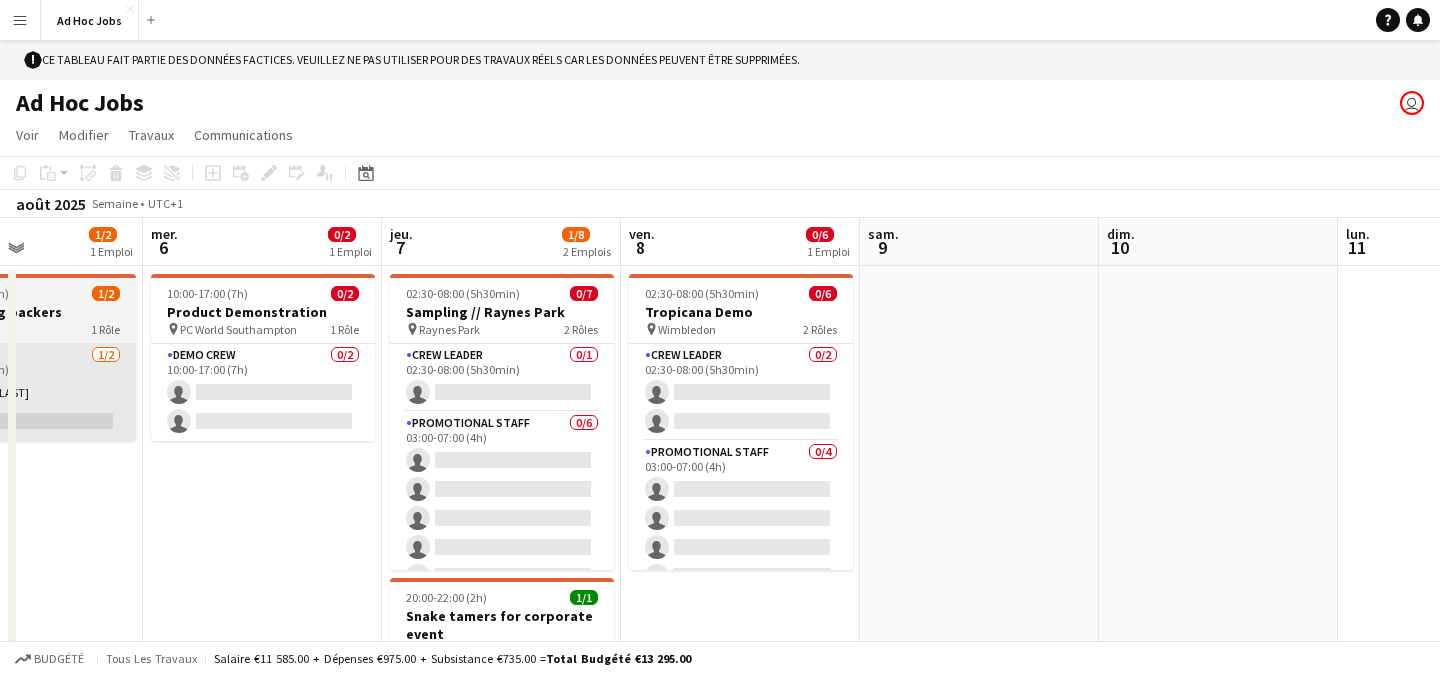scroll, scrollTop: 0, scrollLeft: 631, axis: horizontal 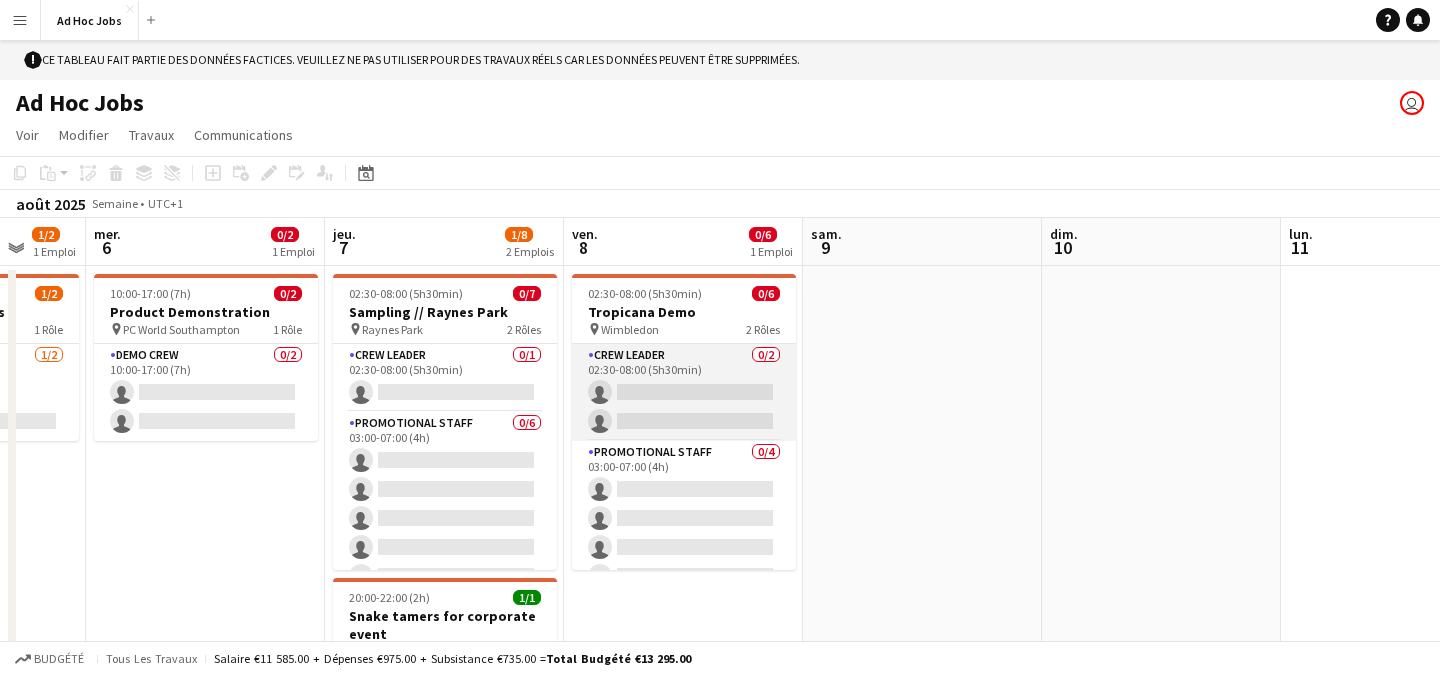 click on "Crew Leader 0/2 02:30-08:00 (5h30min)" at bounding box center (684, 392) 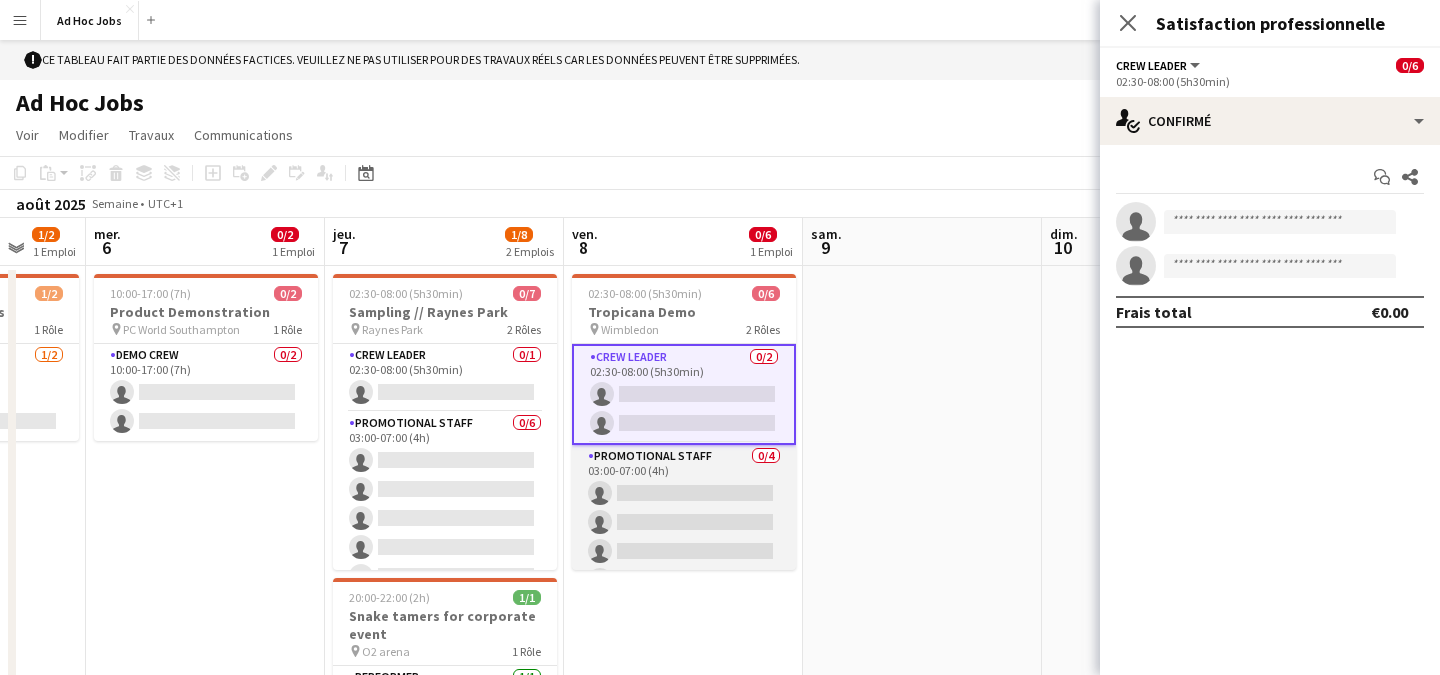 scroll, scrollTop: 30, scrollLeft: 0, axis: vertical 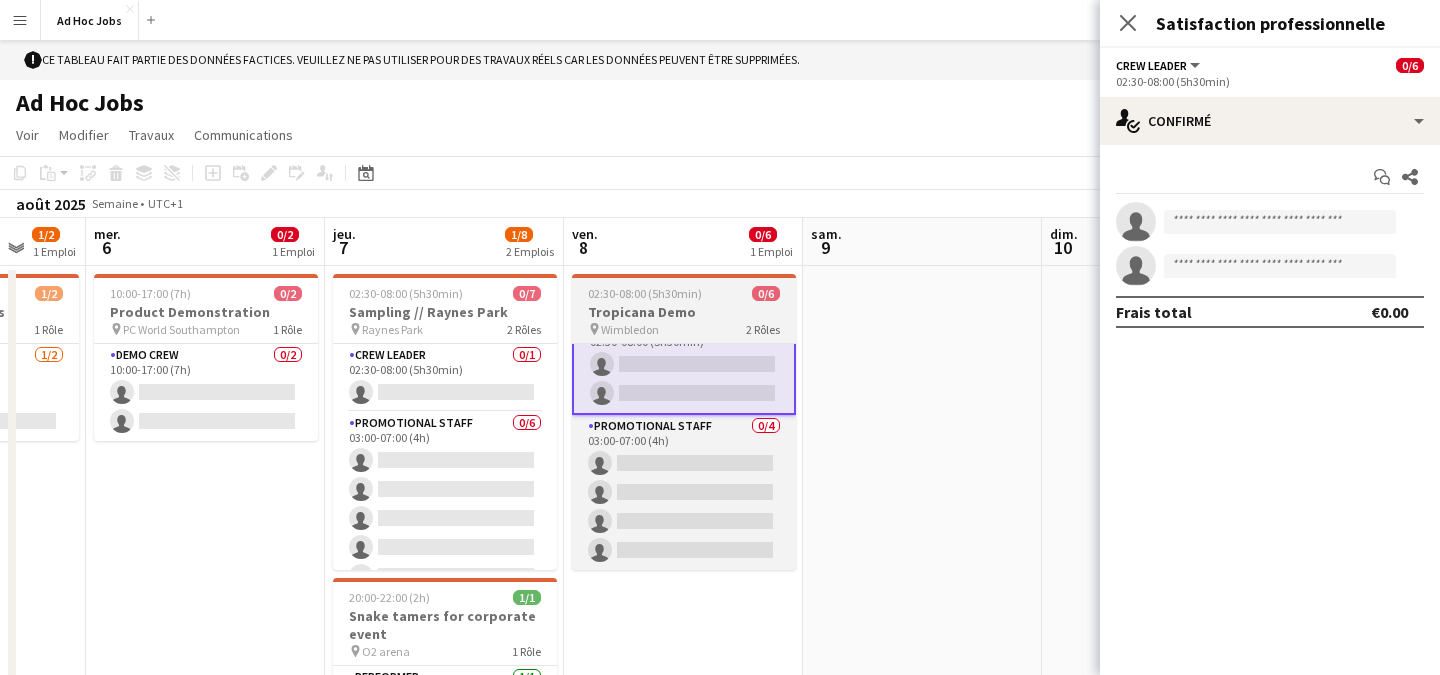 click on "Tropicana Demo" at bounding box center [684, 312] 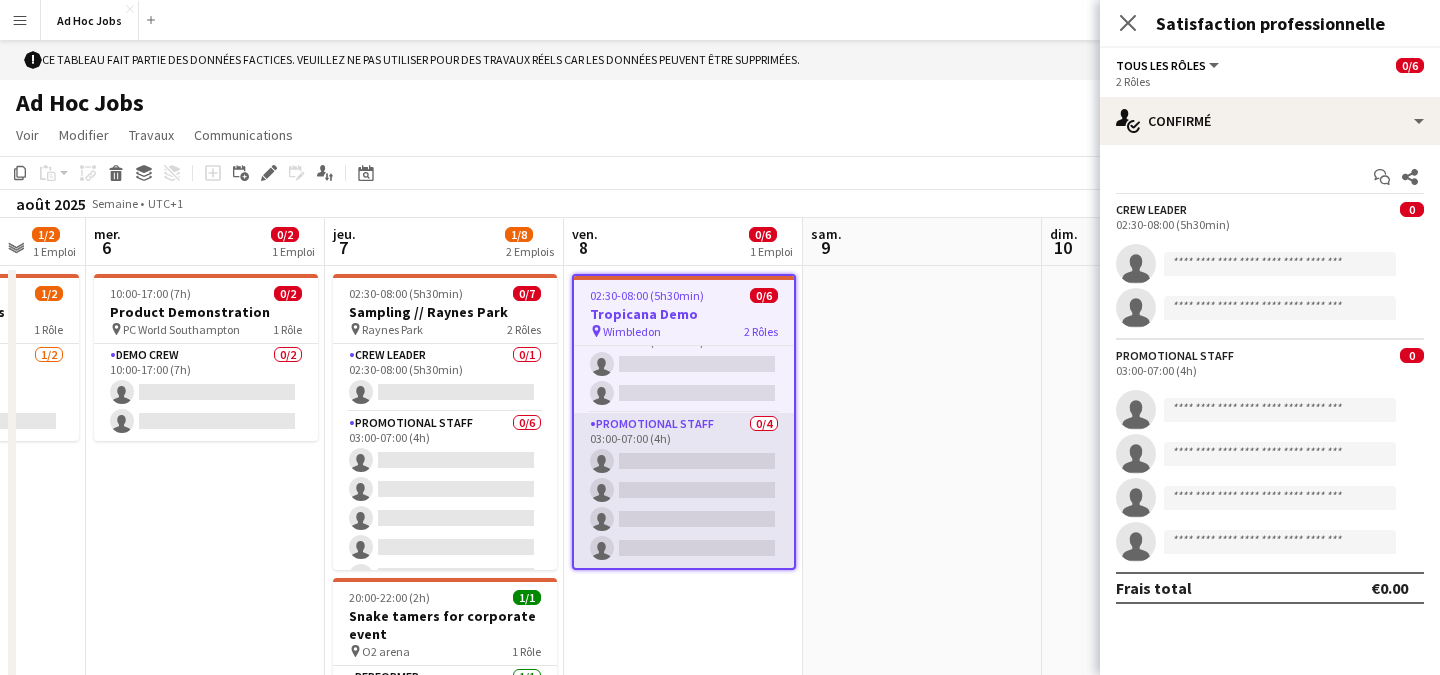 scroll, scrollTop: 0, scrollLeft: 0, axis: both 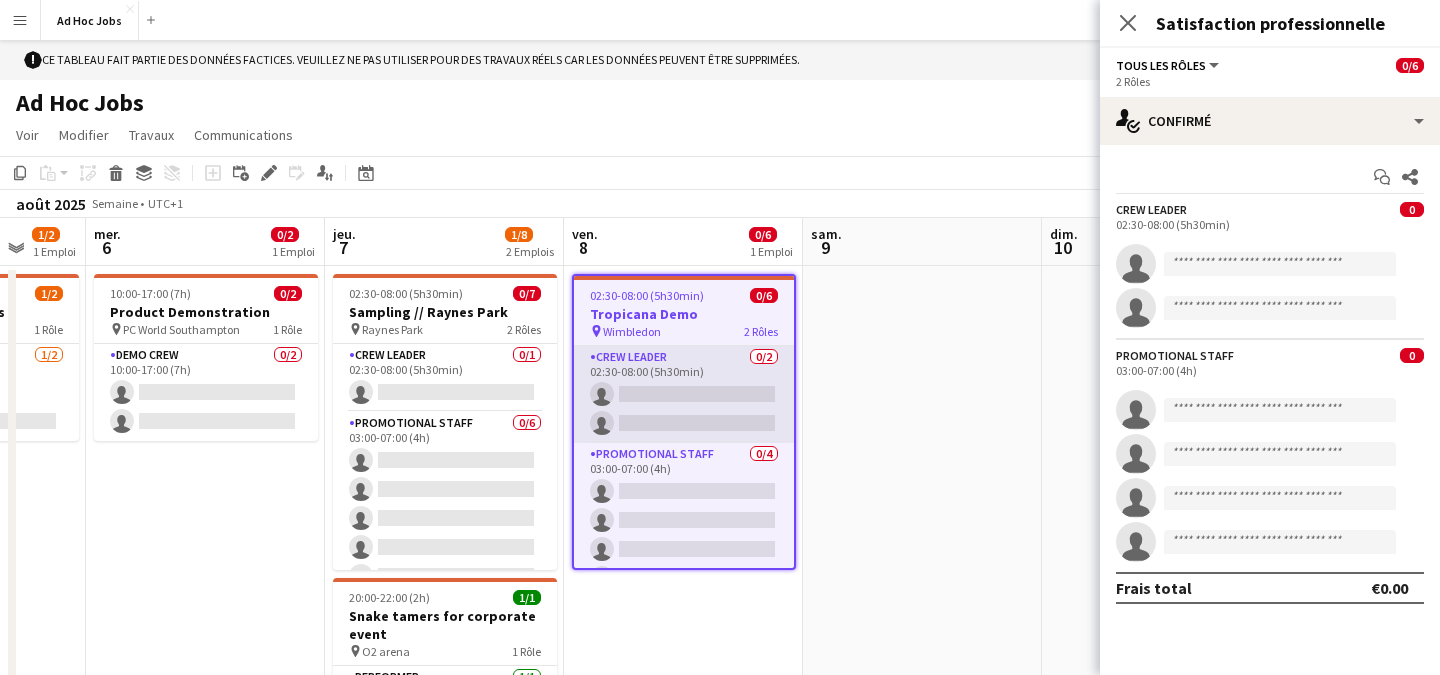 click on "Crew Leader 0/2 02:30-08:00 (5h30min)" at bounding box center [684, 394] 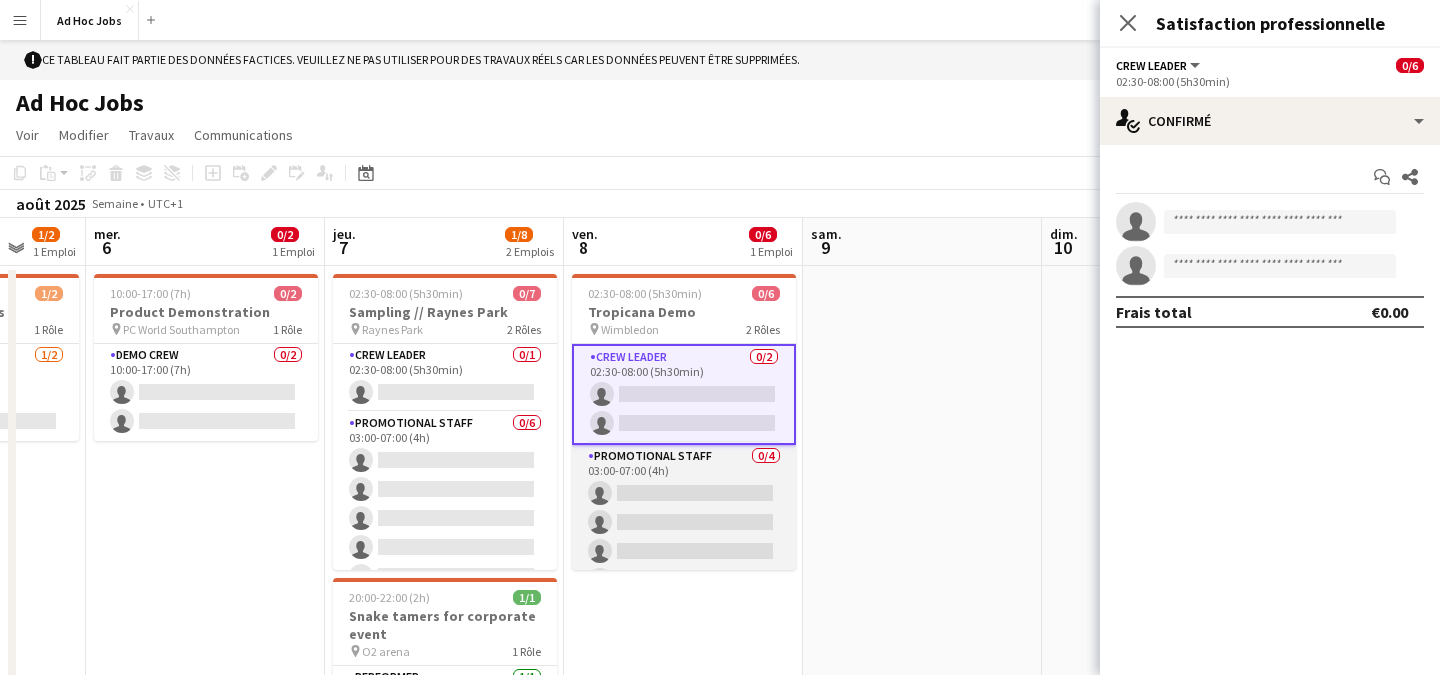 click on "Promotional Staff   0/4   03:00-07:00 (4h)
single-neutral-actions
single-neutral-actions
single-neutral-actions
single-neutral-actions" at bounding box center [684, 522] 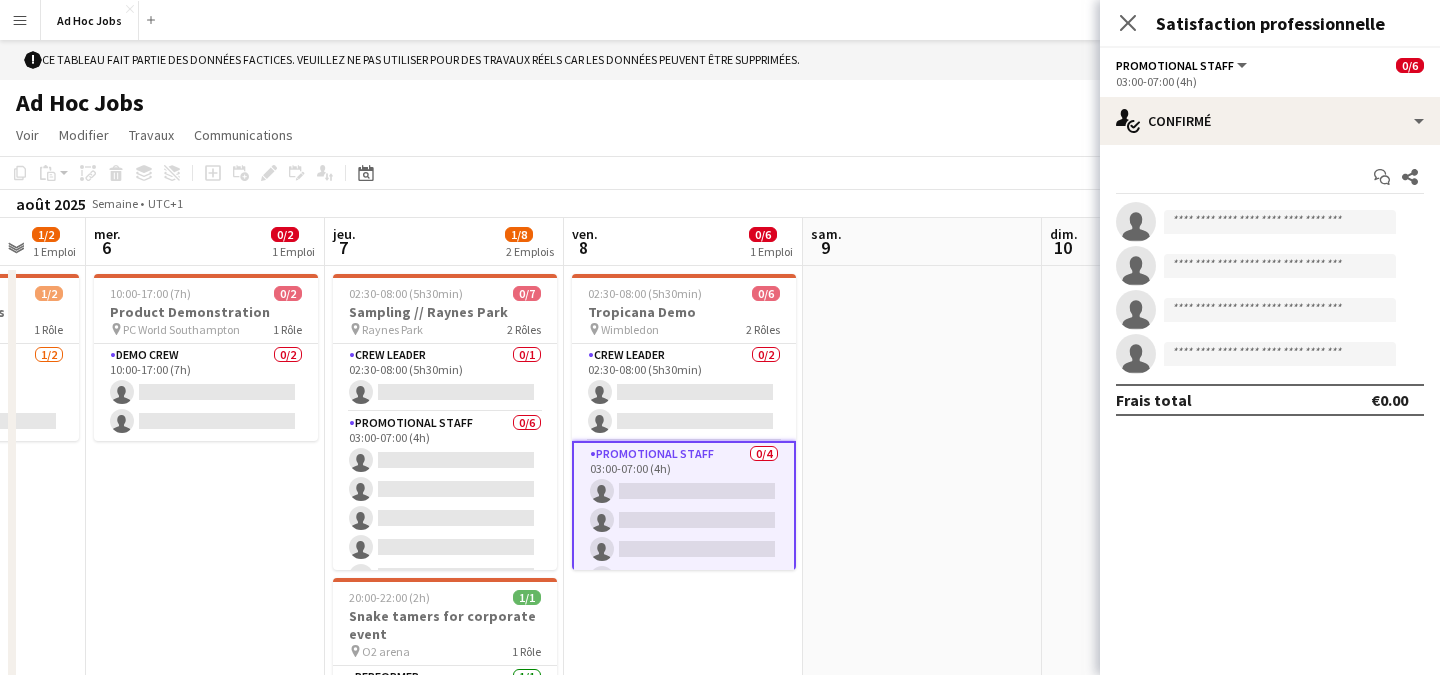 scroll, scrollTop: 30, scrollLeft: 0, axis: vertical 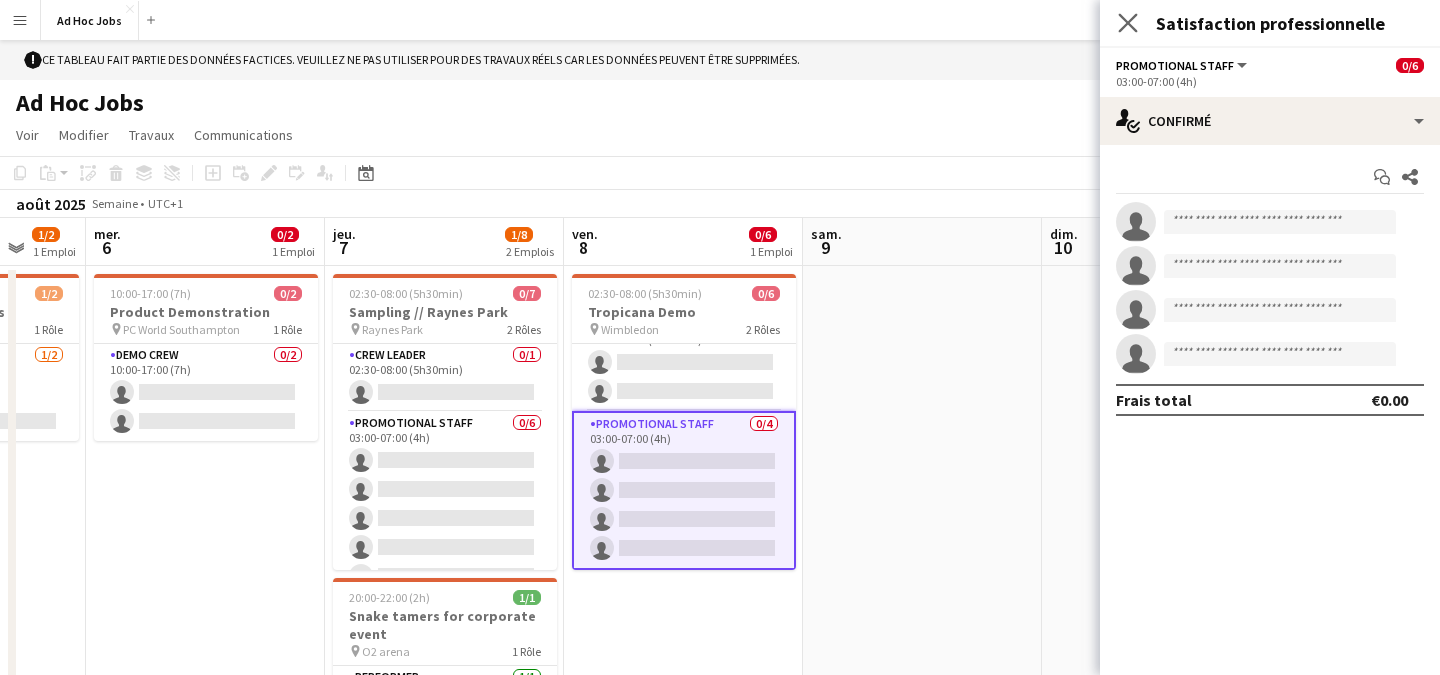 click on "Fermer le pop-in" 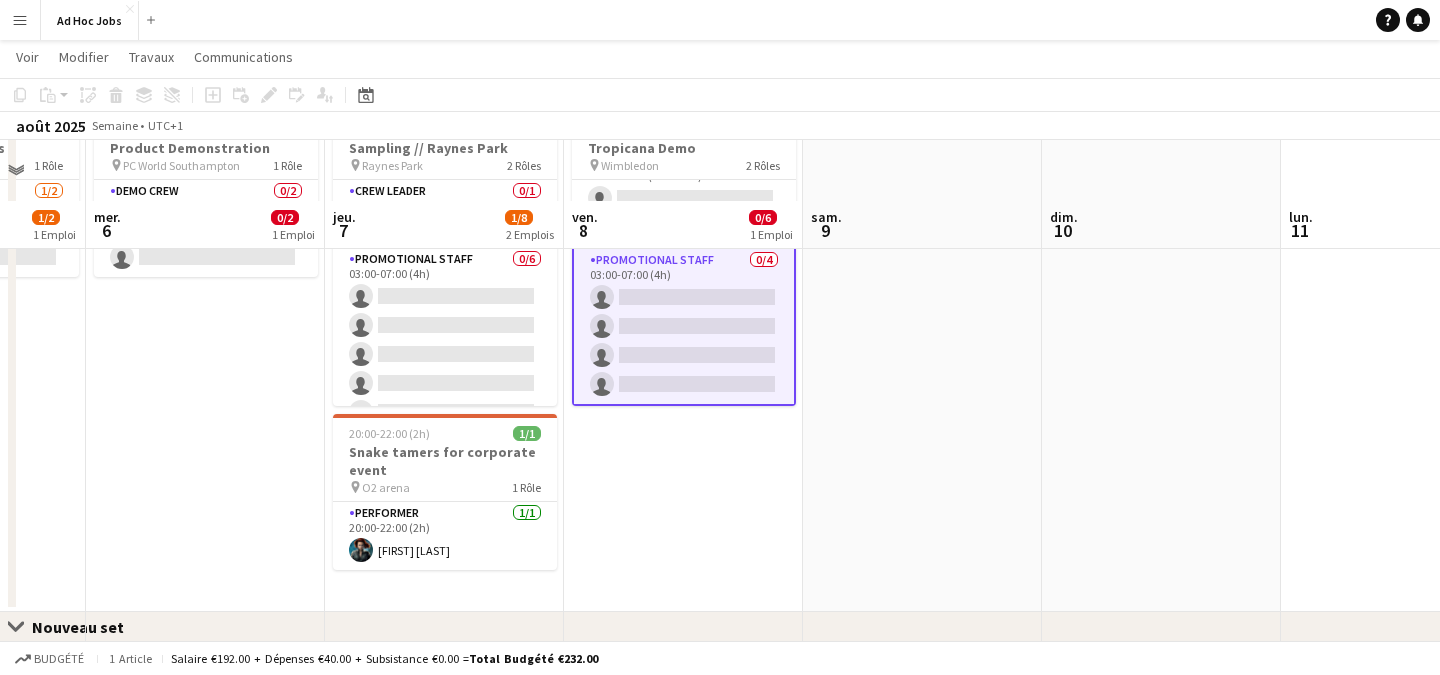 scroll, scrollTop: 225, scrollLeft: 0, axis: vertical 